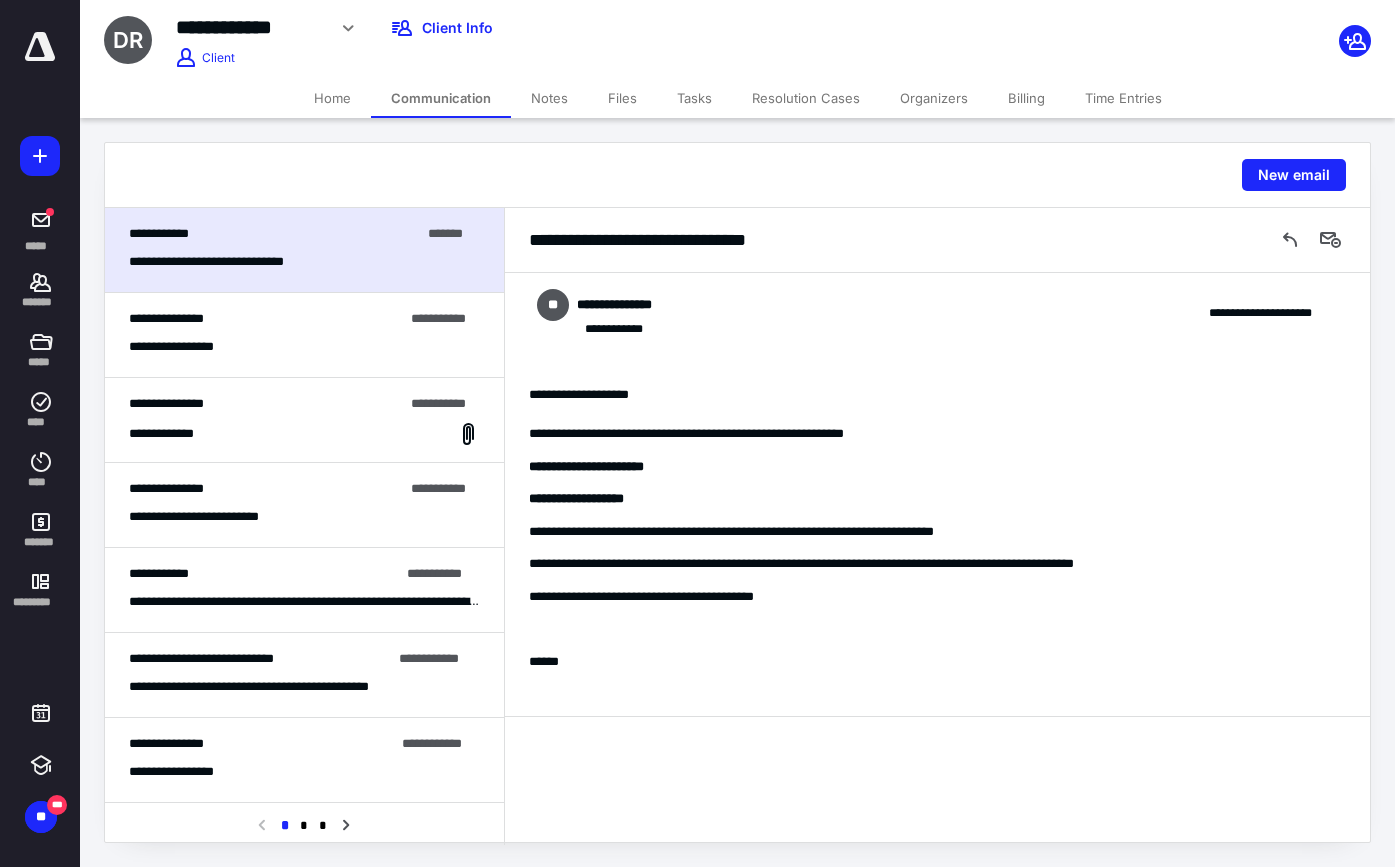 scroll, scrollTop: 0, scrollLeft: 0, axis: both 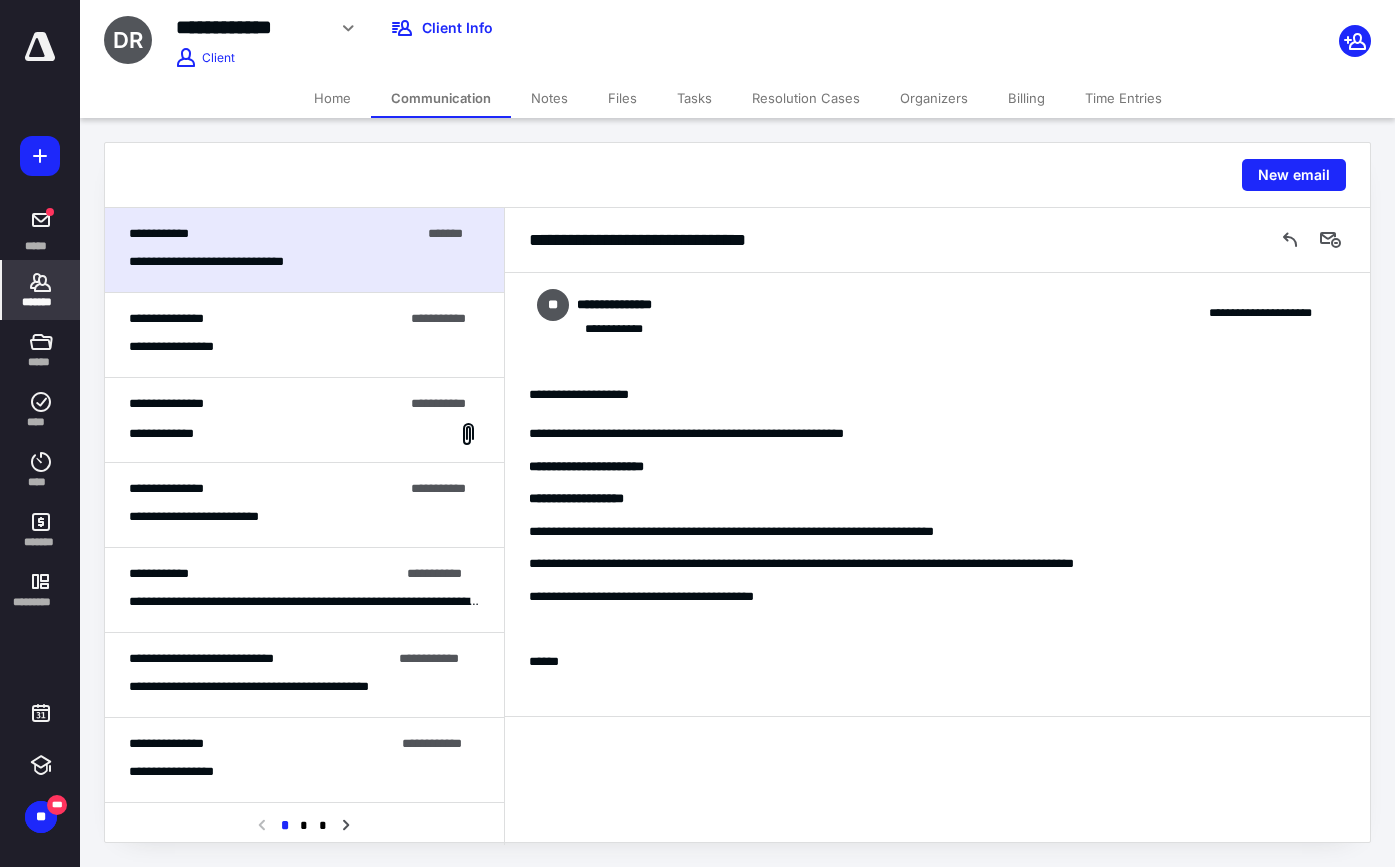 click on "*******" at bounding box center (41, 302) 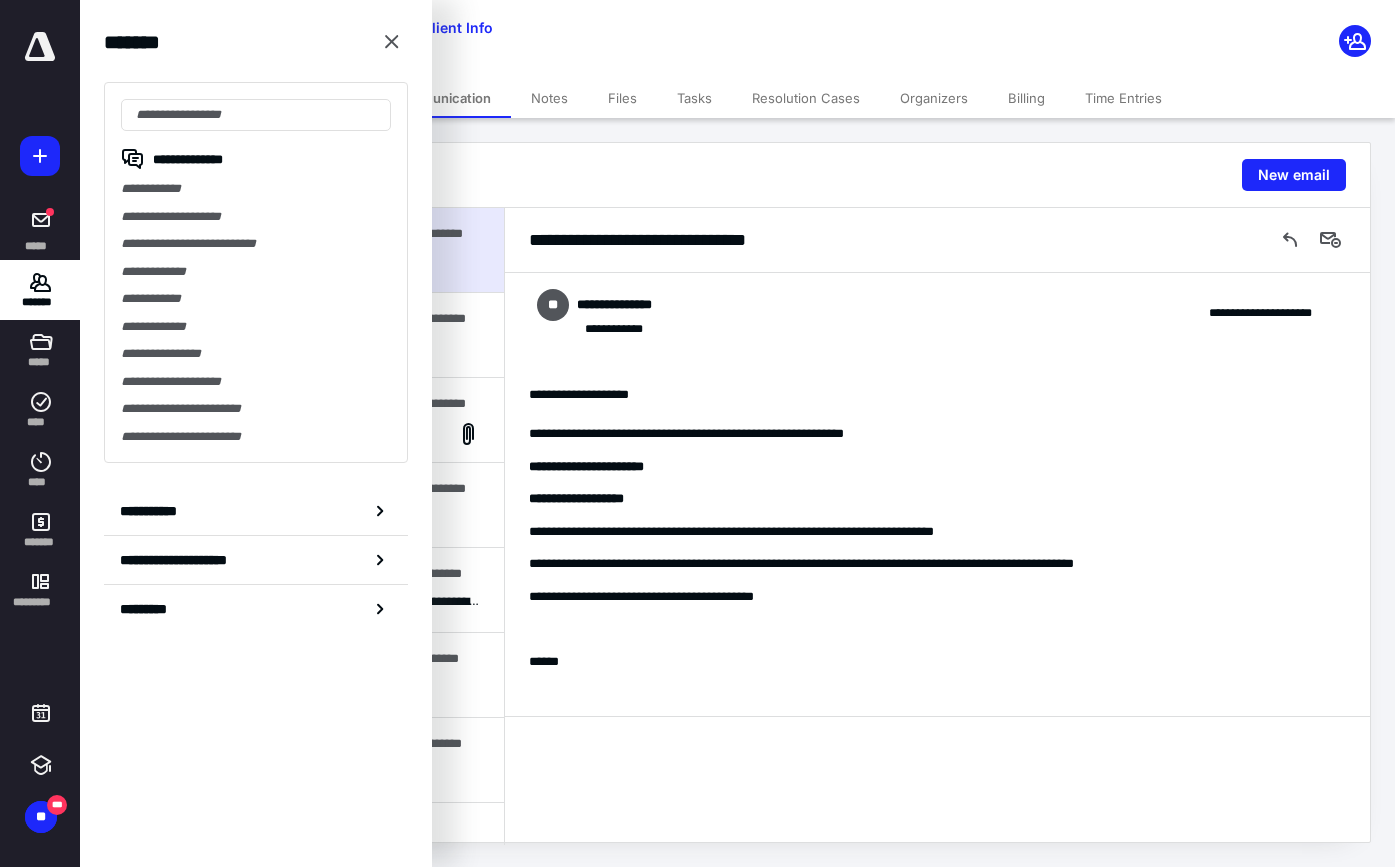 drag, startPoint x: 858, startPoint y: 45, endPoint x: 1028, endPoint y: 83, distance: 174.1953 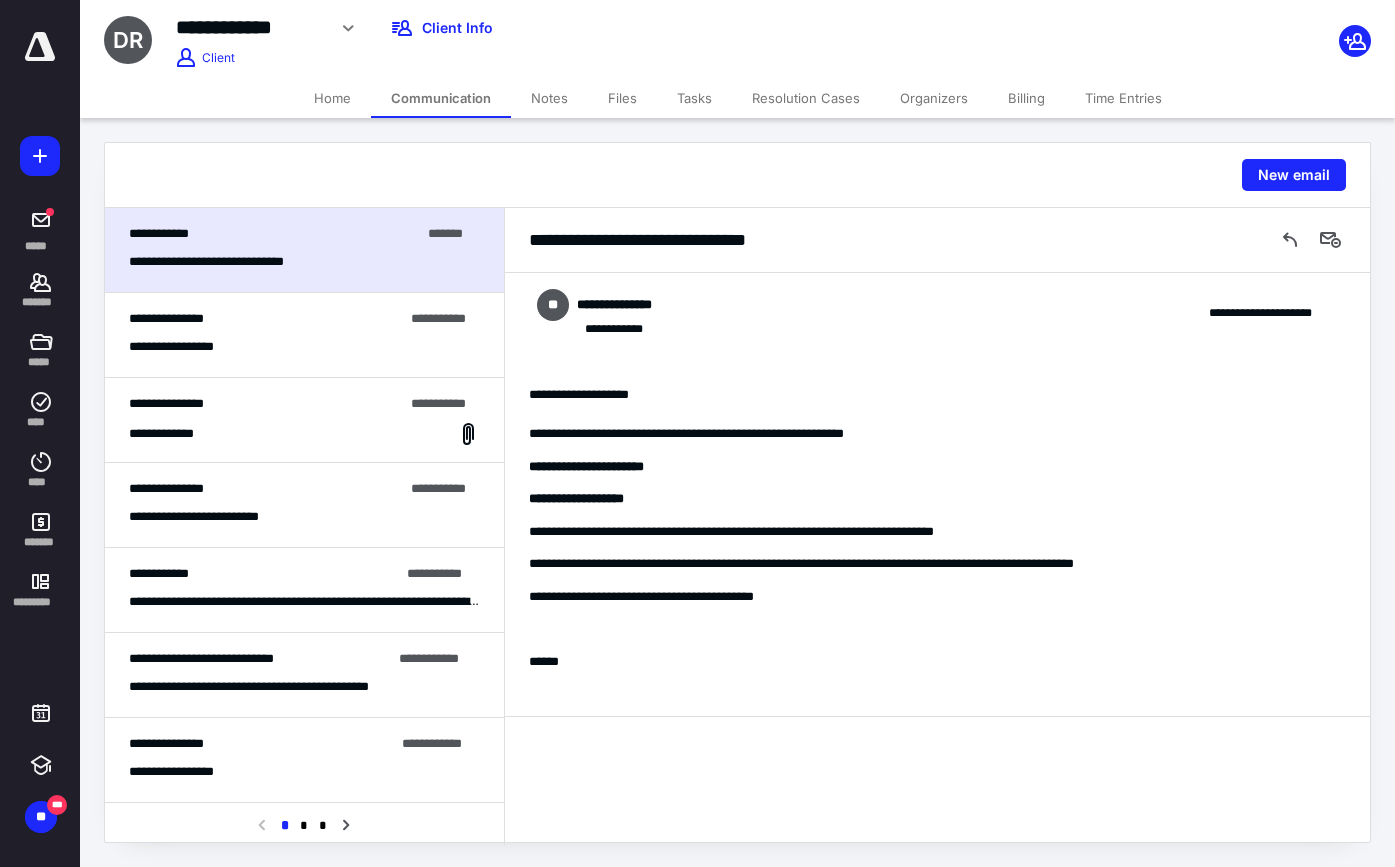 click on "Billing" at bounding box center (1026, 98) 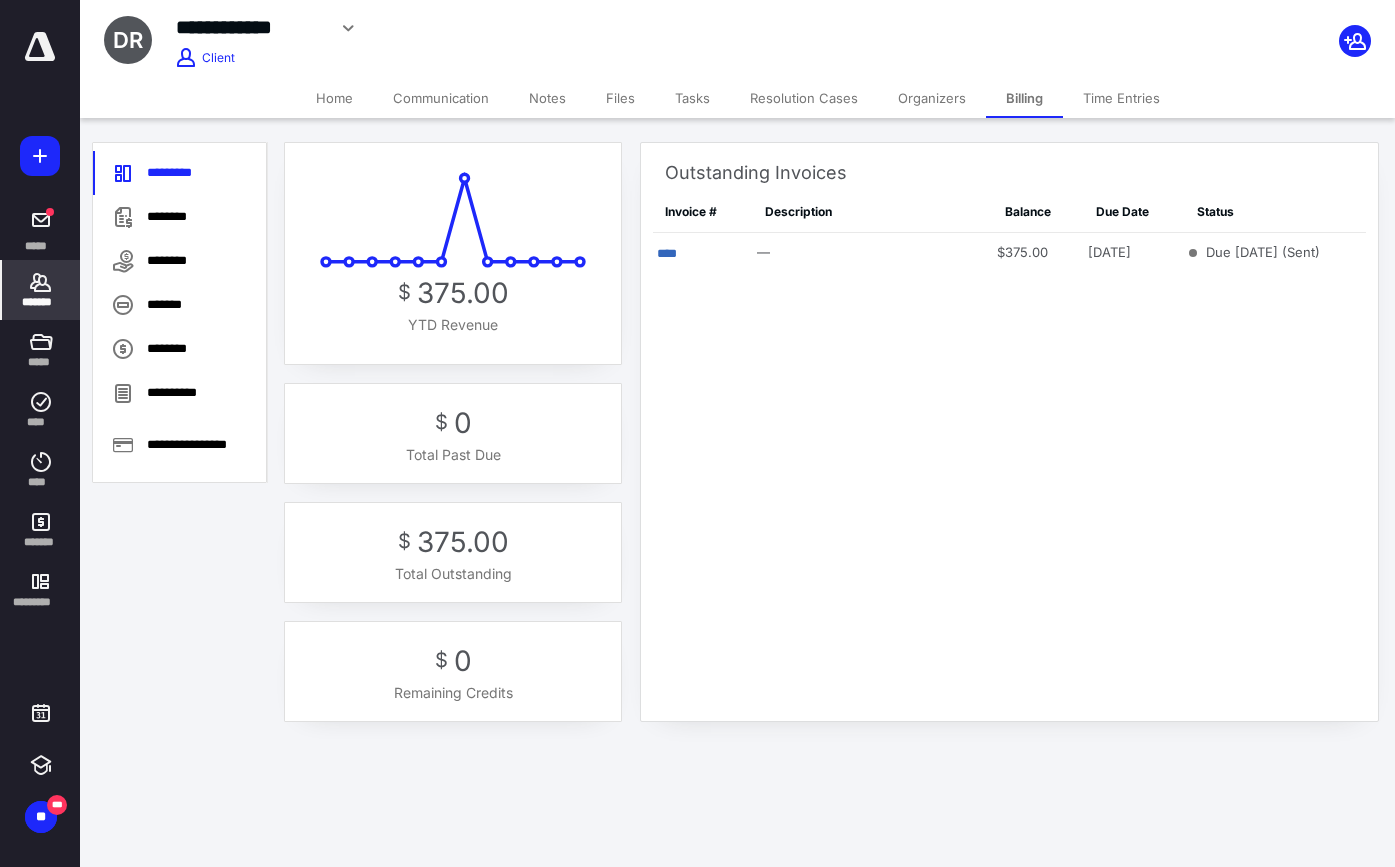 click 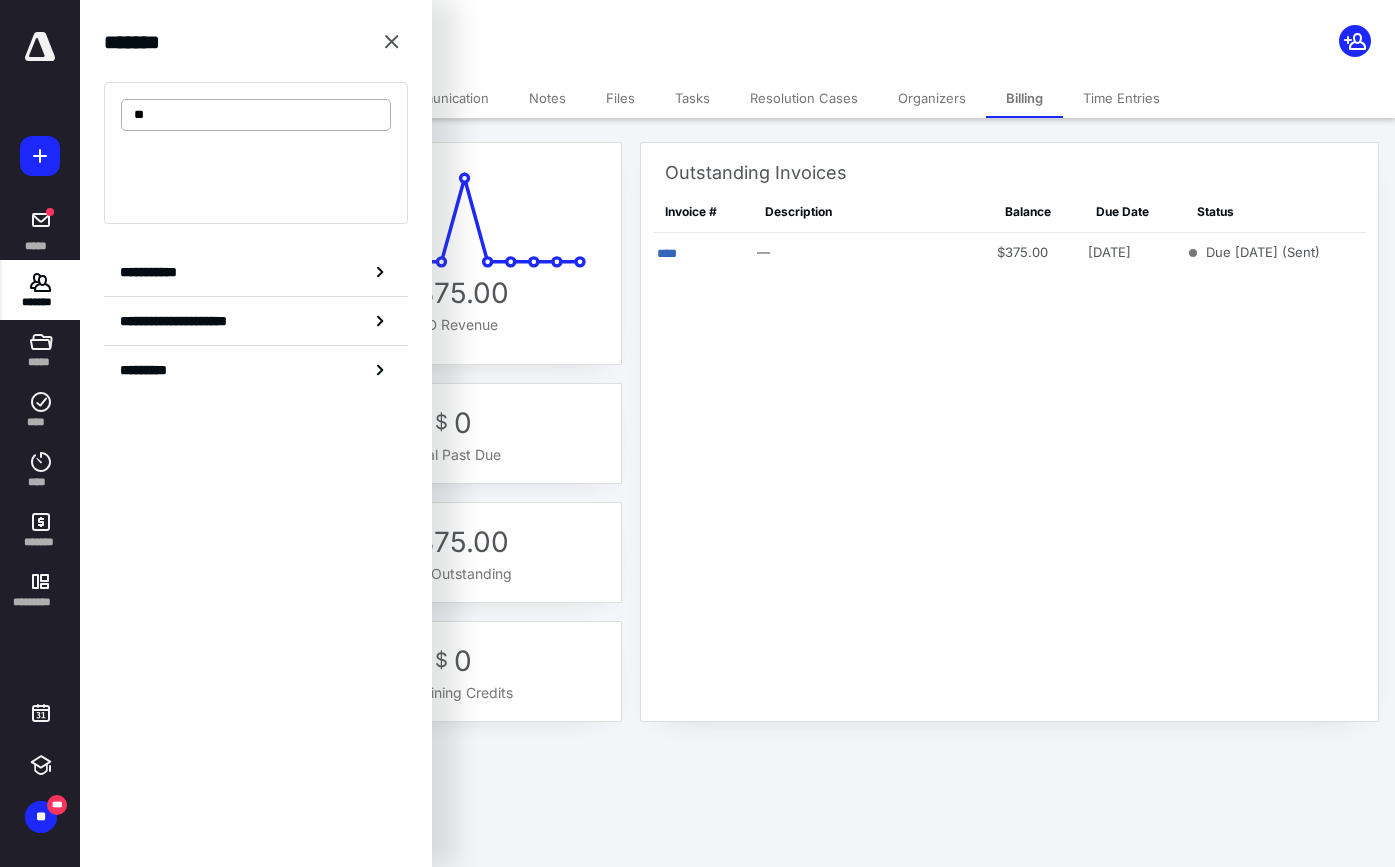 type on "*" 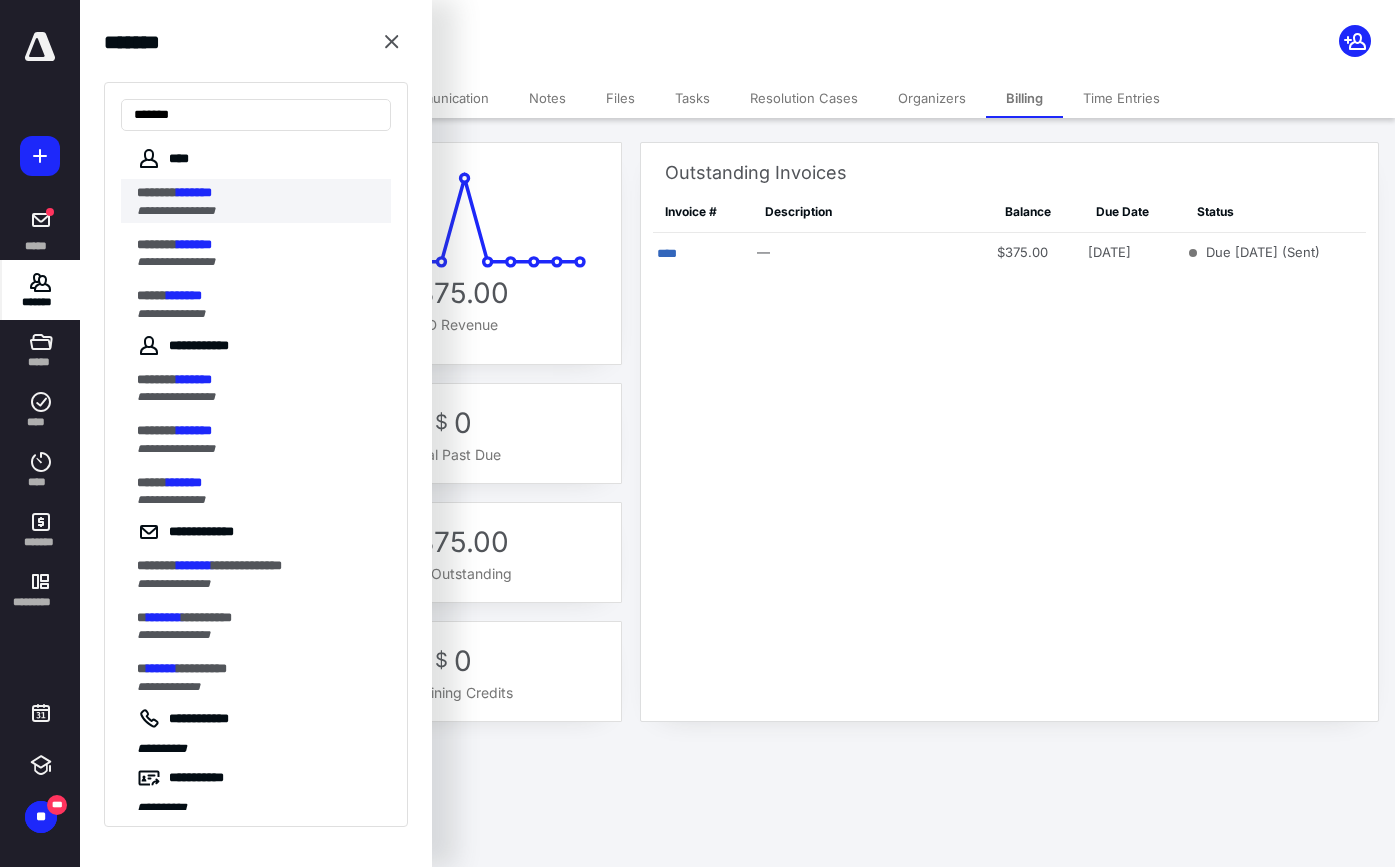type on "*******" 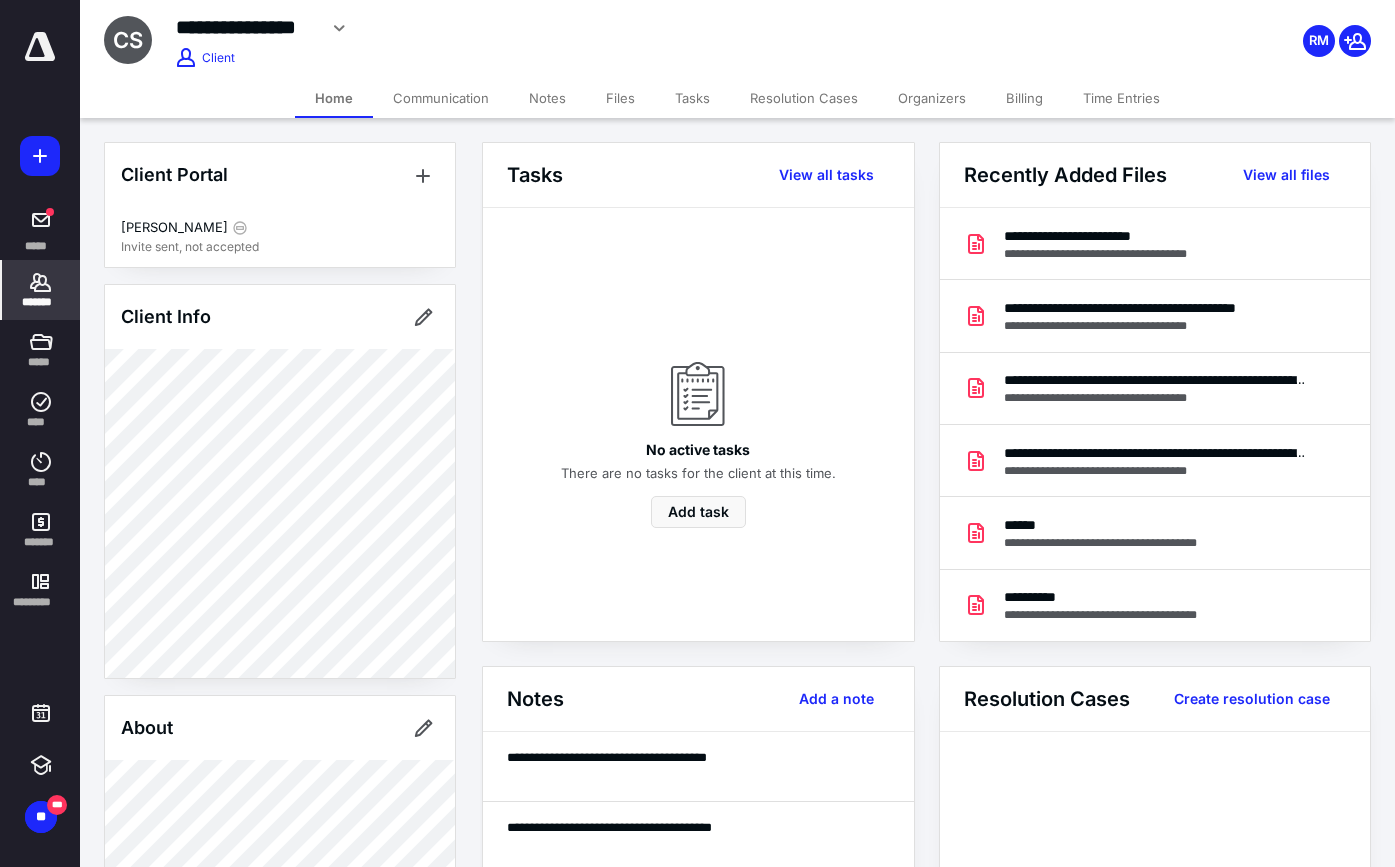 click on "Files" at bounding box center [620, 98] 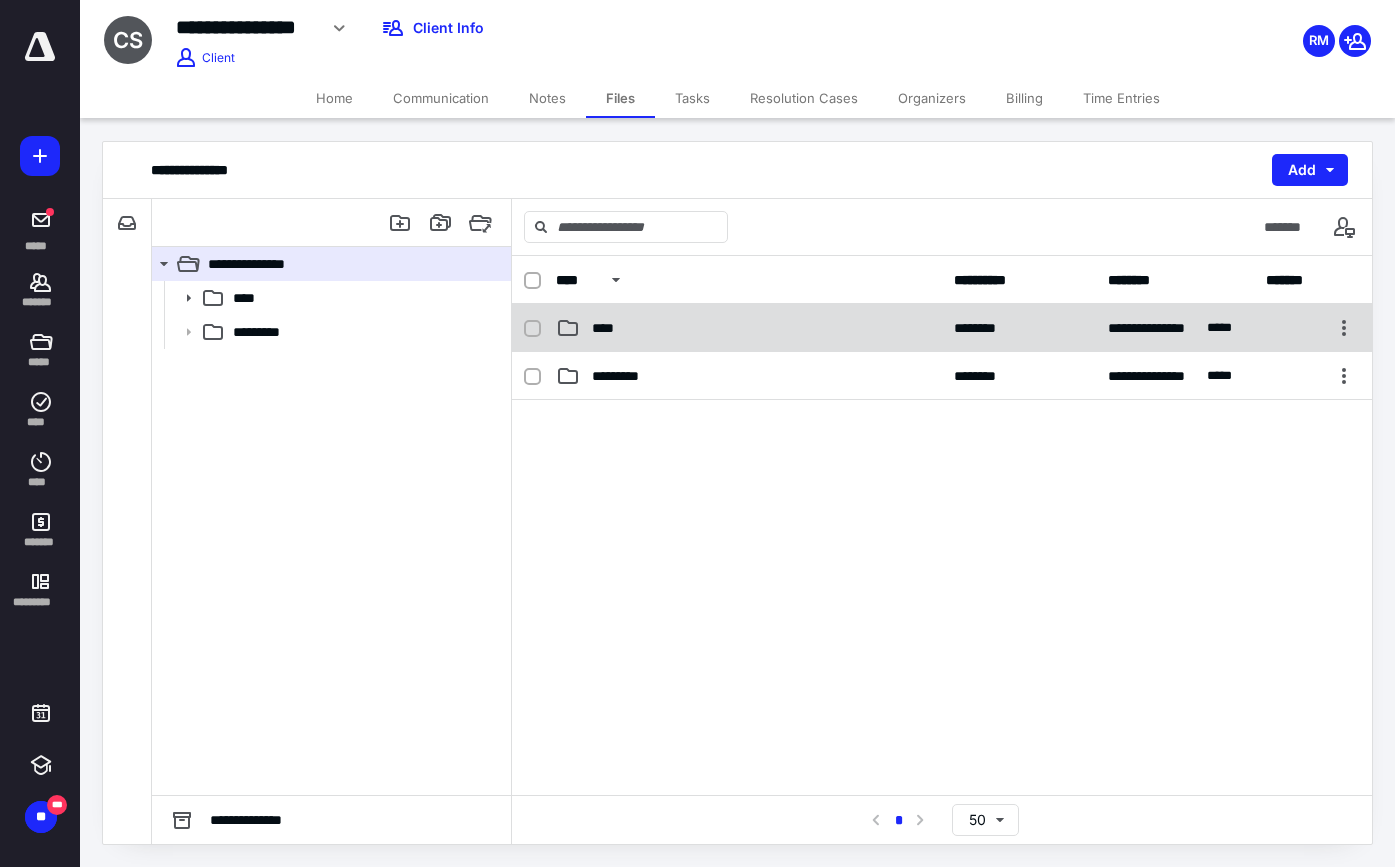 click on "****" at bounding box center [749, 328] 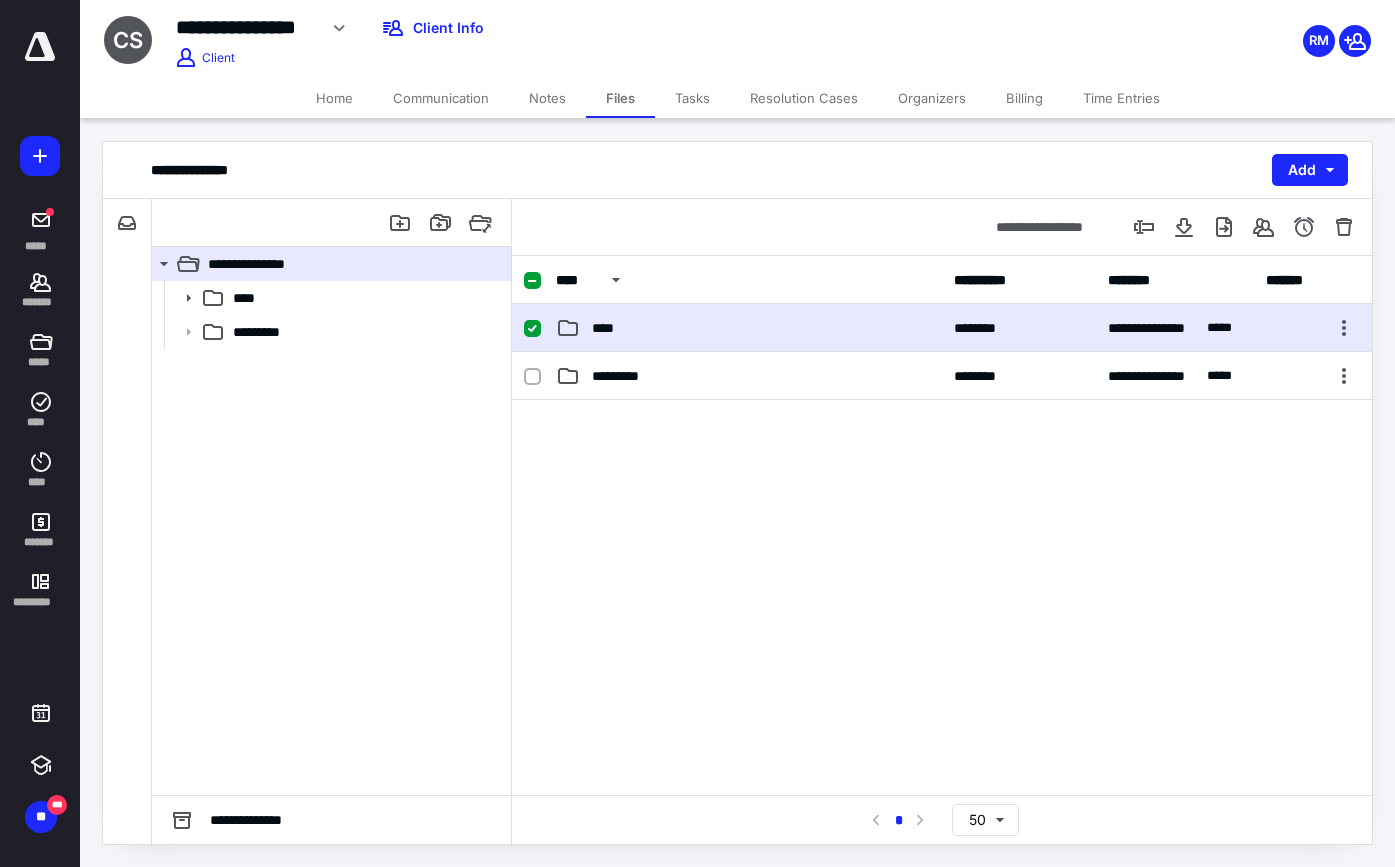click on "****" at bounding box center (749, 328) 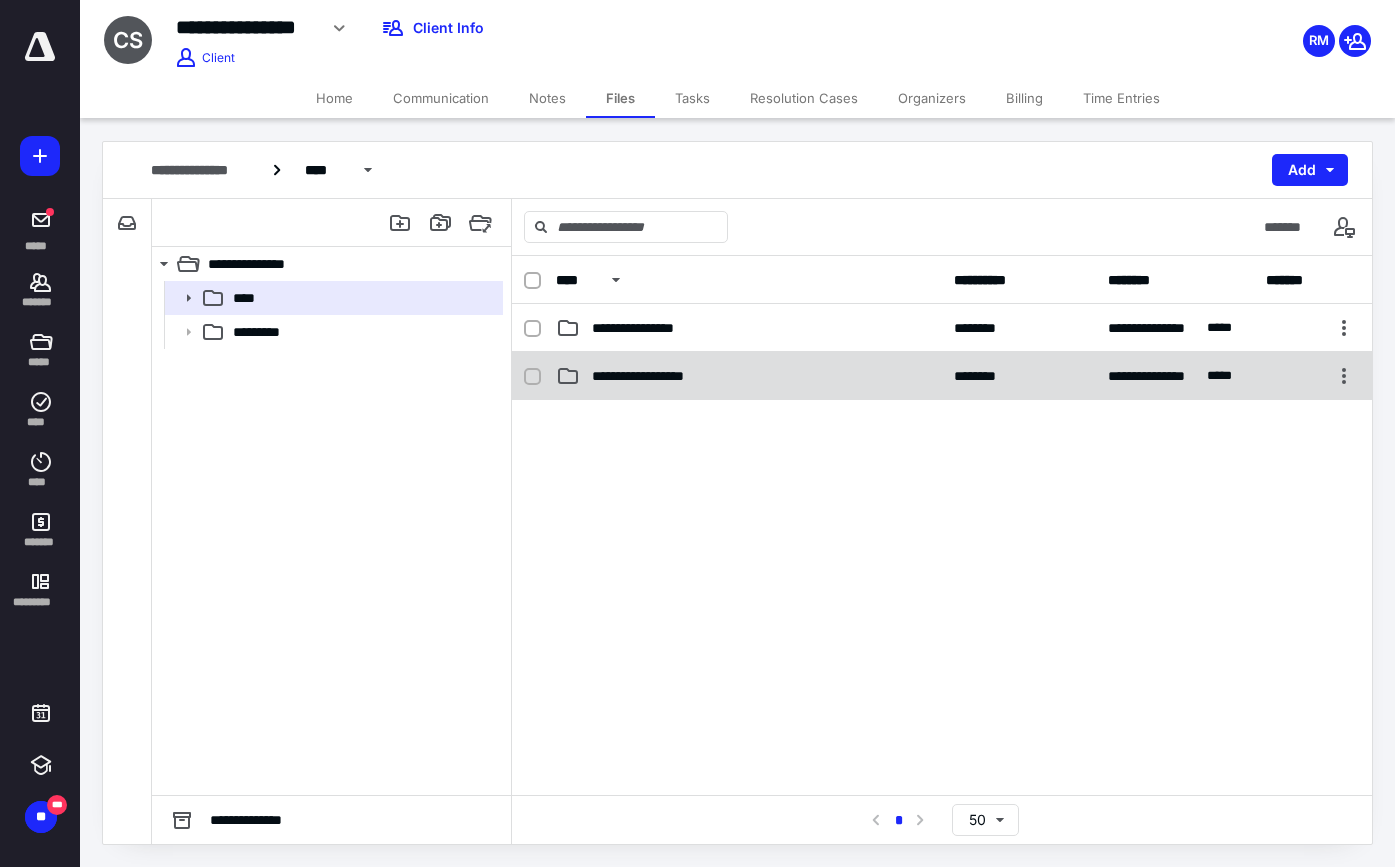 click on "**********" at bounding box center (660, 376) 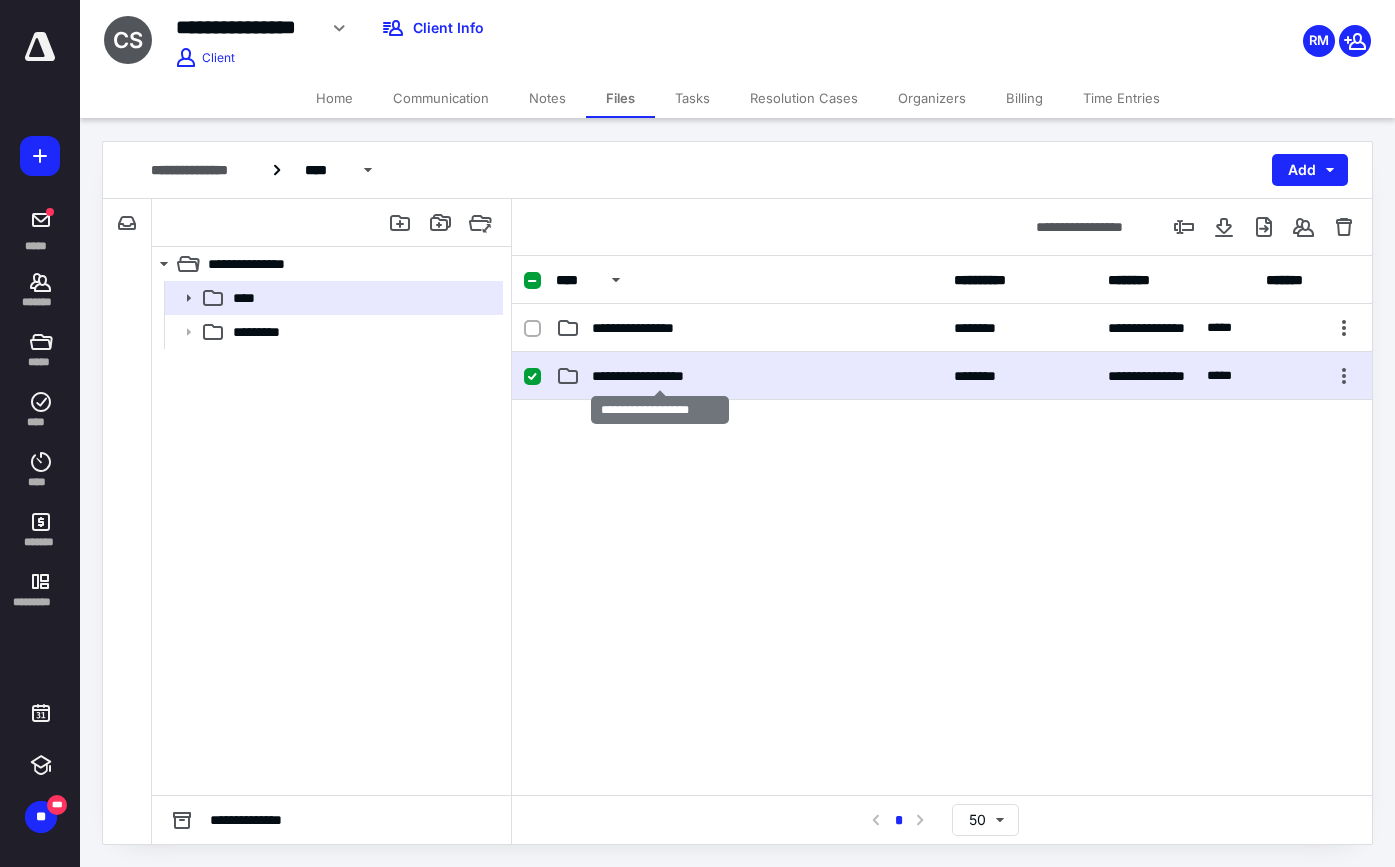 click on "**********" at bounding box center [660, 376] 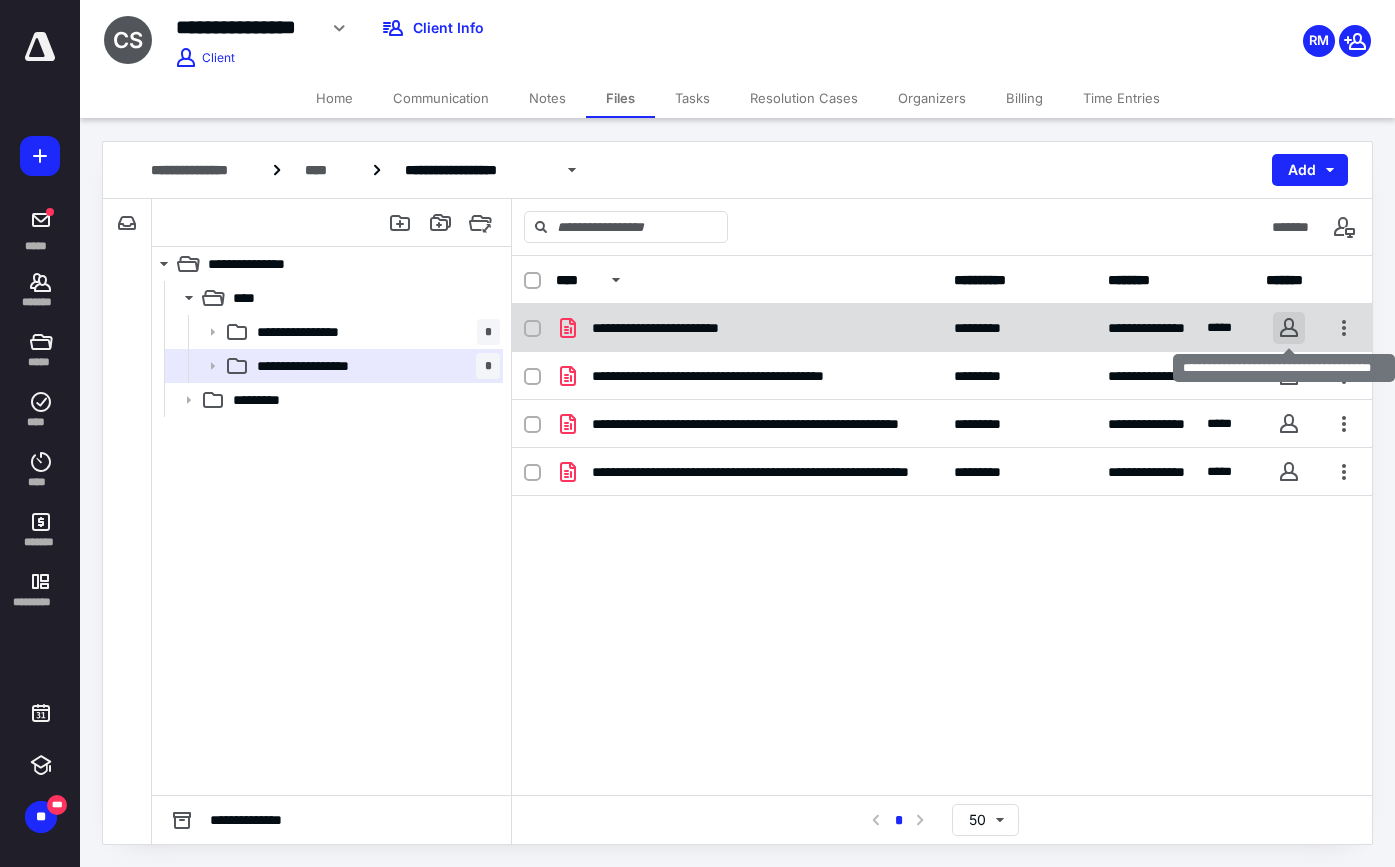 click at bounding box center (1289, 328) 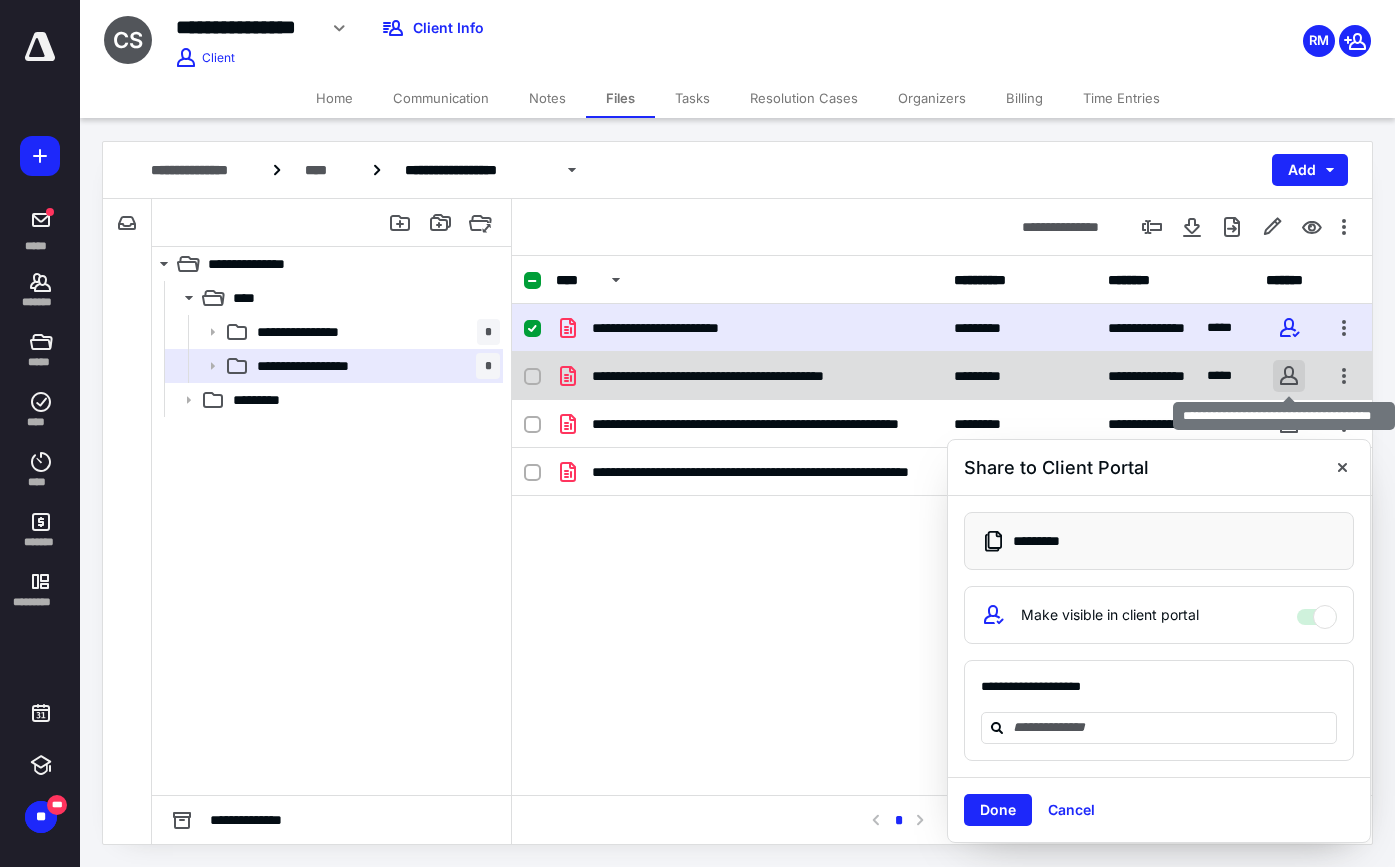 click at bounding box center (1289, 376) 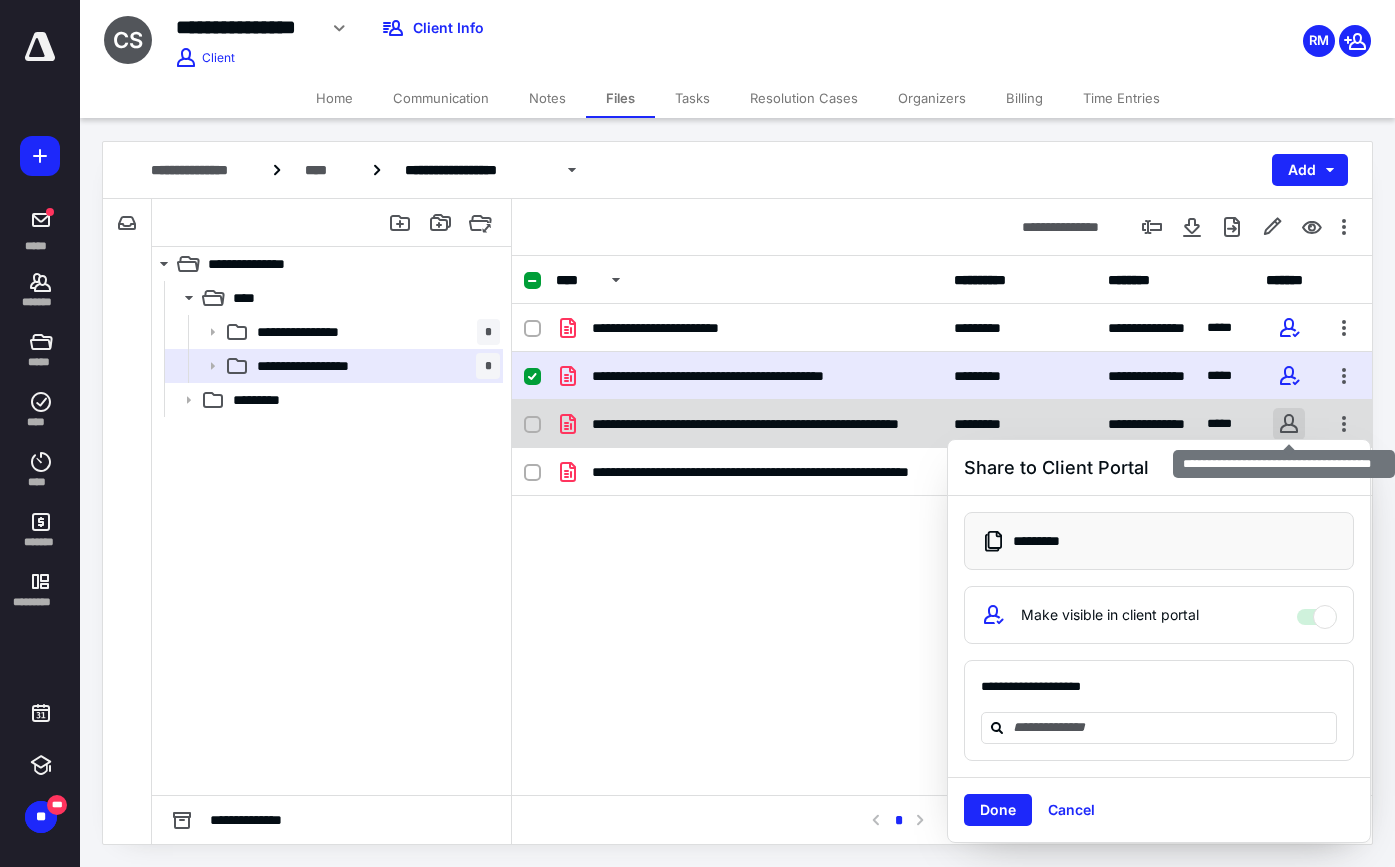 click at bounding box center [1289, 424] 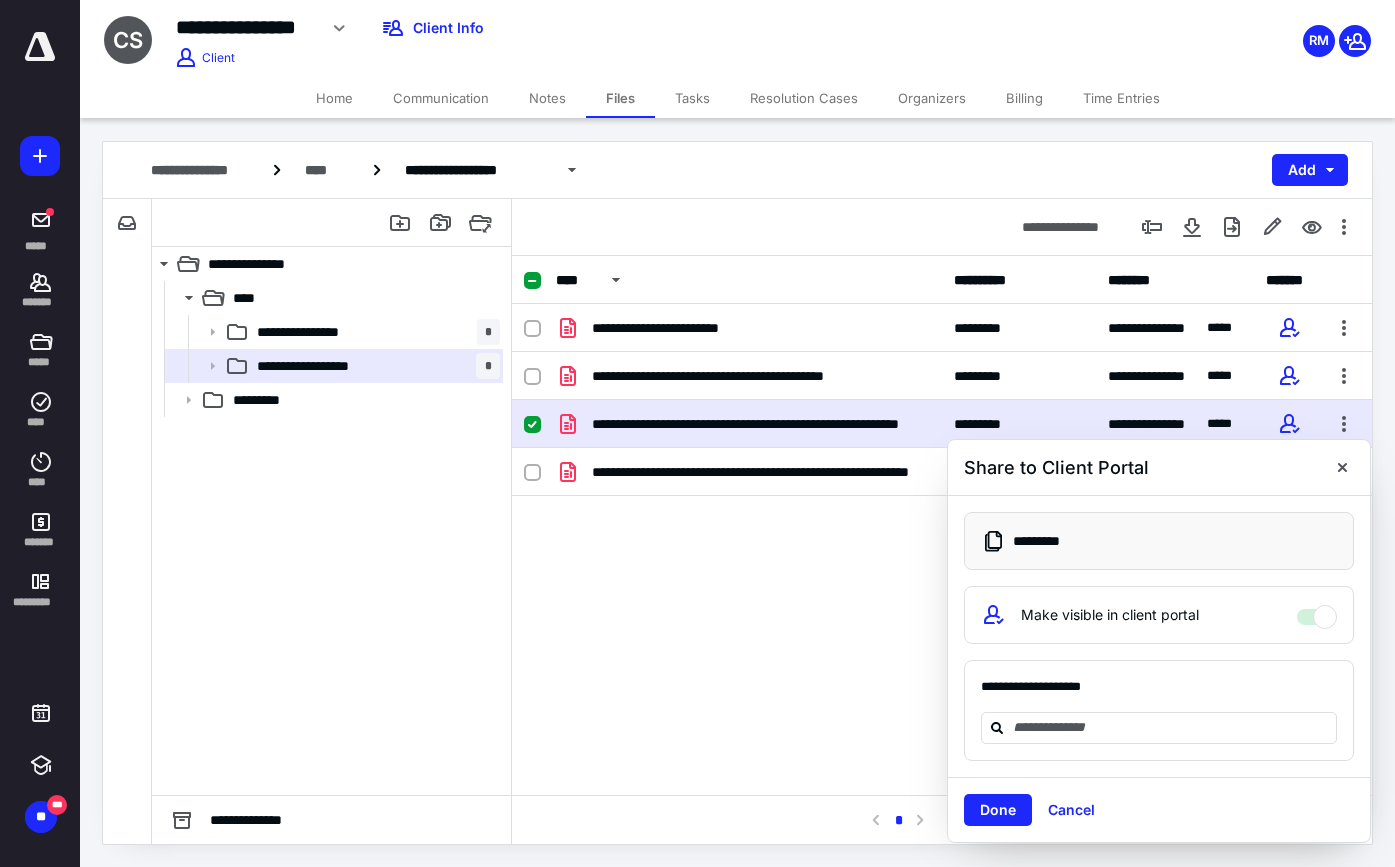 click on "Done" at bounding box center [998, 810] 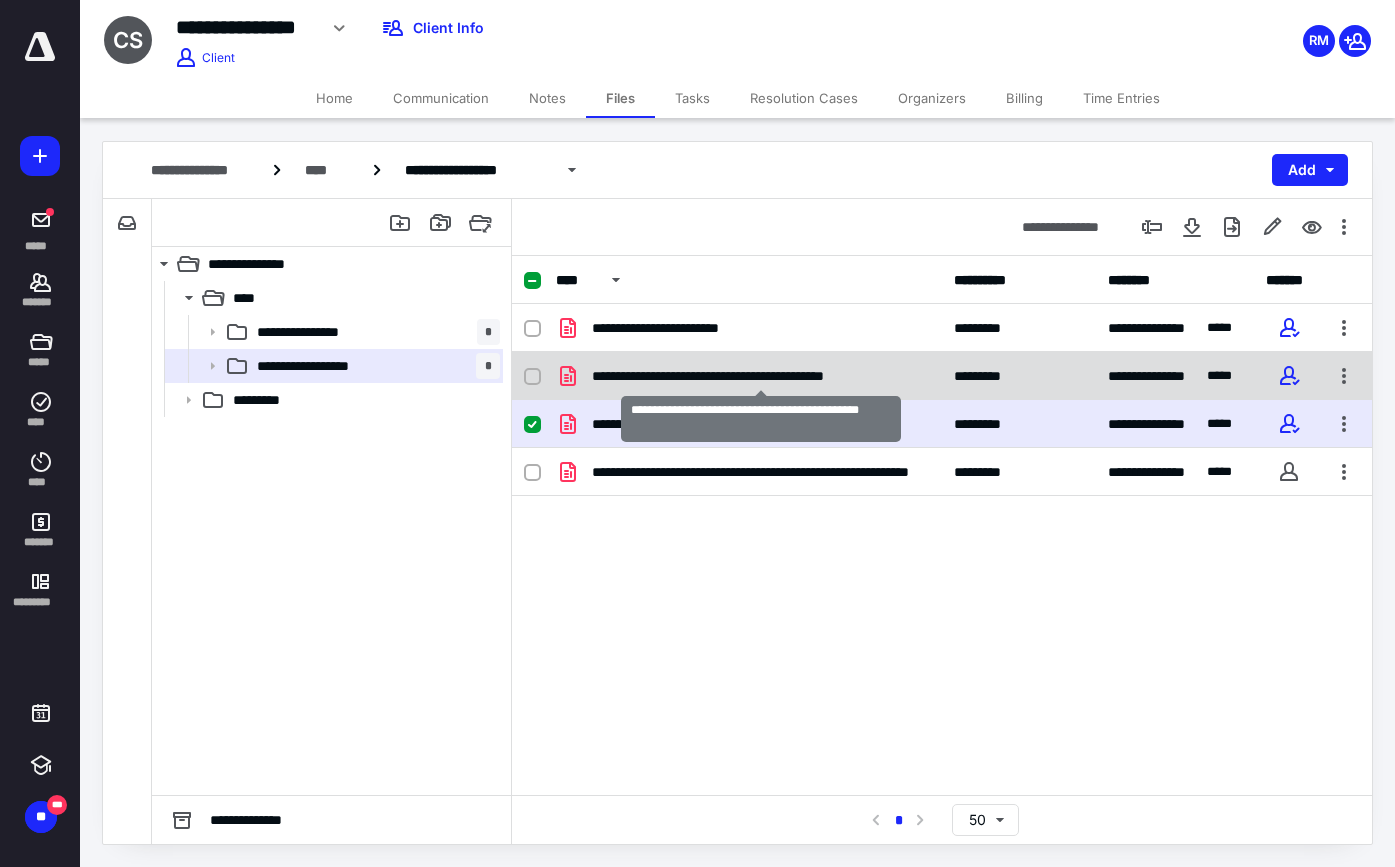 click on "**********" at bounding box center [761, 376] 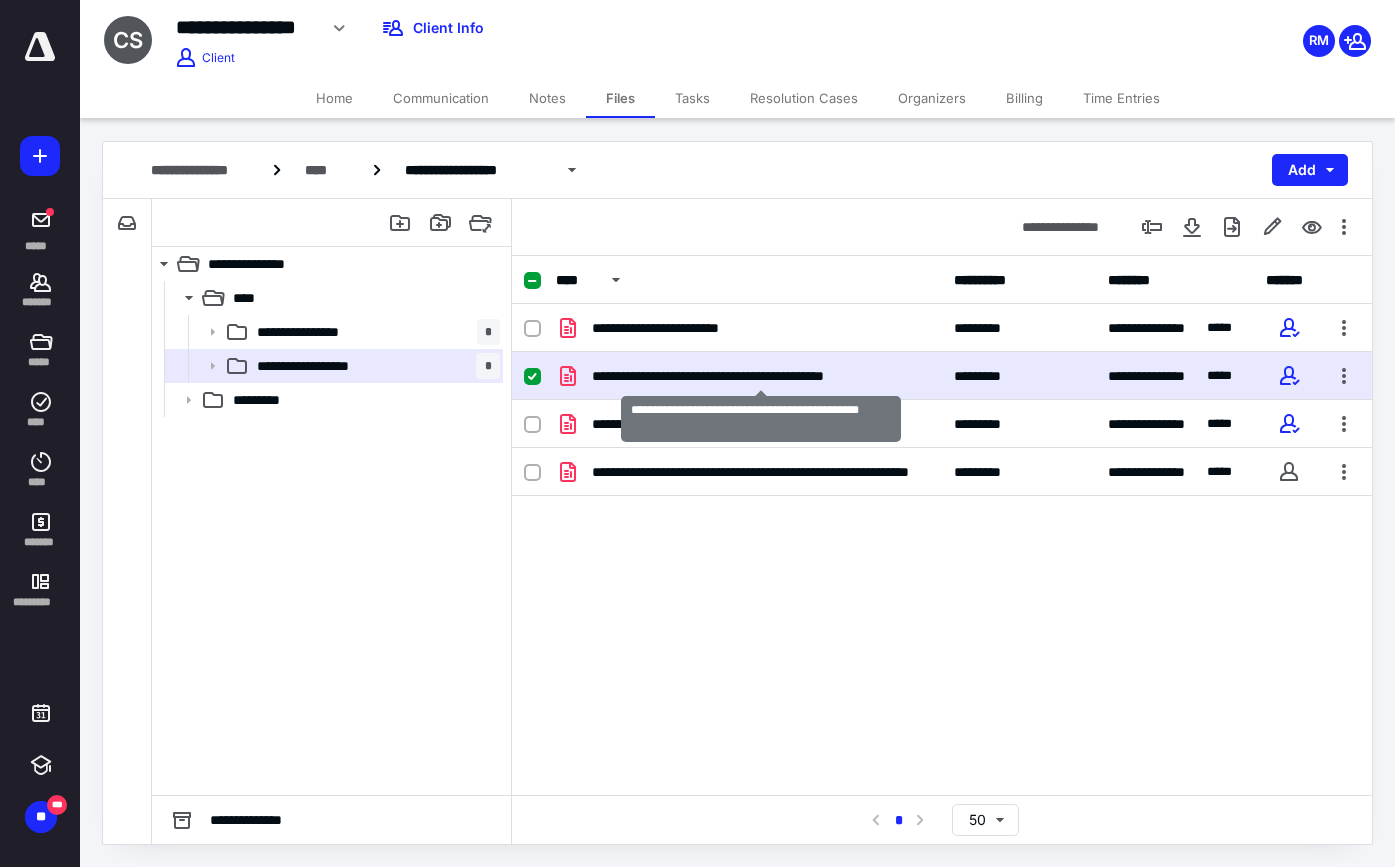click on "**********" at bounding box center (761, 376) 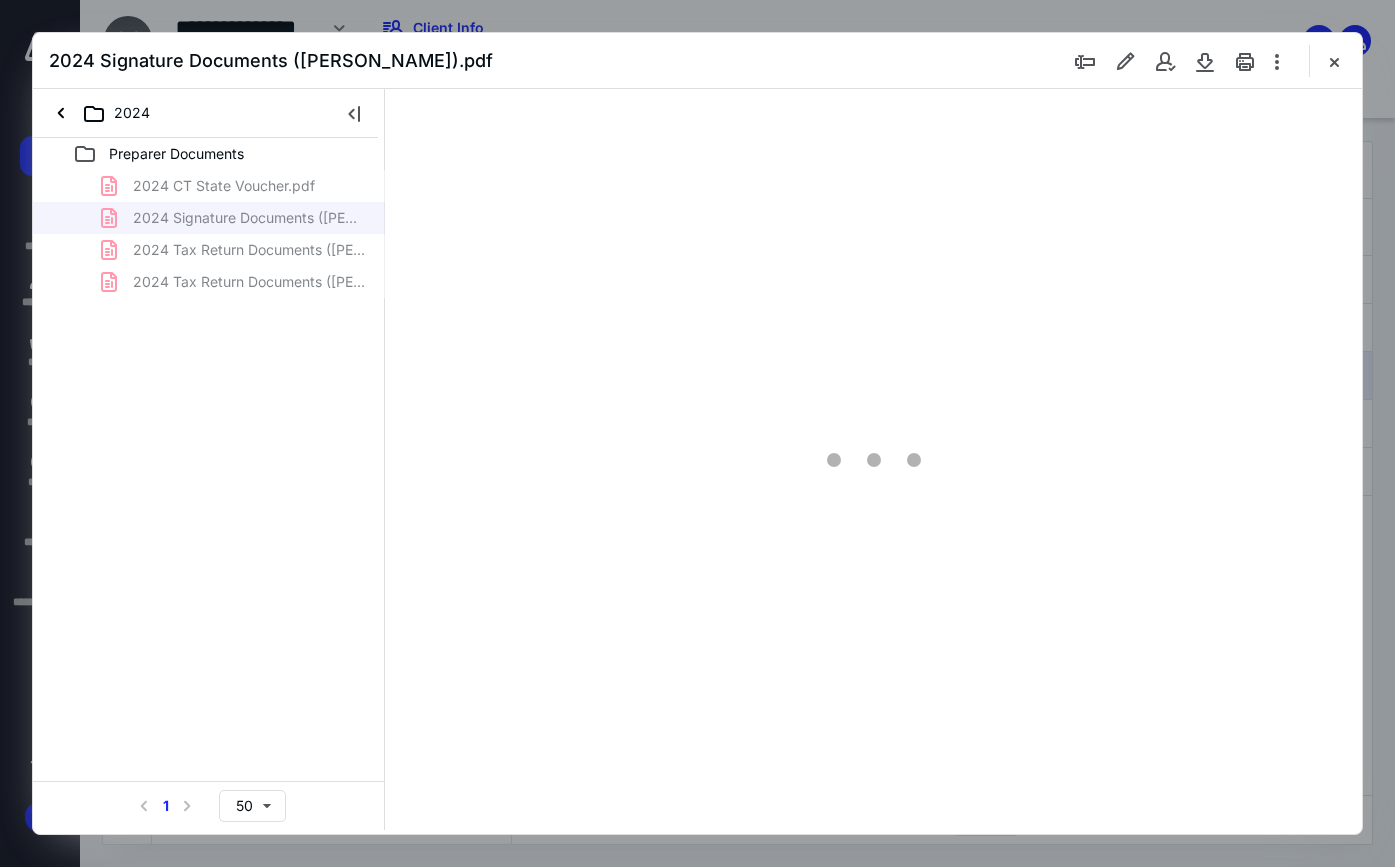 scroll, scrollTop: 0, scrollLeft: 0, axis: both 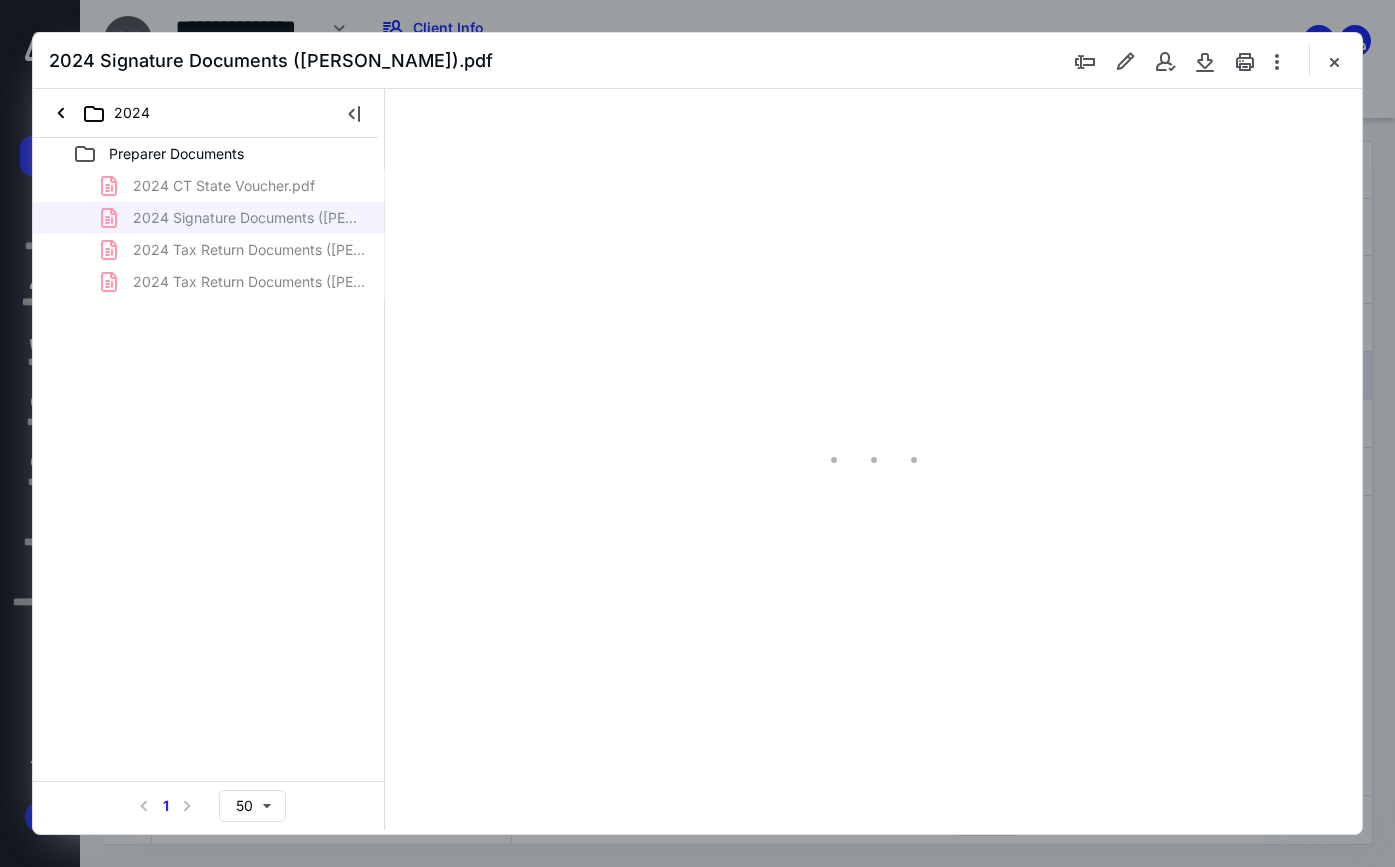 type on "84" 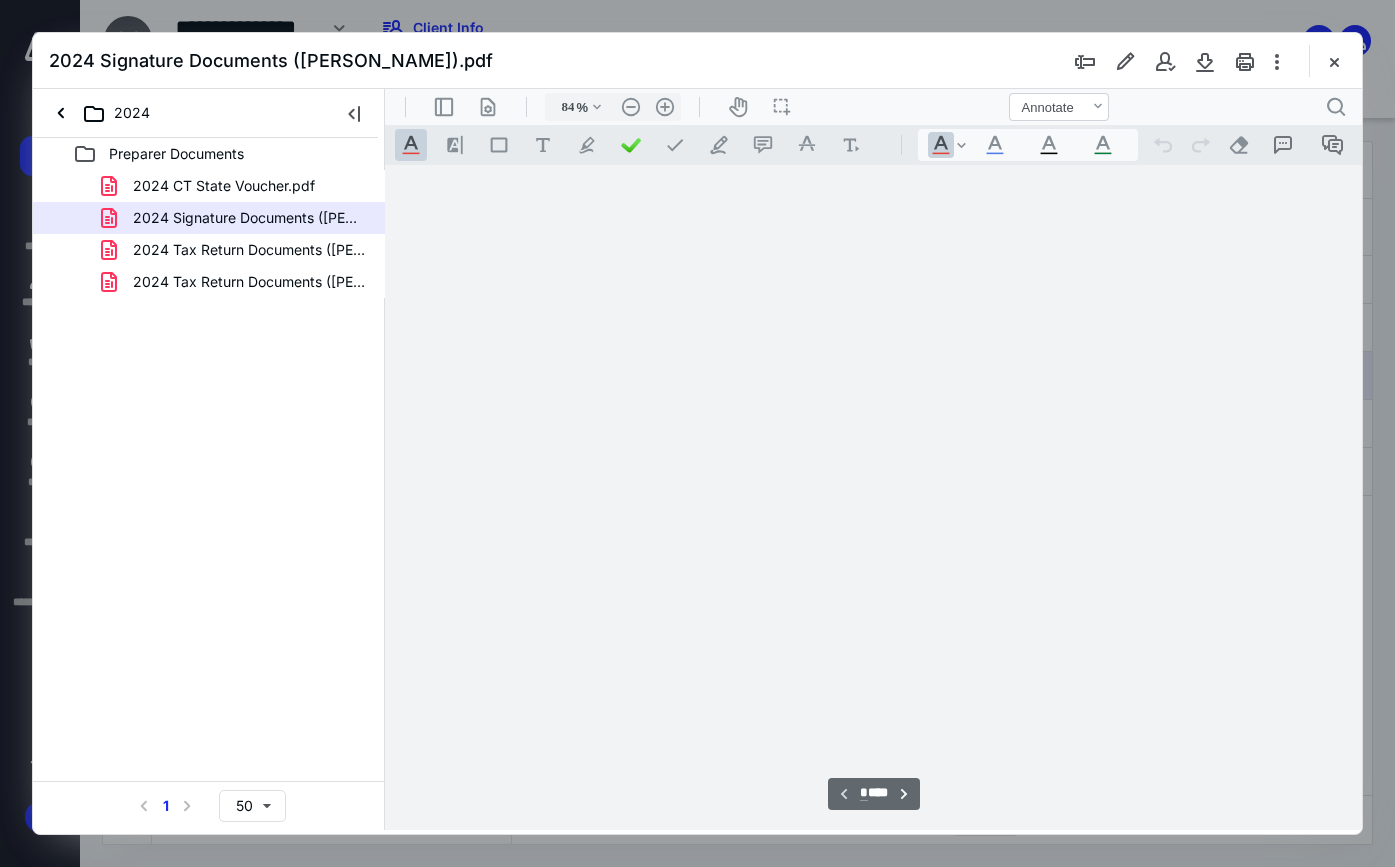 scroll, scrollTop: 79, scrollLeft: 0, axis: vertical 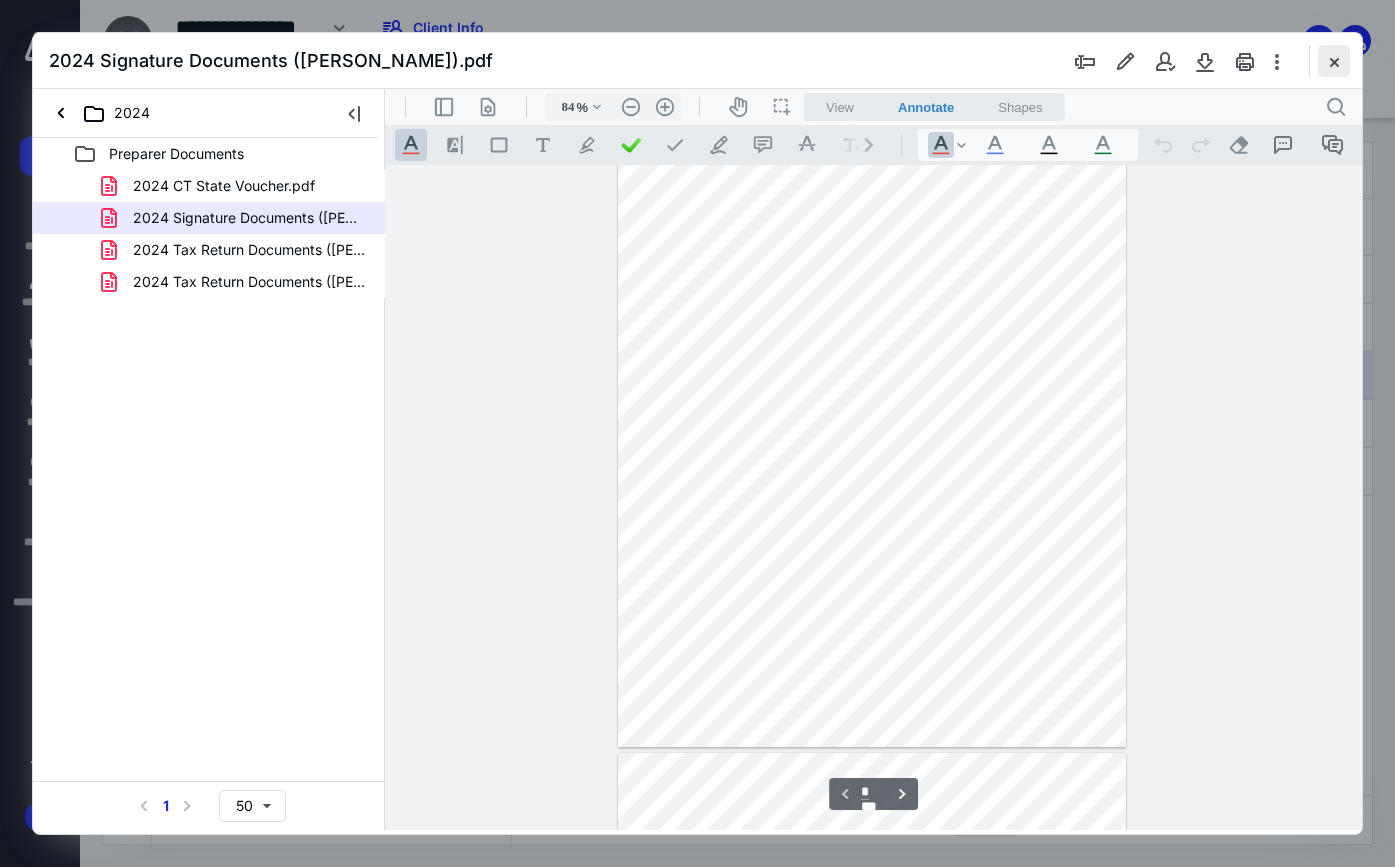 click at bounding box center (1334, 61) 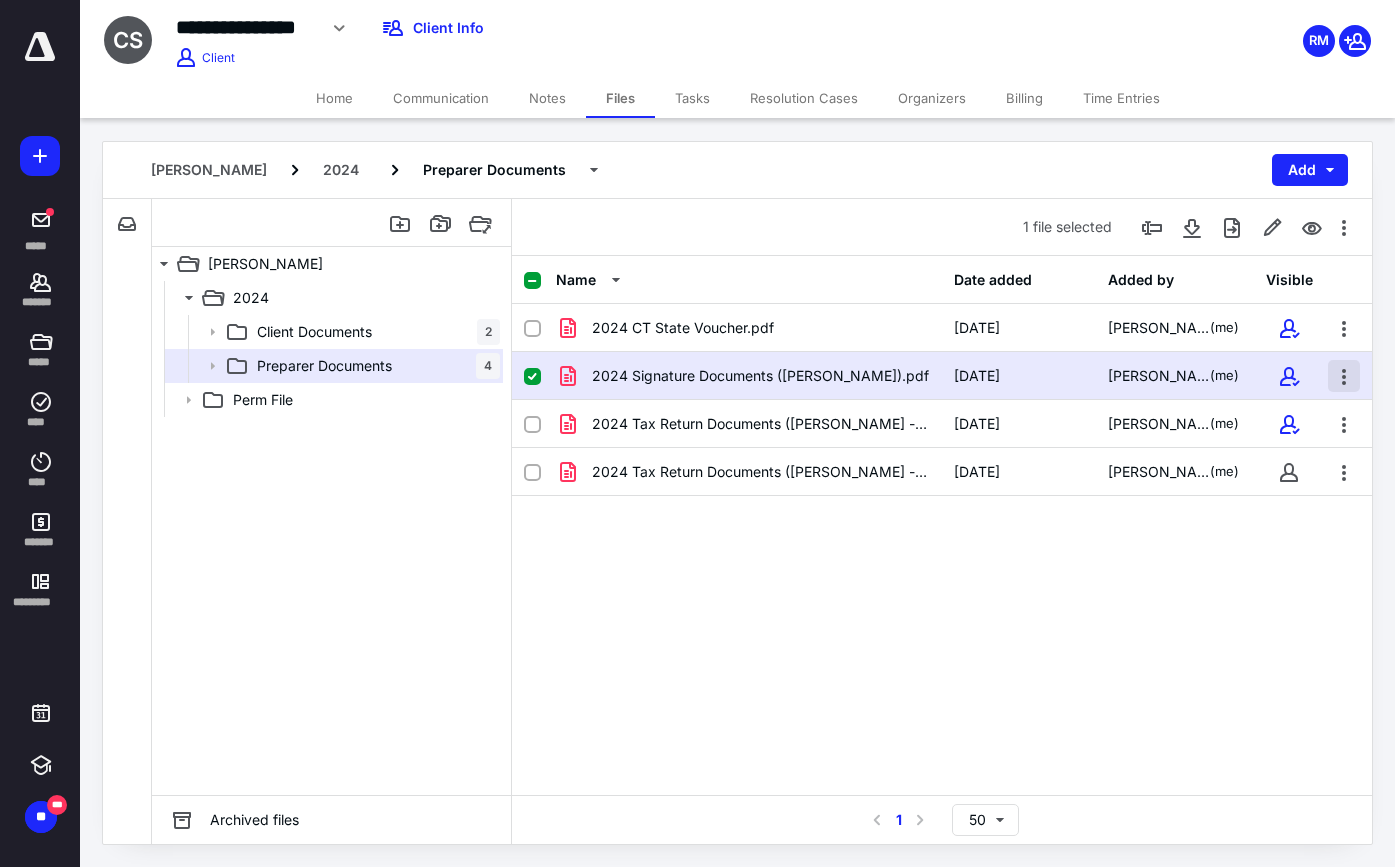 click at bounding box center [1344, 376] 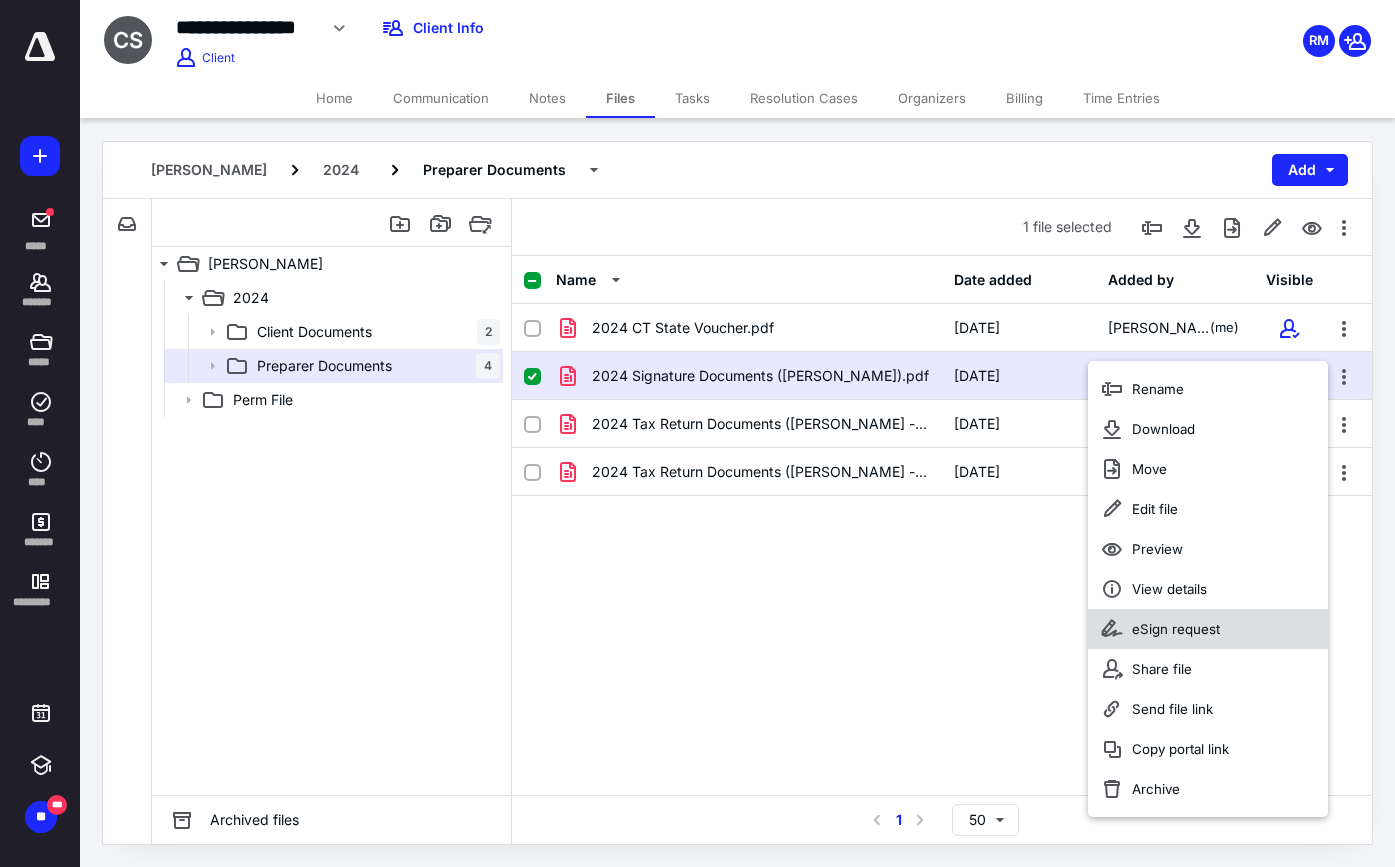 click on "eSign request" at bounding box center [1176, 629] 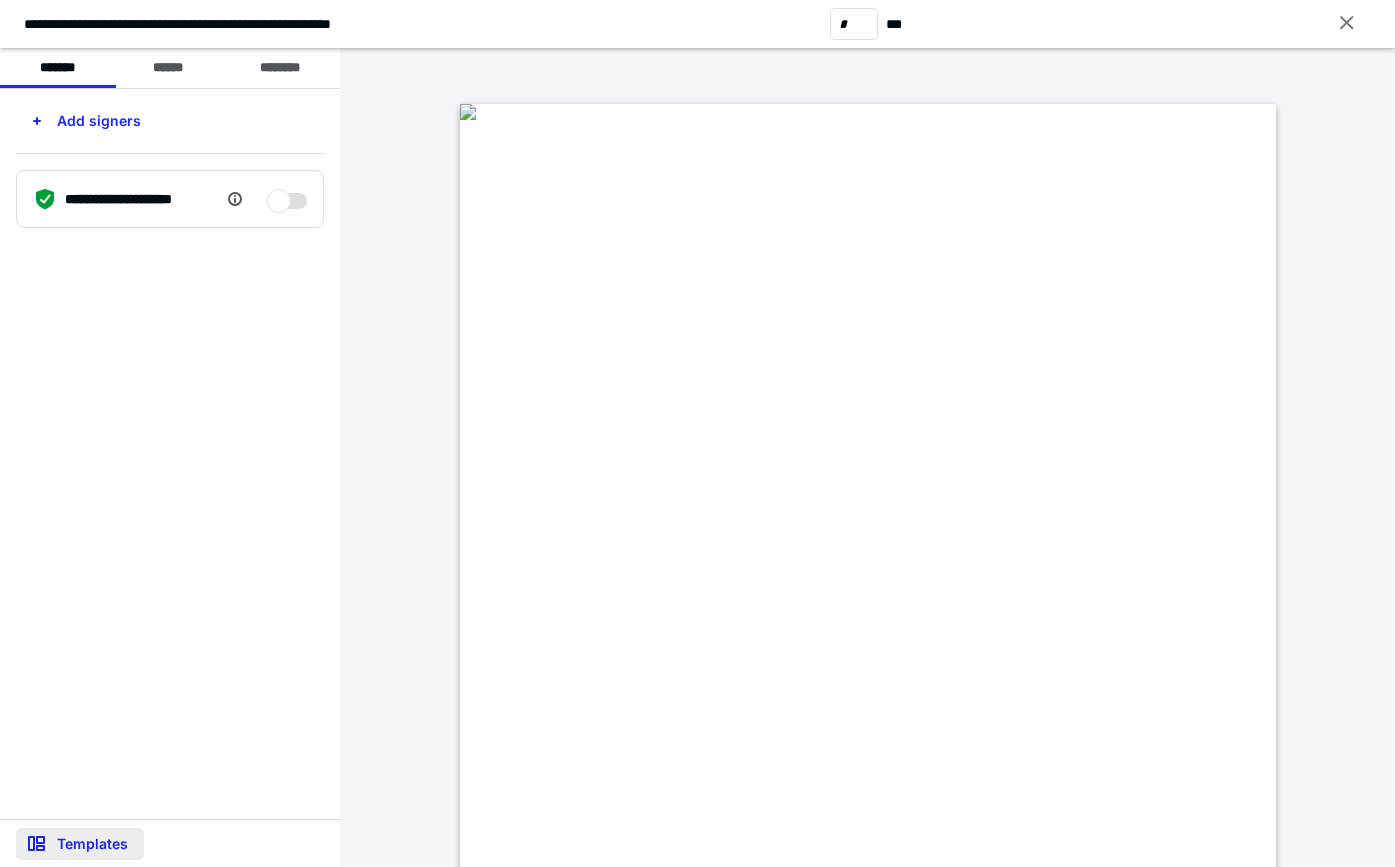click on "Templates" at bounding box center (80, 844) 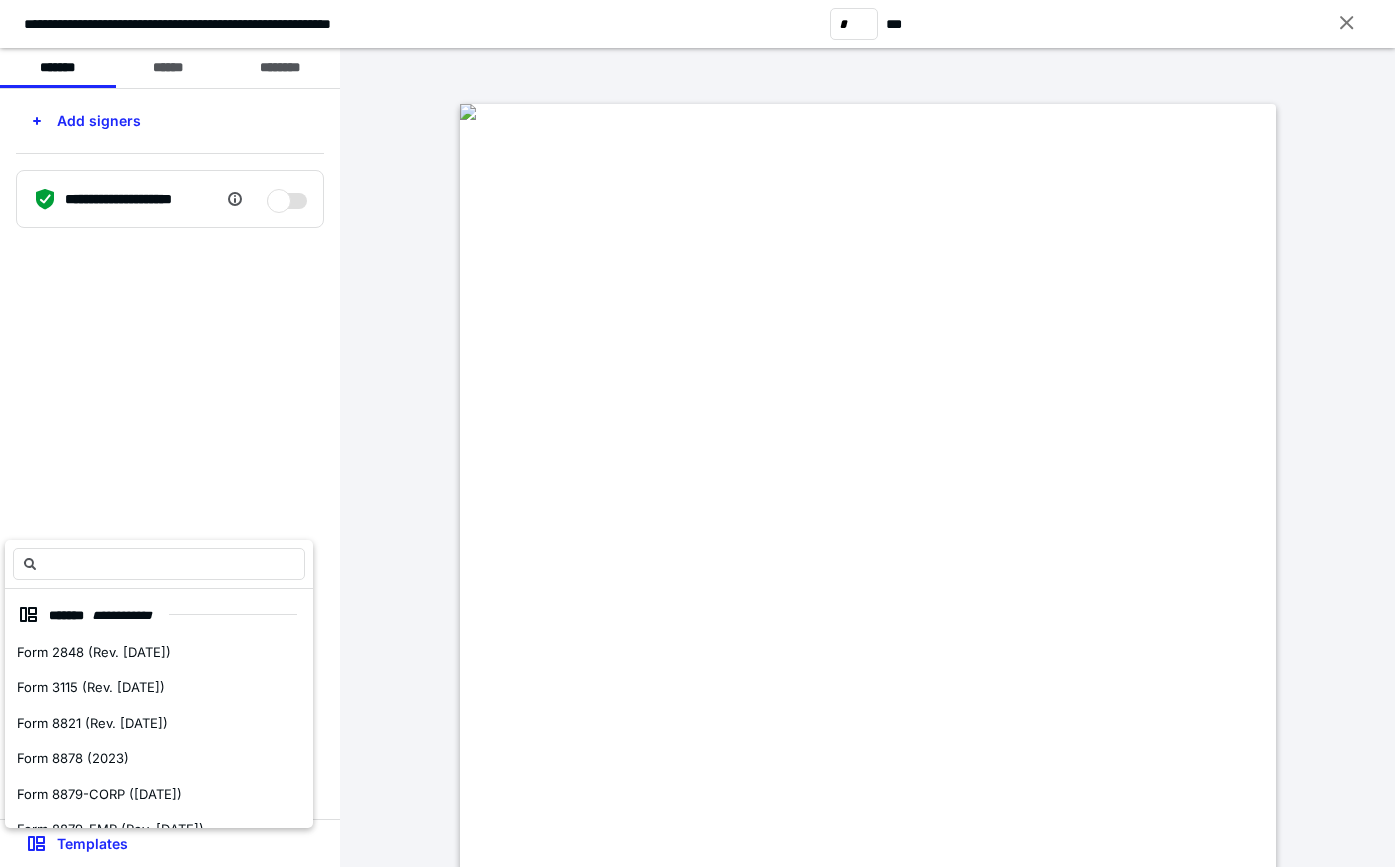 scroll, scrollTop: 314, scrollLeft: 0, axis: vertical 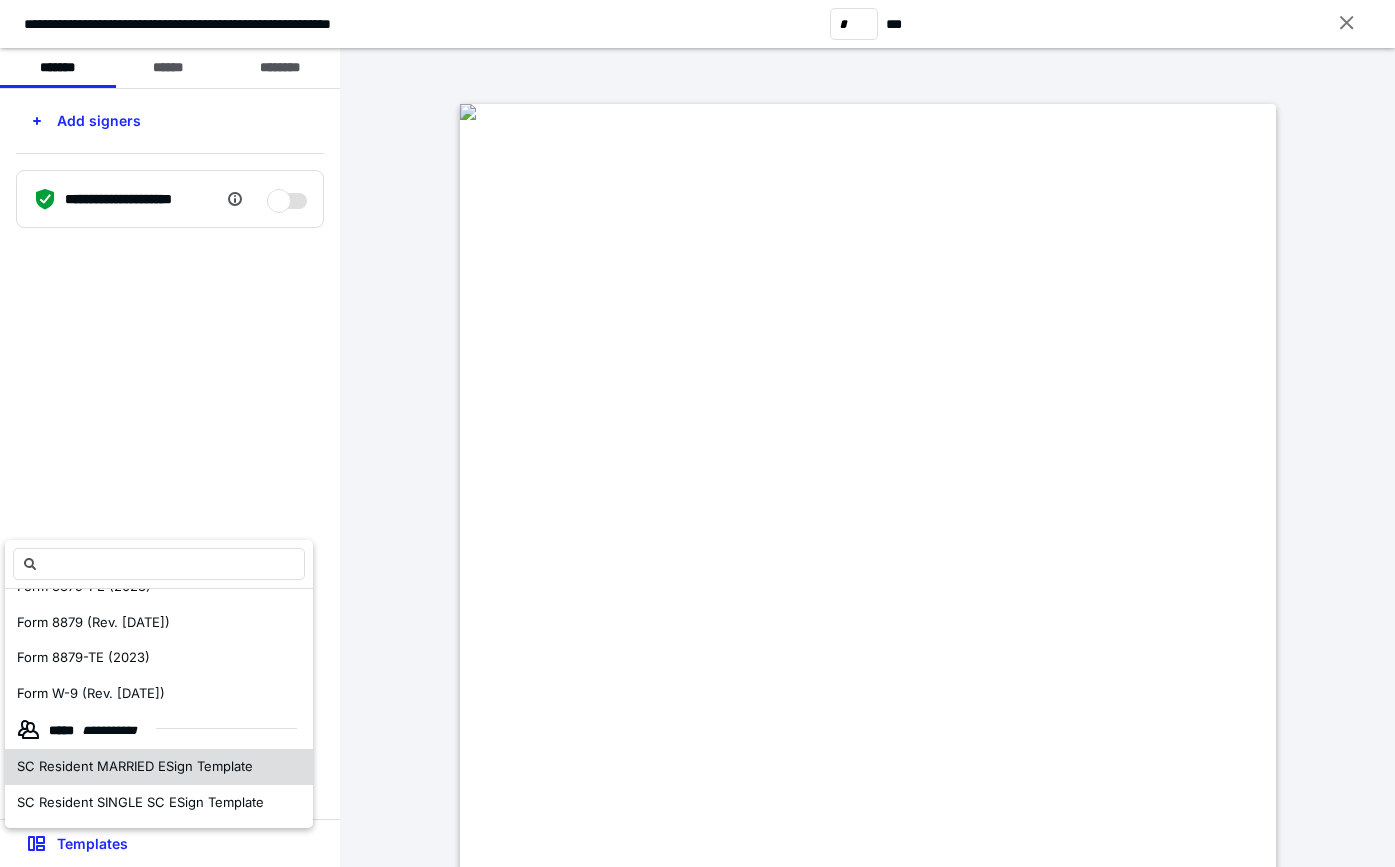 click on "SC Resident MARRIED ESign Template" at bounding box center [135, 766] 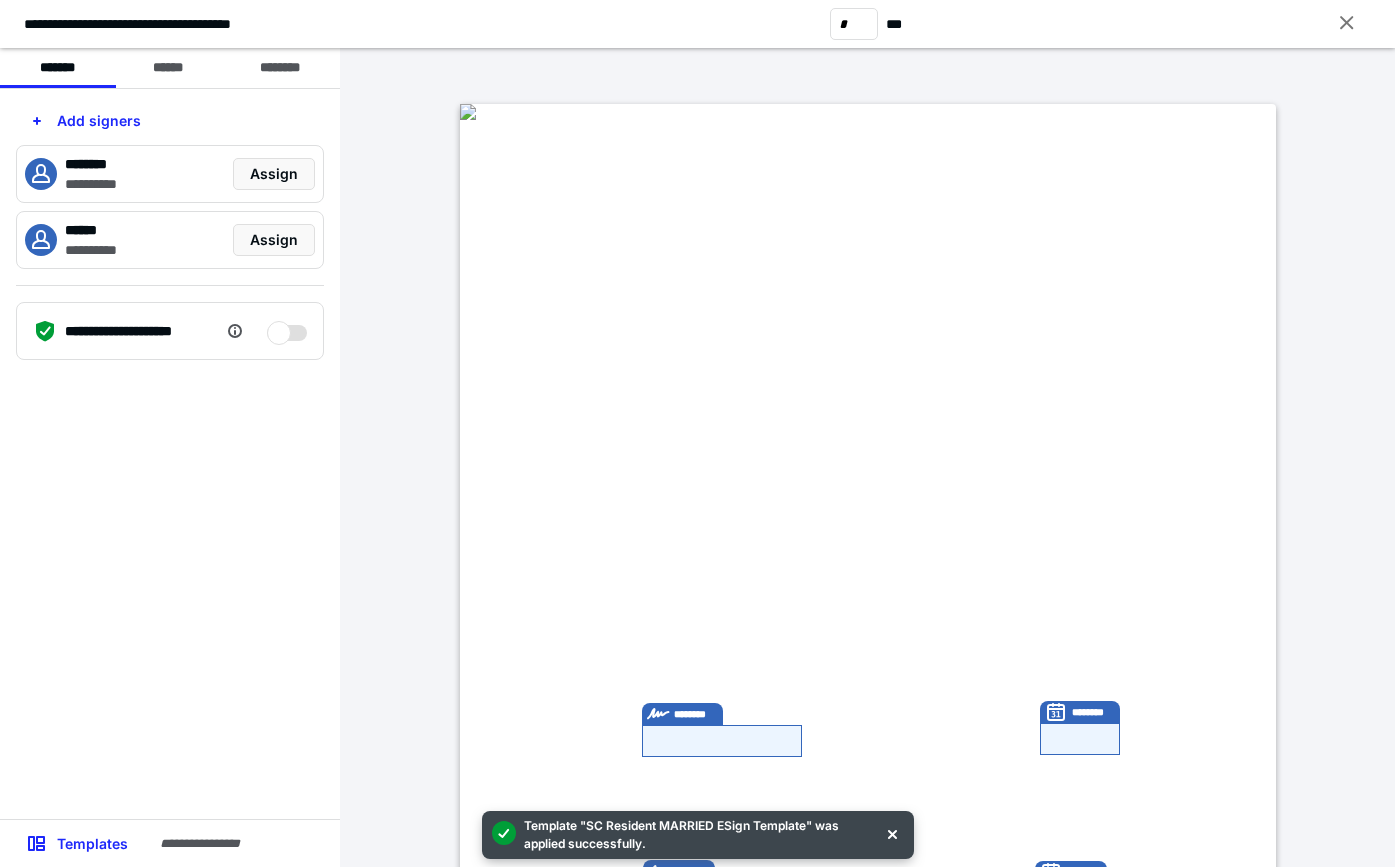 scroll, scrollTop: 0, scrollLeft: 0, axis: both 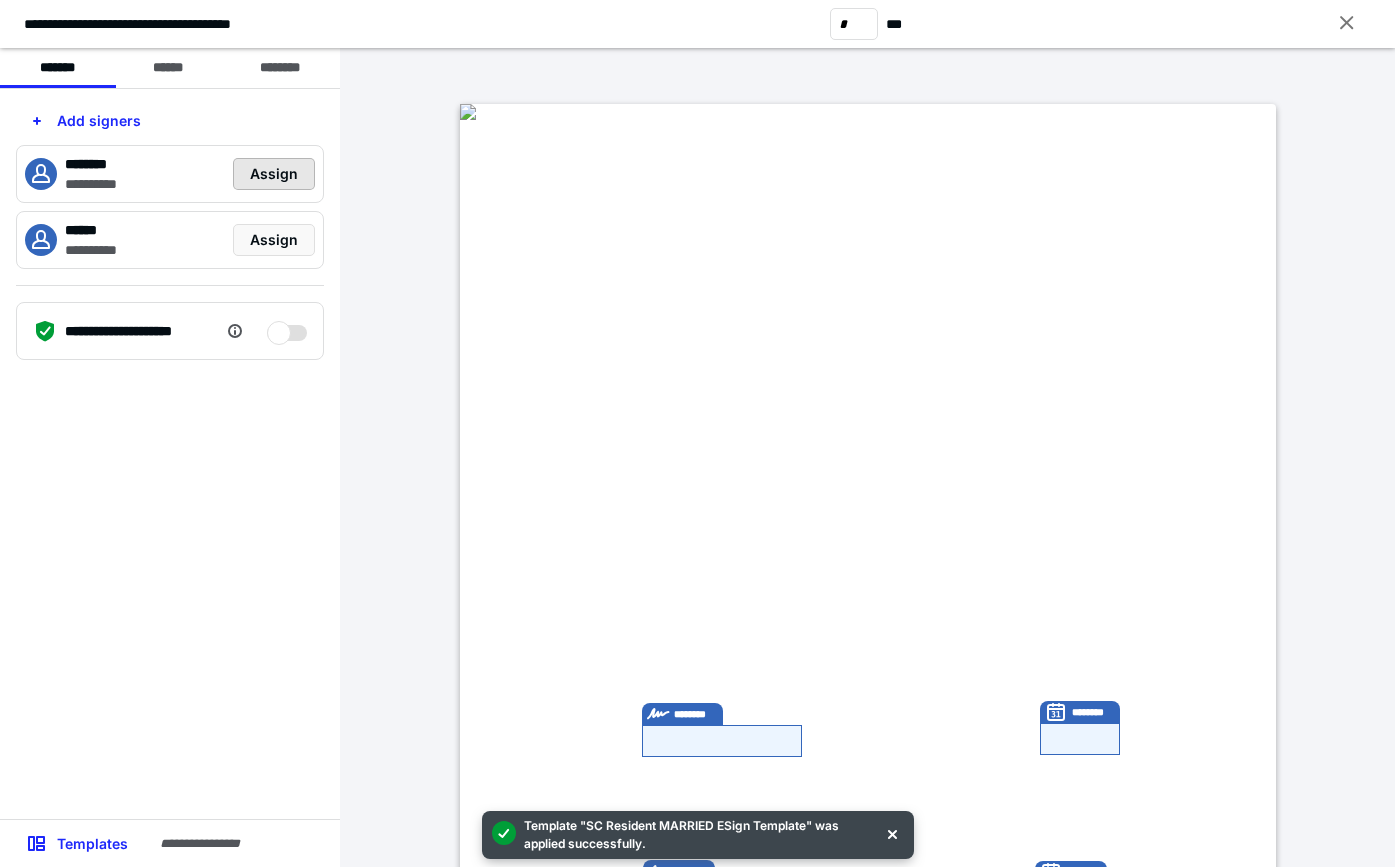 click on "Assign" at bounding box center [274, 174] 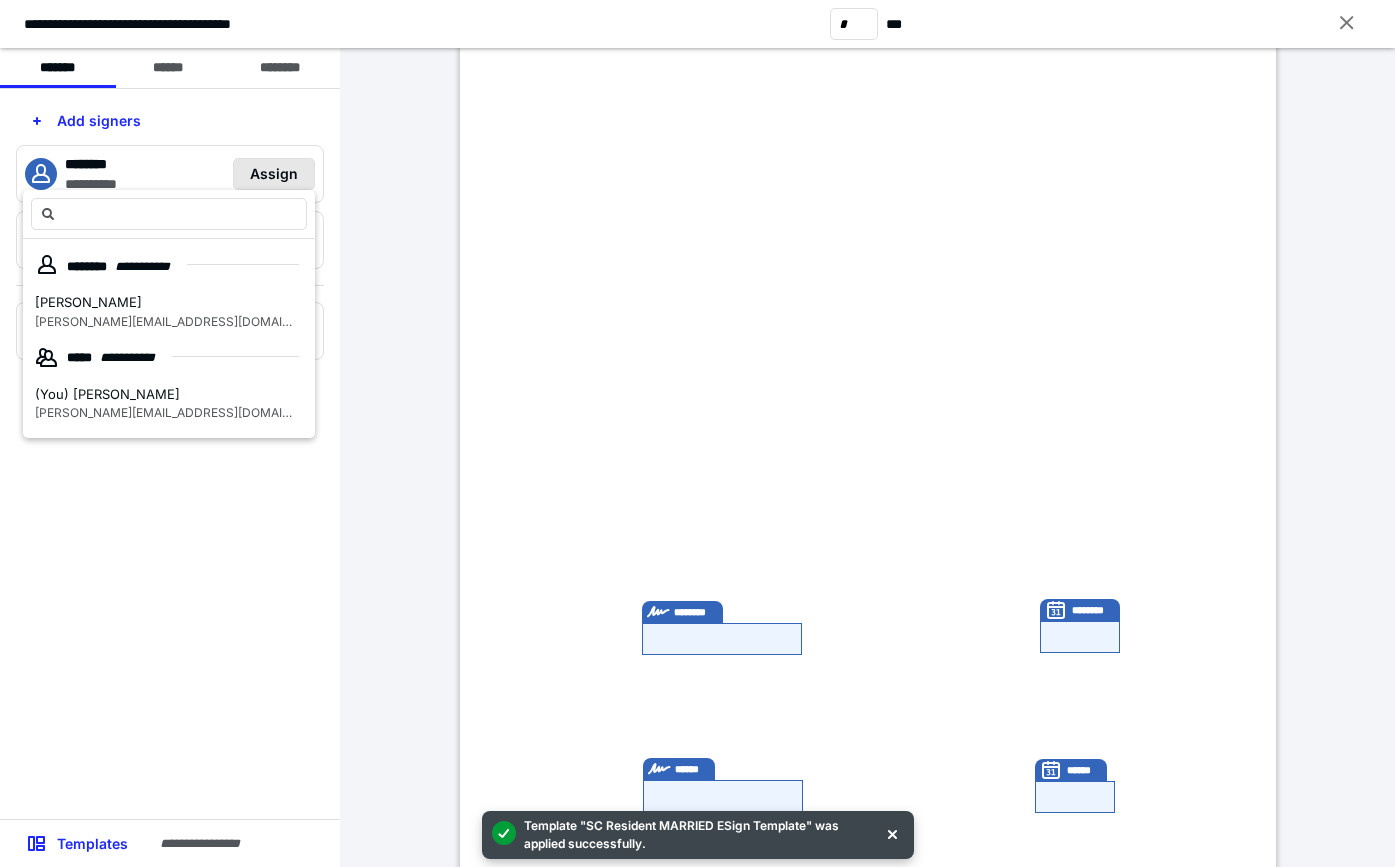 scroll, scrollTop: 300, scrollLeft: 0, axis: vertical 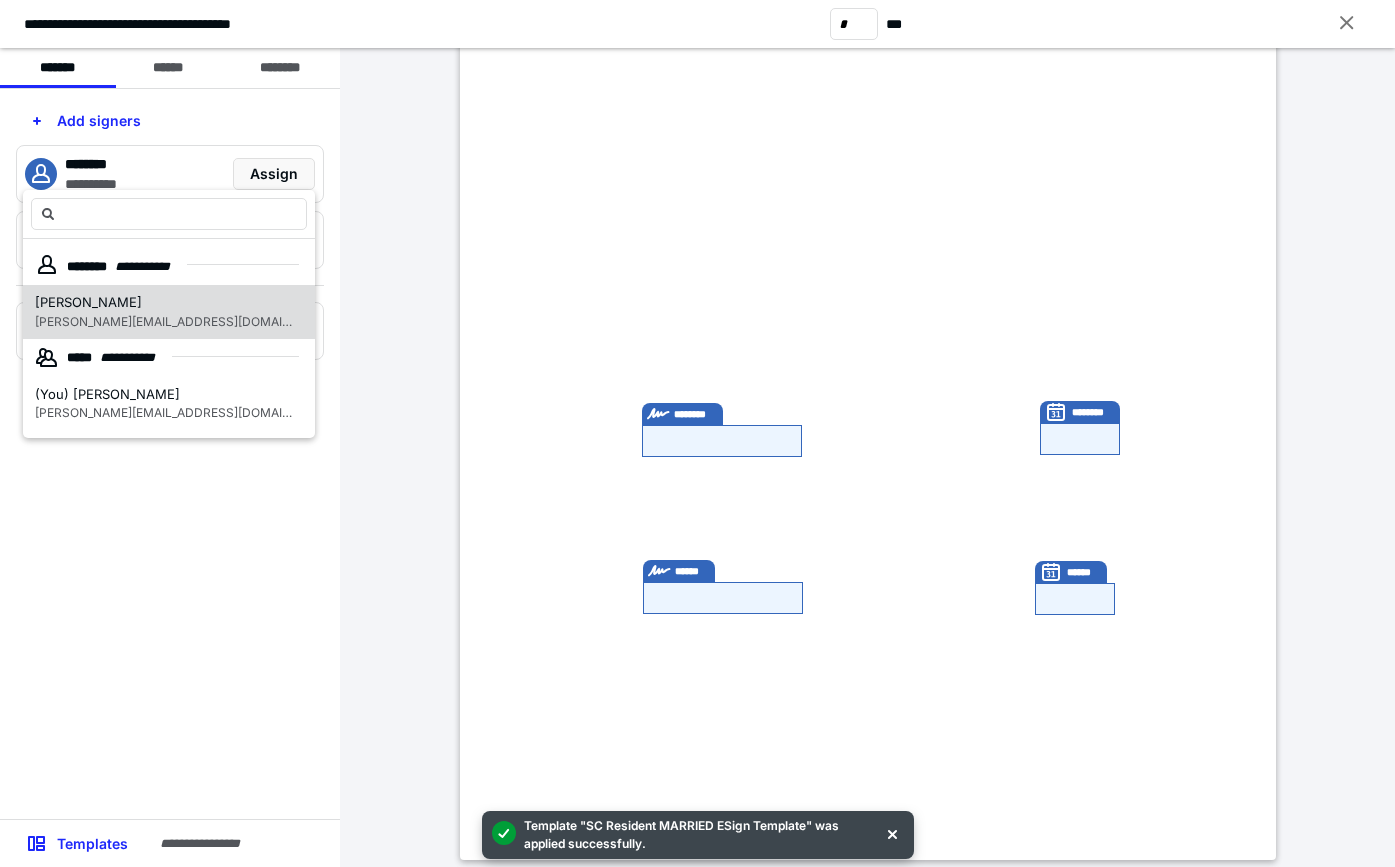 click on "caitlin.swirbull@mill-all.com" at bounding box center [185, 321] 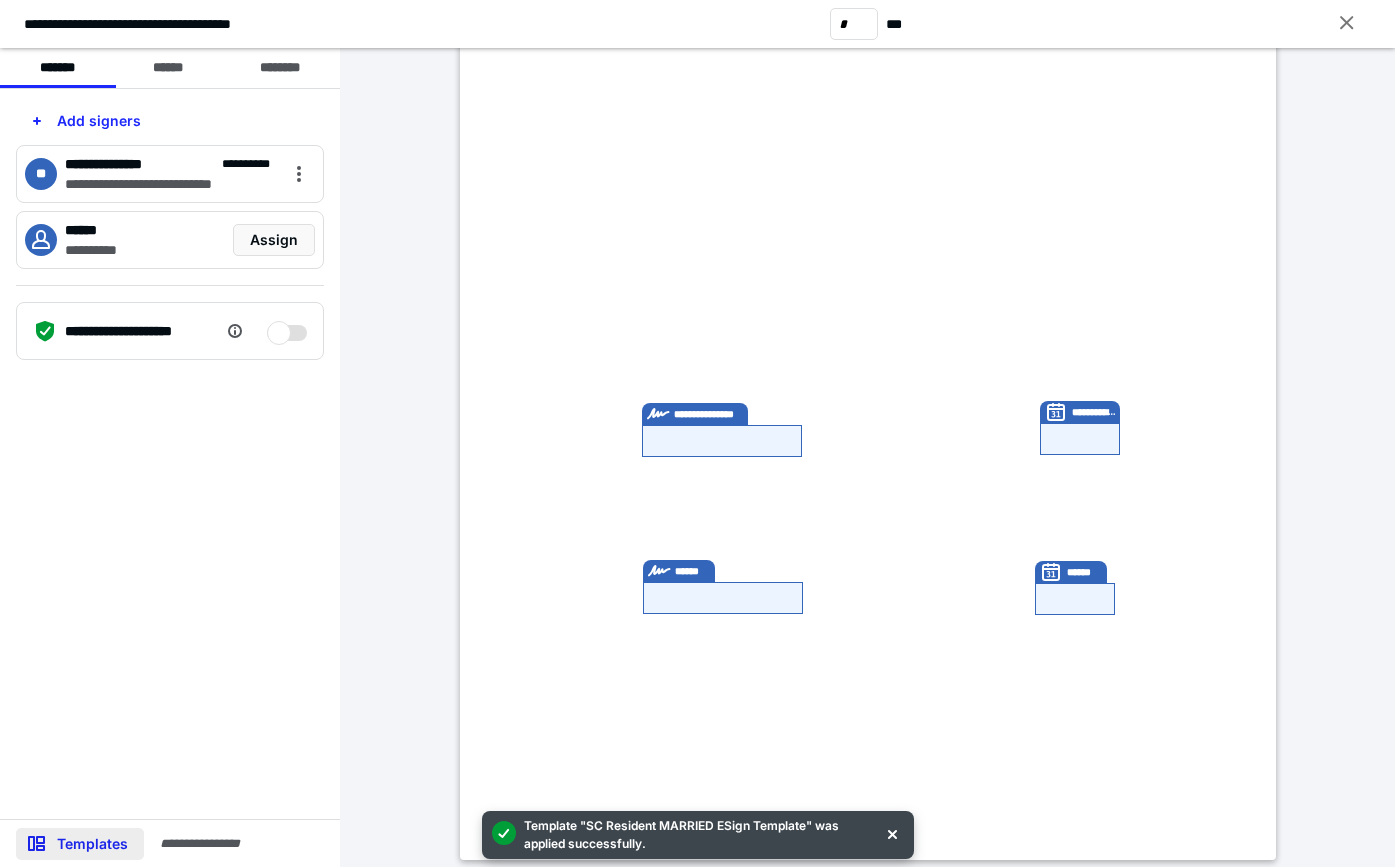 click on "Templates" at bounding box center [80, 844] 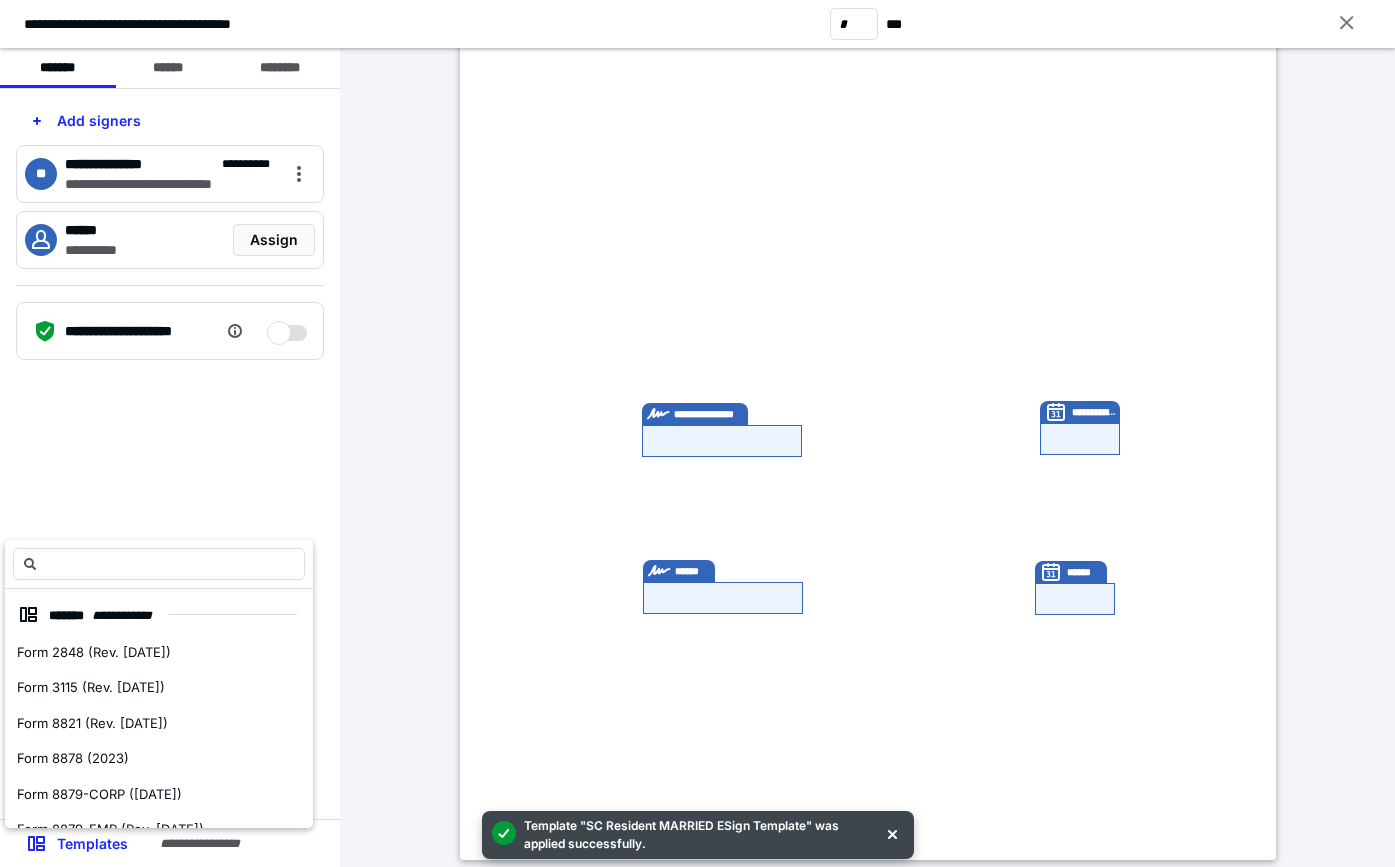 scroll, scrollTop: 314, scrollLeft: 0, axis: vertical 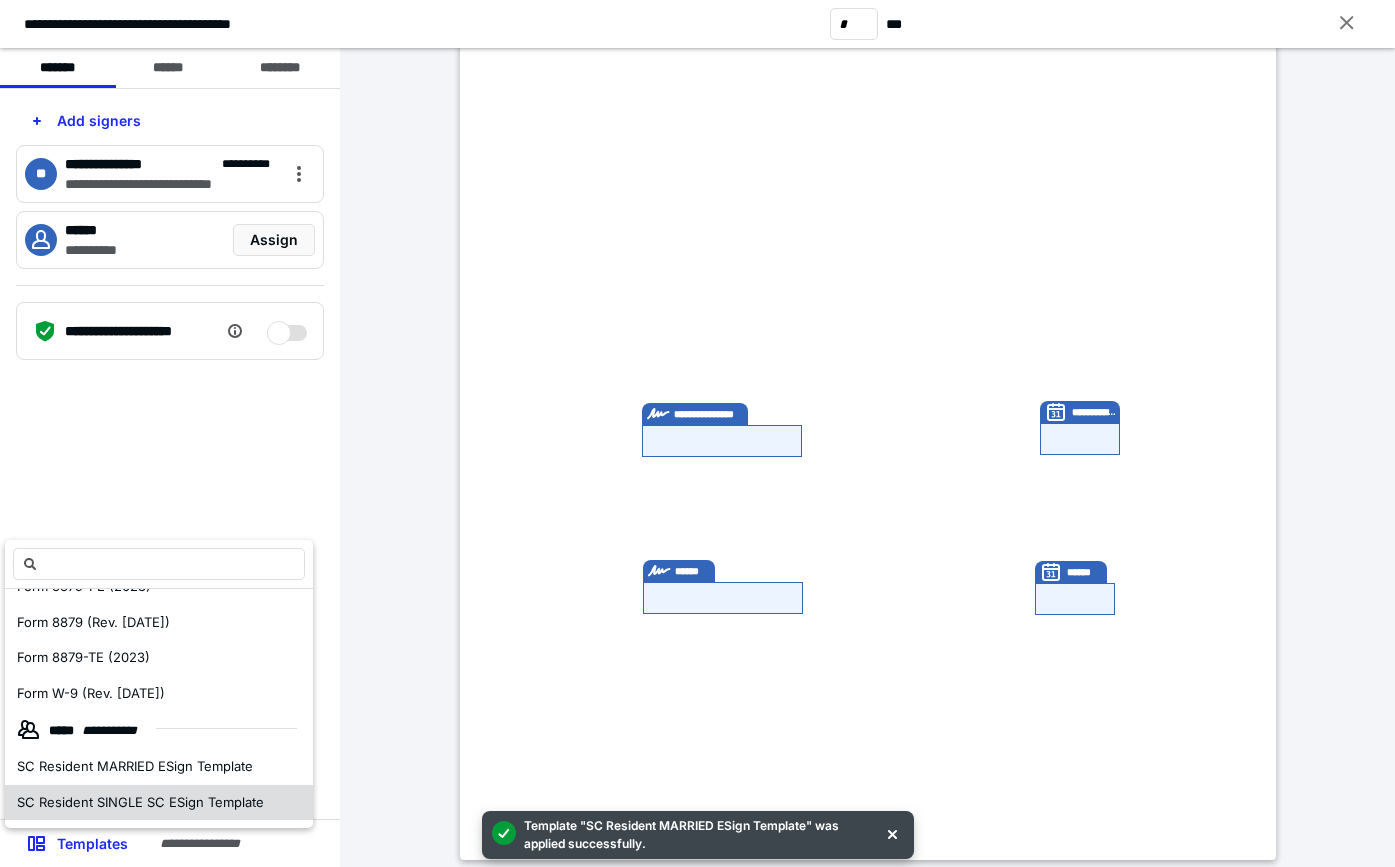 click on "SC Resident SINGLE SC ESign Template" at bounding box center [140, 802] 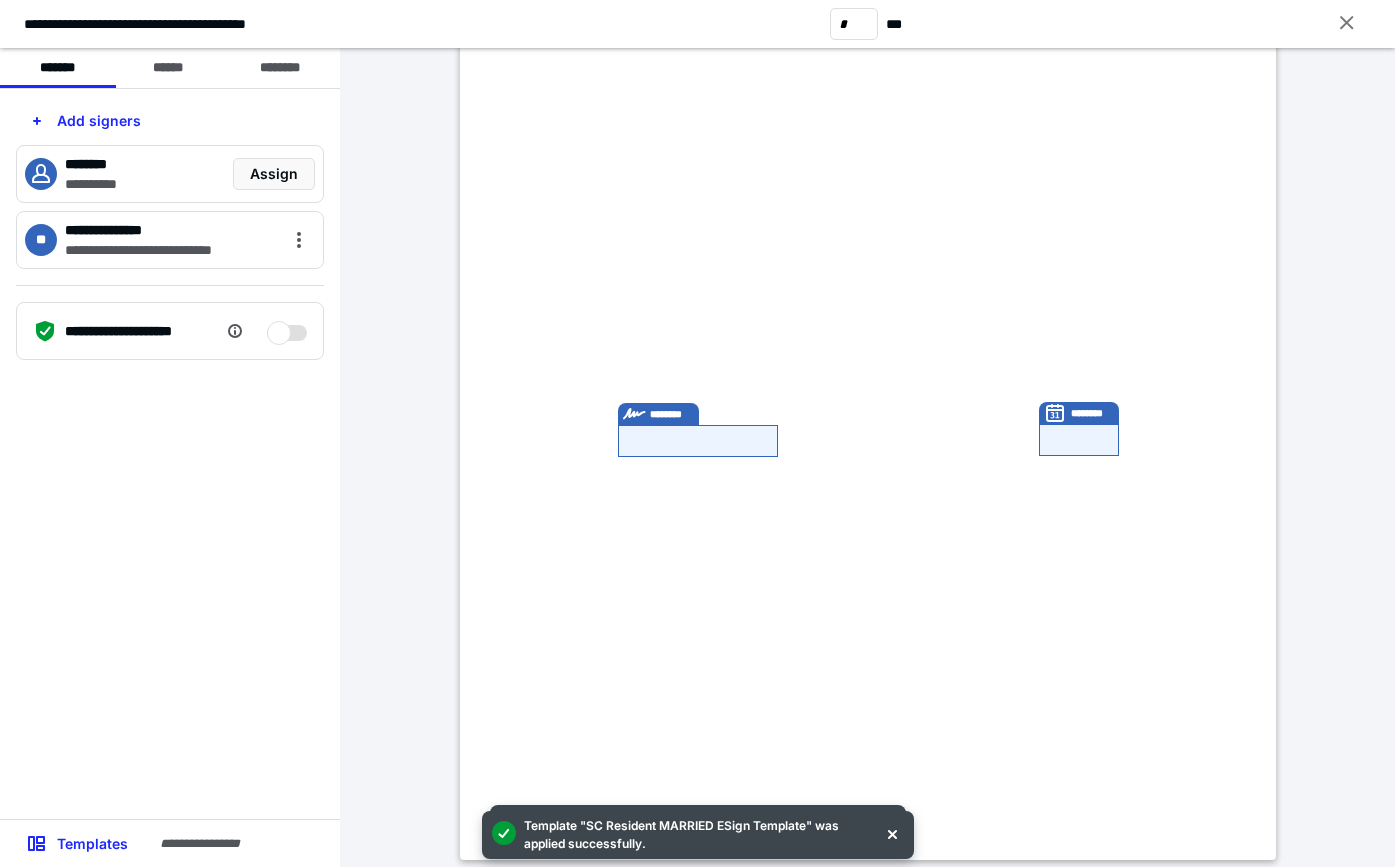 scroll, scrollTop: 0, scrollLeft: 0, axis: both 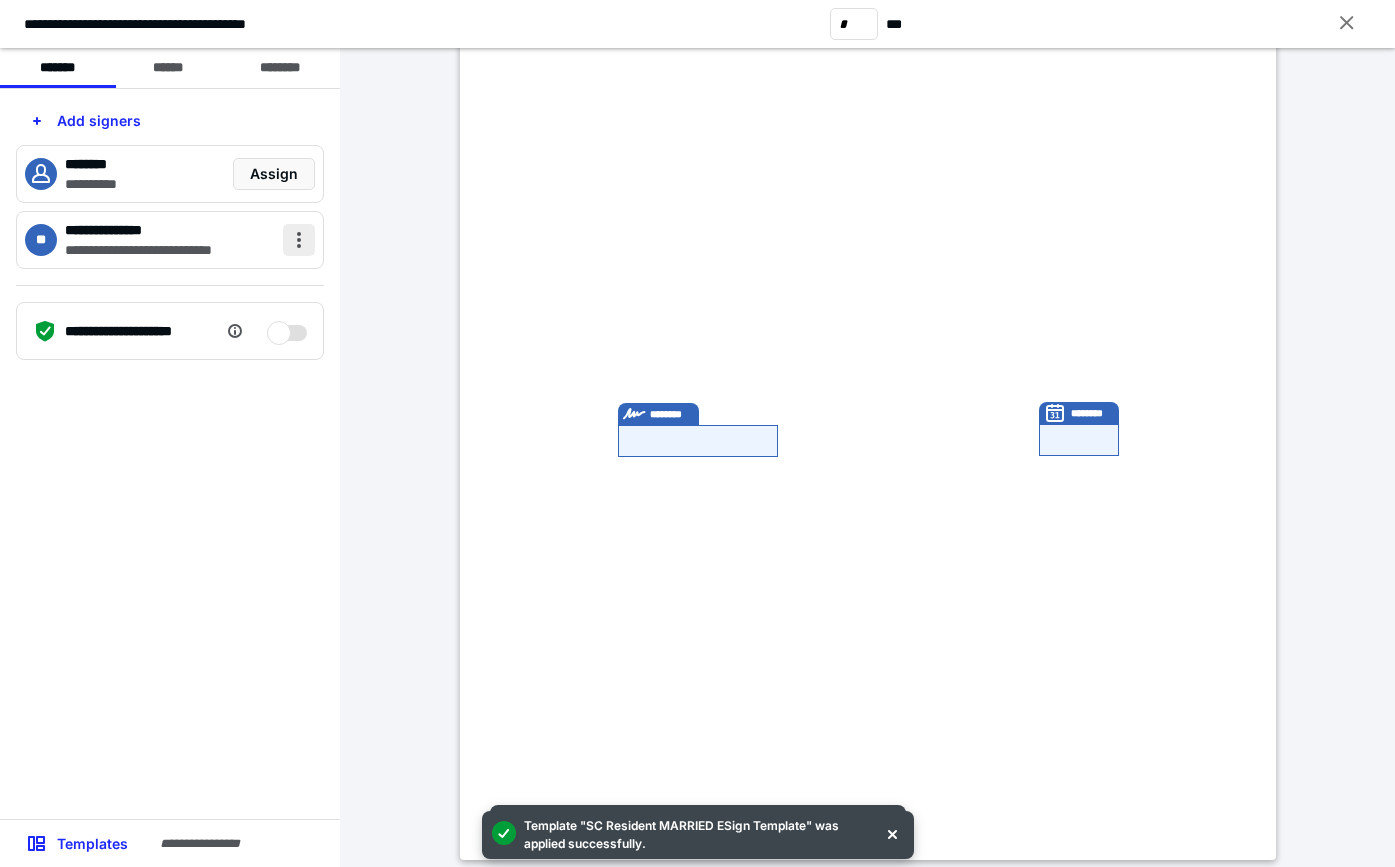 click at bounding box center (299, 240) 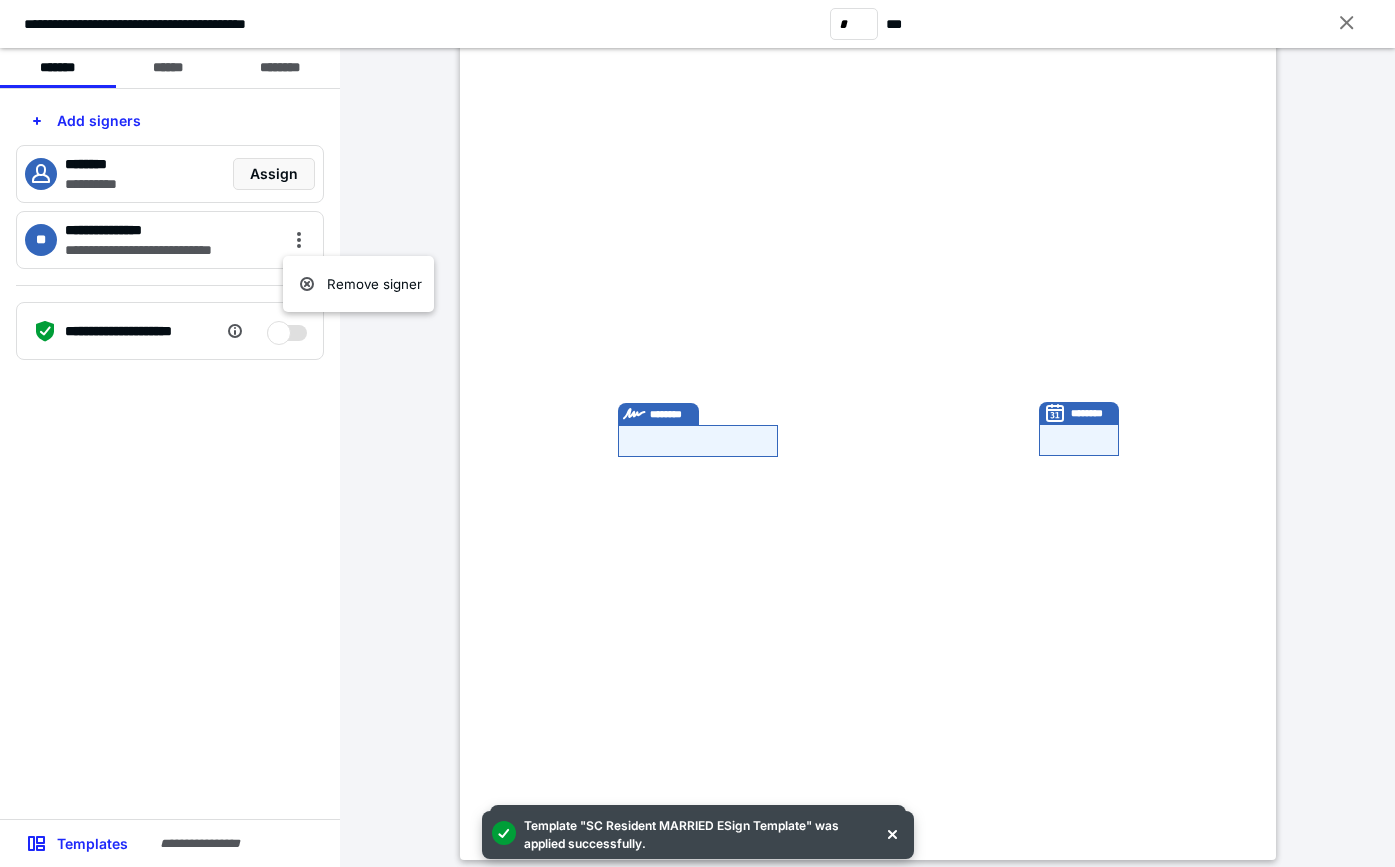 drag, startPoint x: 335, startPoint y: 281, endPoint x: 283, endPoint y: 213, distance: 85.60374 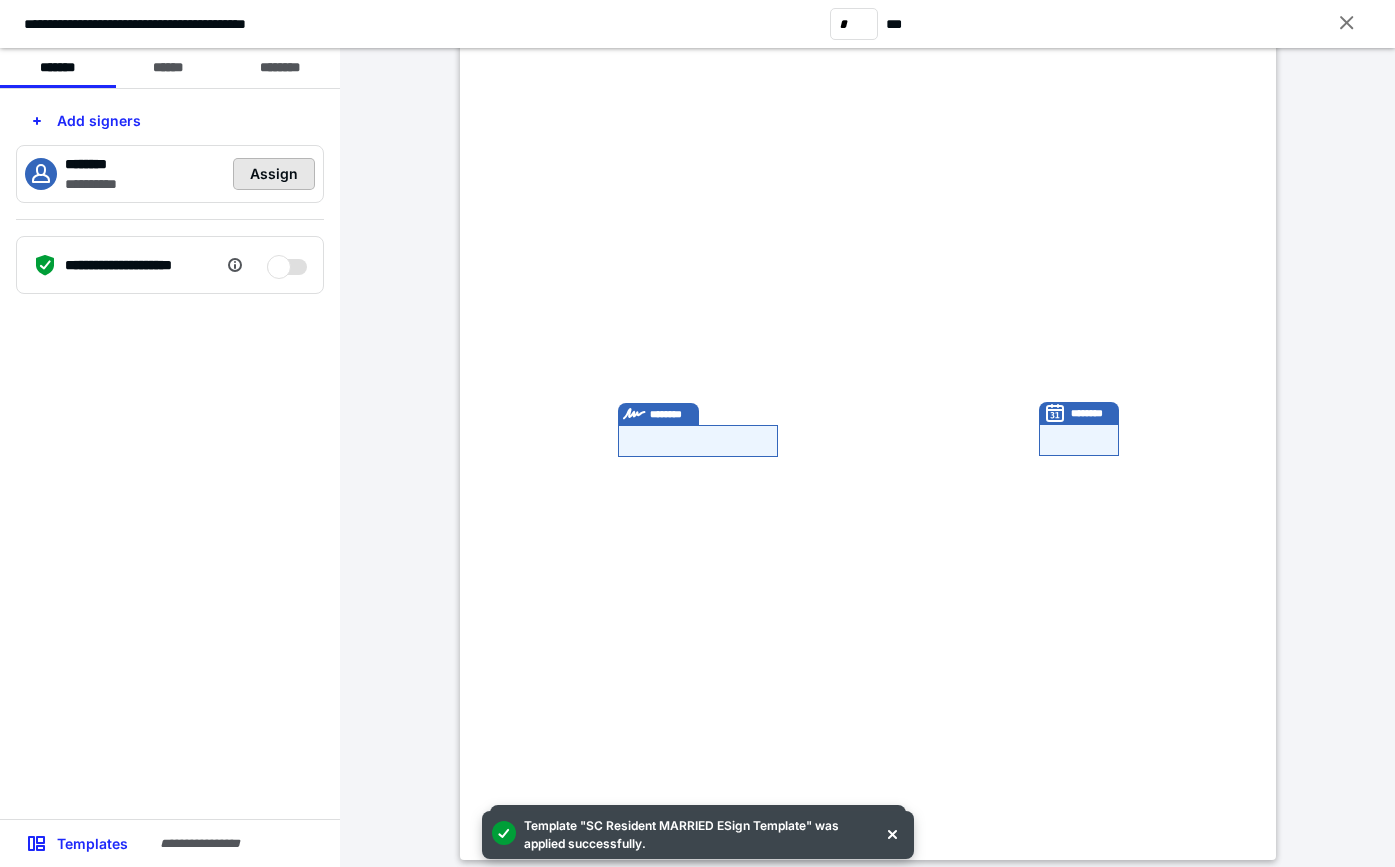 click on "Assign" at bounding box center [274, 174] 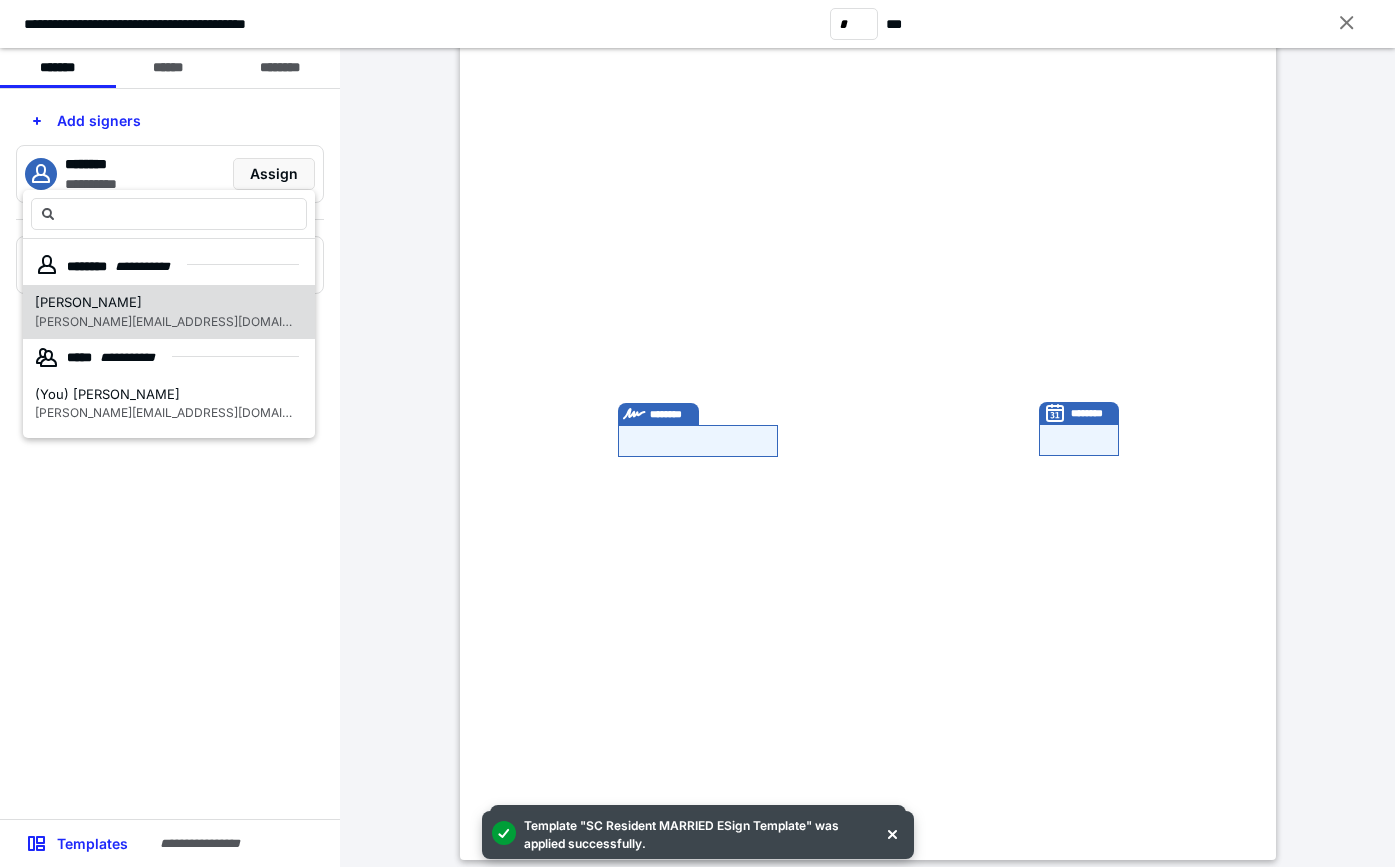 click on "caitlin.swirbull@mill-all.com" at bounding box center [185, 321] 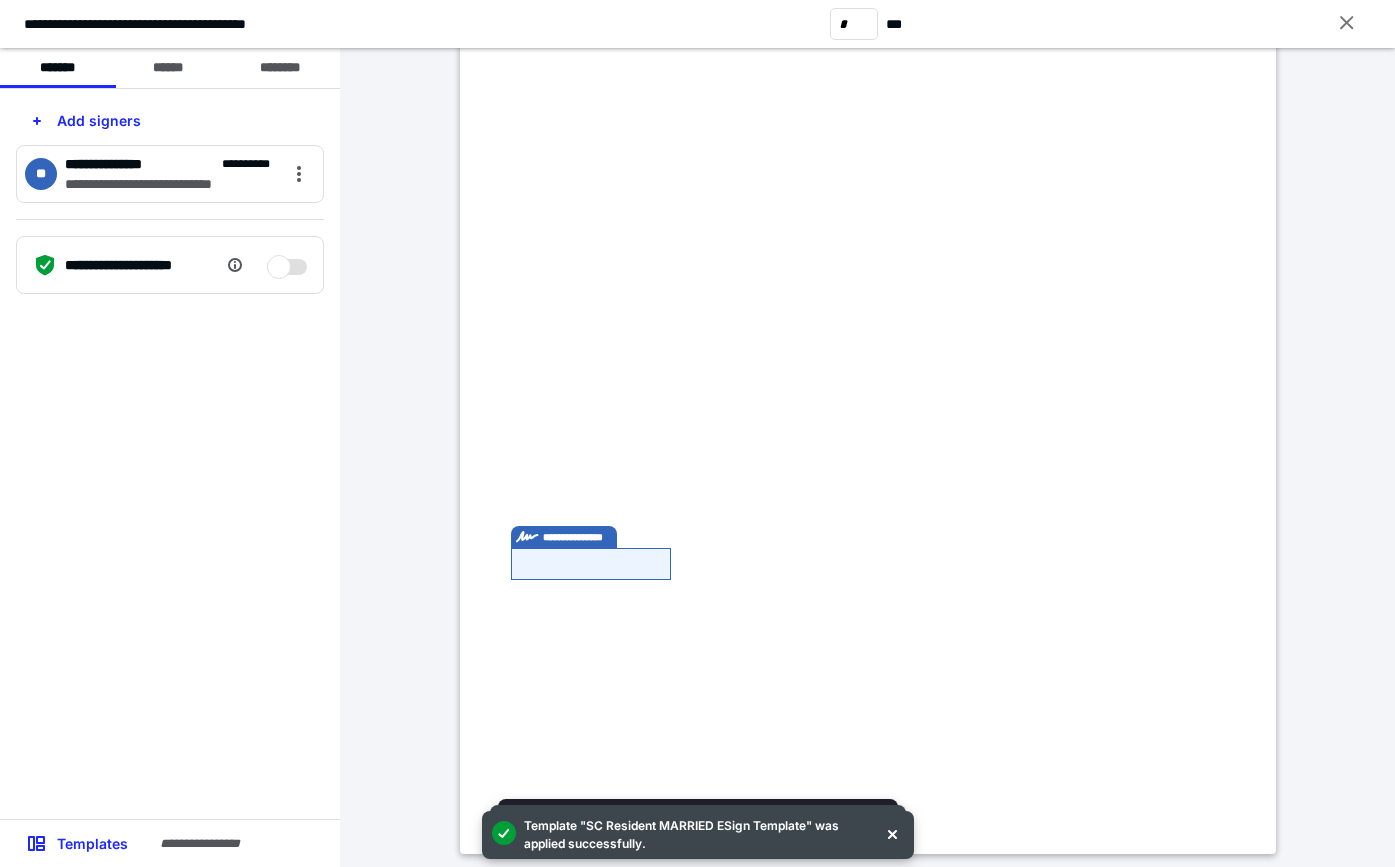 scroll, scrollTop: 3619, scrollLeft: 0, axis: vertical 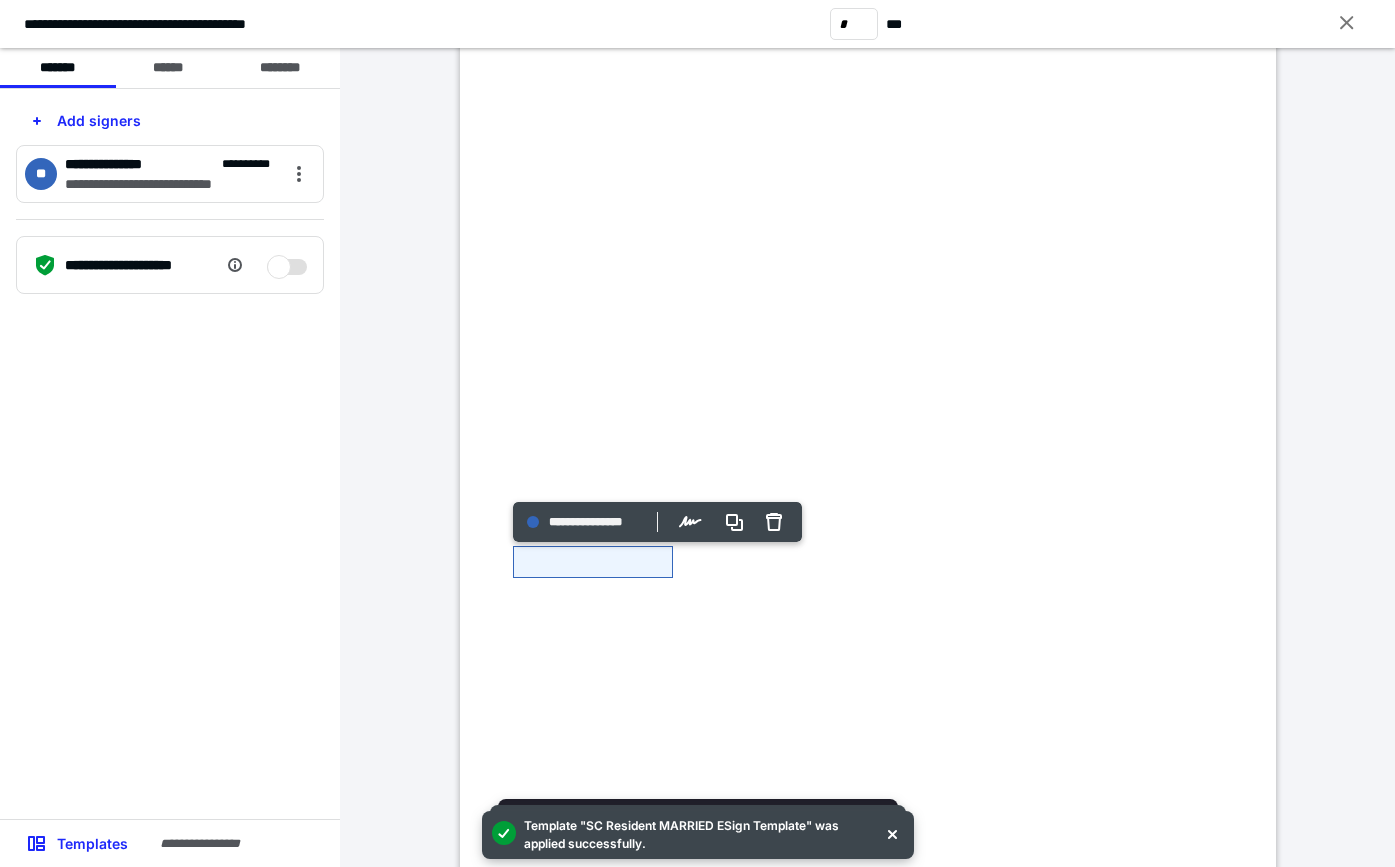 click at bounding box center [468, -171] 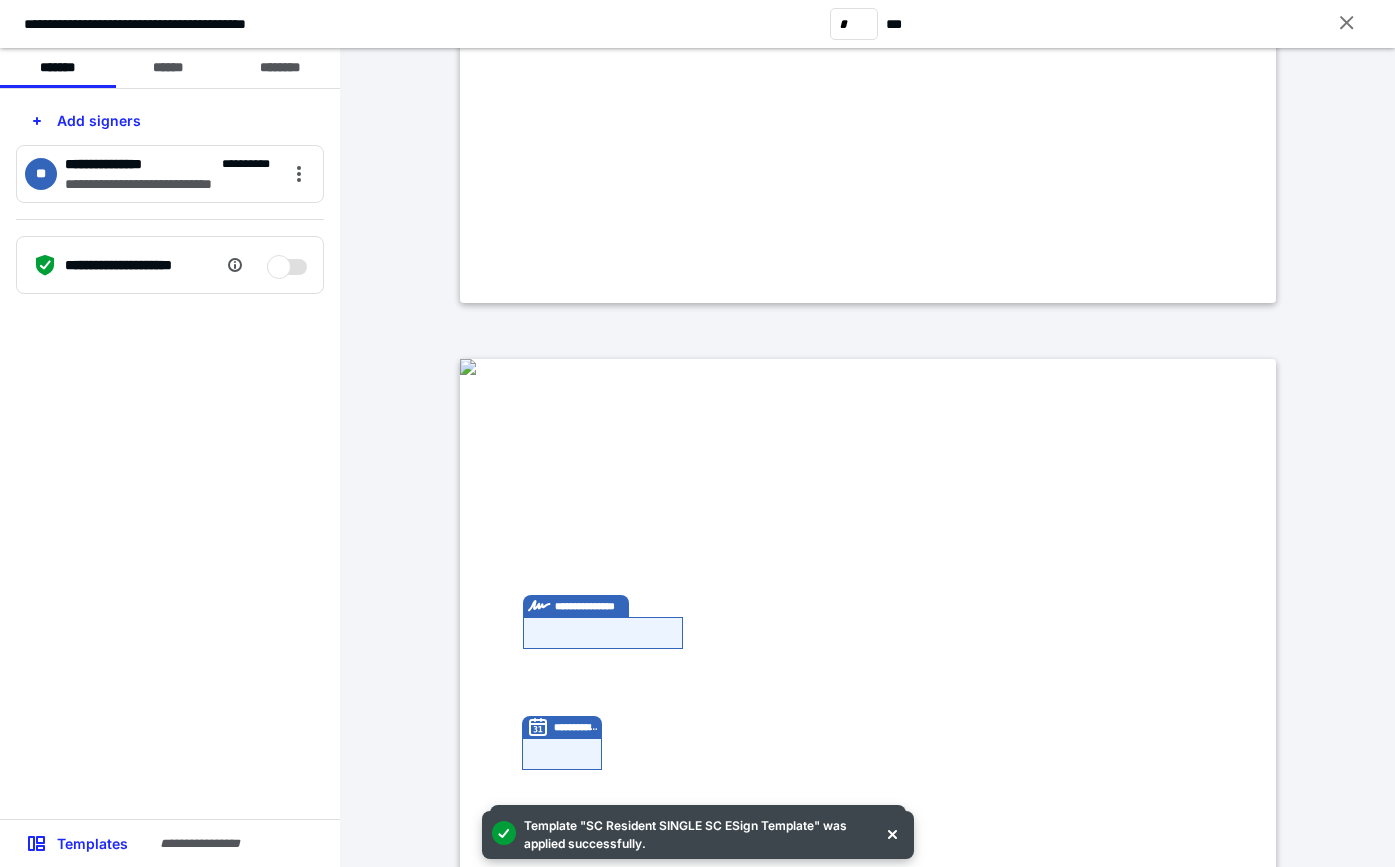 scroll, scrollTop: 1987, scrollLeft: 0, axis: vertical 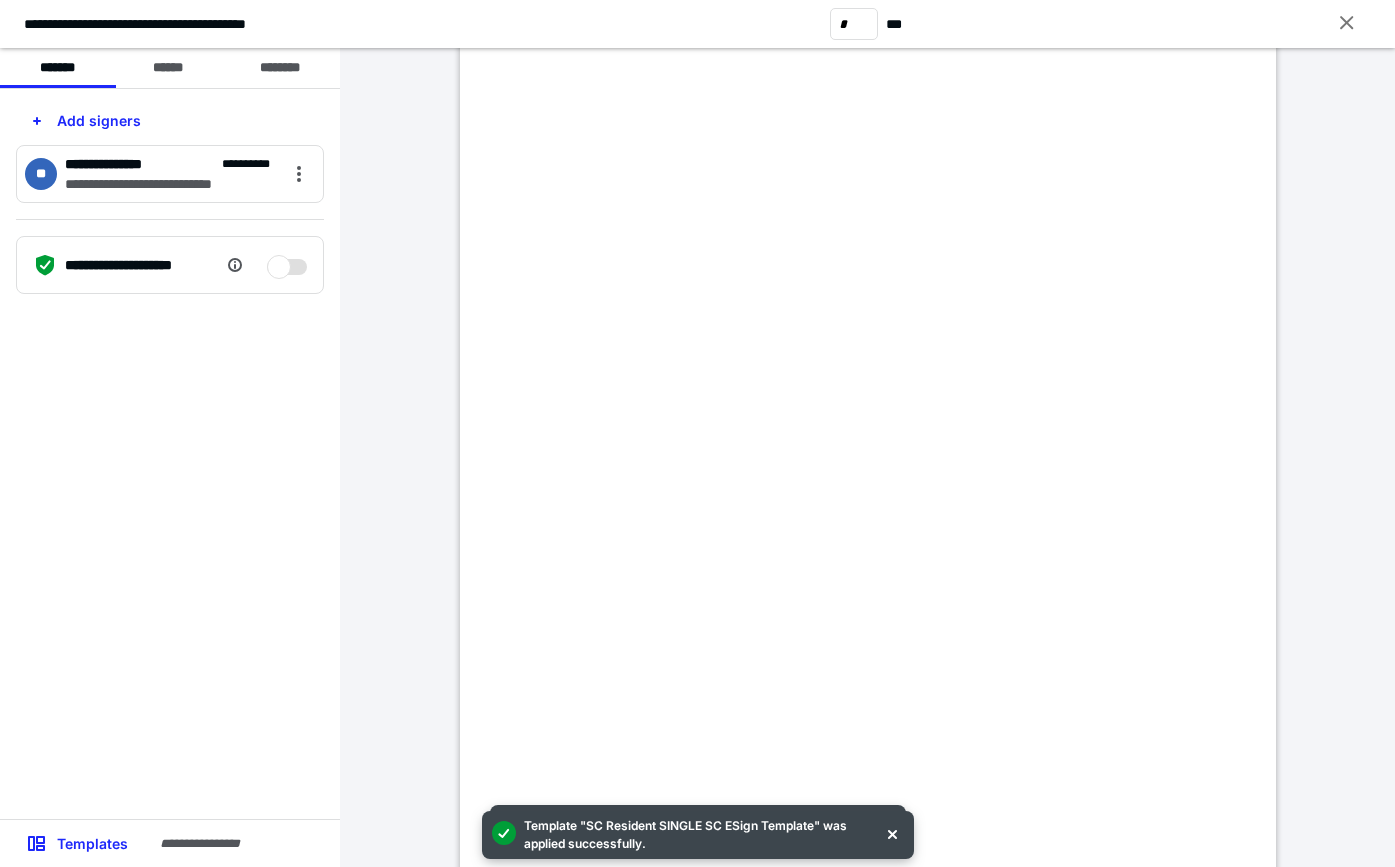 type on "*" 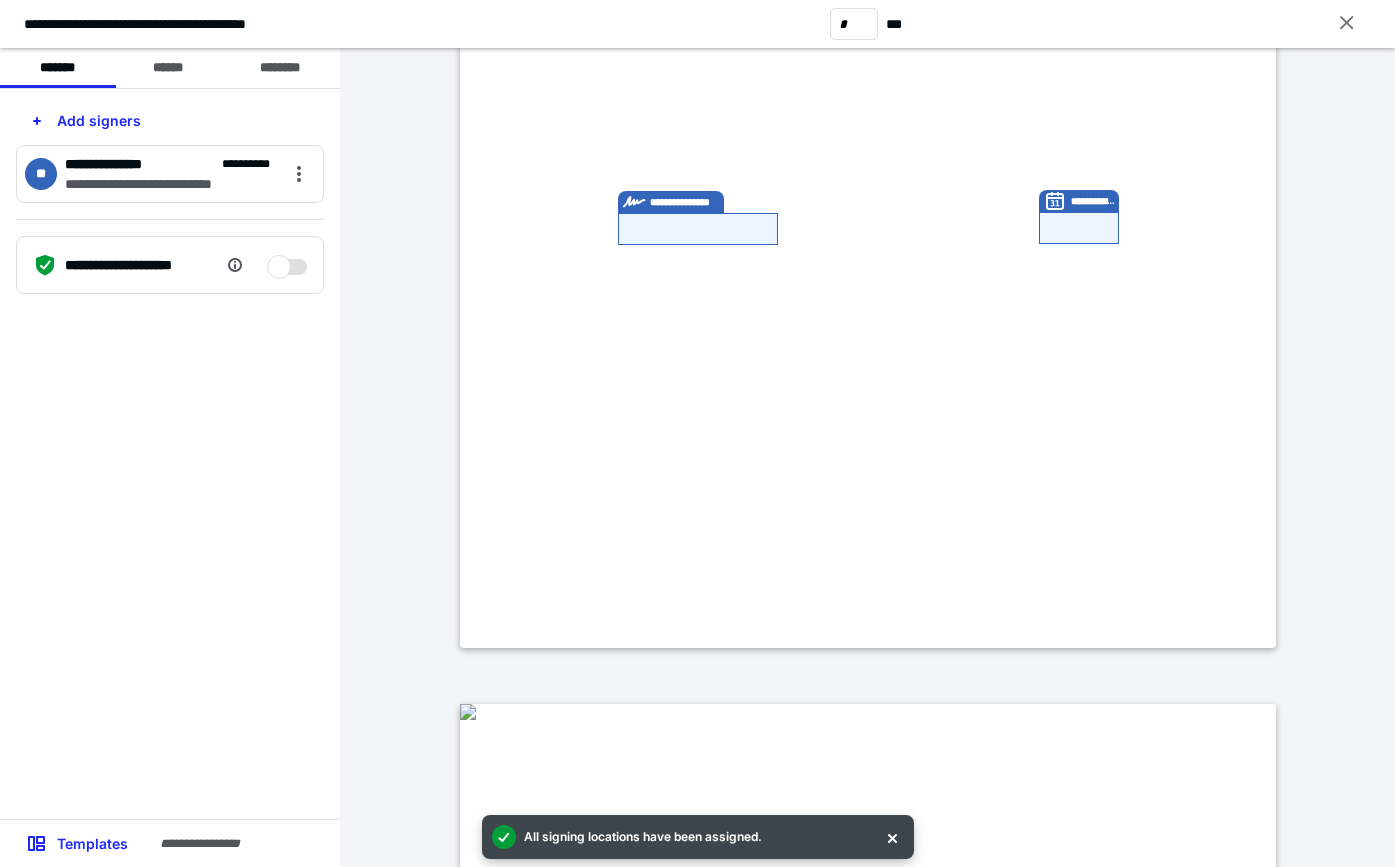 scroll, scrollTop: 520, scrollLeft: 0, axis: vertical 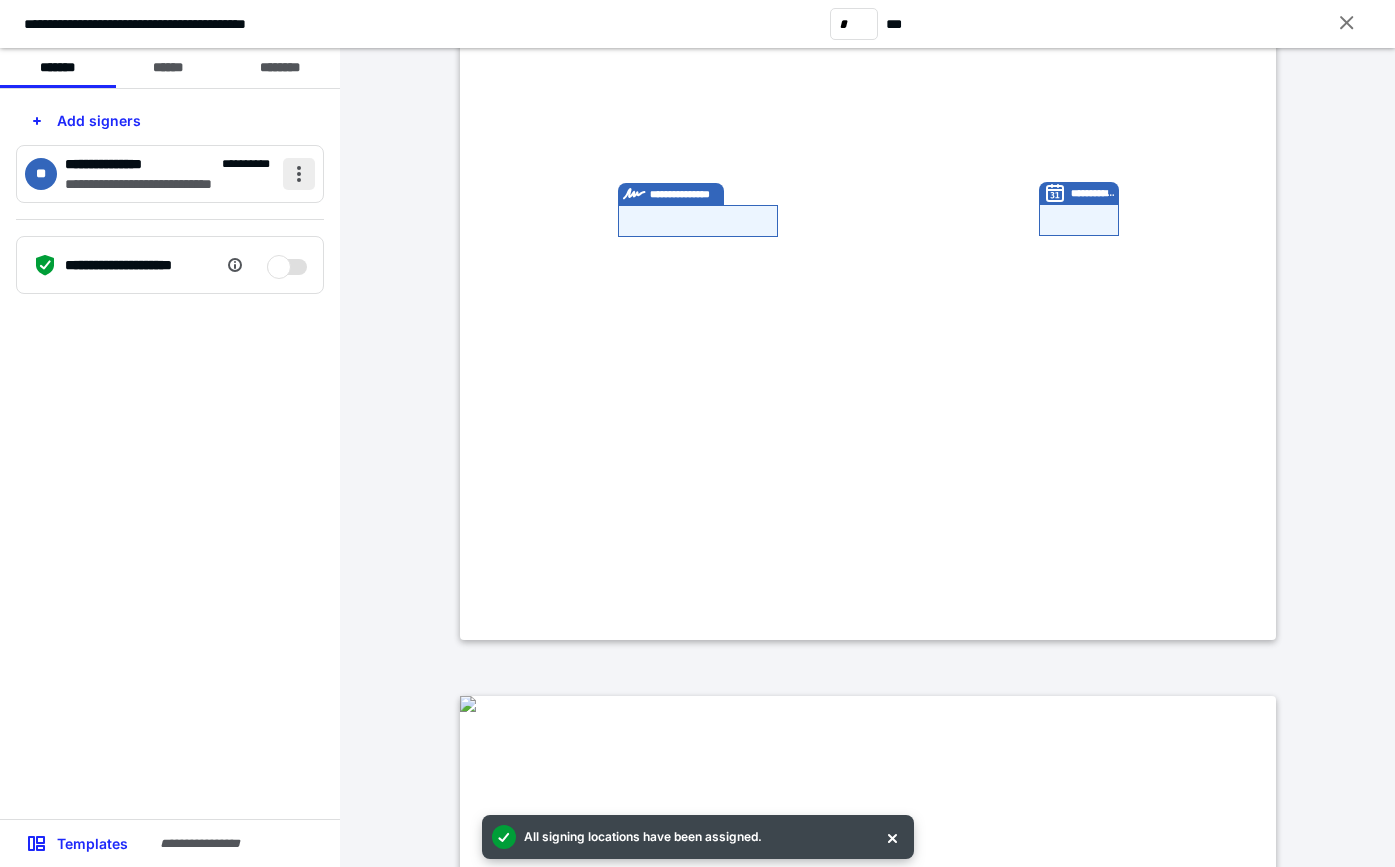 click at bounding box center [299, 174] 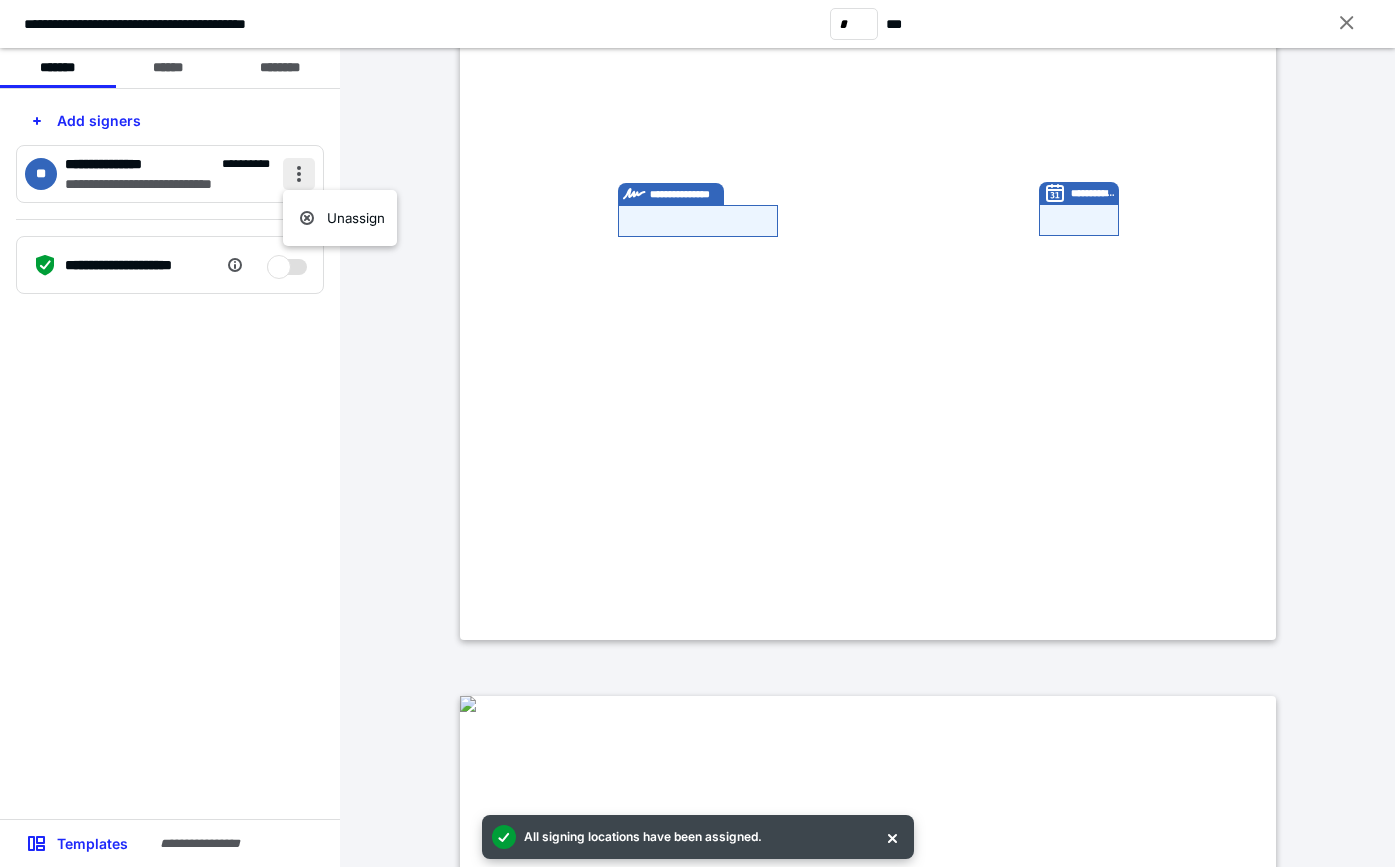 click at bounding box center [299, 174] 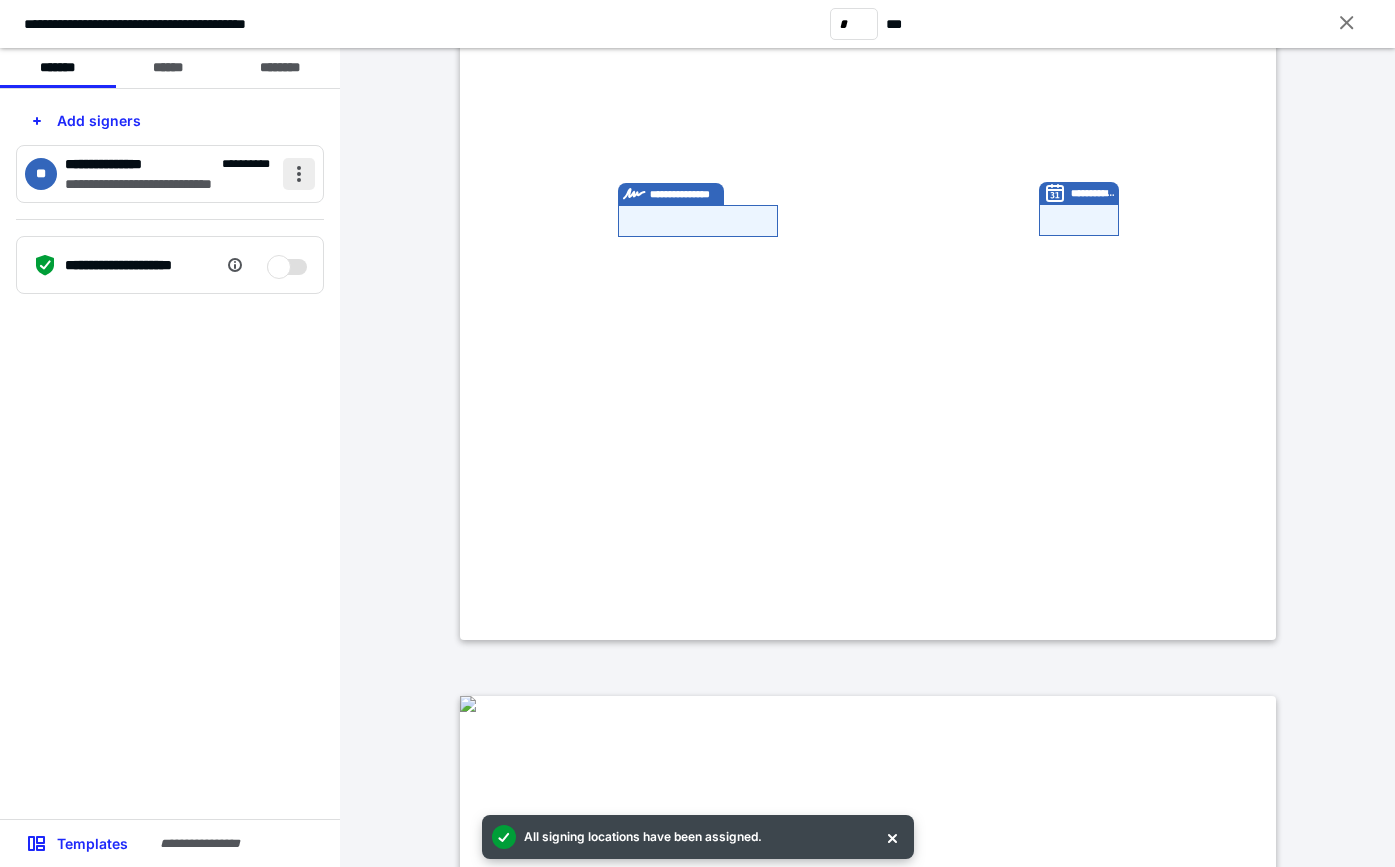 drag, startPoint x: 149, startPoint y: 183, endPoint x: 308, endPoint y: 177, distance: 159.11317 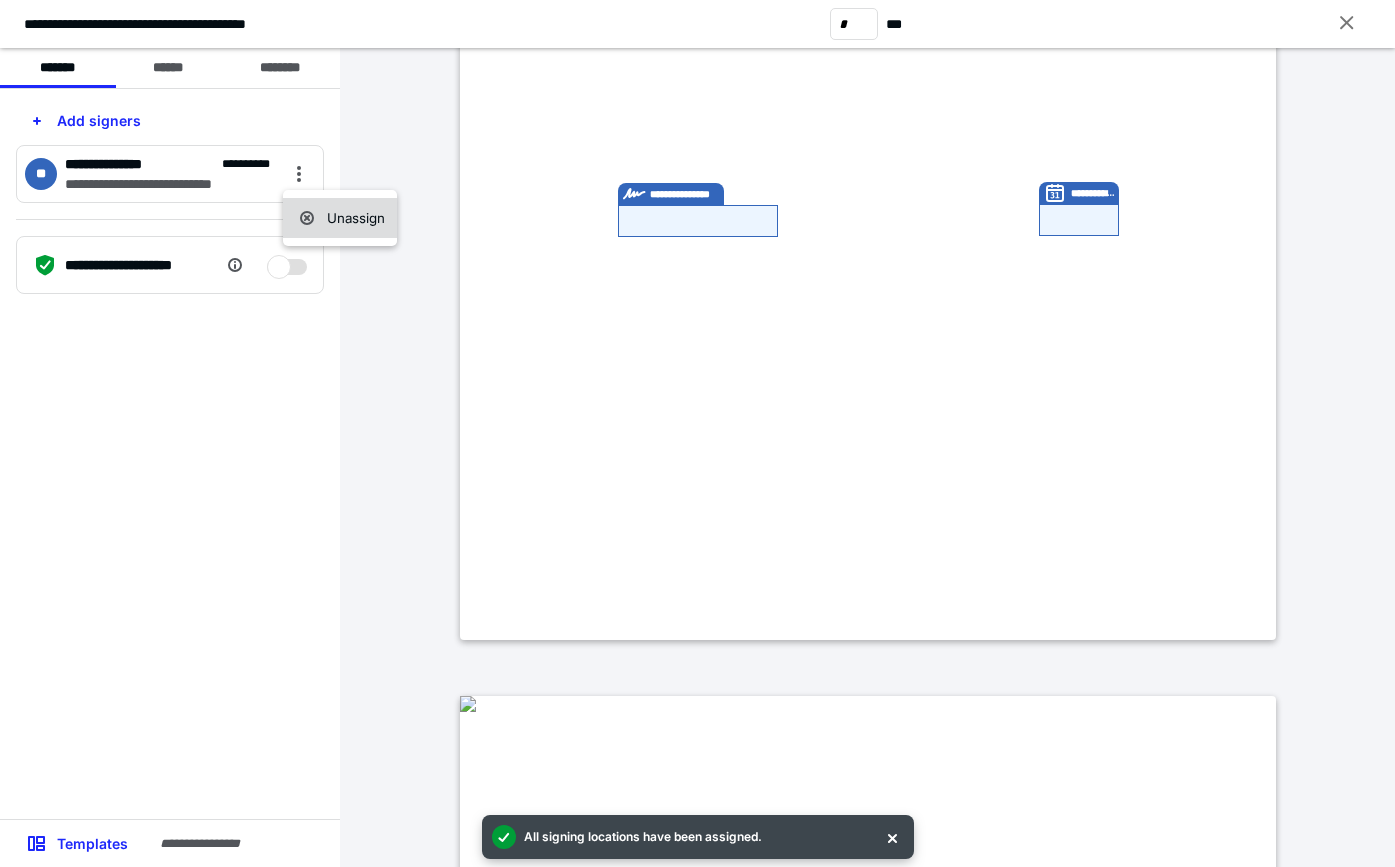 click 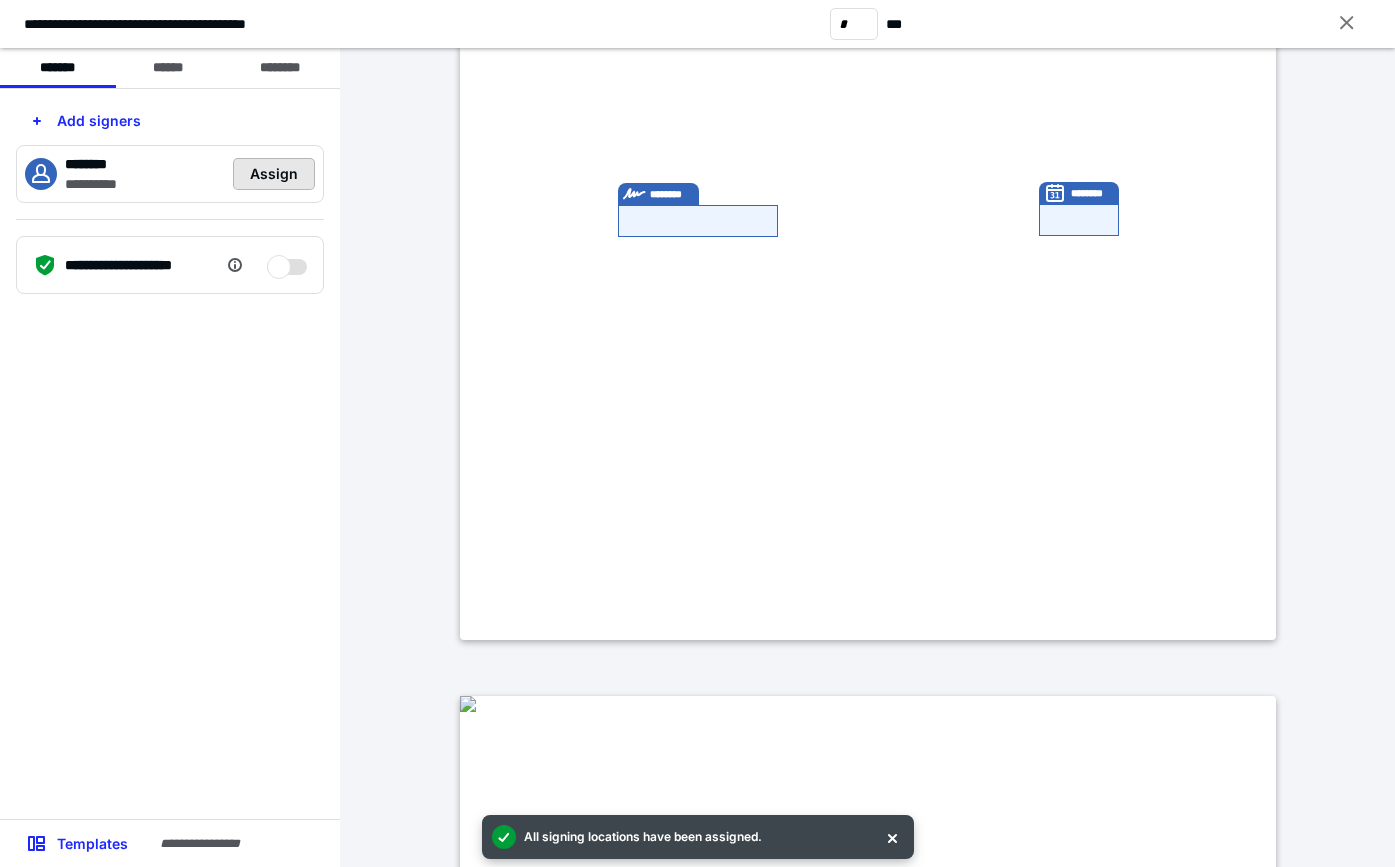 click on "Assign" at bounding box center [274, 174] 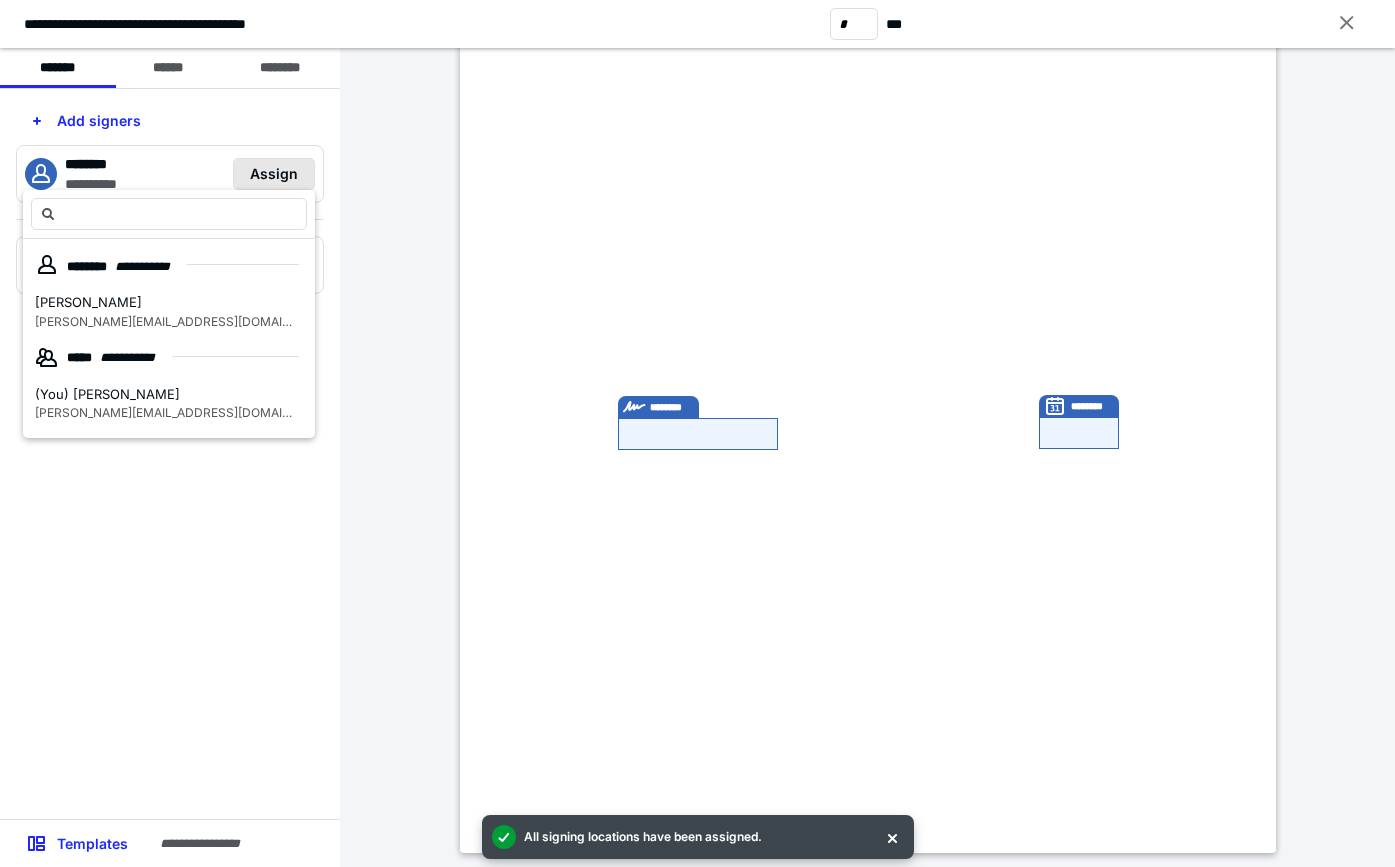 scroll, scrollTop: 300, scrollLeft: 0, axis: vertical 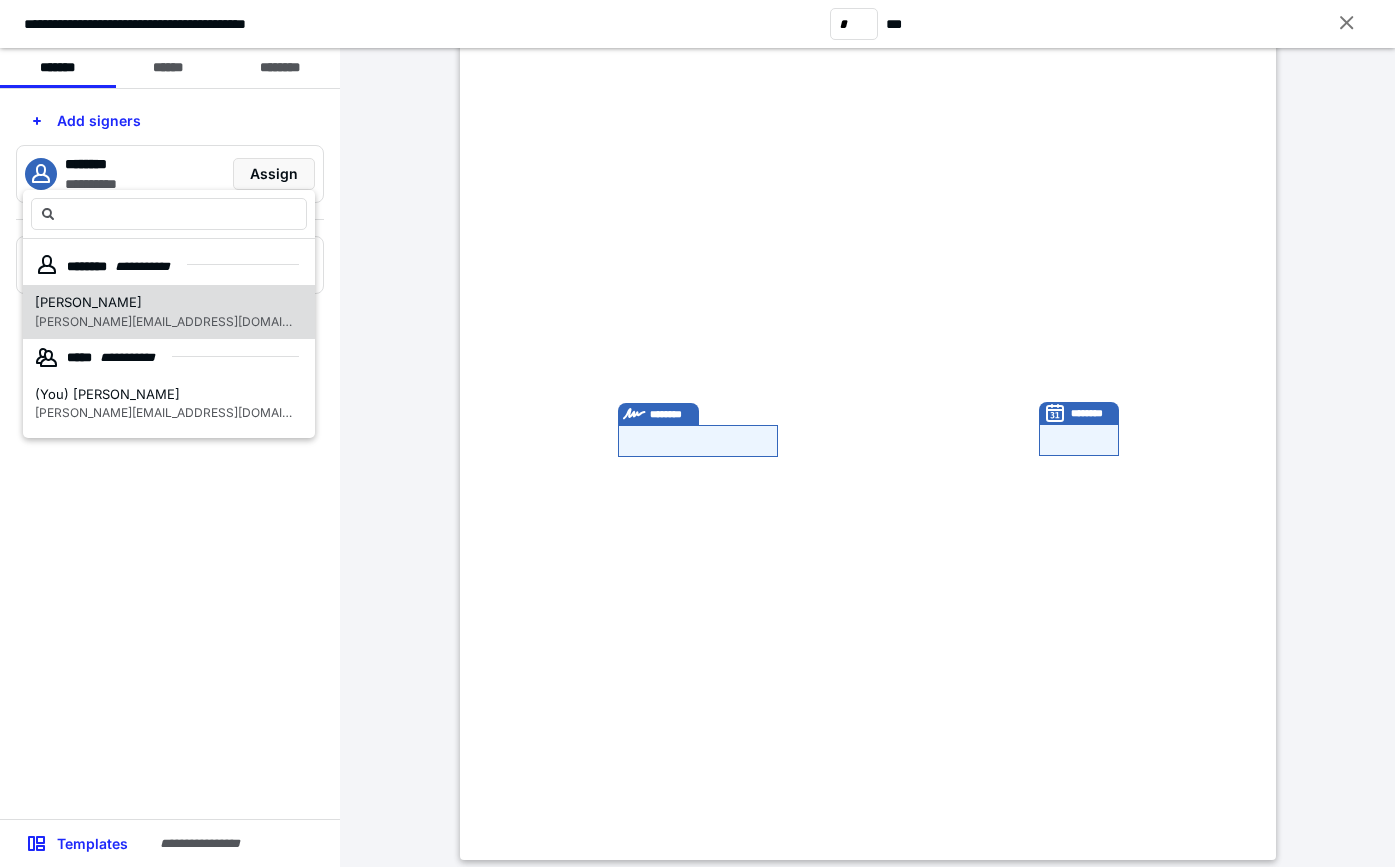 click on "[PERSON_NAME]" at bounding box center (165, 303) 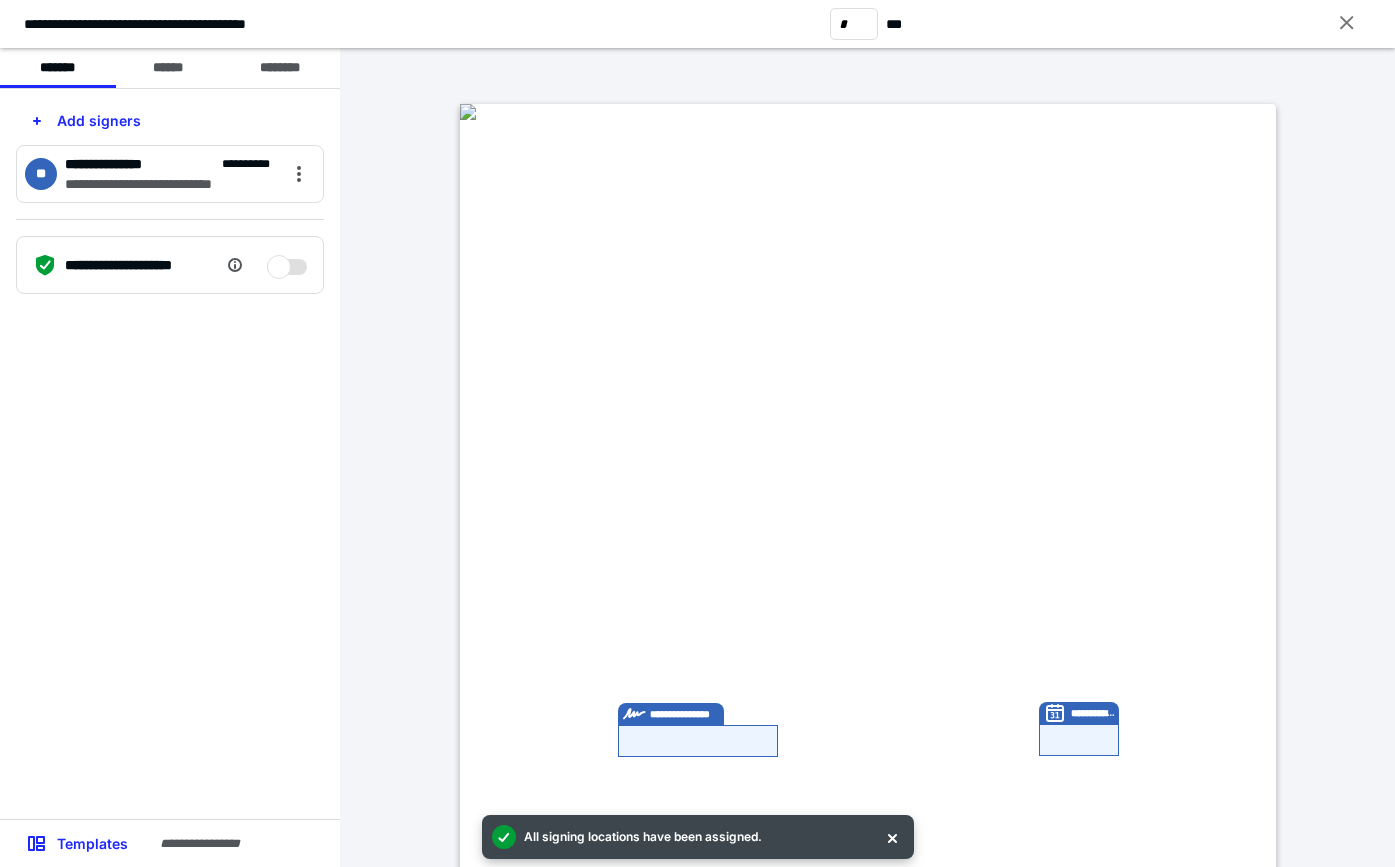 scroll, scrollTop: 12, scrollLeft: 0, axis: vertical 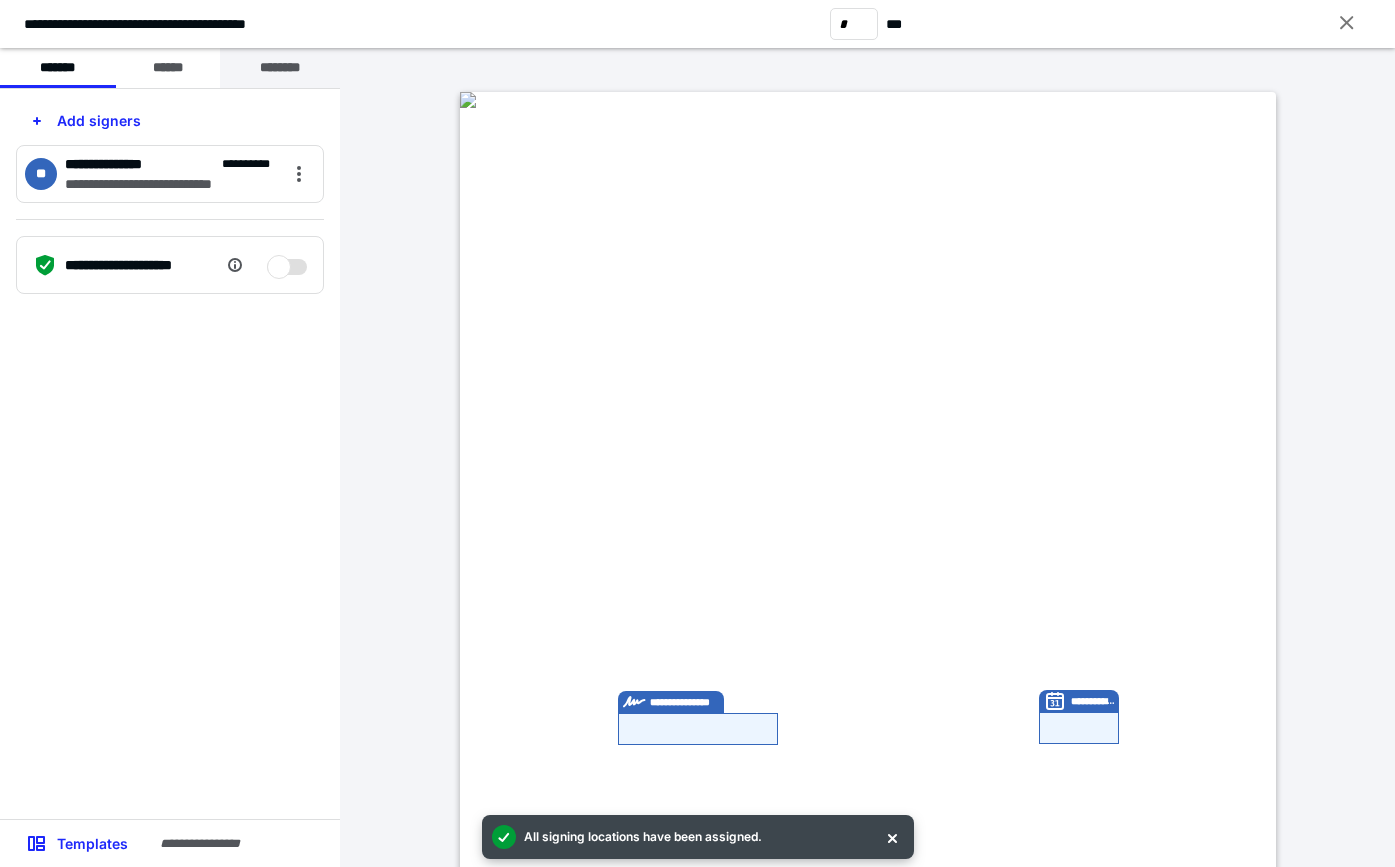 drag, startPoint x: 182, startPoint y: 62, endPoint x: 227, endPoint y: 62, distance: 45 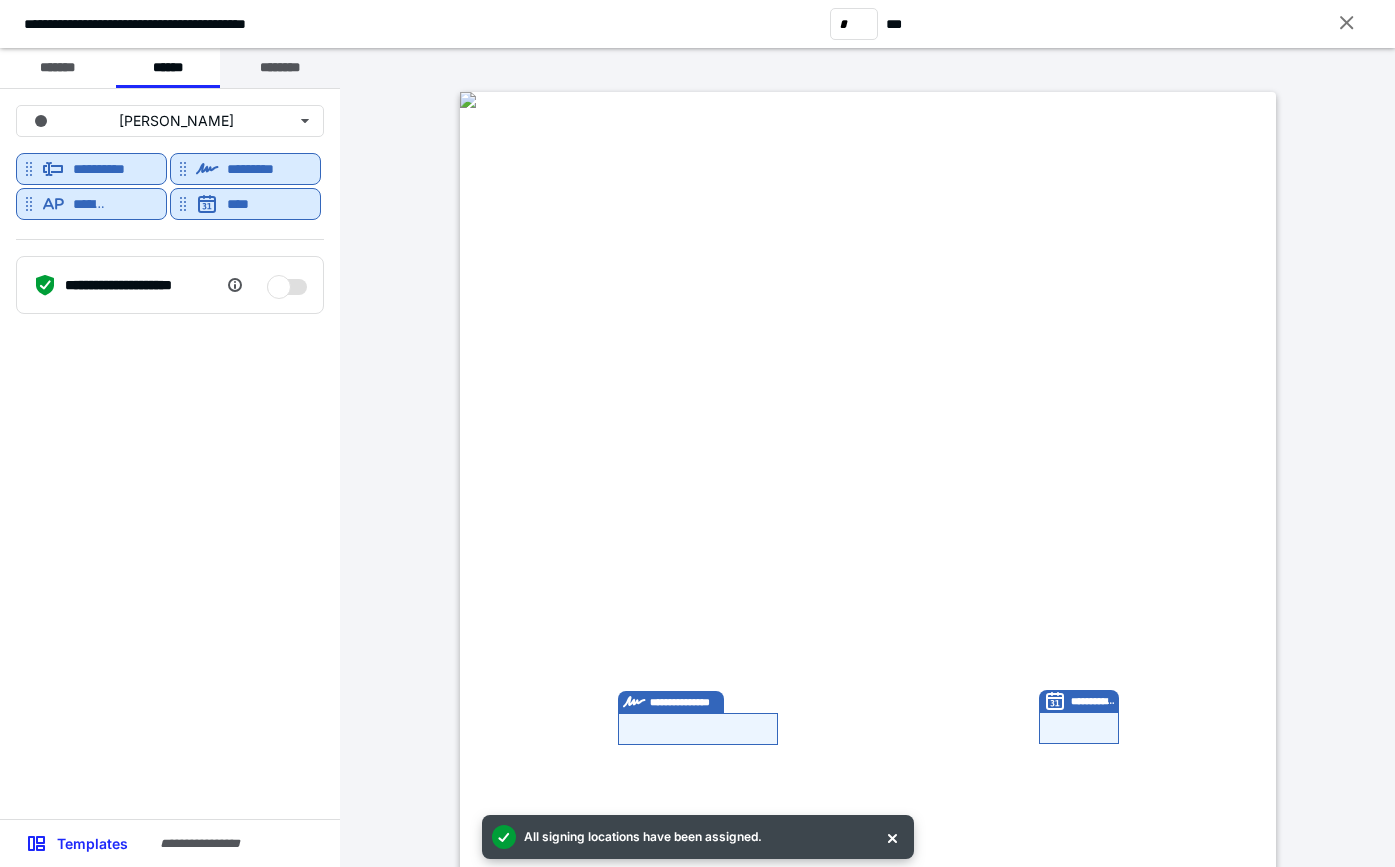 click on "********" at bounding box center [280, 68] 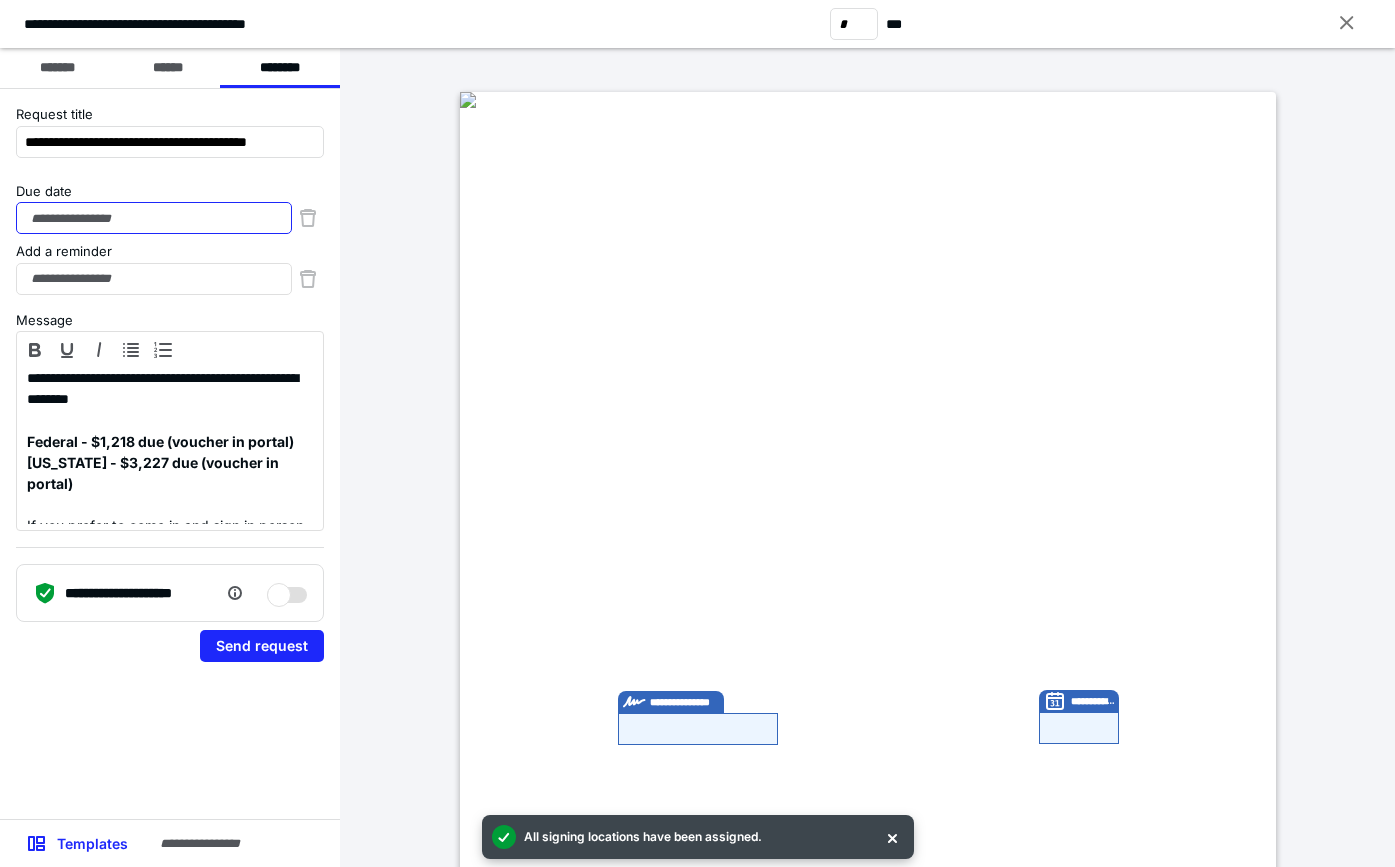 click on "Due date" at bounding box center [154, 218] 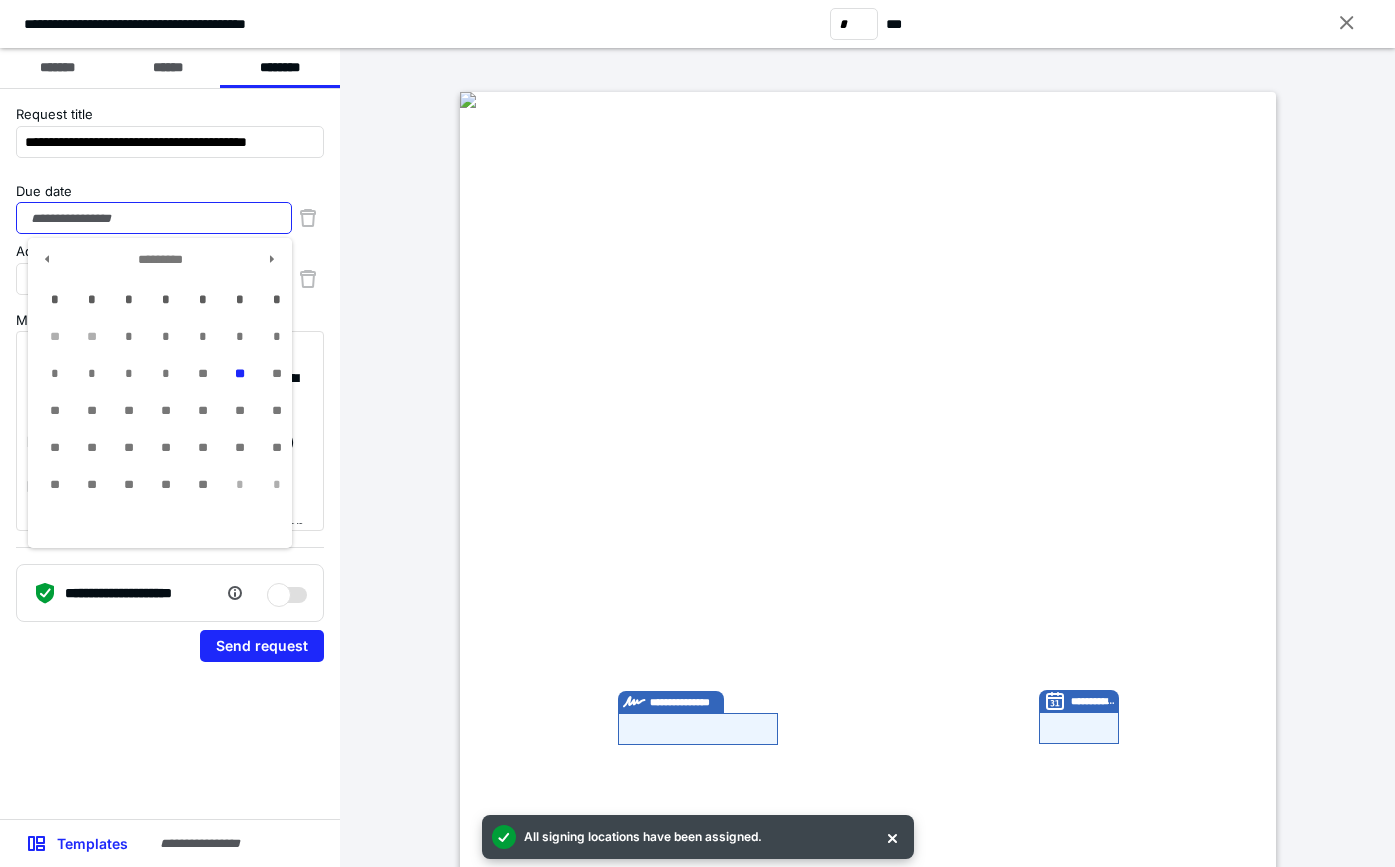 drag, startPoint x: 237, startPoint y: 409, endPoint x: 221, endPoint y: 392, distance: 23.345236 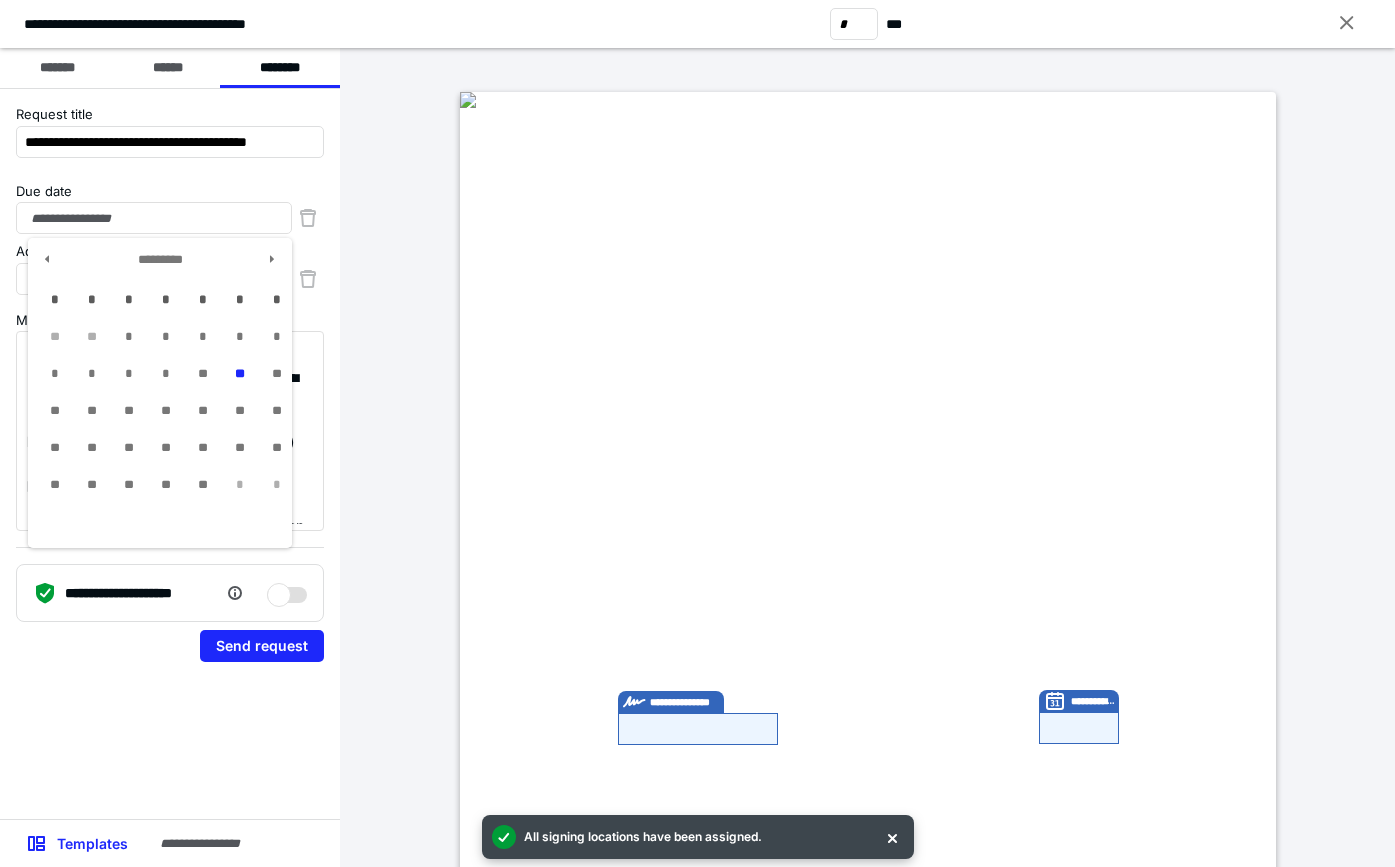 type on "**********" 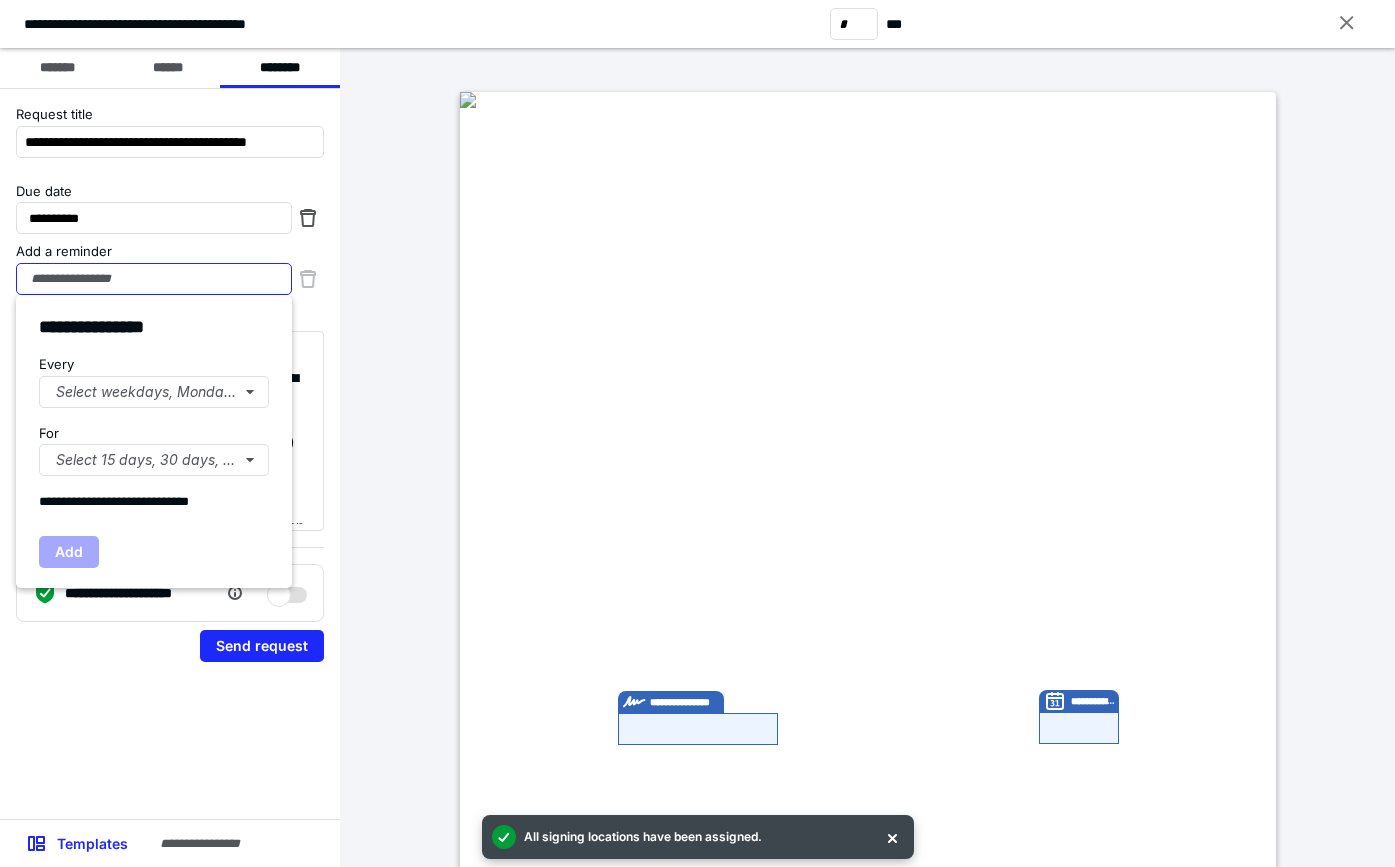 drag, startPoint x: 119, startPoint y: 280, endPoint x: 129, endPoint y: 283, distance: 10.440307 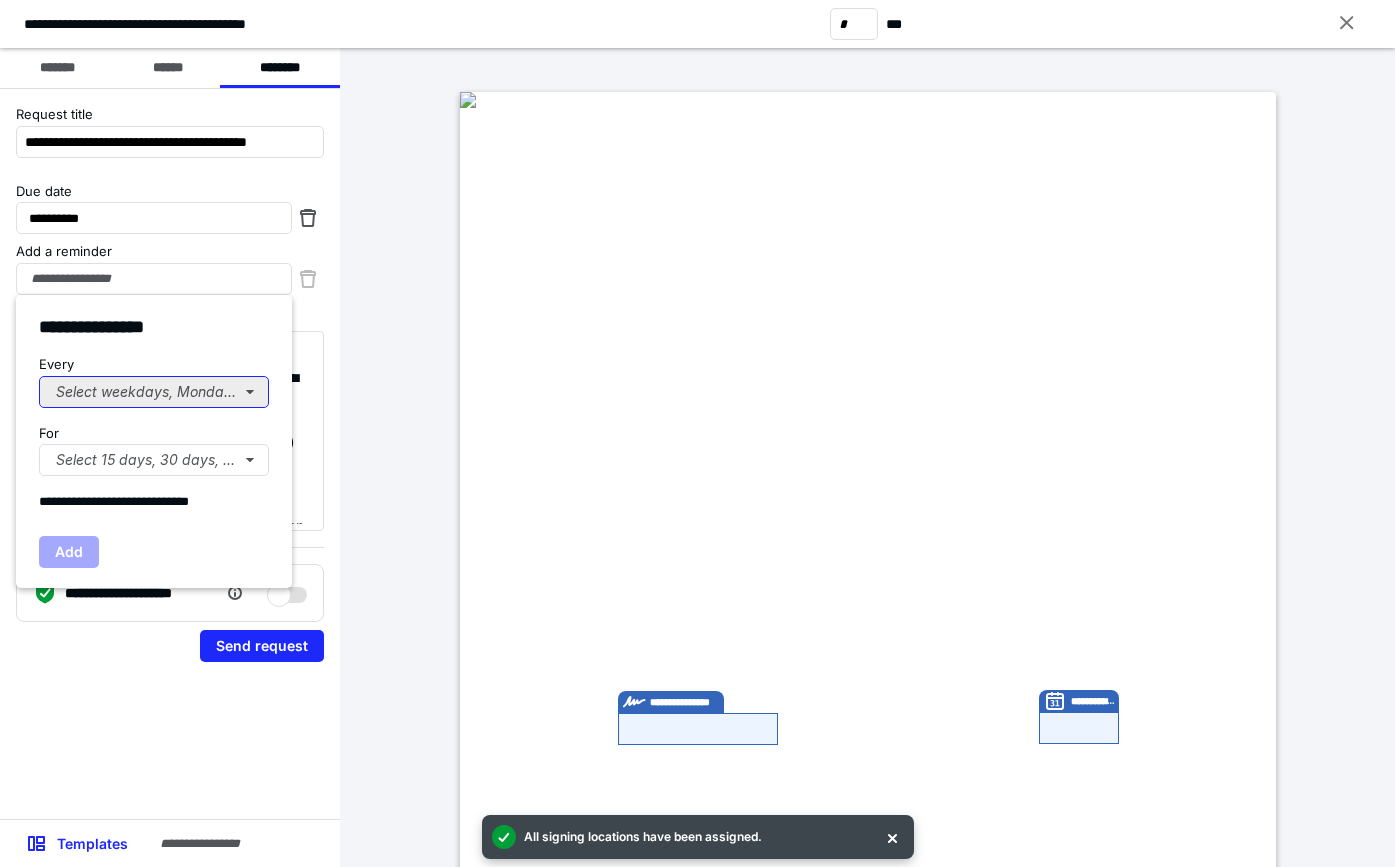 click on "Select weekdays, Mondays, or Tues..." at bounding box center (154, 392) 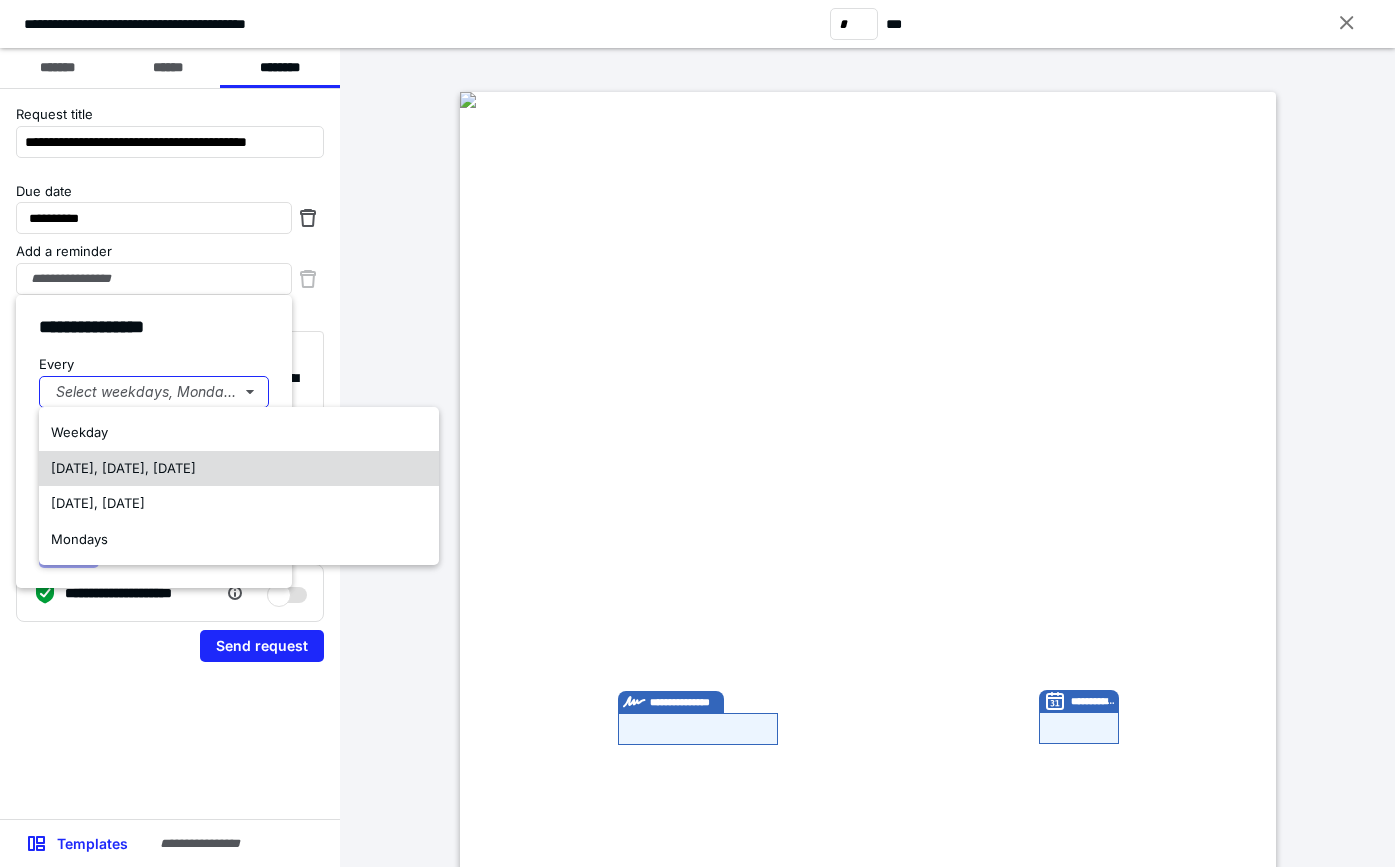 click on "Monday, Wednesday, Friday" at bounding box center (123, 469) 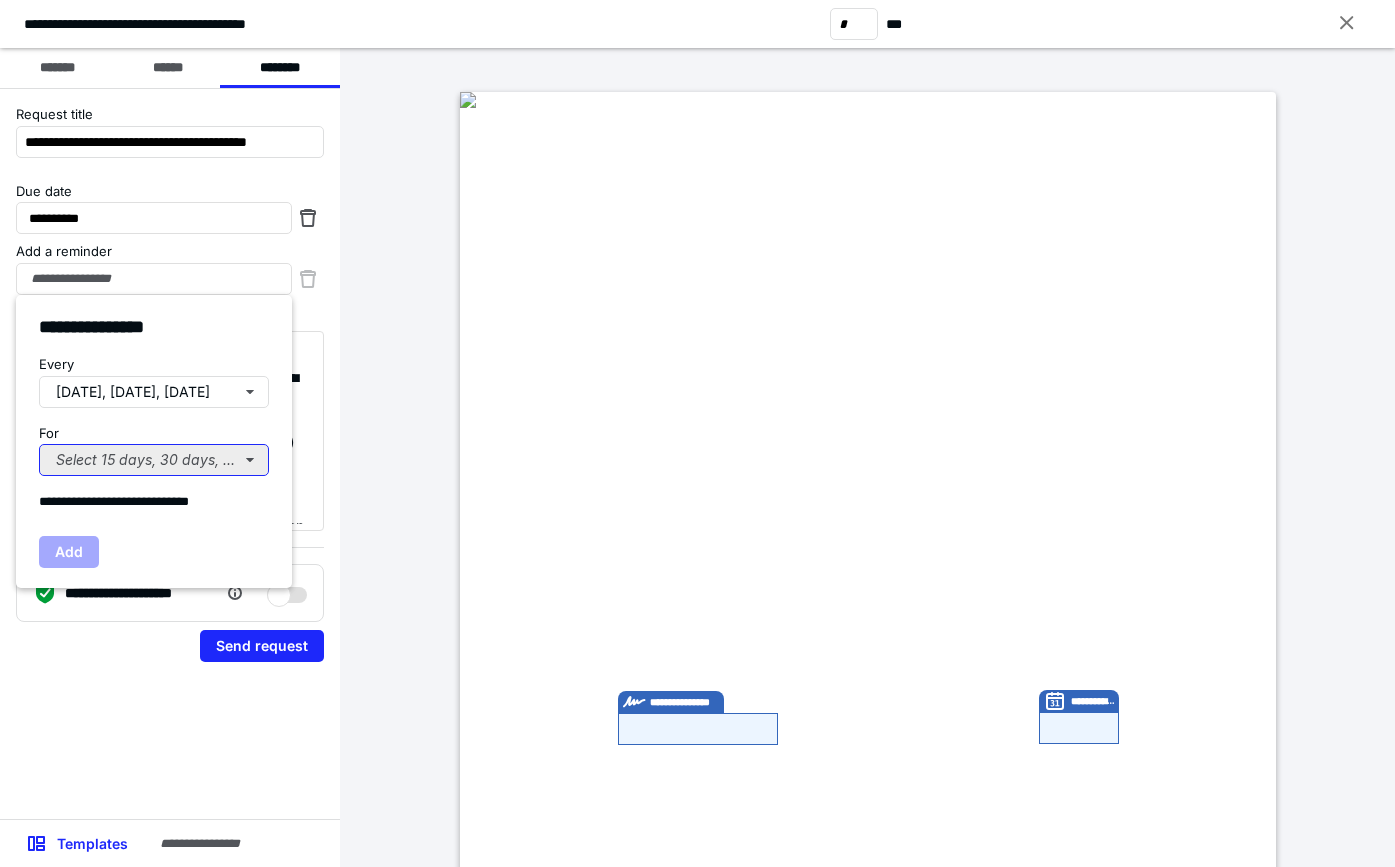click on "Select 15 days, 30 days, or 45 days..." at bounding box center (154, 460) 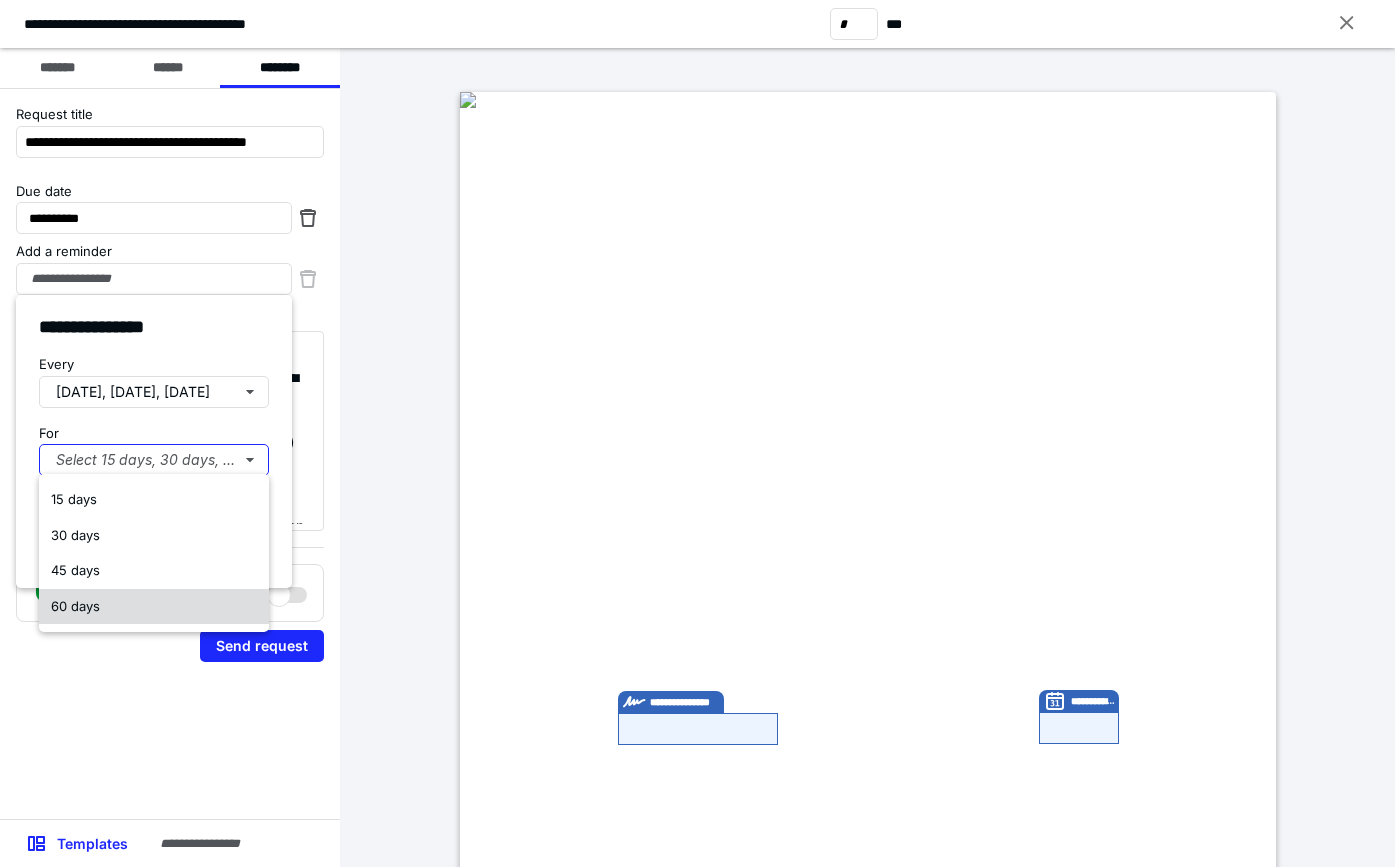 click on "60 days" at bounding box center (154, 607) 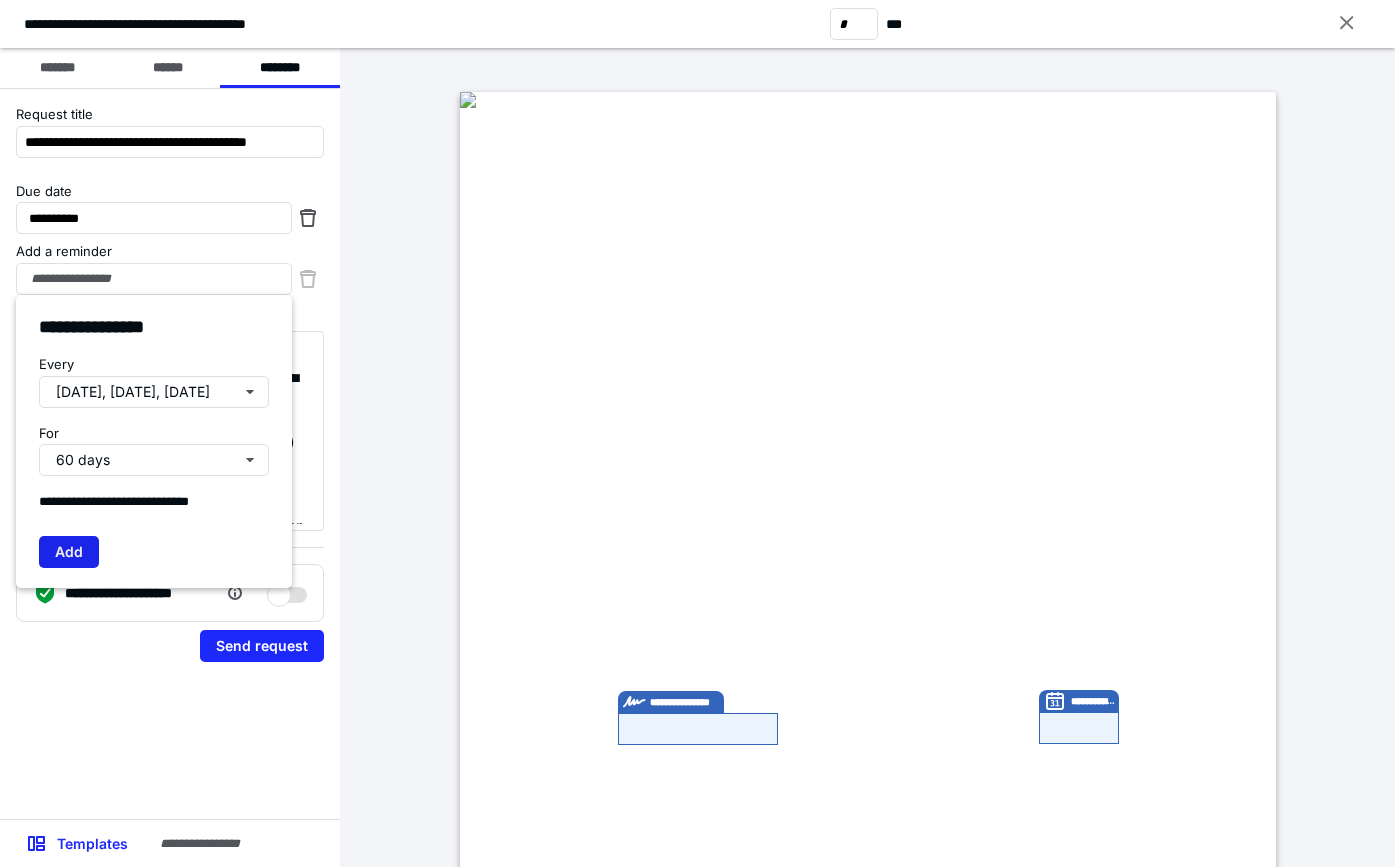 click on "Add" at bounding box center [69, 552] 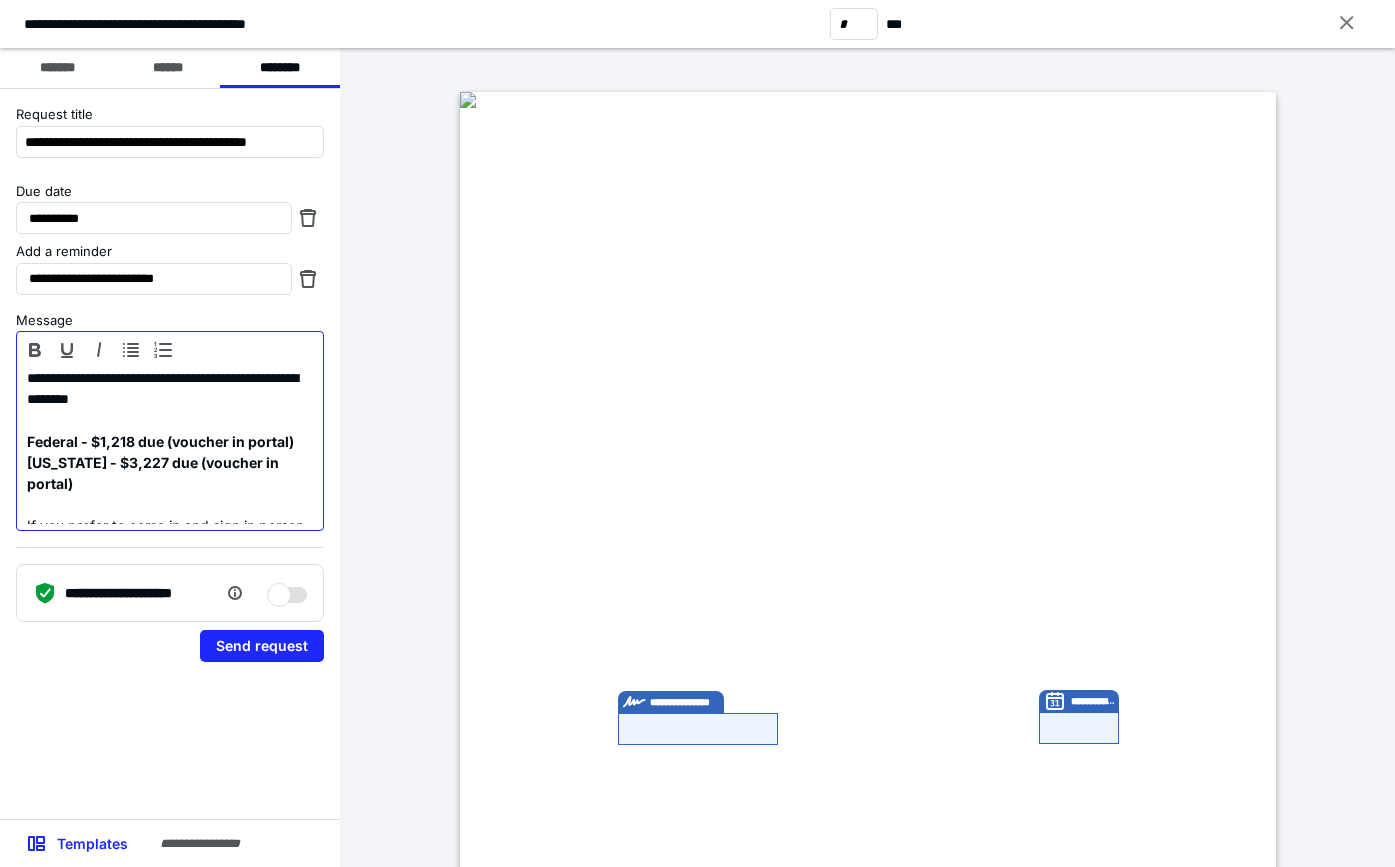 click at bounding box center [170, 420] 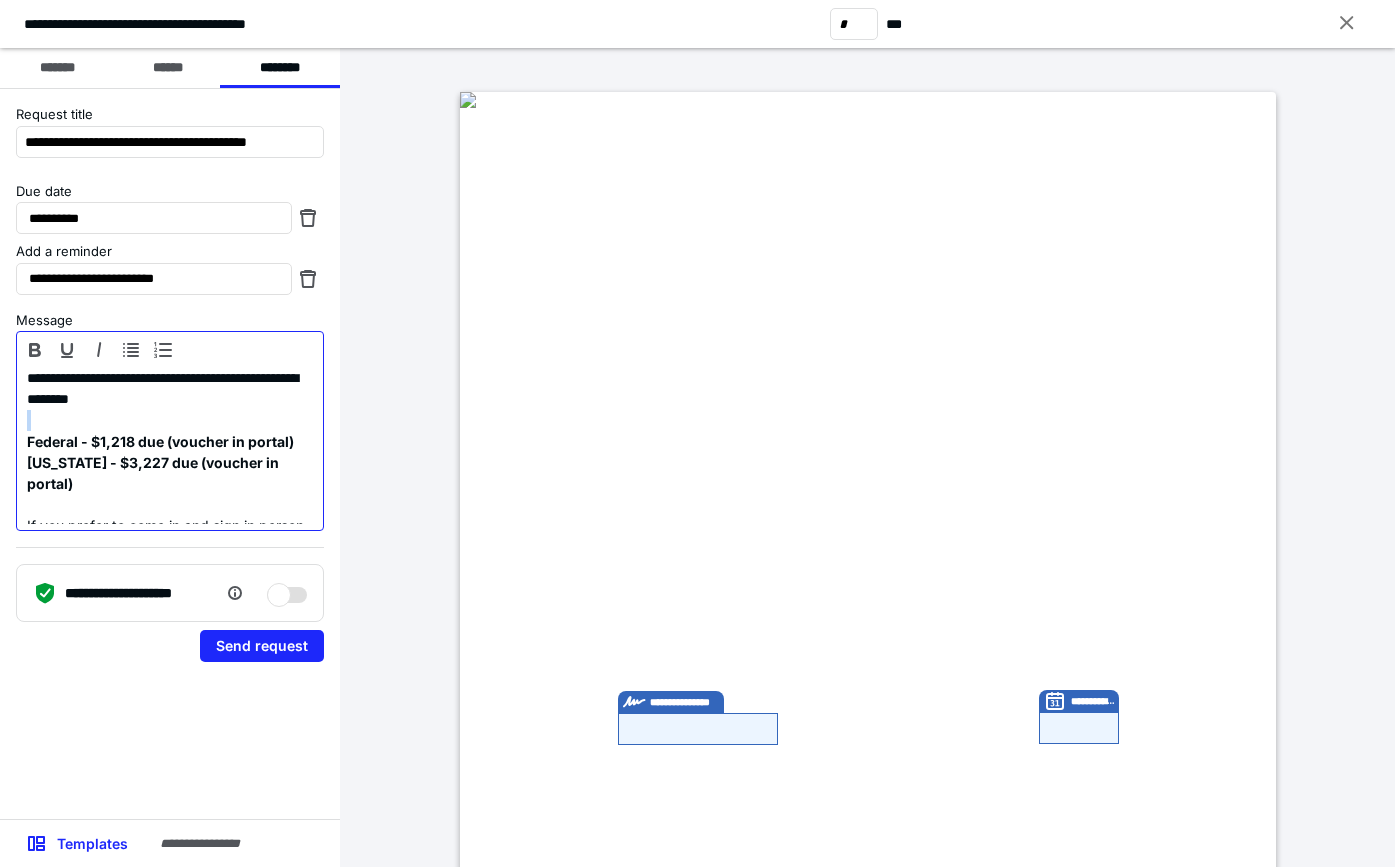 click at bounding box center [170, 420] 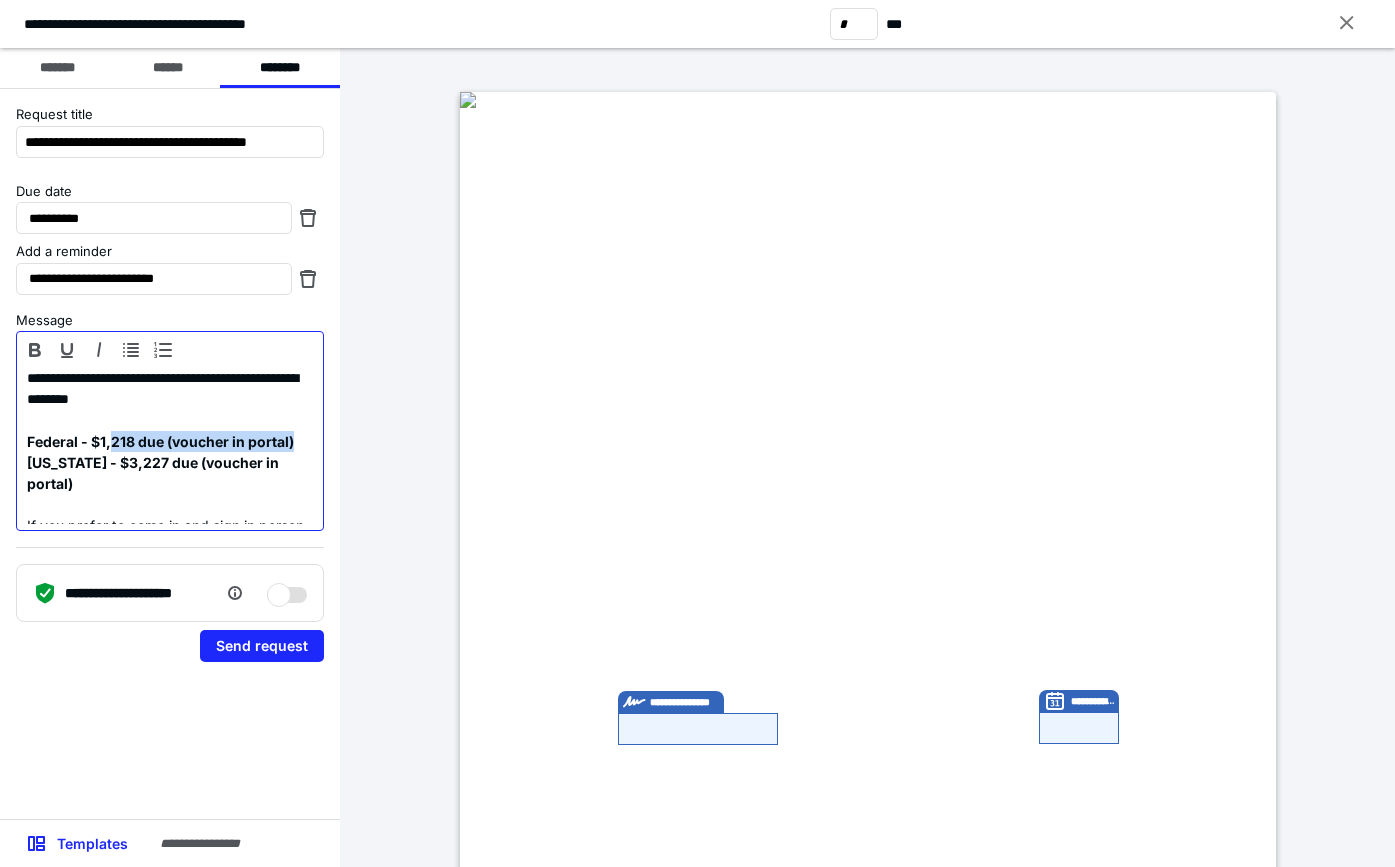drag, startPoint x: 111, startPoint y: 443, endPoint x: 324, endPoint y: 447, distance: 213.03755 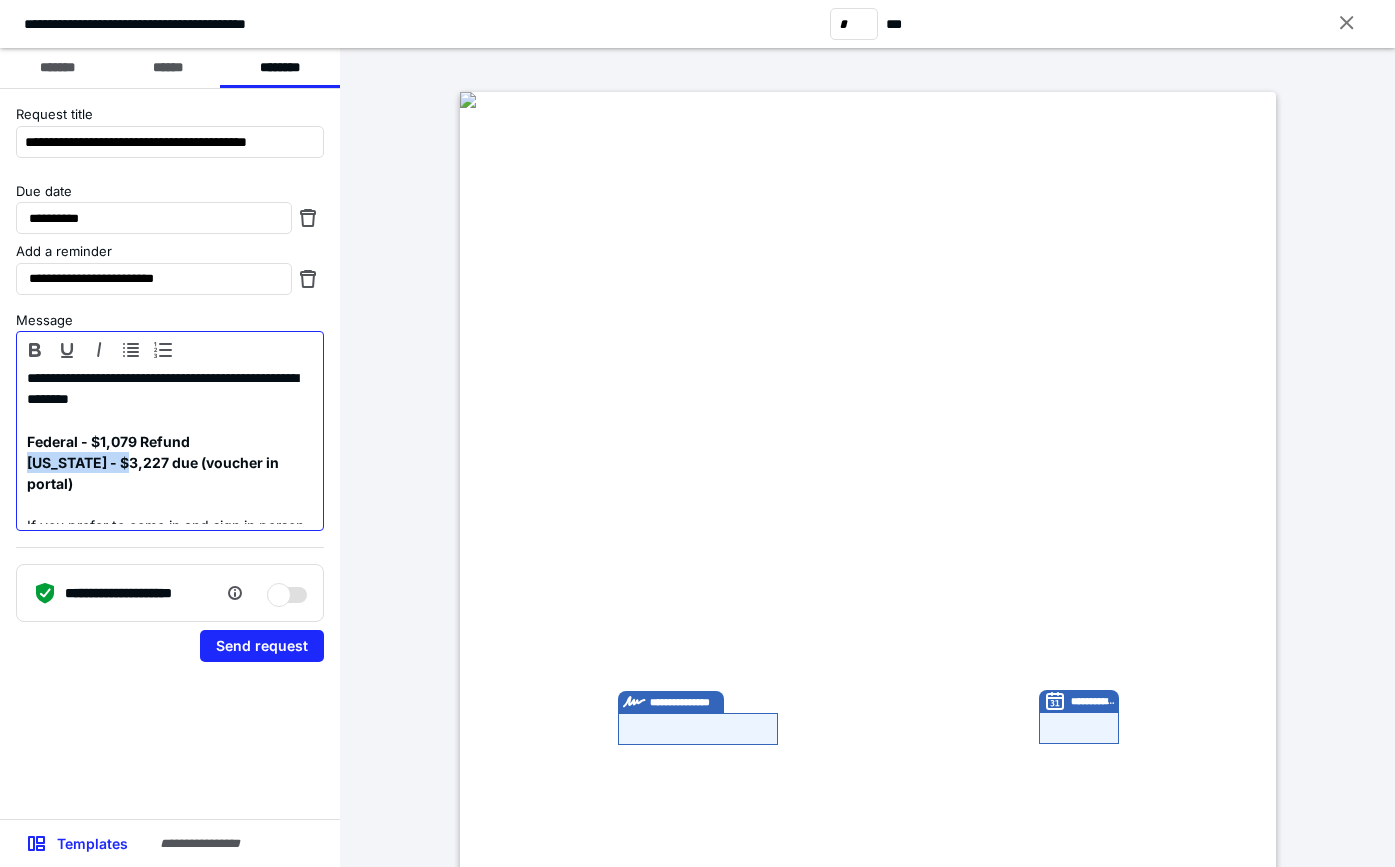 drag, startPoint x: 126, startPoint y: 465, endPoint x: 14, endPoint y: 462, distance: 112.04017 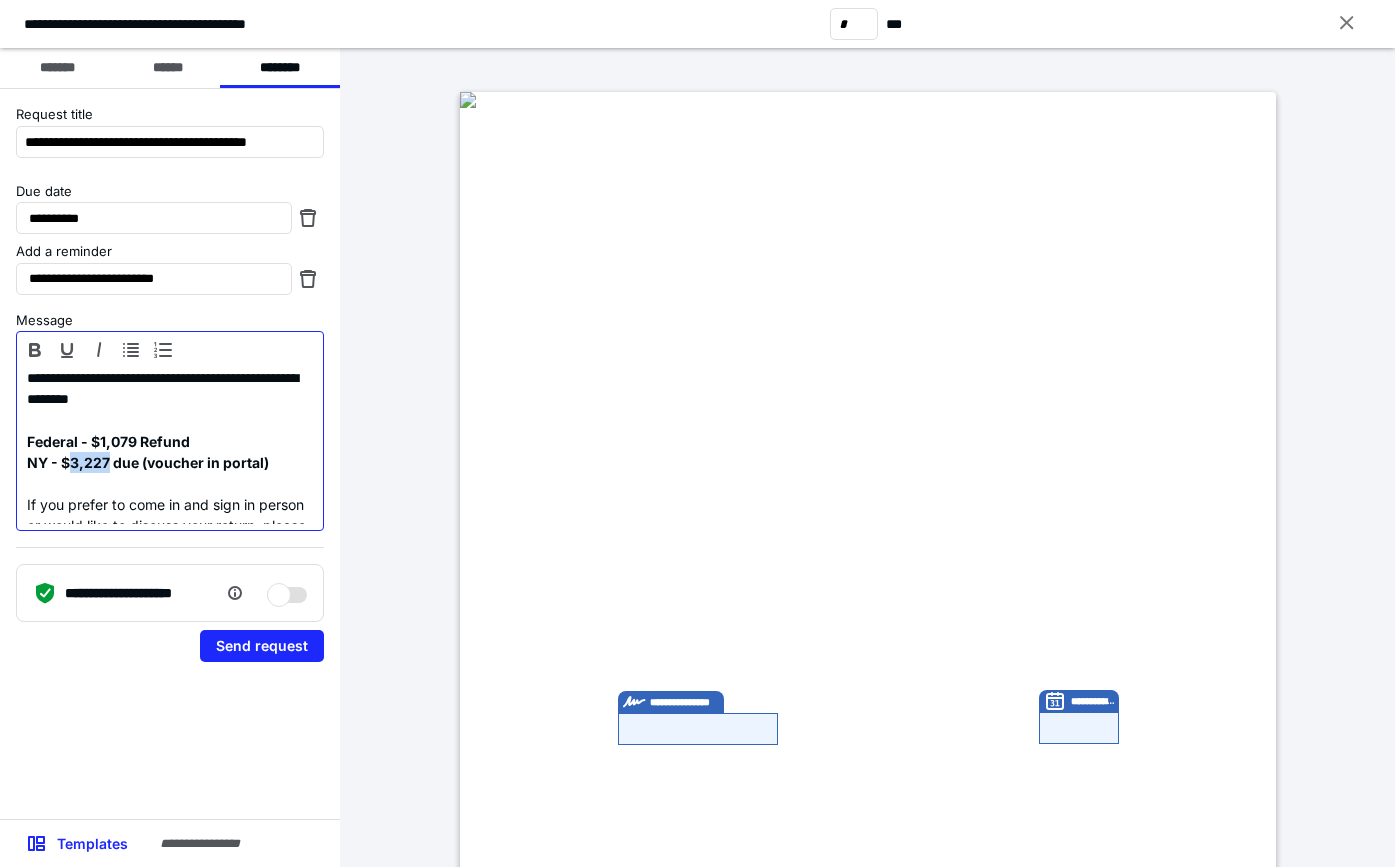 drag, startPoint x: 74, startPoint y: 466, endPoint x: 108, endPoint y: 468, distance: 34.058773 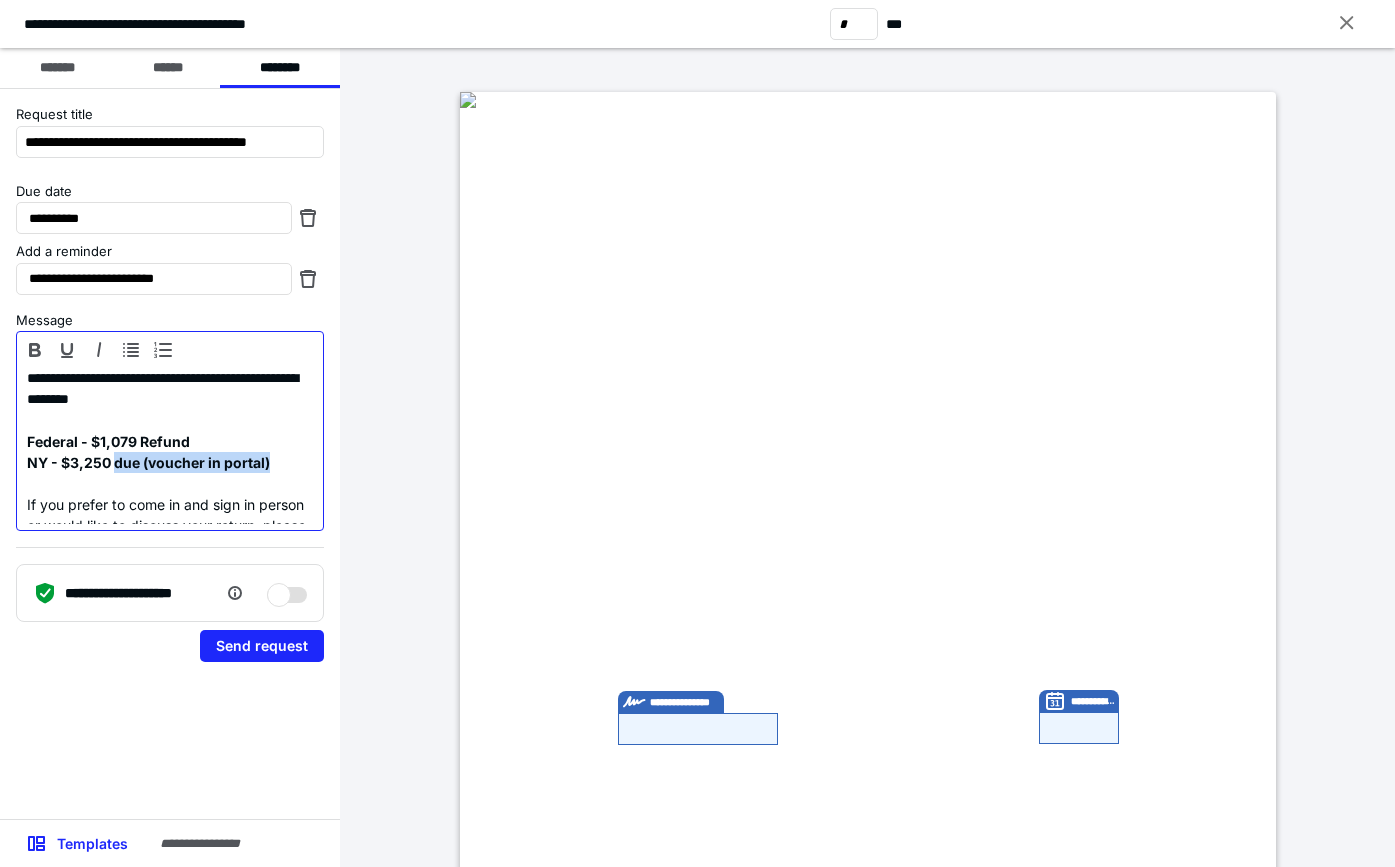 drag, startPoint x: 114, startPoint y: 463, endPoint x: 273, endPoint y: 467, distance: 159.05031 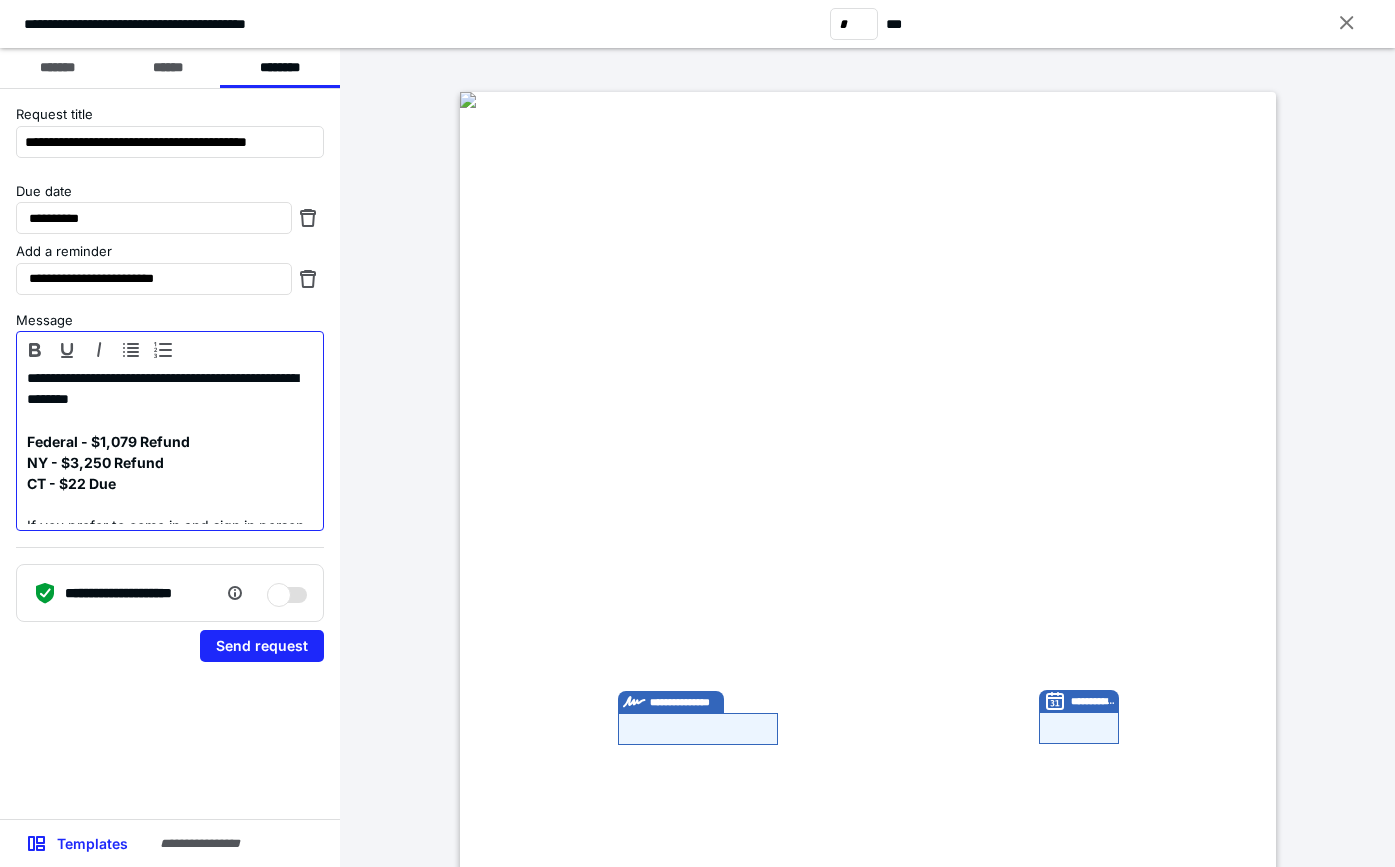click on "NY - $3,250 Refund" at bounding box center (170, 462) 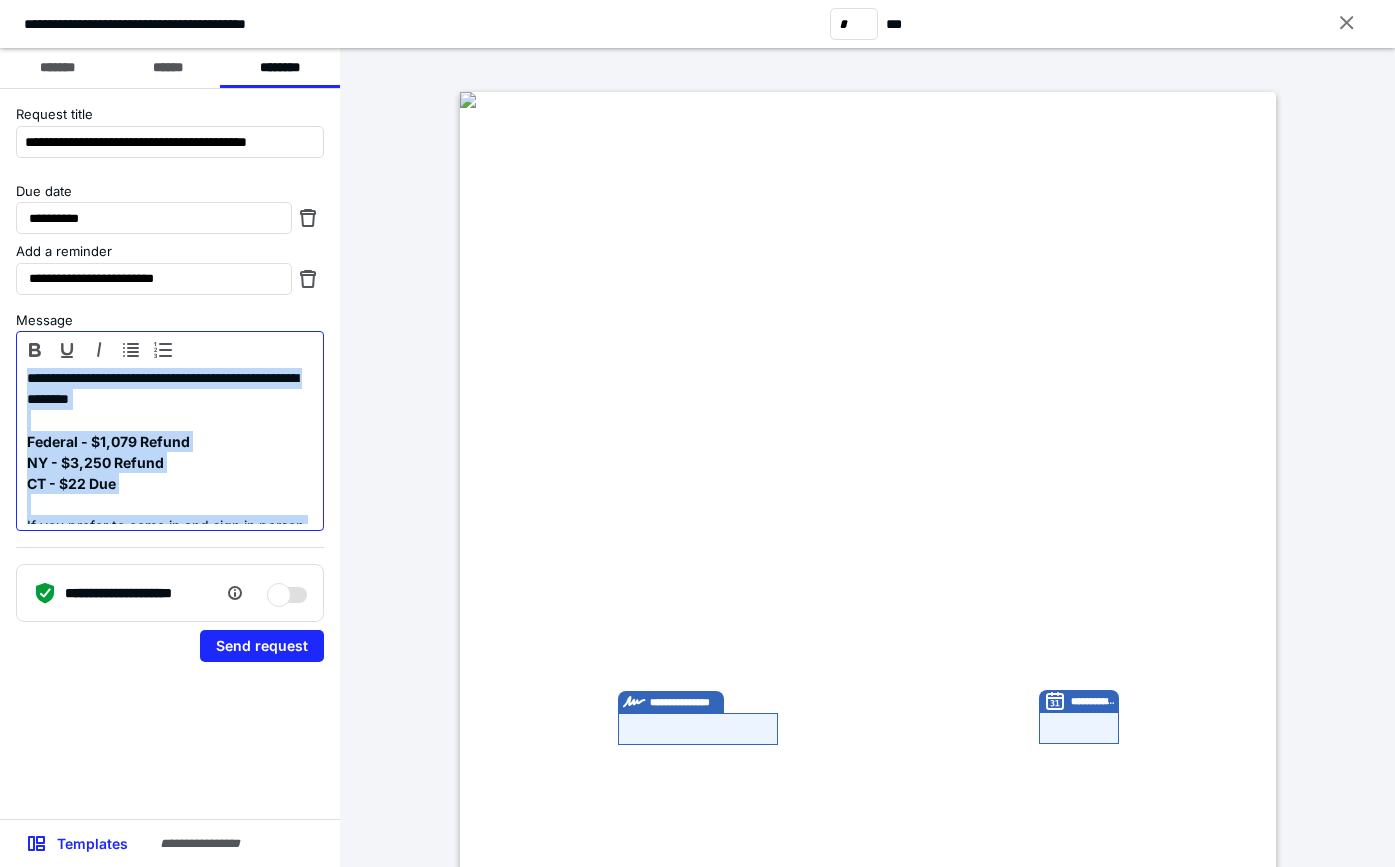 copy on "**********" 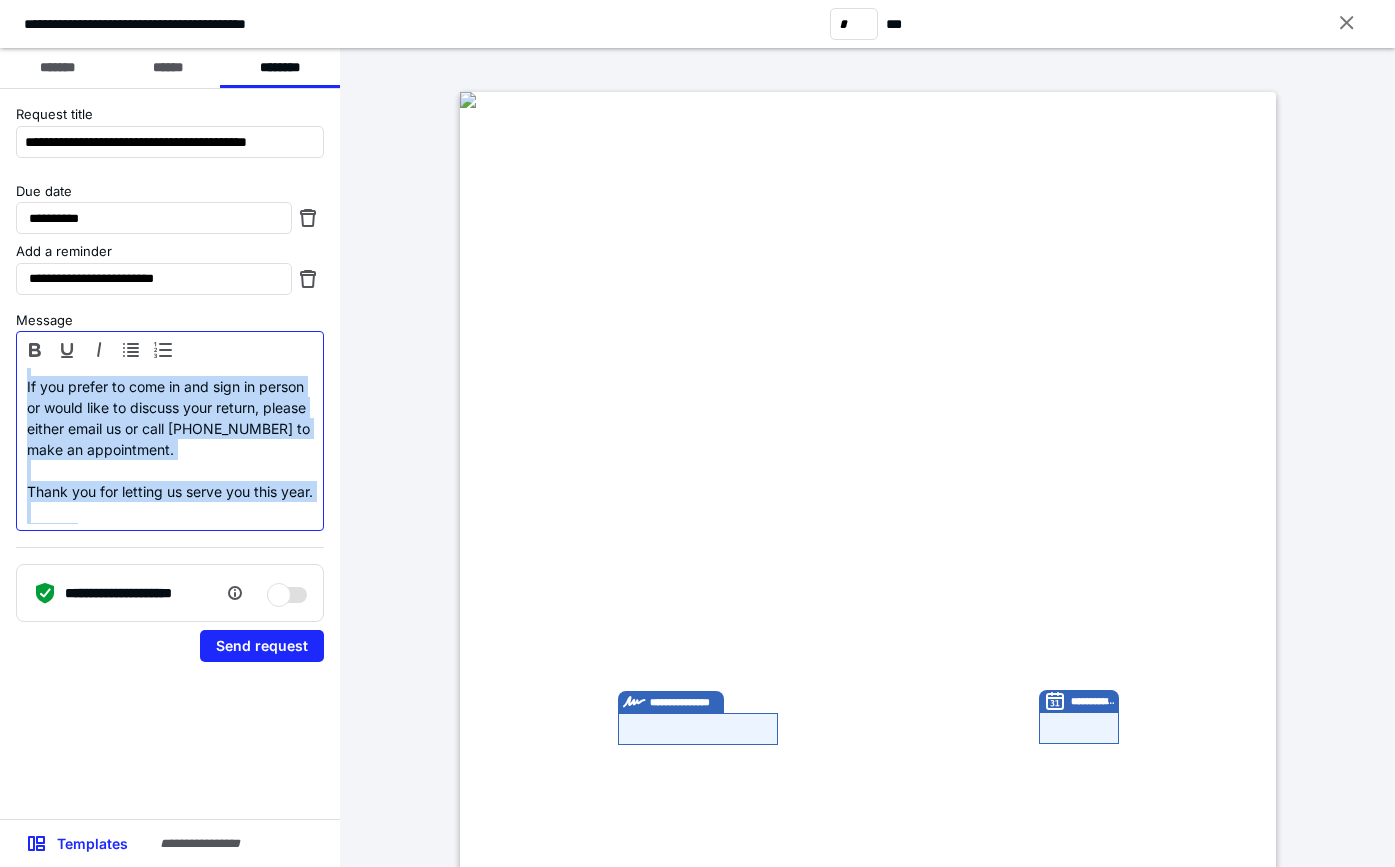 scroll, scrollTop: 120, scrollLeft: 0, axis: vertical 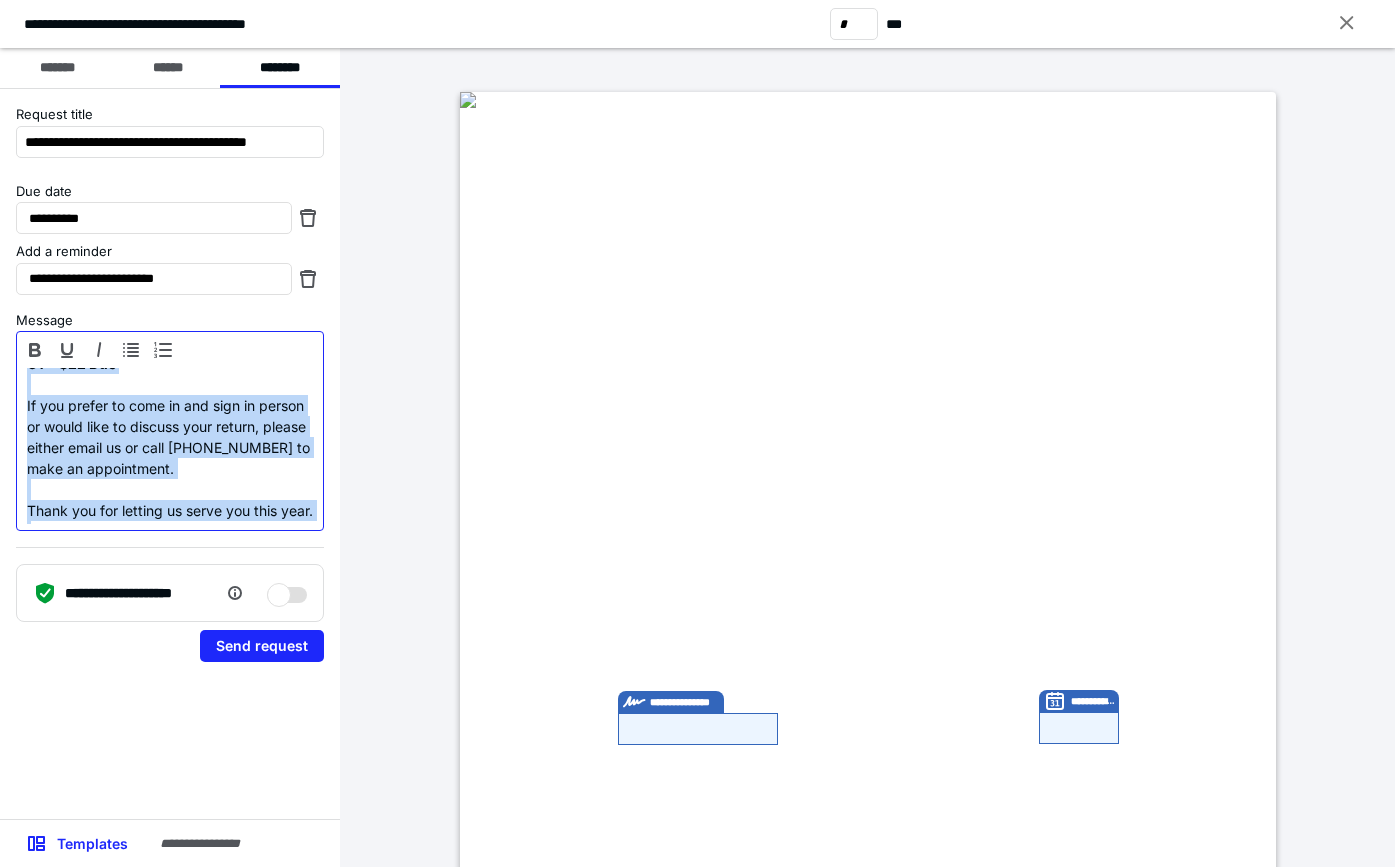 click on "If you prefer to come in and sign in person or would like to discuss your return, please either email us or call 843-860-7339 to make an appointment." at bounding box center [170, 437] 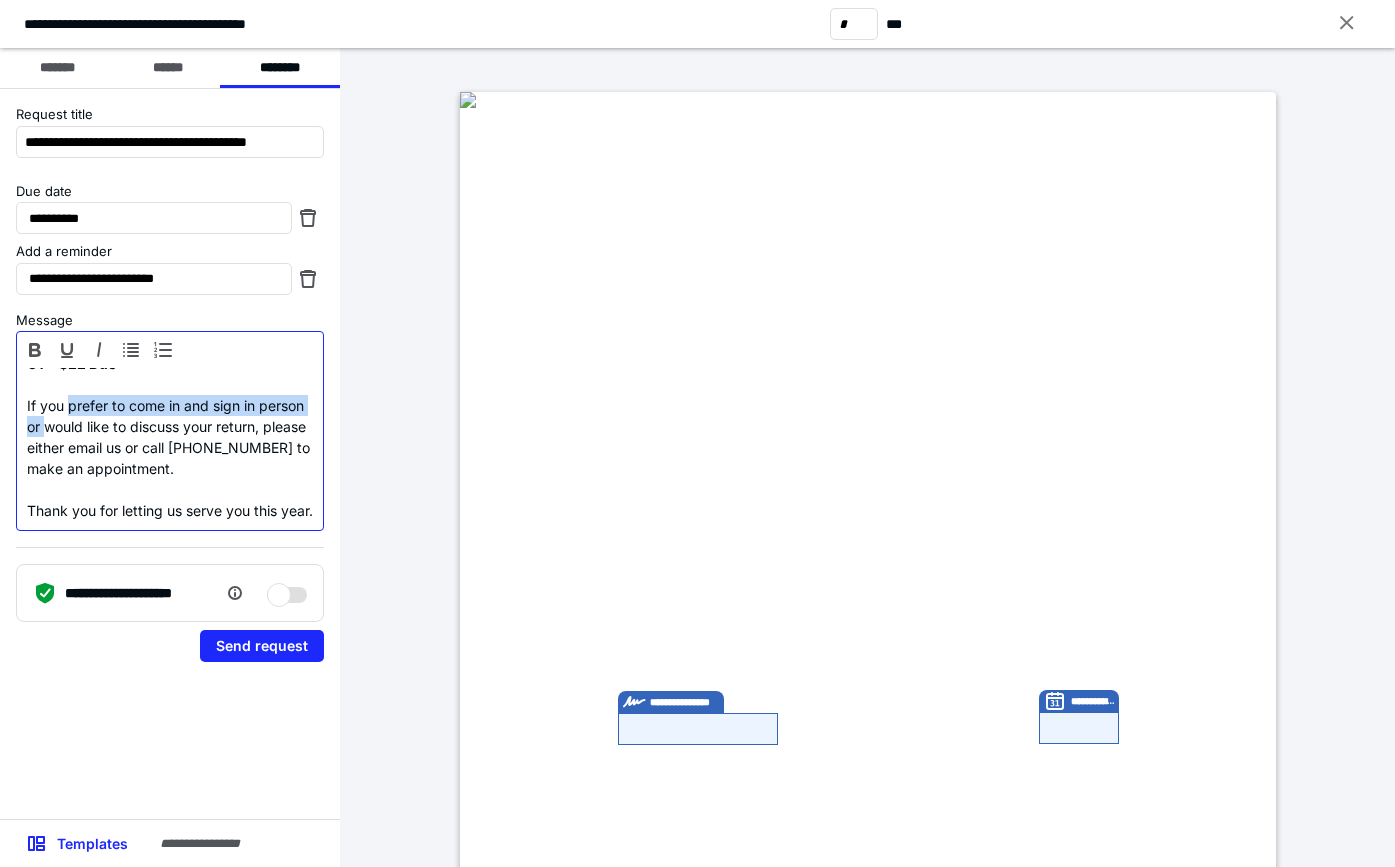 drag, startPoint x: 68, startPoint y: 408, endPoint x: 46, endPoint y: 425, distance: 27.802877 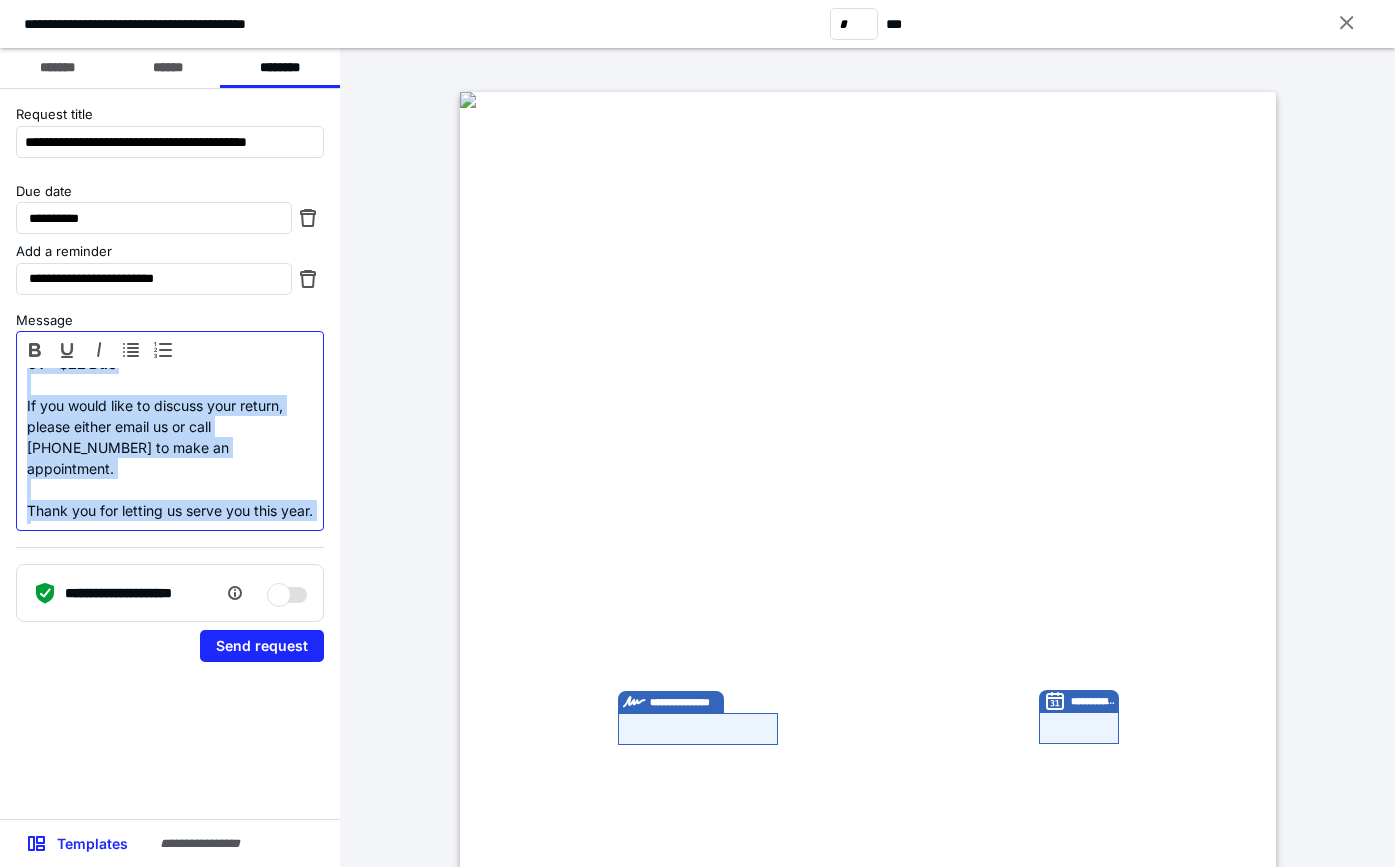 copy on "**********" 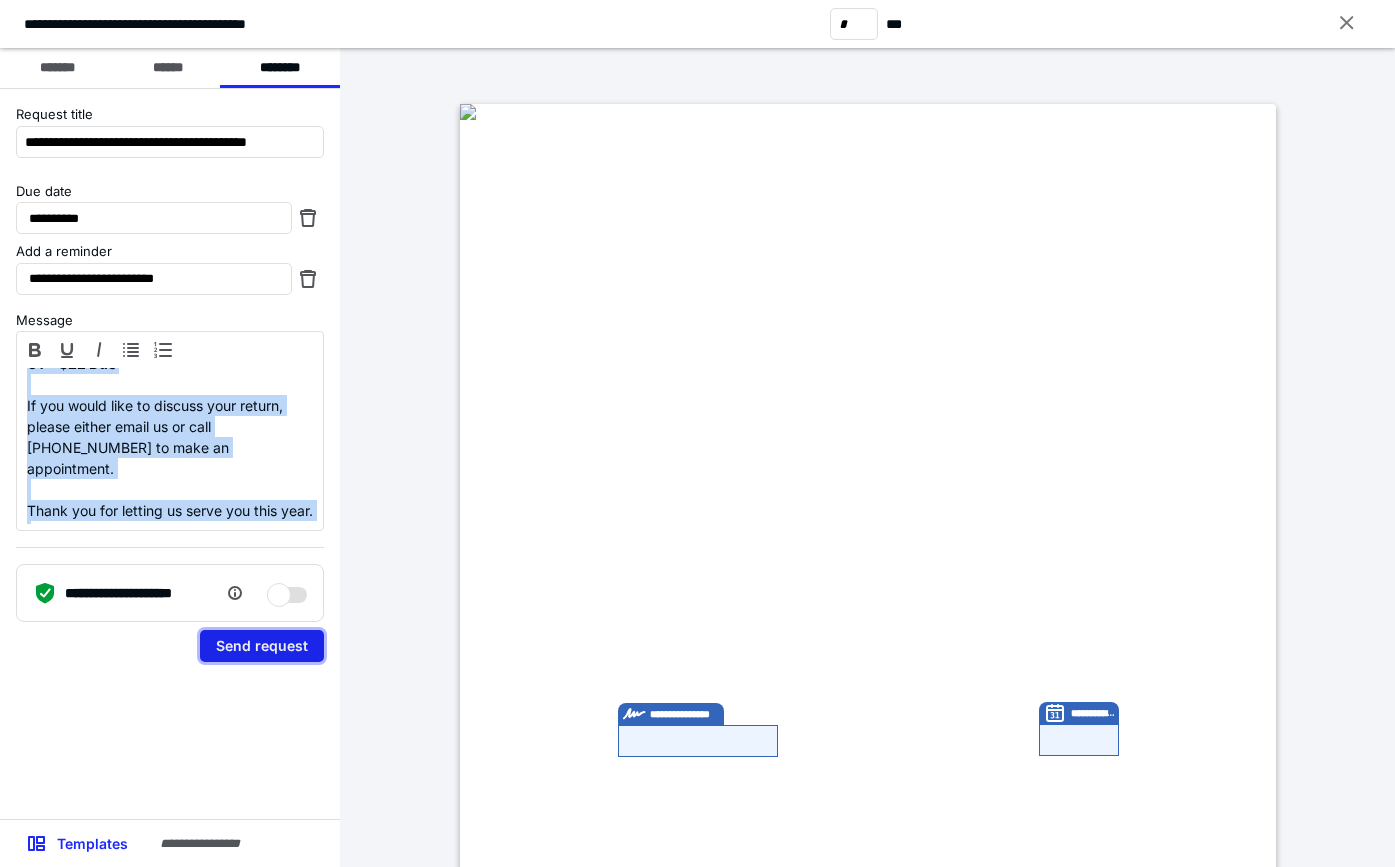 click on "Send request" at bounding box center (262, 646) 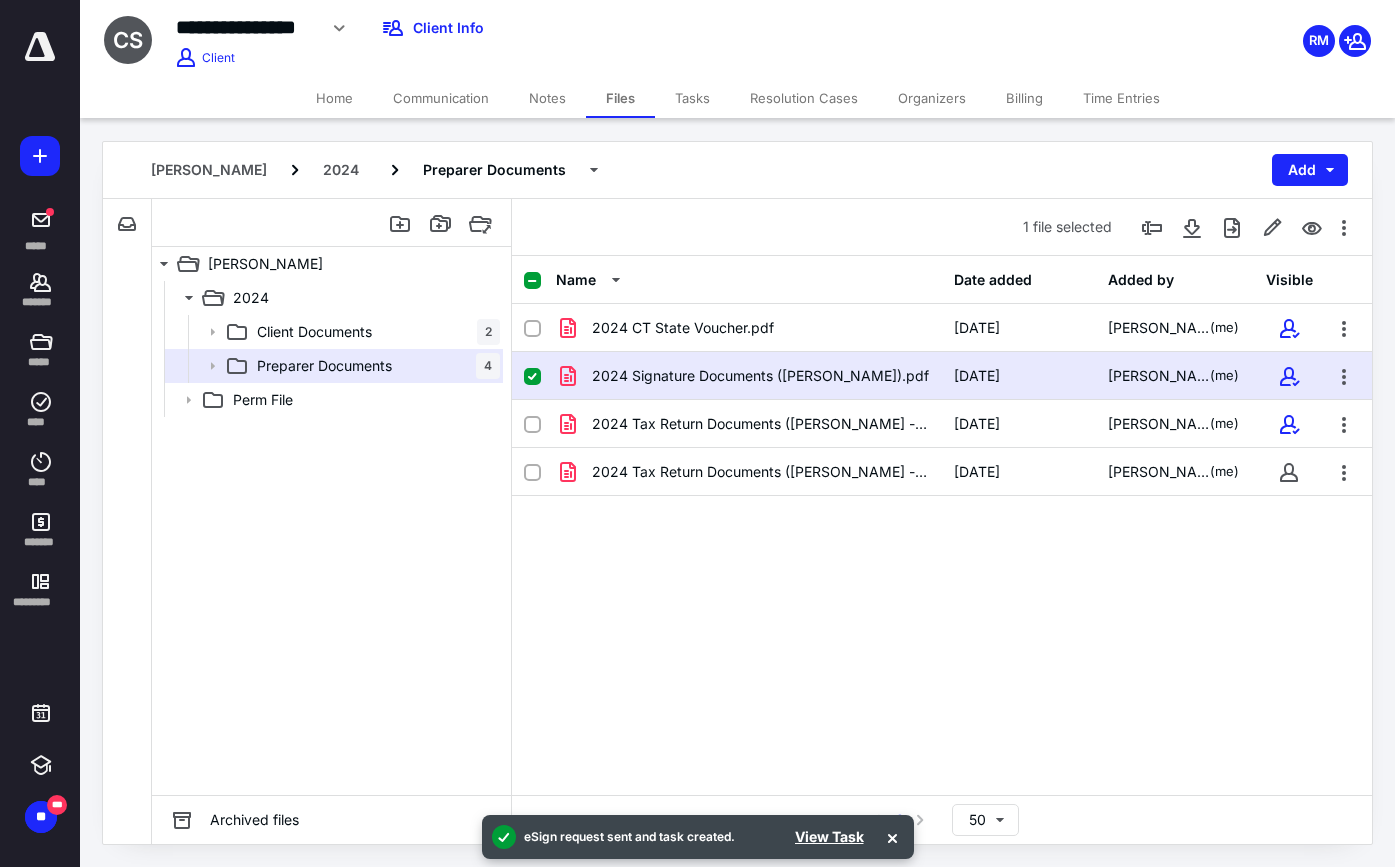 click on "Notes" at bounding box center [547, 98] 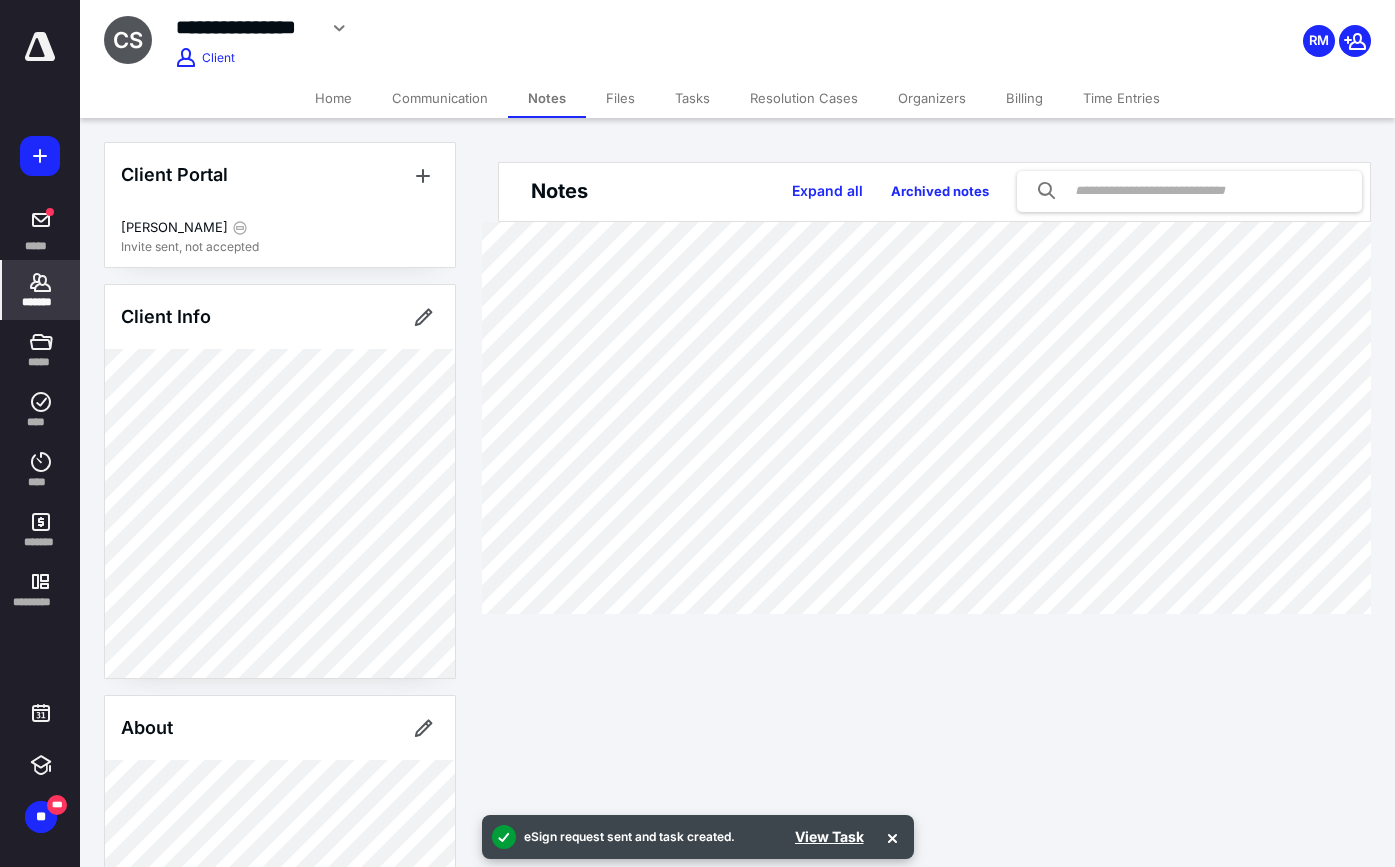 scroll, scrollTop: 1, scrollLeft: 0, axis: vertical 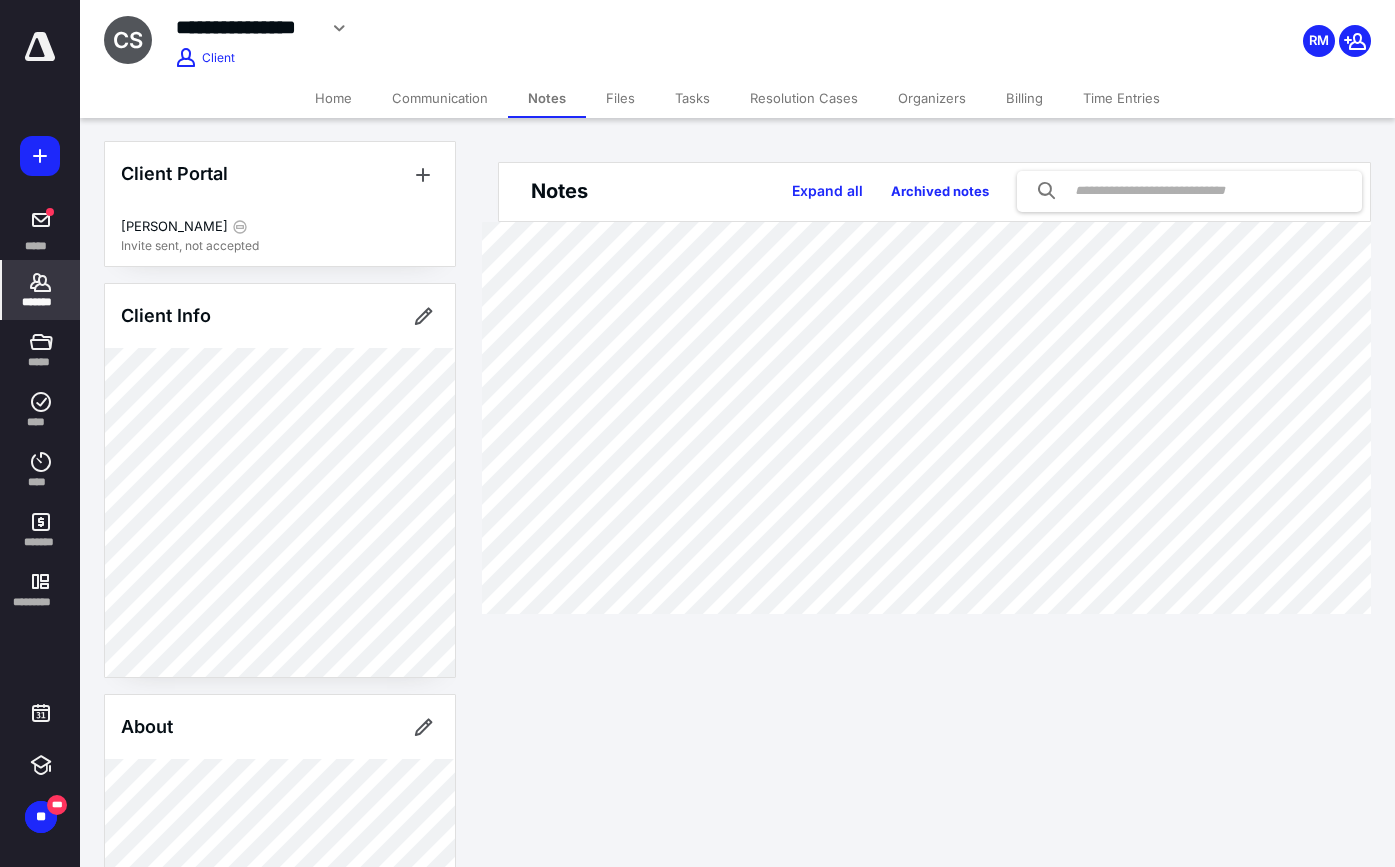 click on "Communication" at bounding box center (440, 98) 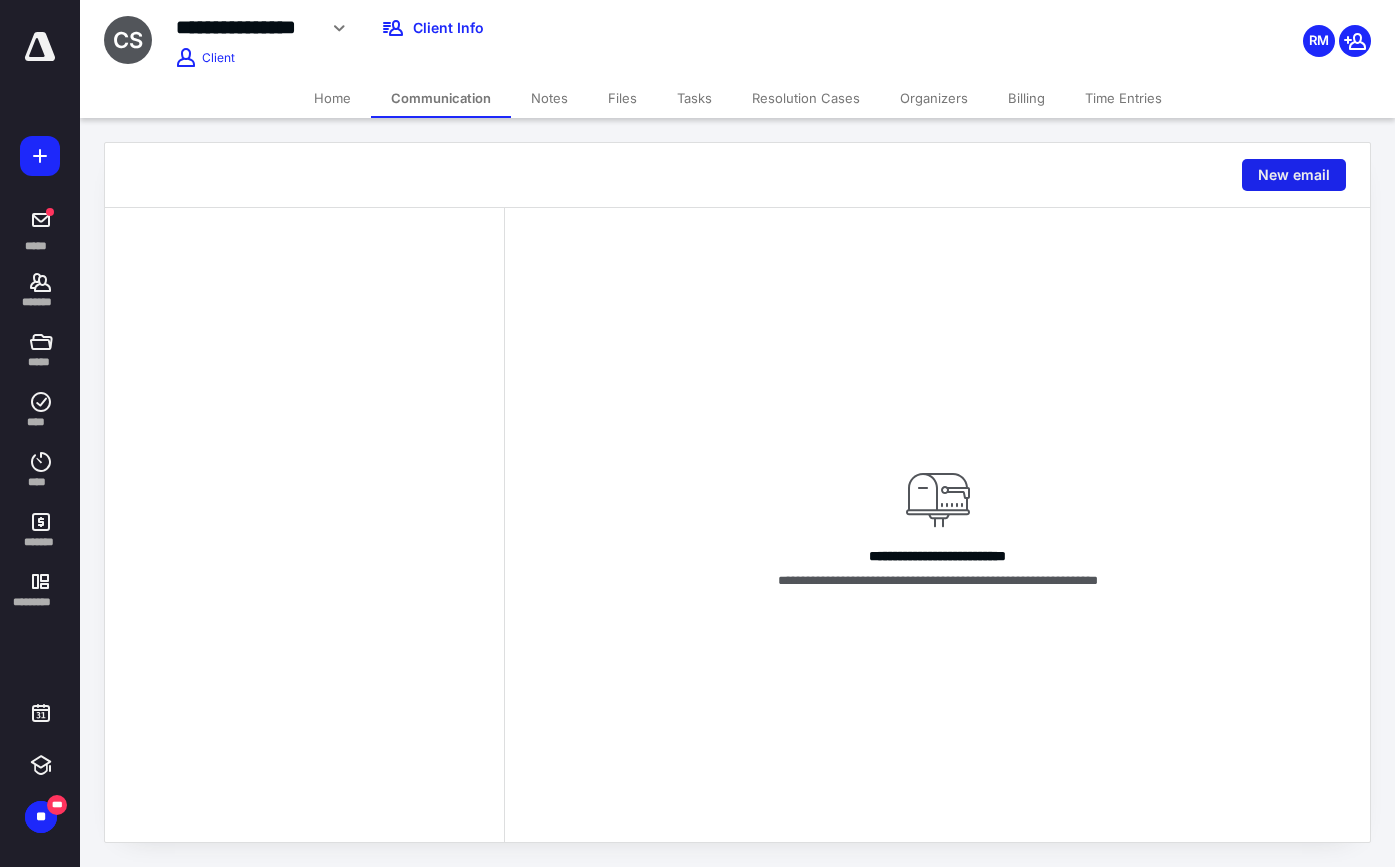 click on "New email" at bounding box center (1294, 175) 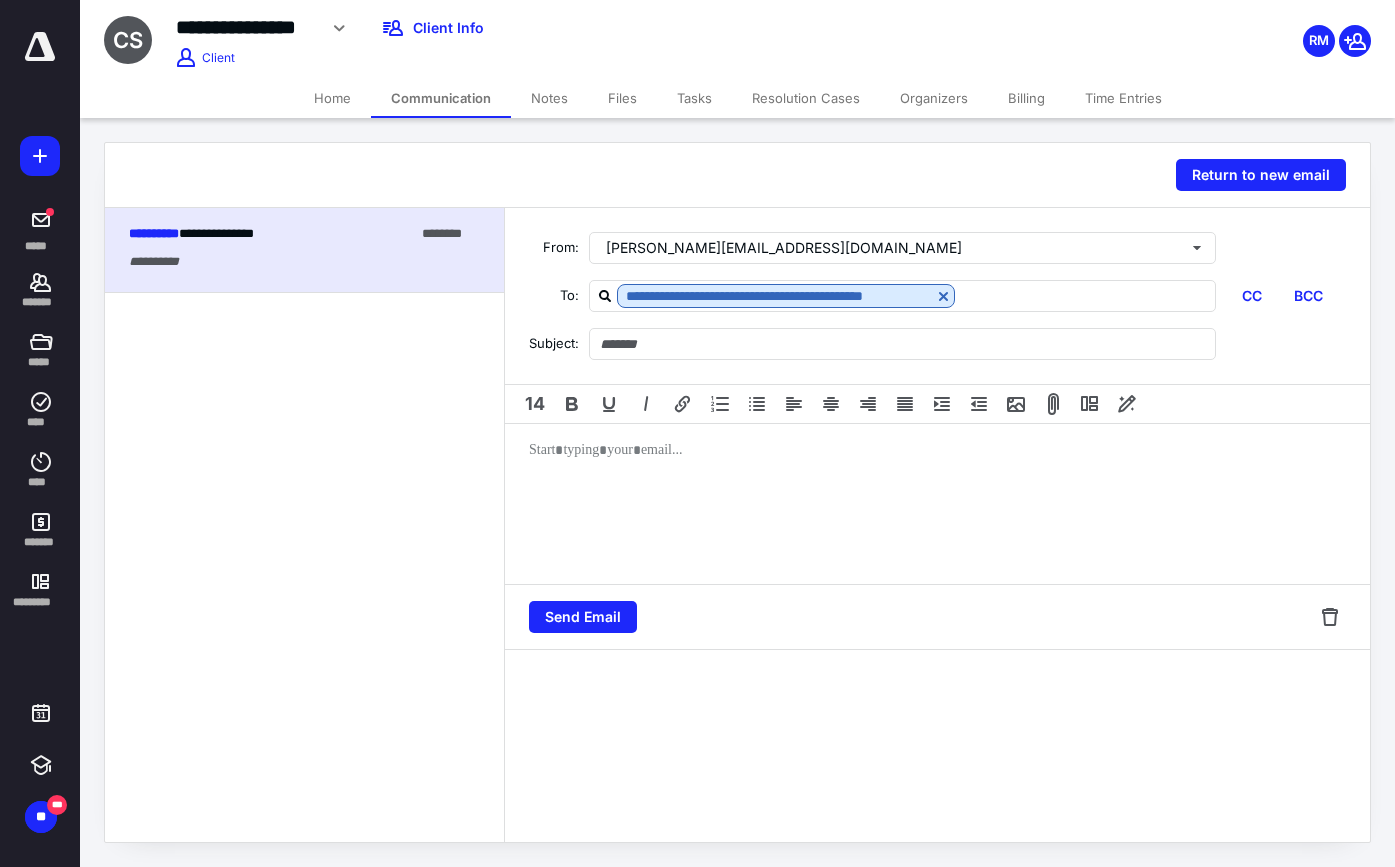 click at bounding box center [937, 504] 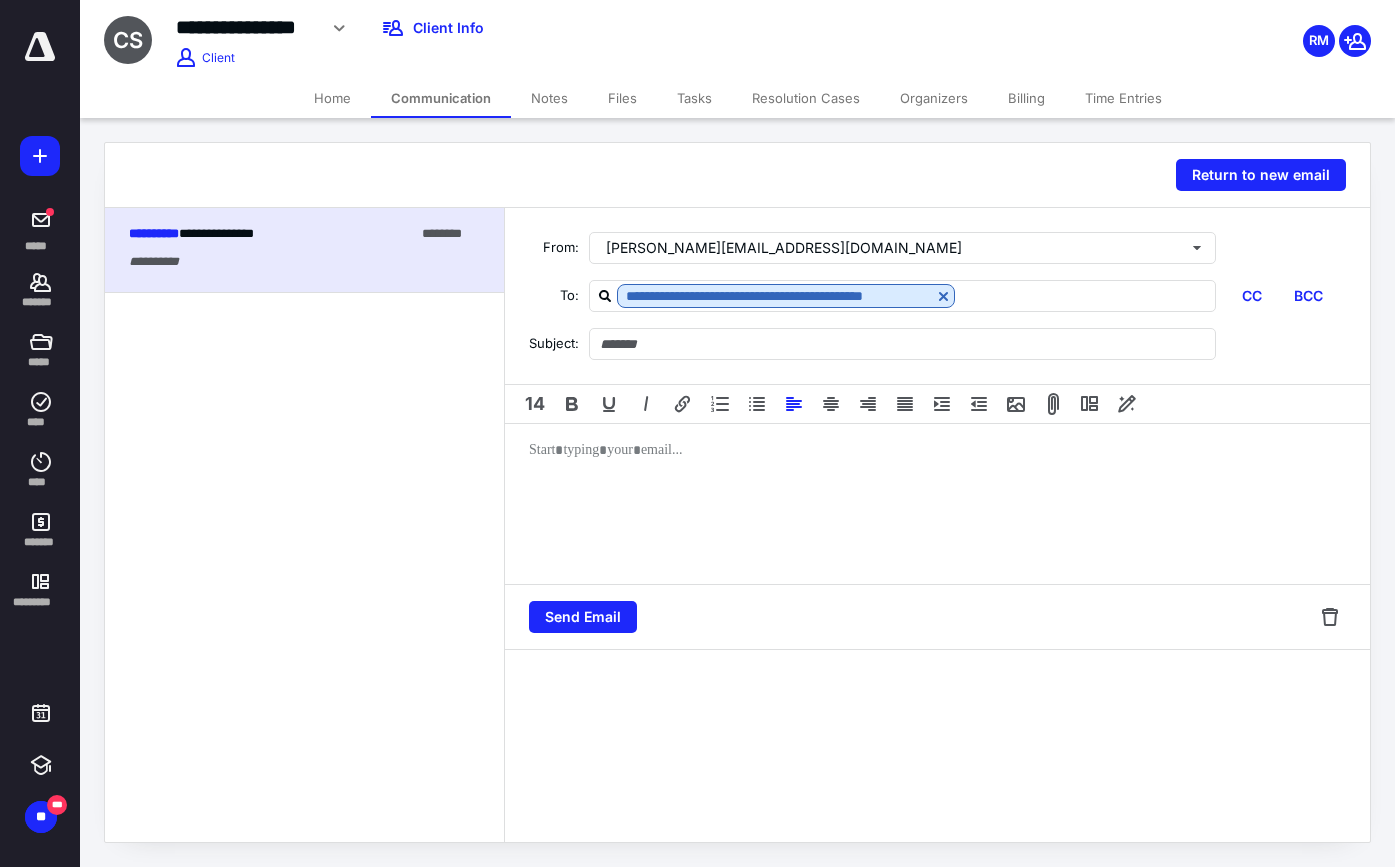type 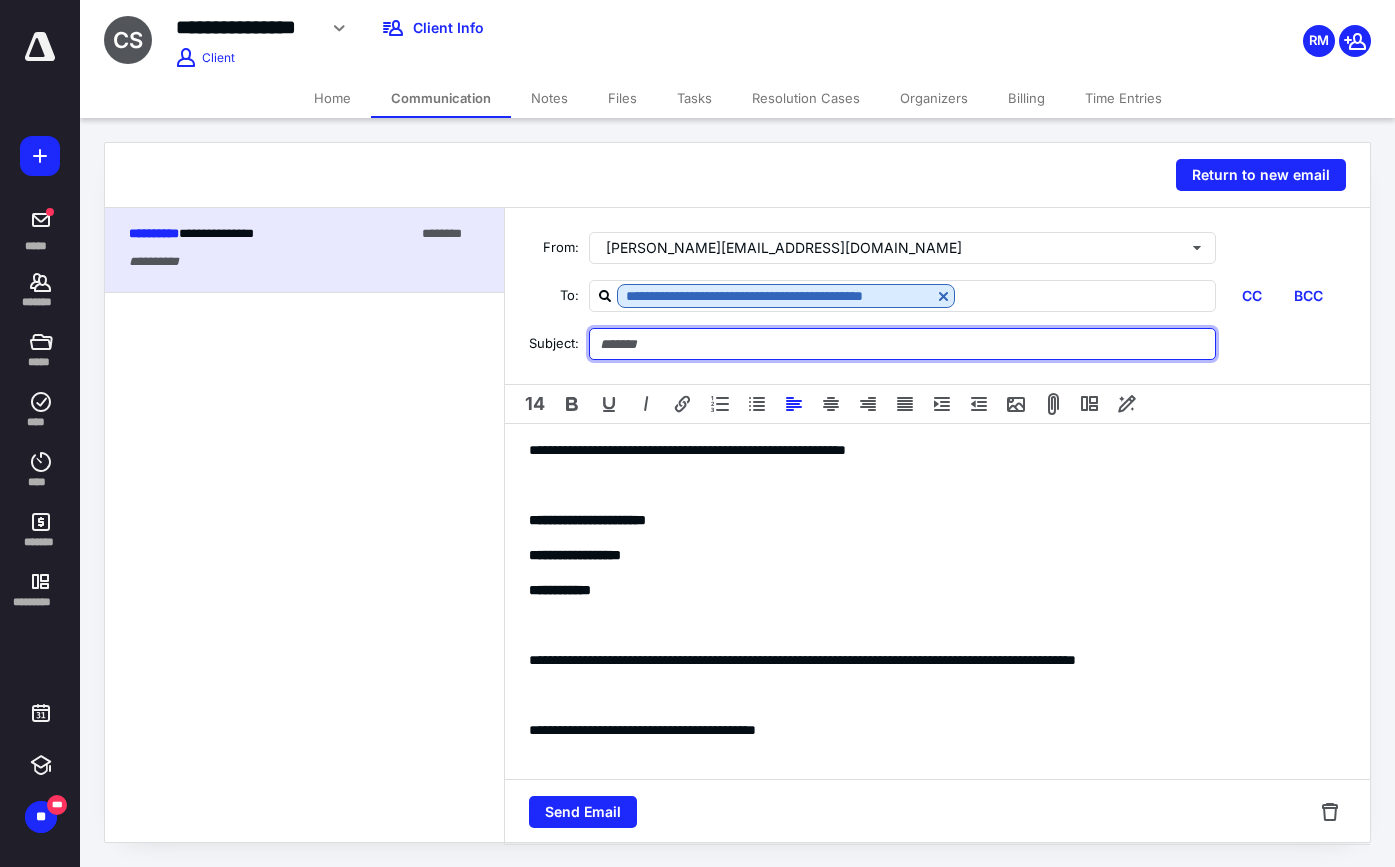 click at bounding box center [902, 344] 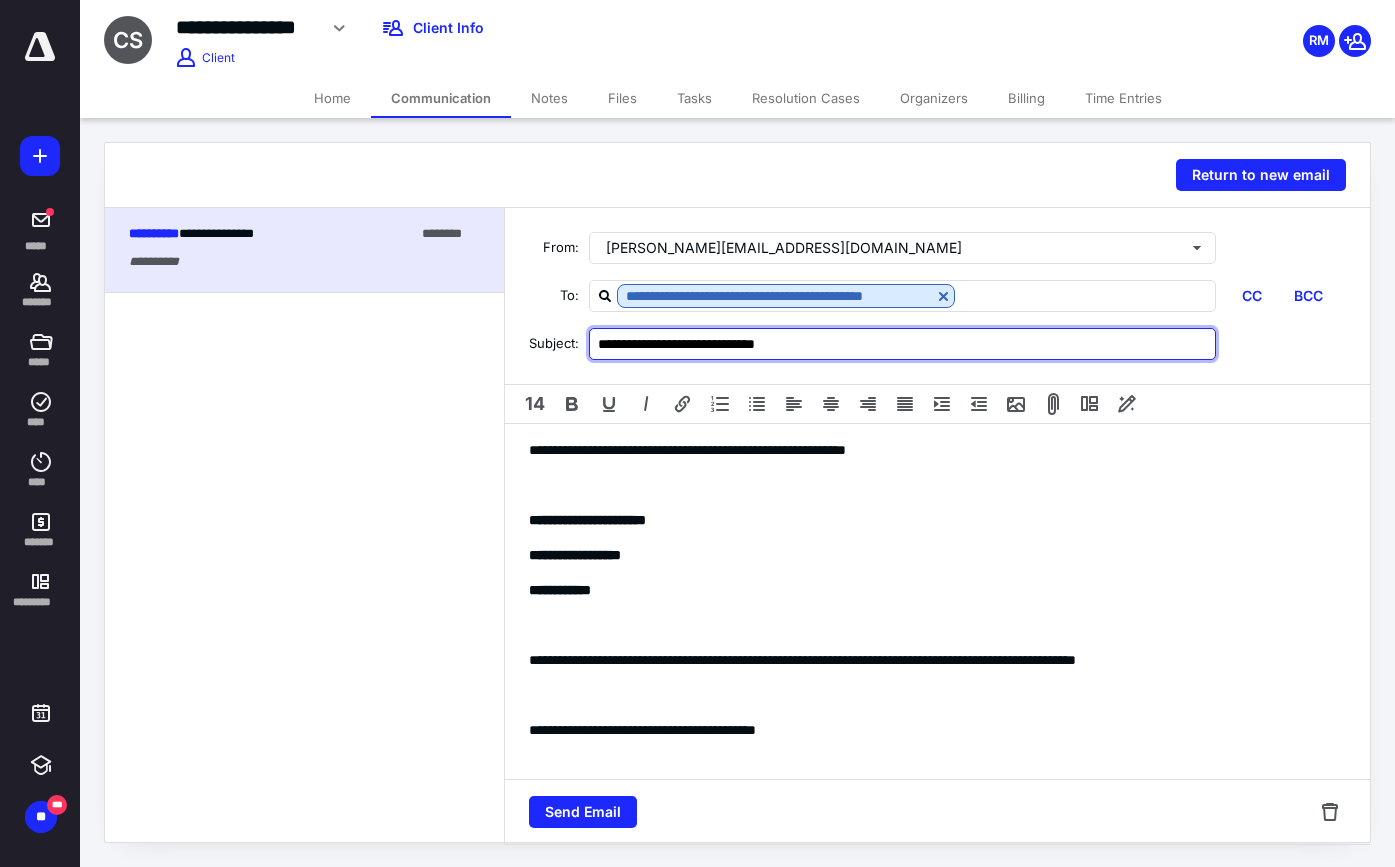 type on "**********" 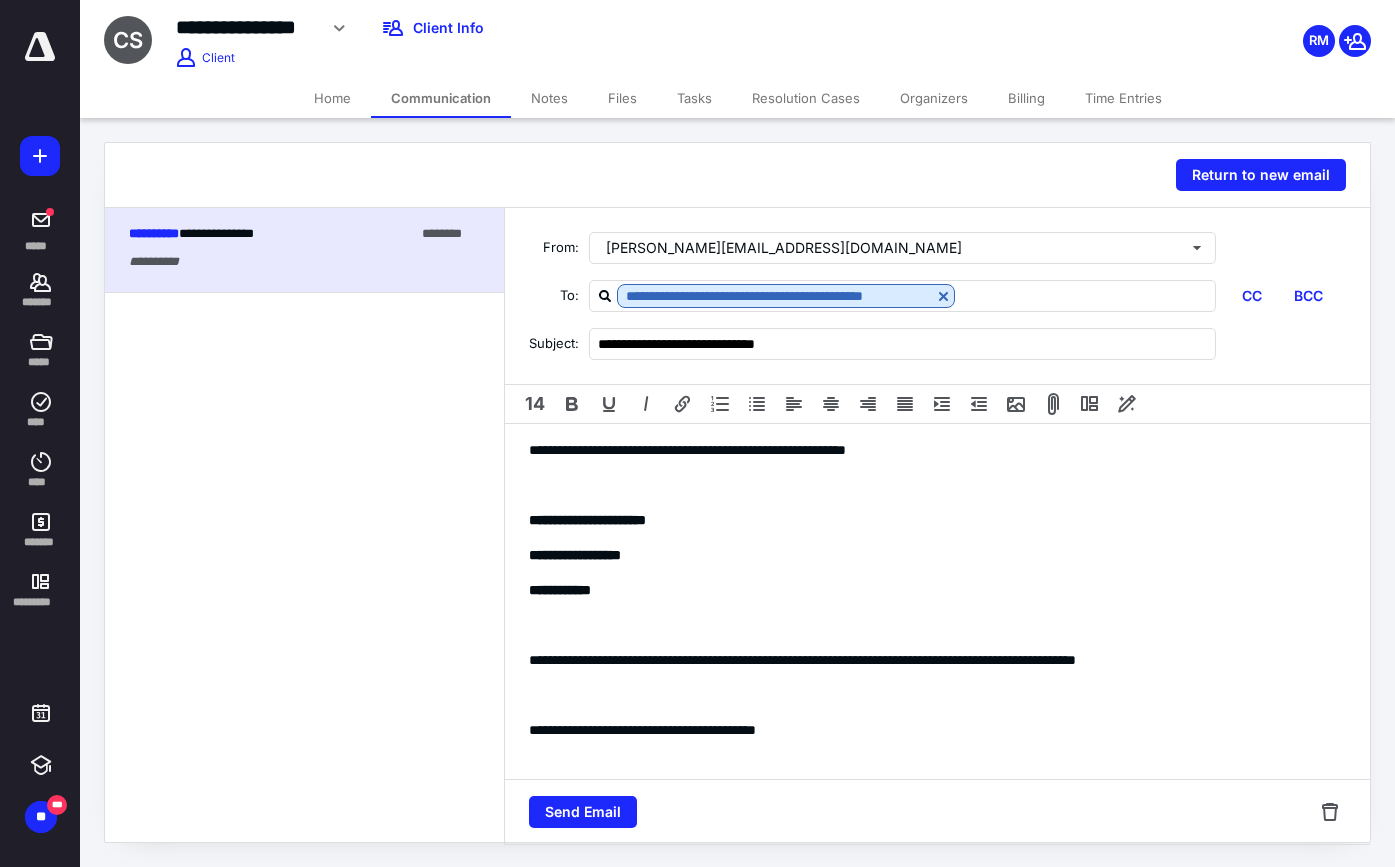 click at bounding box center (937, 695) 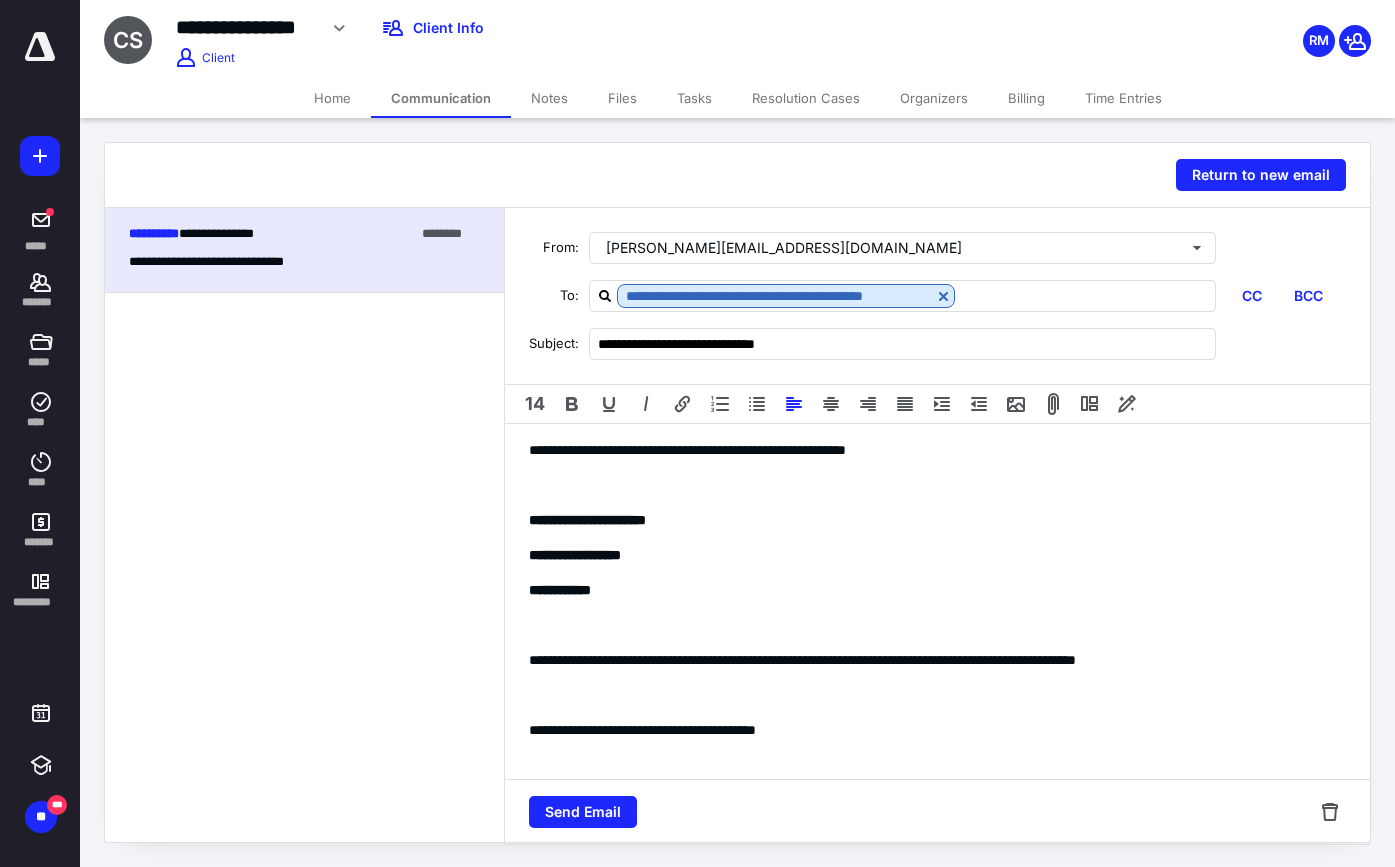 click at bounding box center [937, 625] 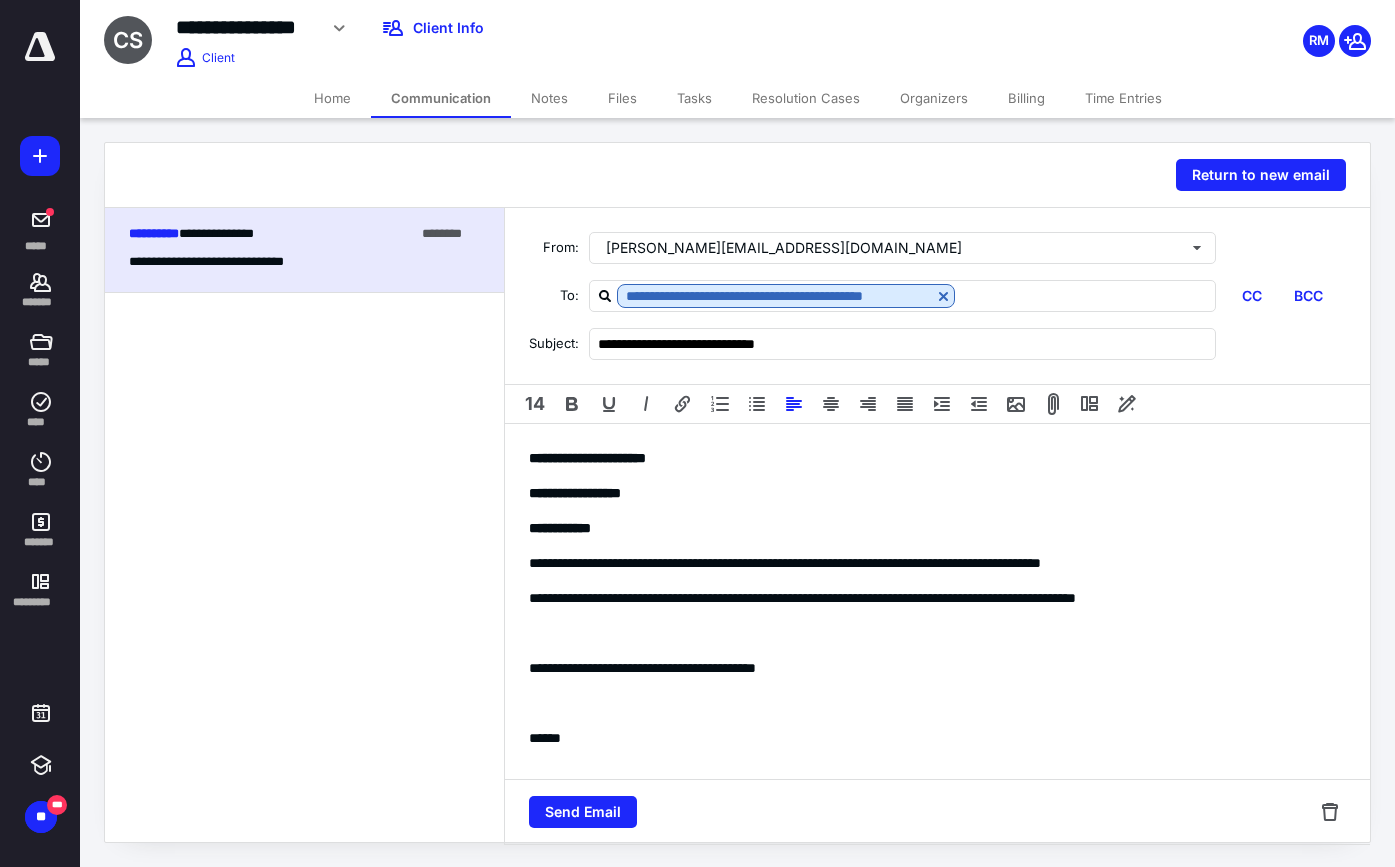 scroll, scrollTop: 0, scrollLeft: 0, axis: both 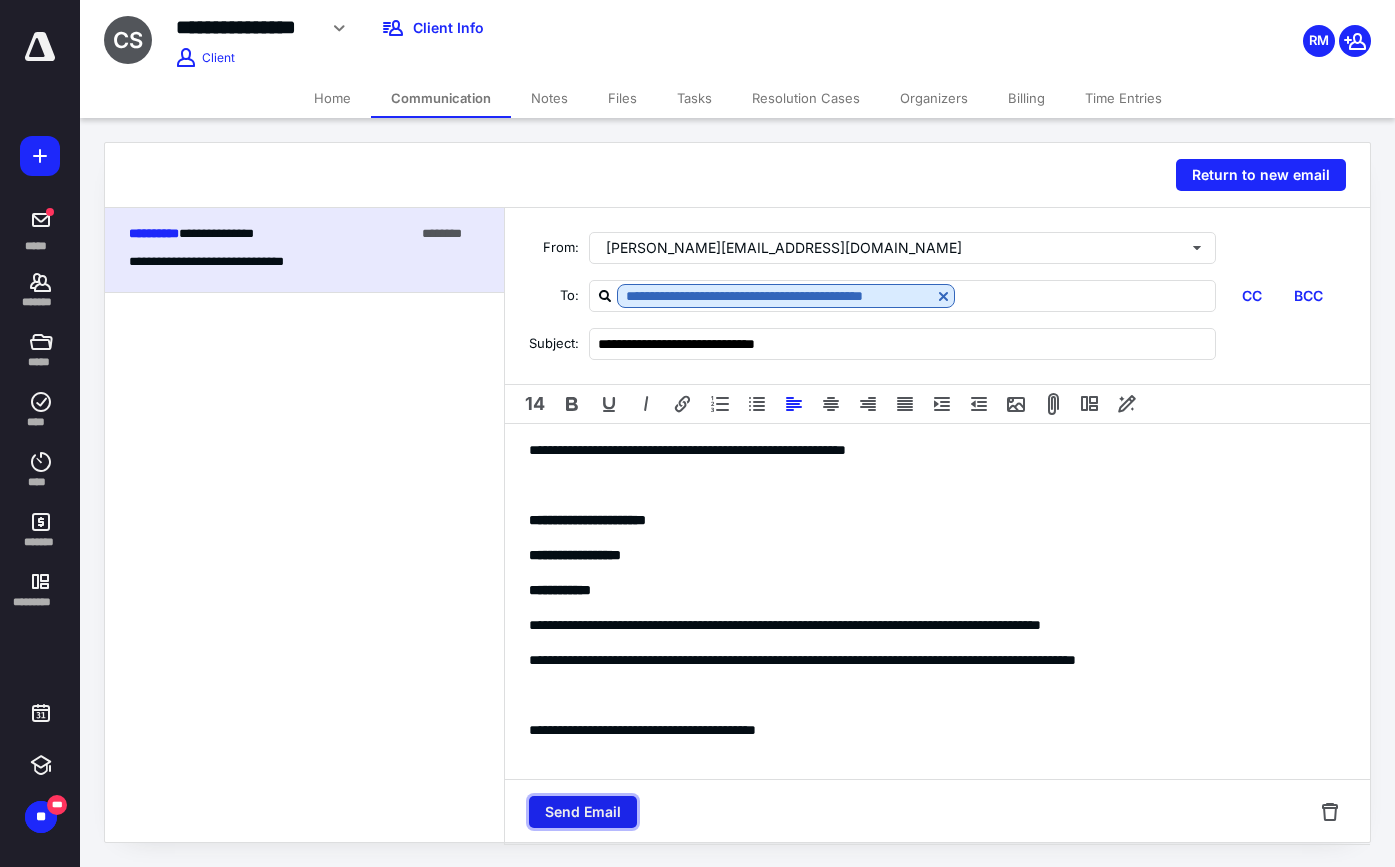 click on "Send Email" at bounding box center [583, 812] 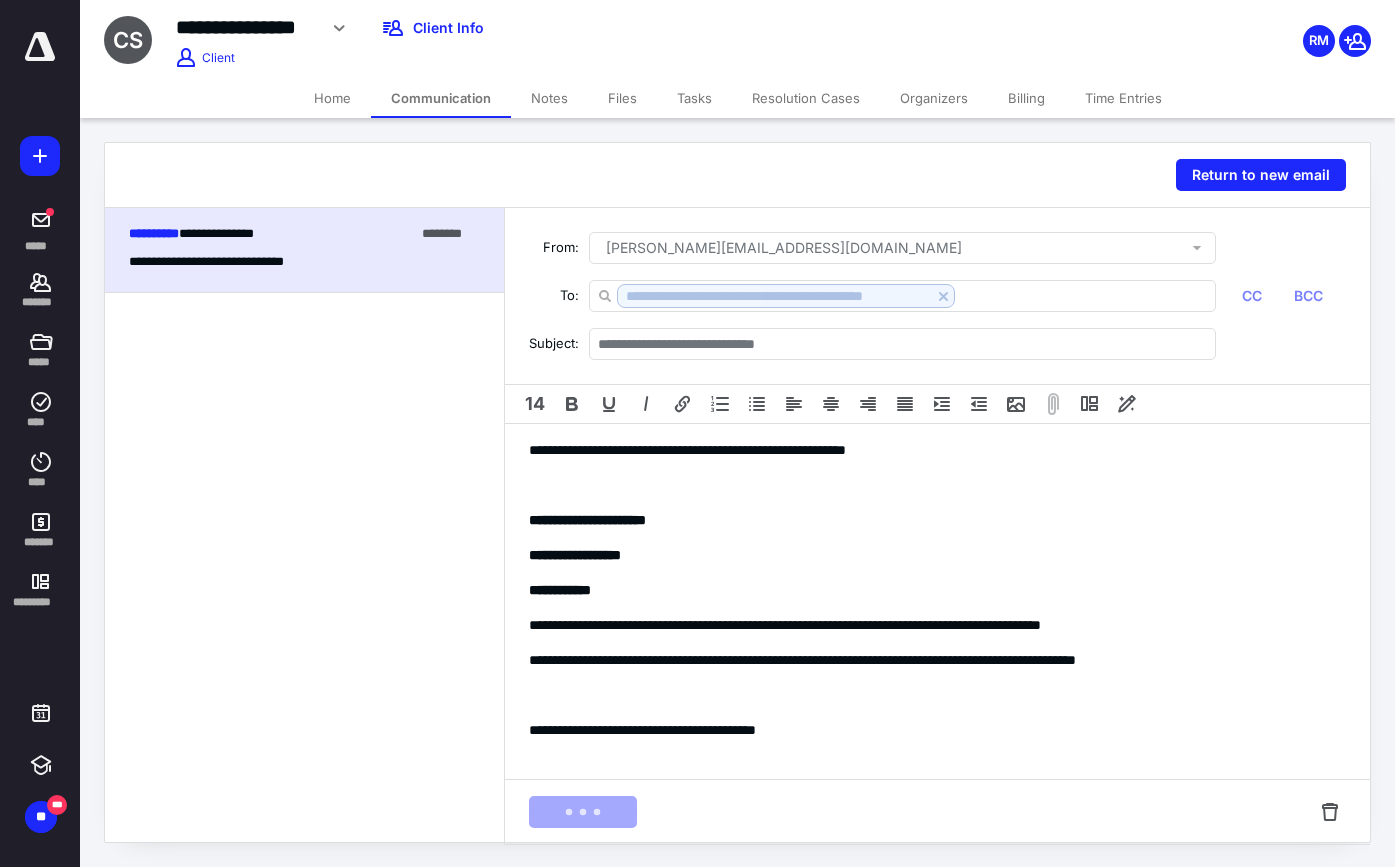 click on "Billing" at bounding box center [1026, 98] 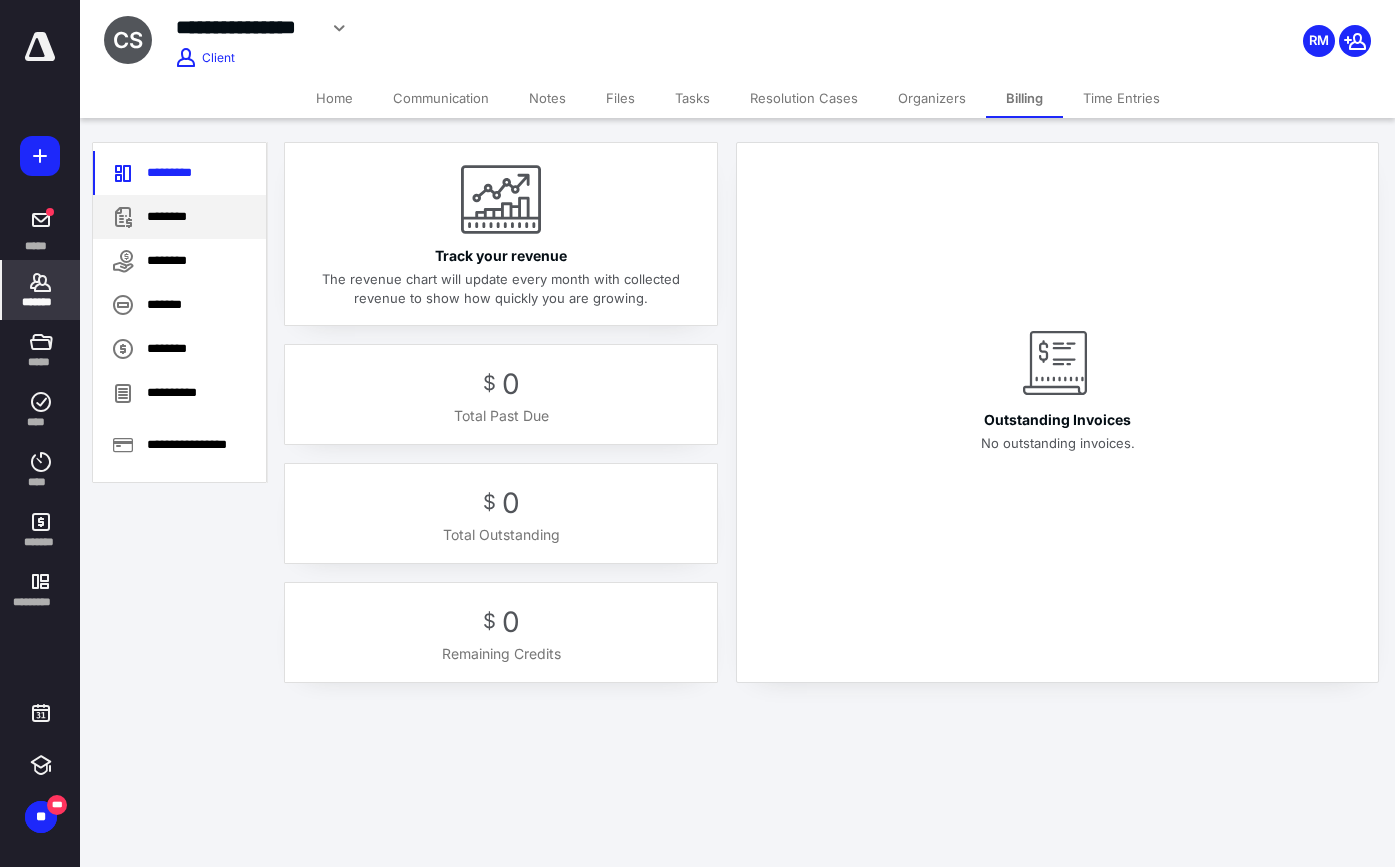 click on "********" at bounding box center (179, 217) 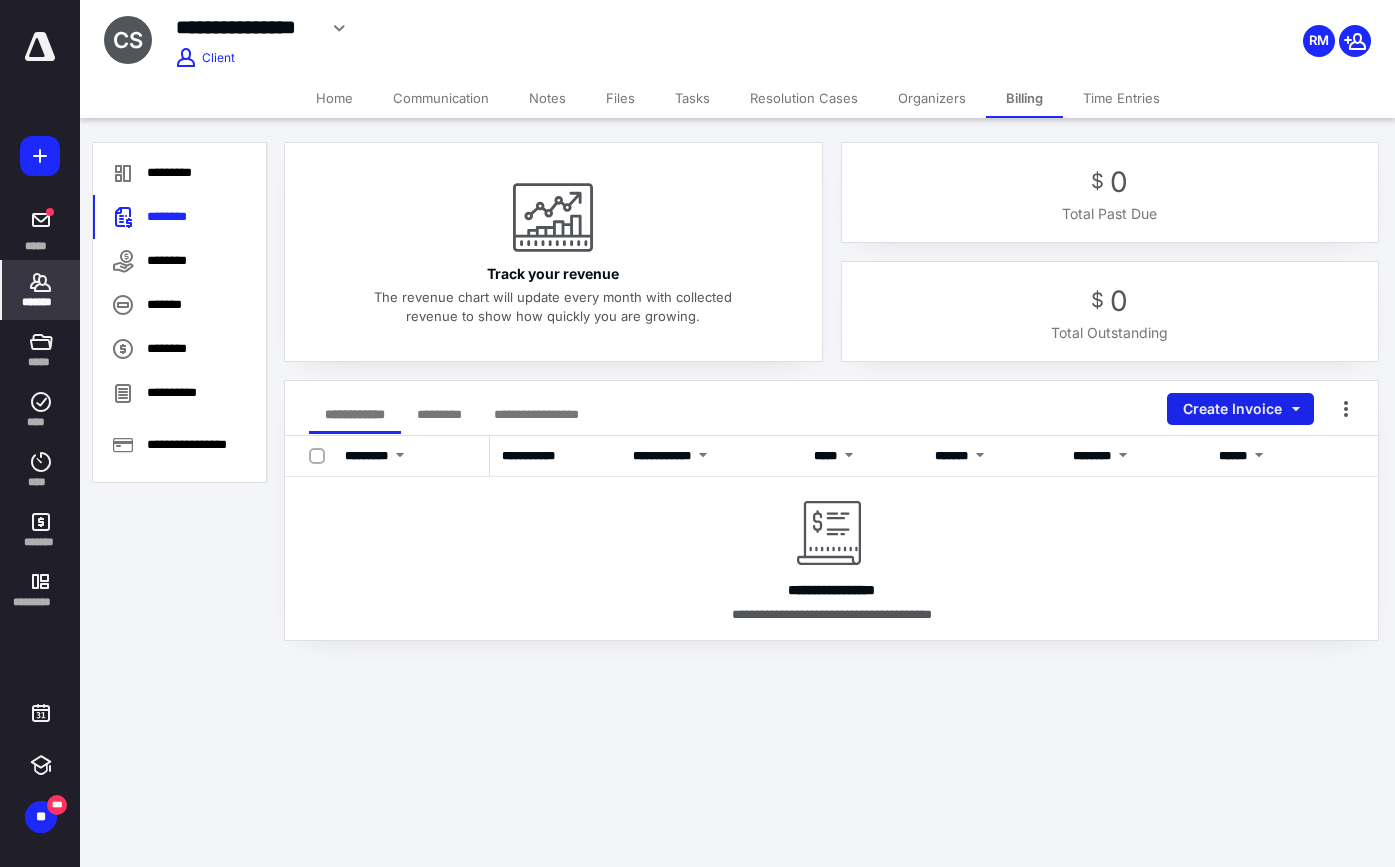 click on "Create Invoice" at bounding box center [1240, 409] 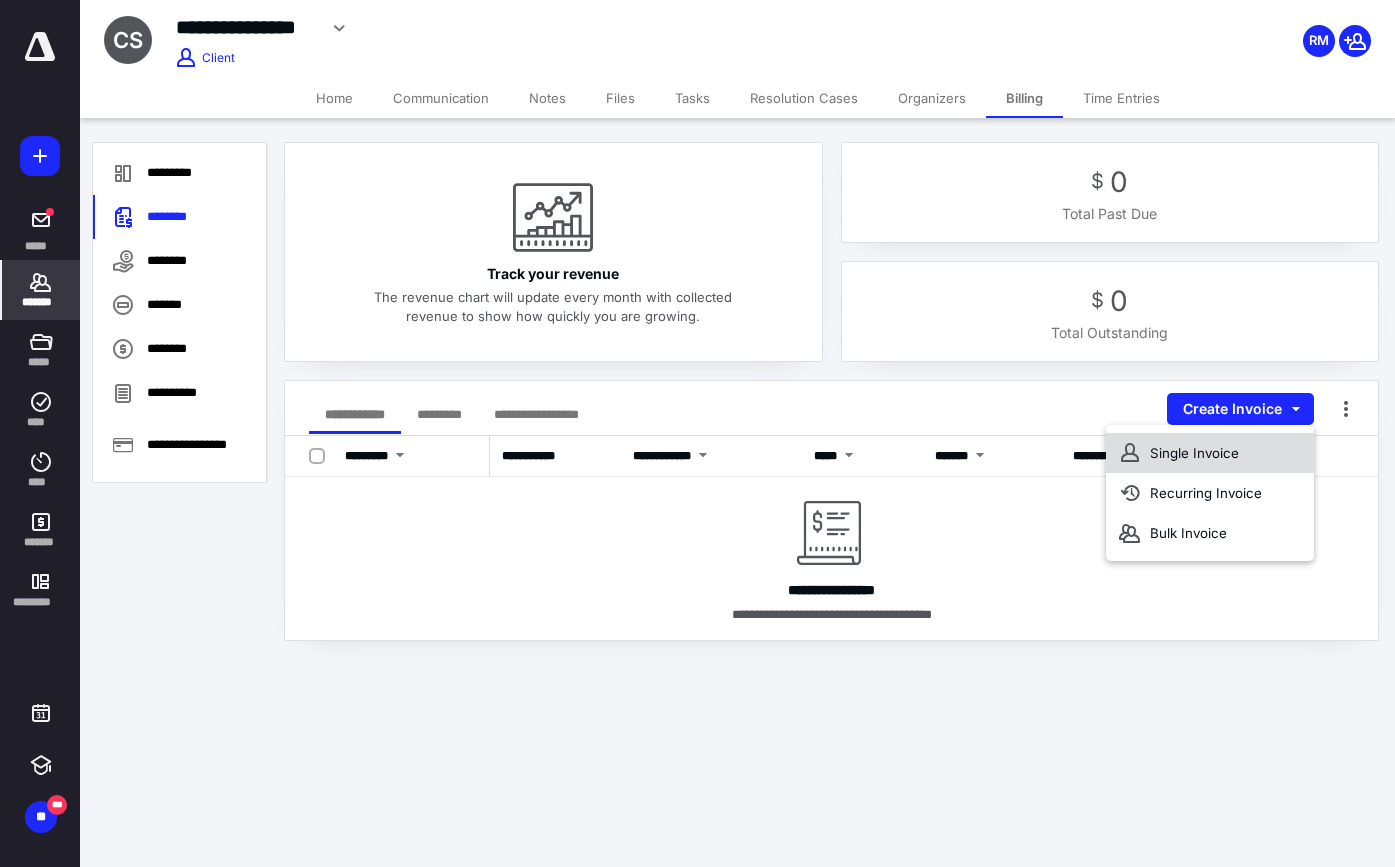 click on "Single Invoice" at bounding box center [1210, 453] 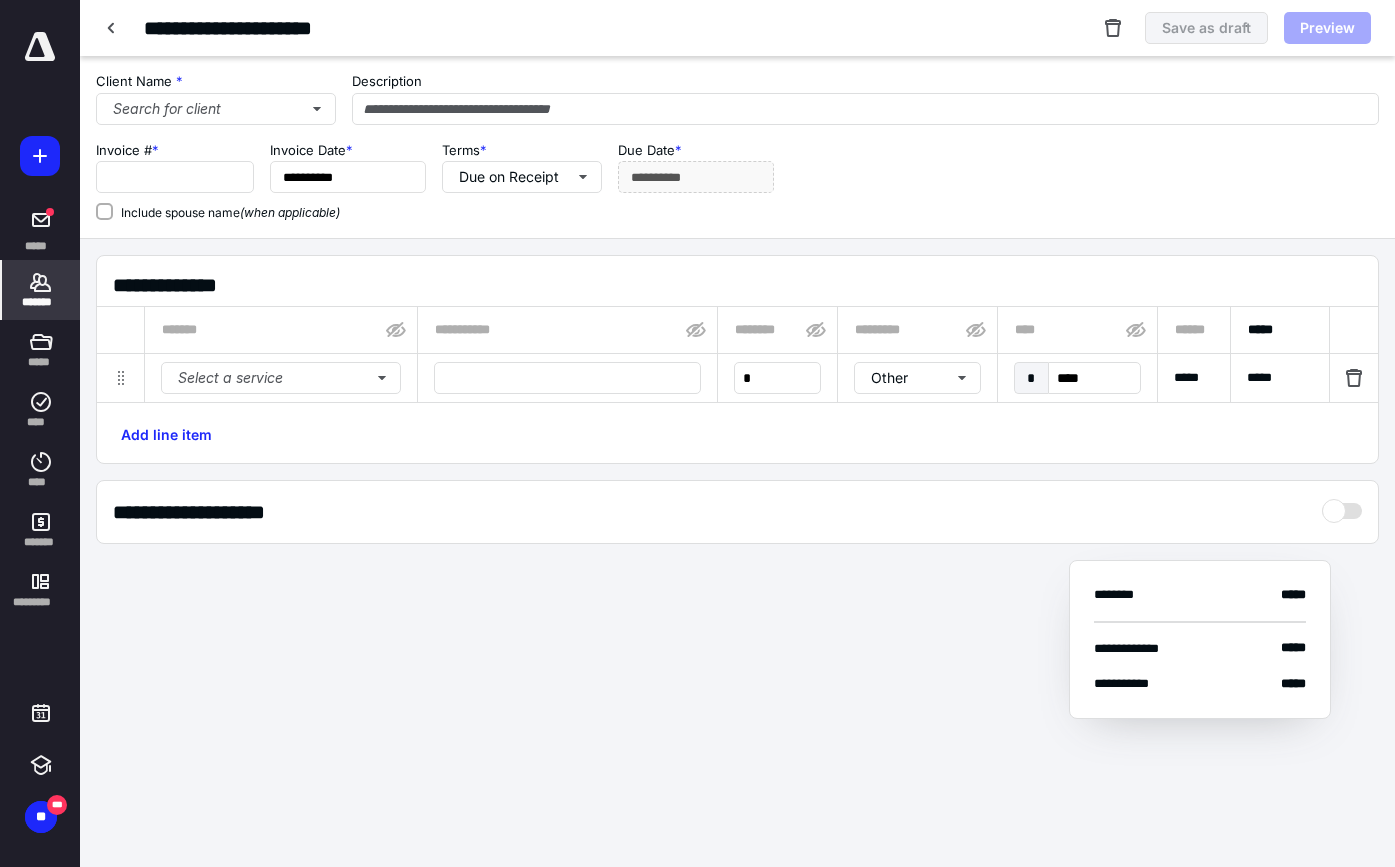 type on "****" 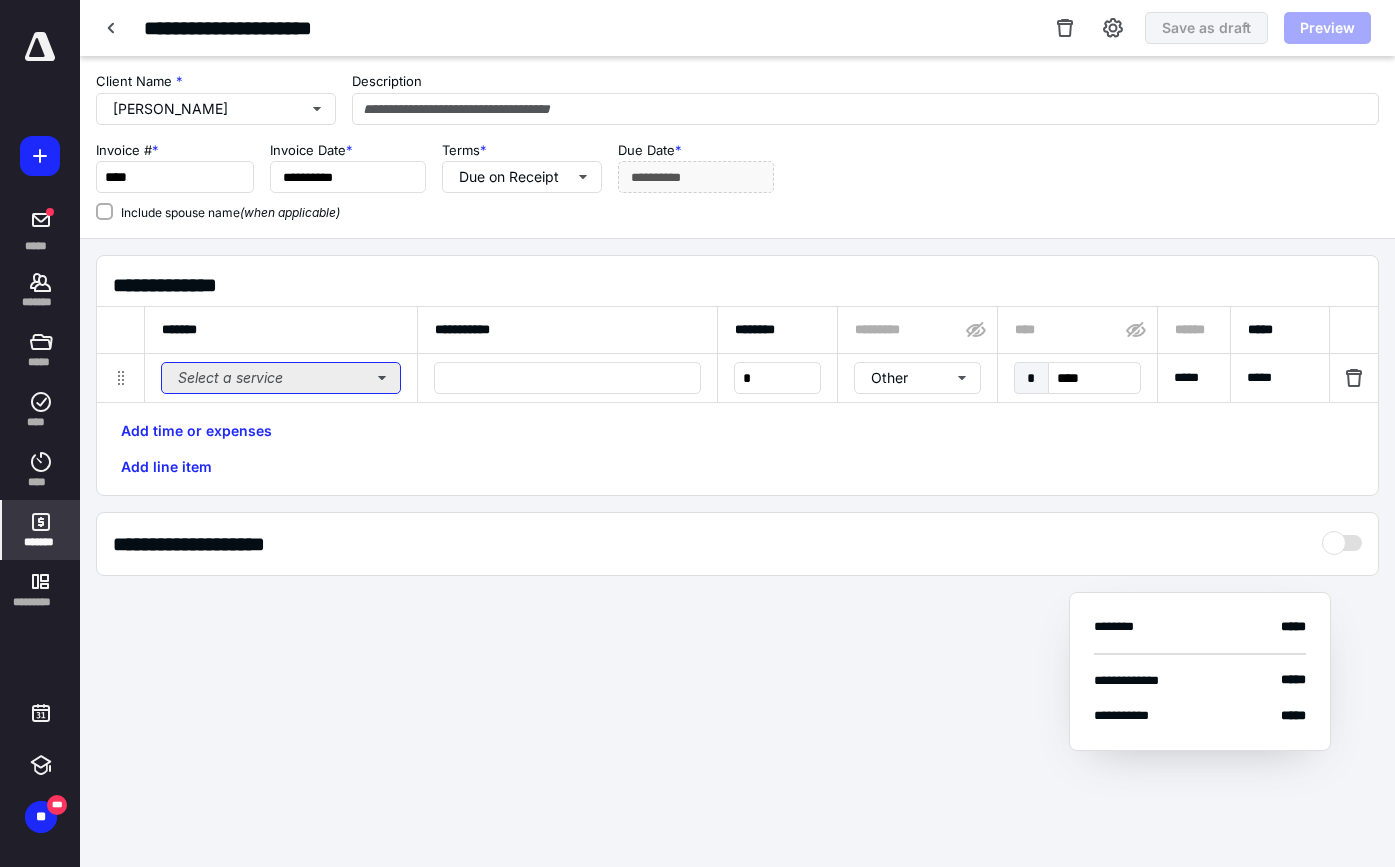 click on "Select a service" at bounding box center [281, 378] 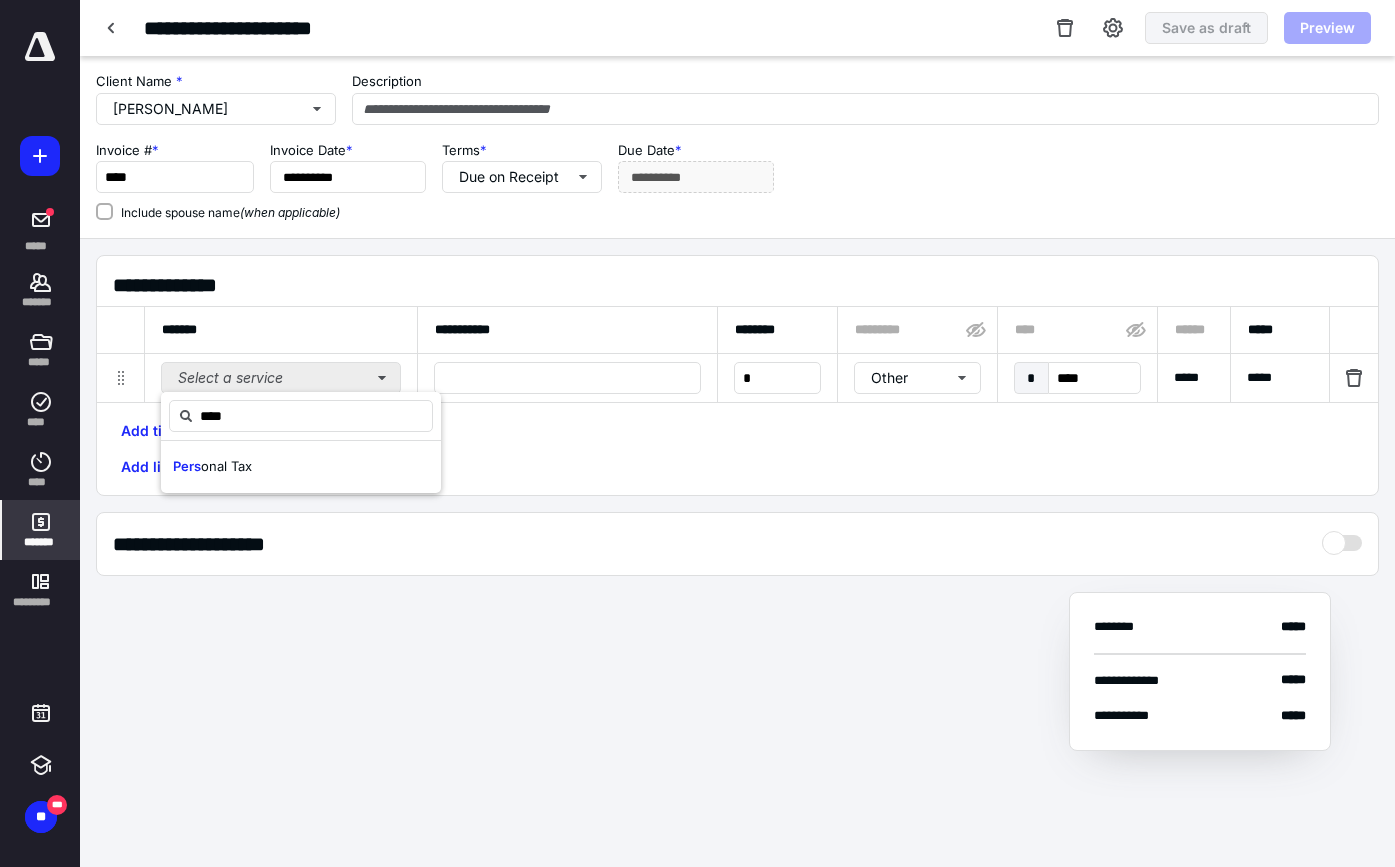 type on "****" 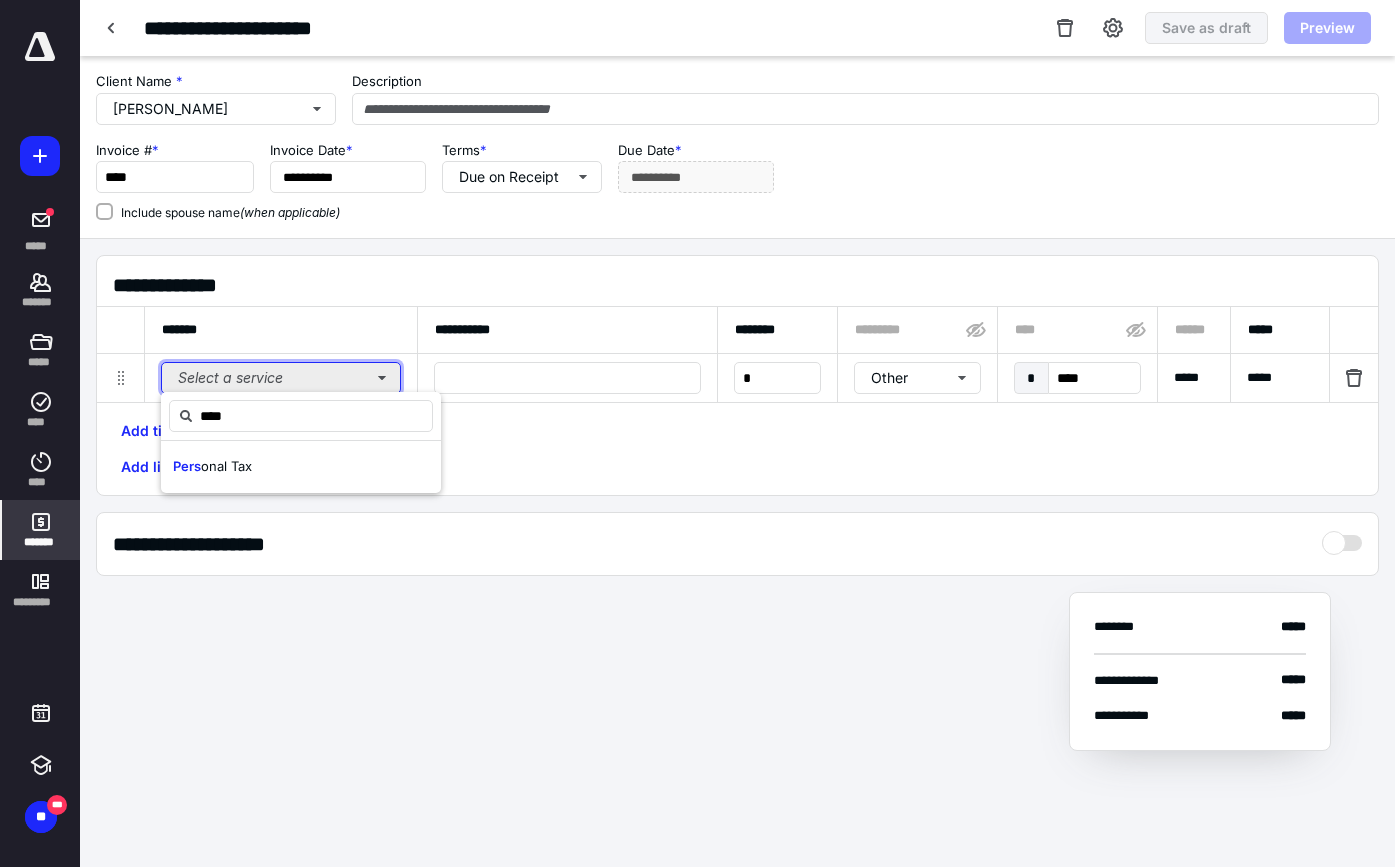 type 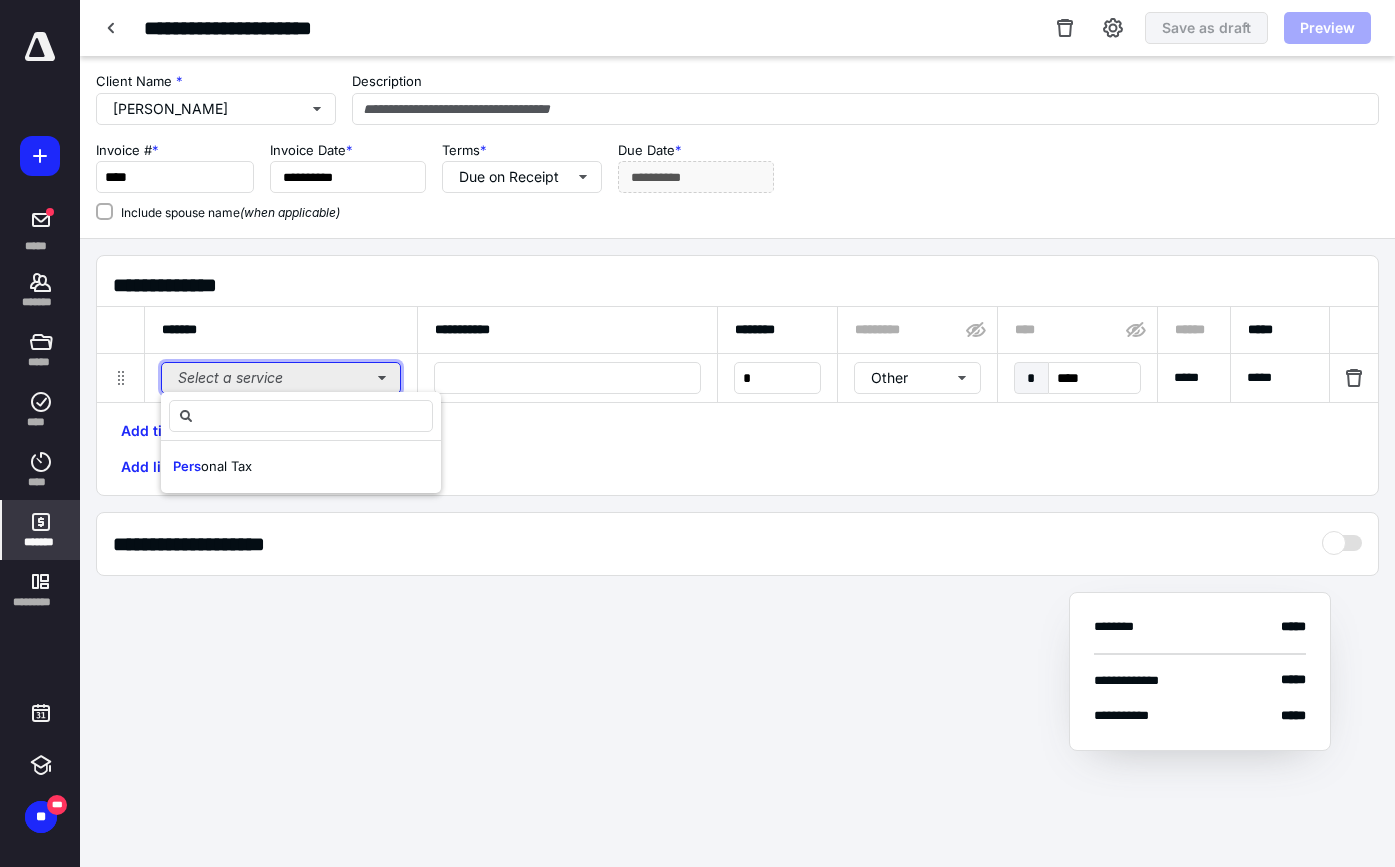type 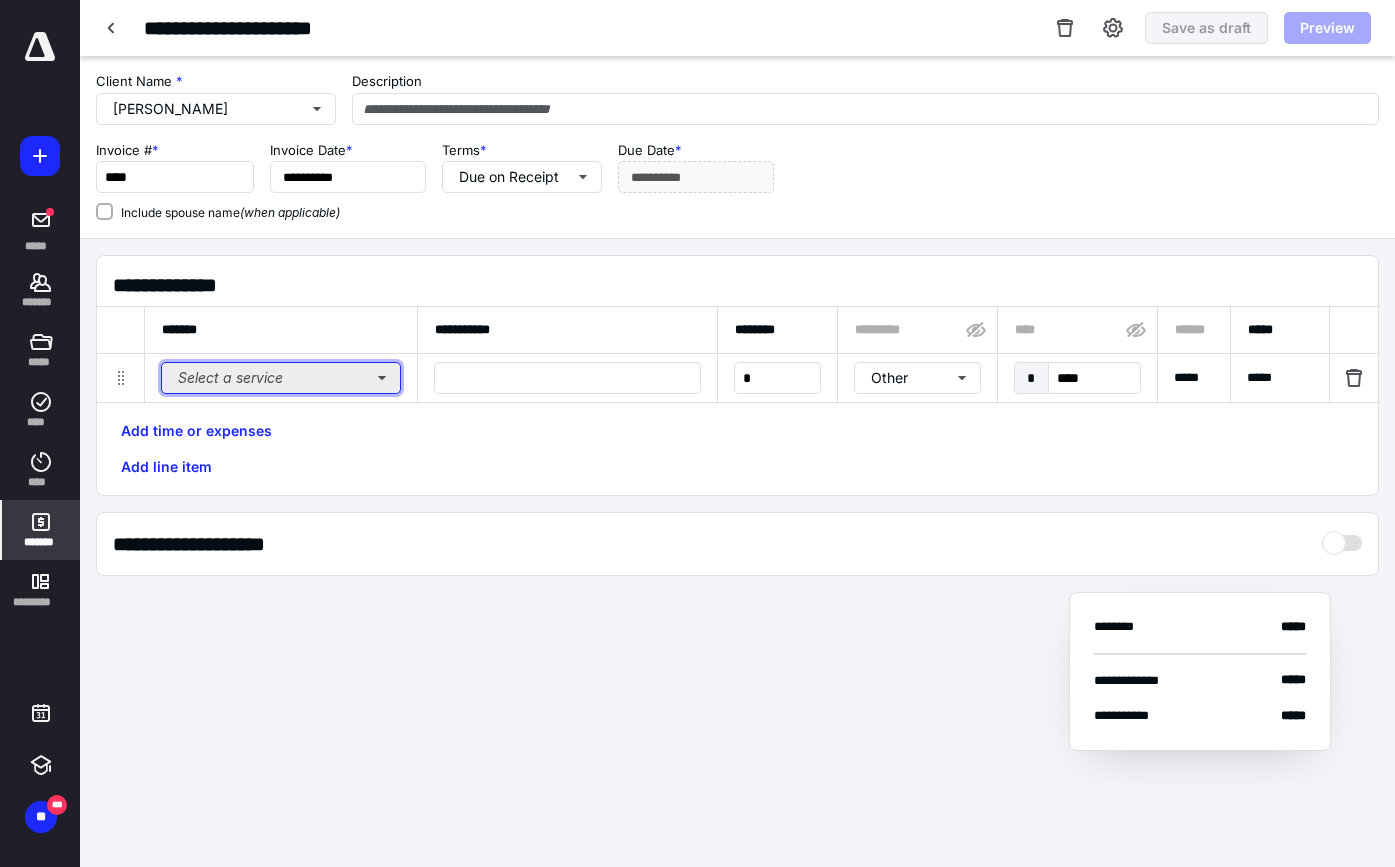 scroll, scrollTop: 0, scrollLeft: 1, axis: horizontal 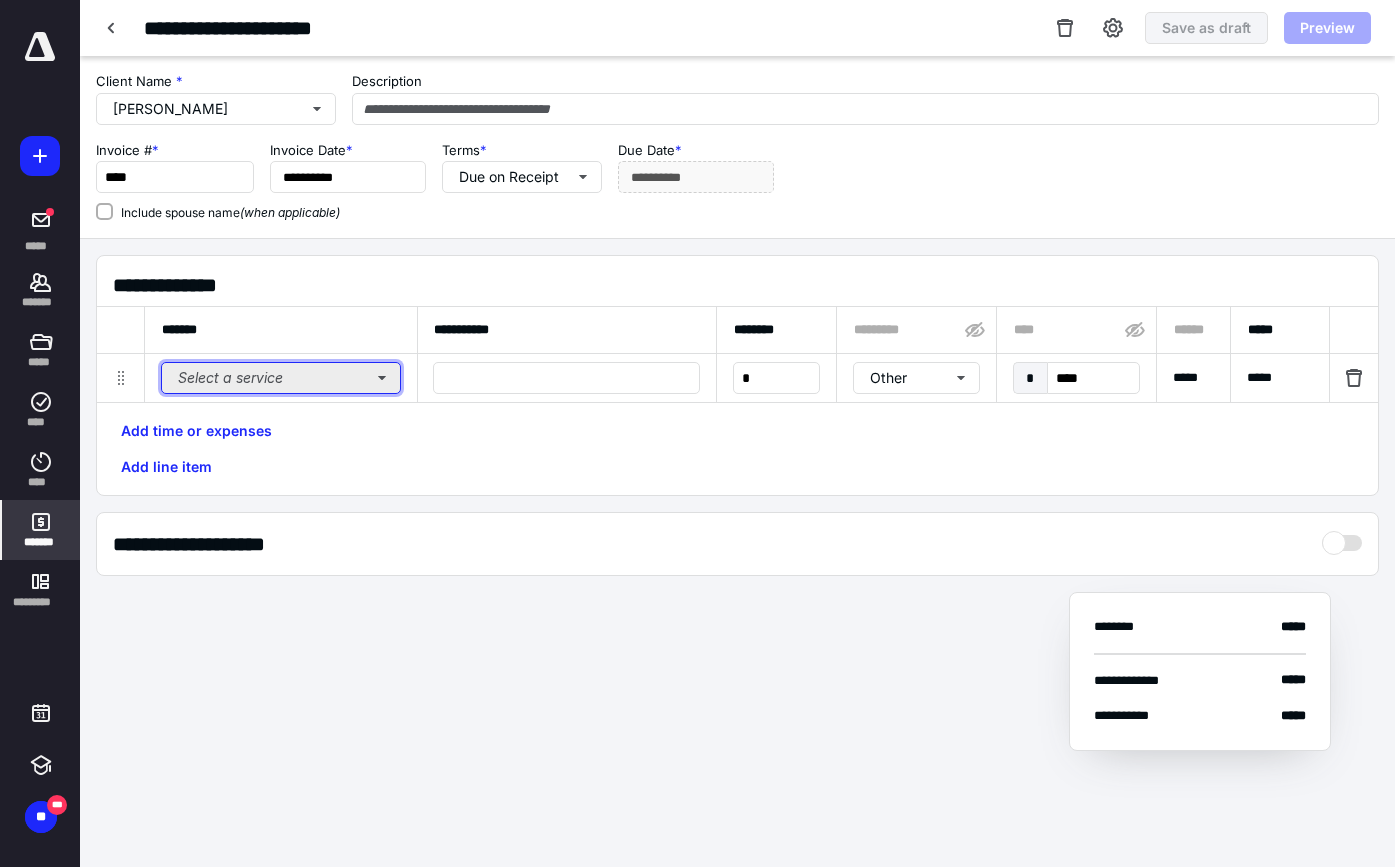 click on "Select a service" at bounding box center (281, 378) 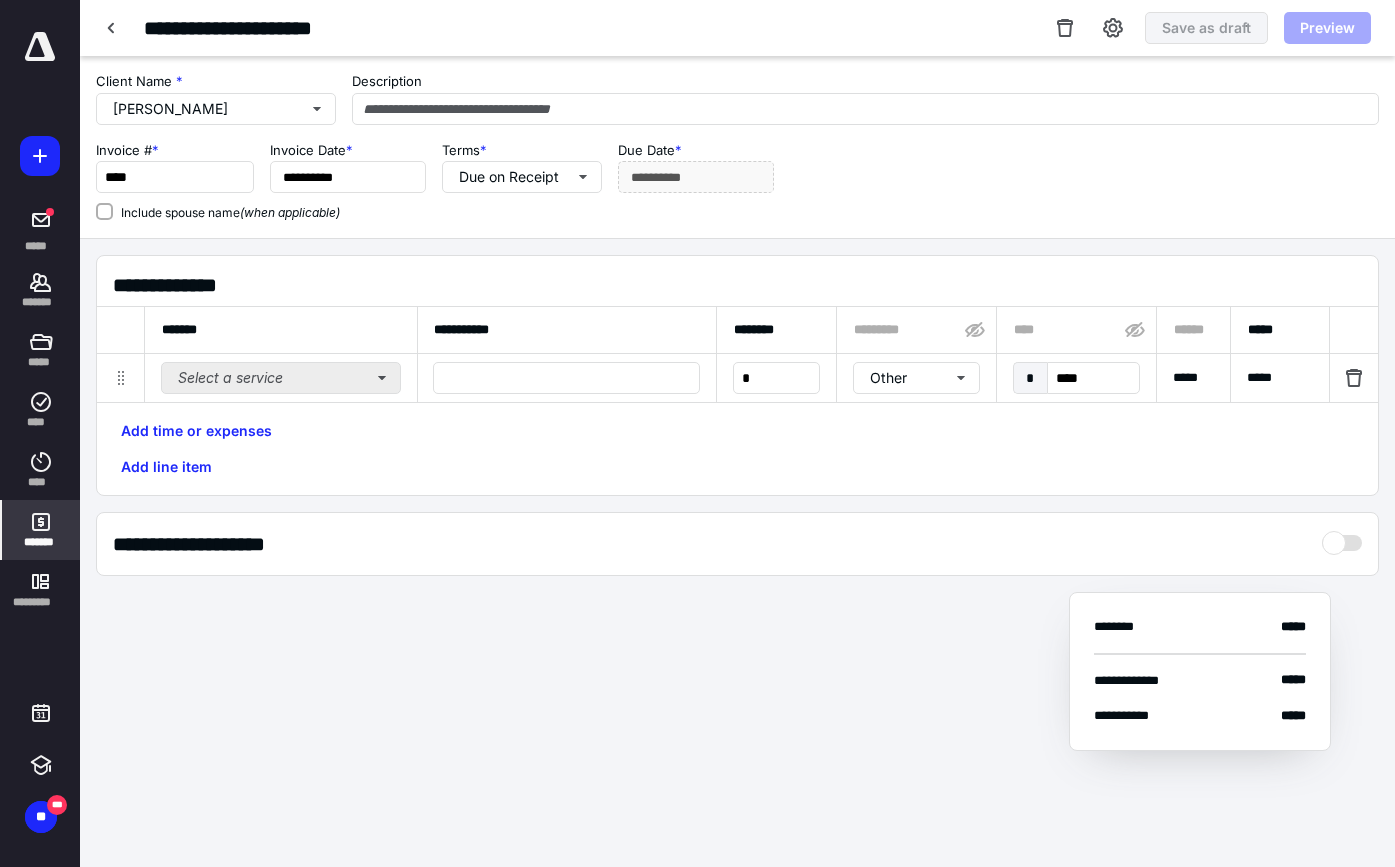 scroll, scrollTop: 0, scrollLeft: 0, axis: both 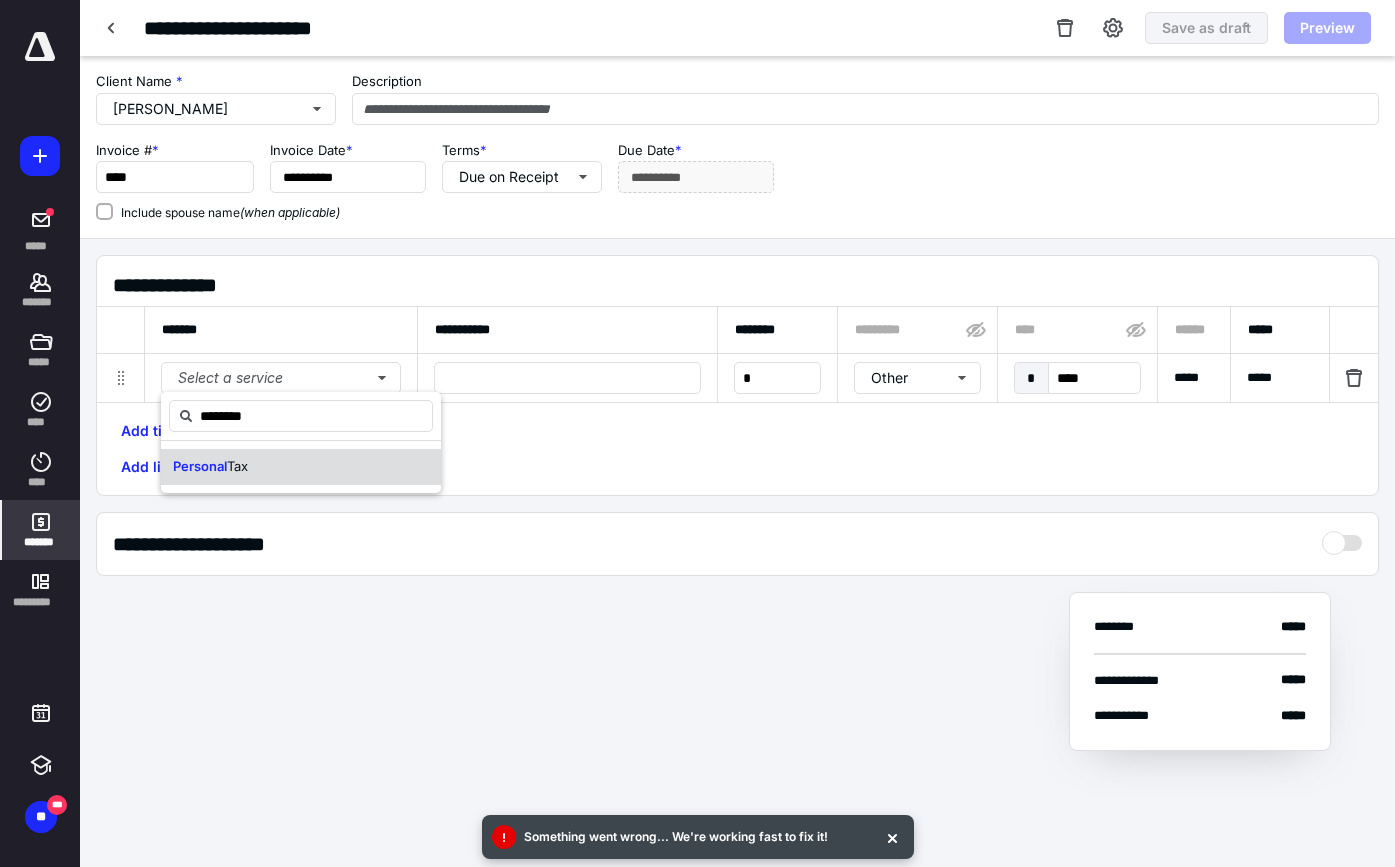 drag, startPoint x: 273, startPoint y: 468, endPoint x: 293, endPoint y: 467, distance: 20.024984 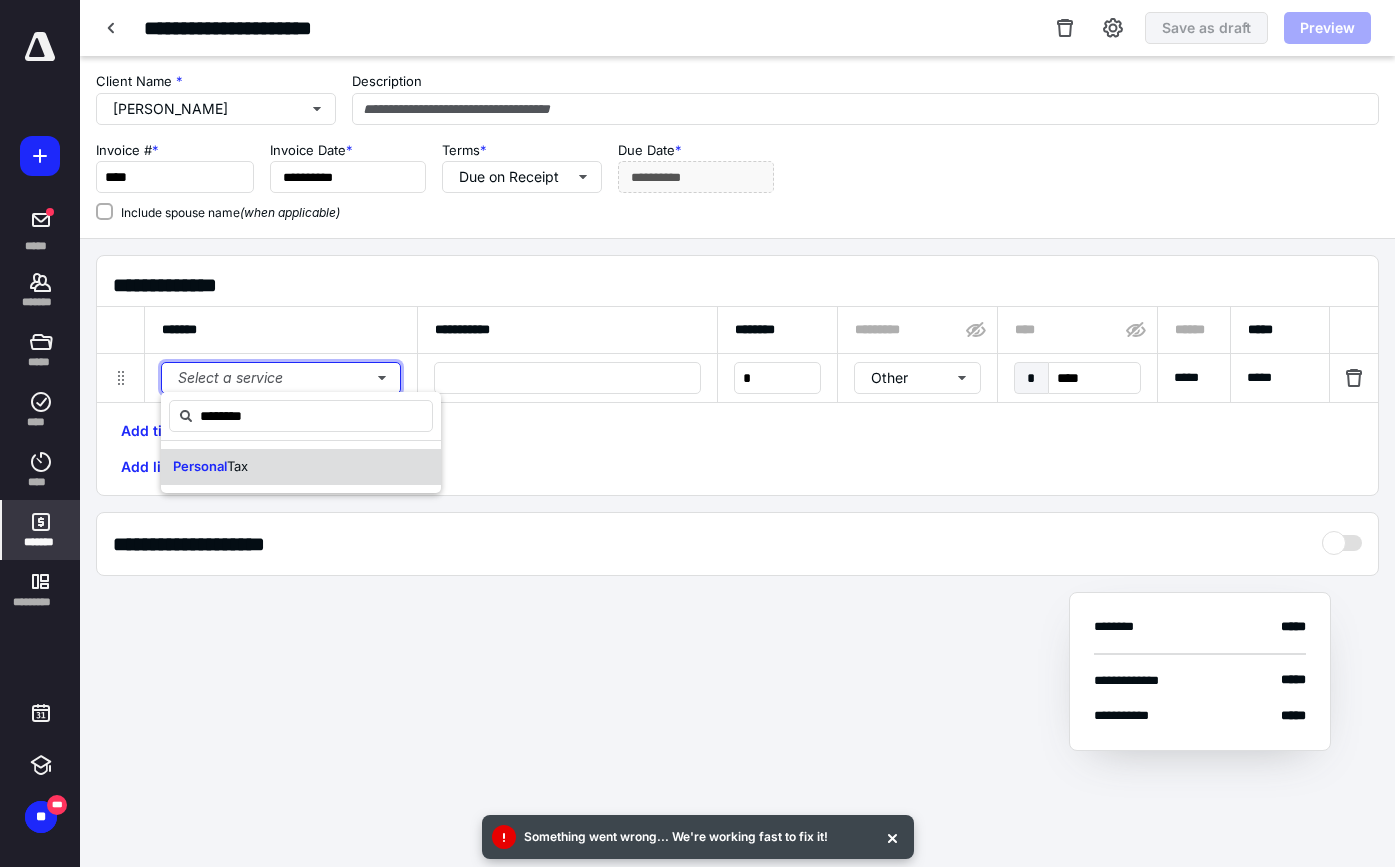 type 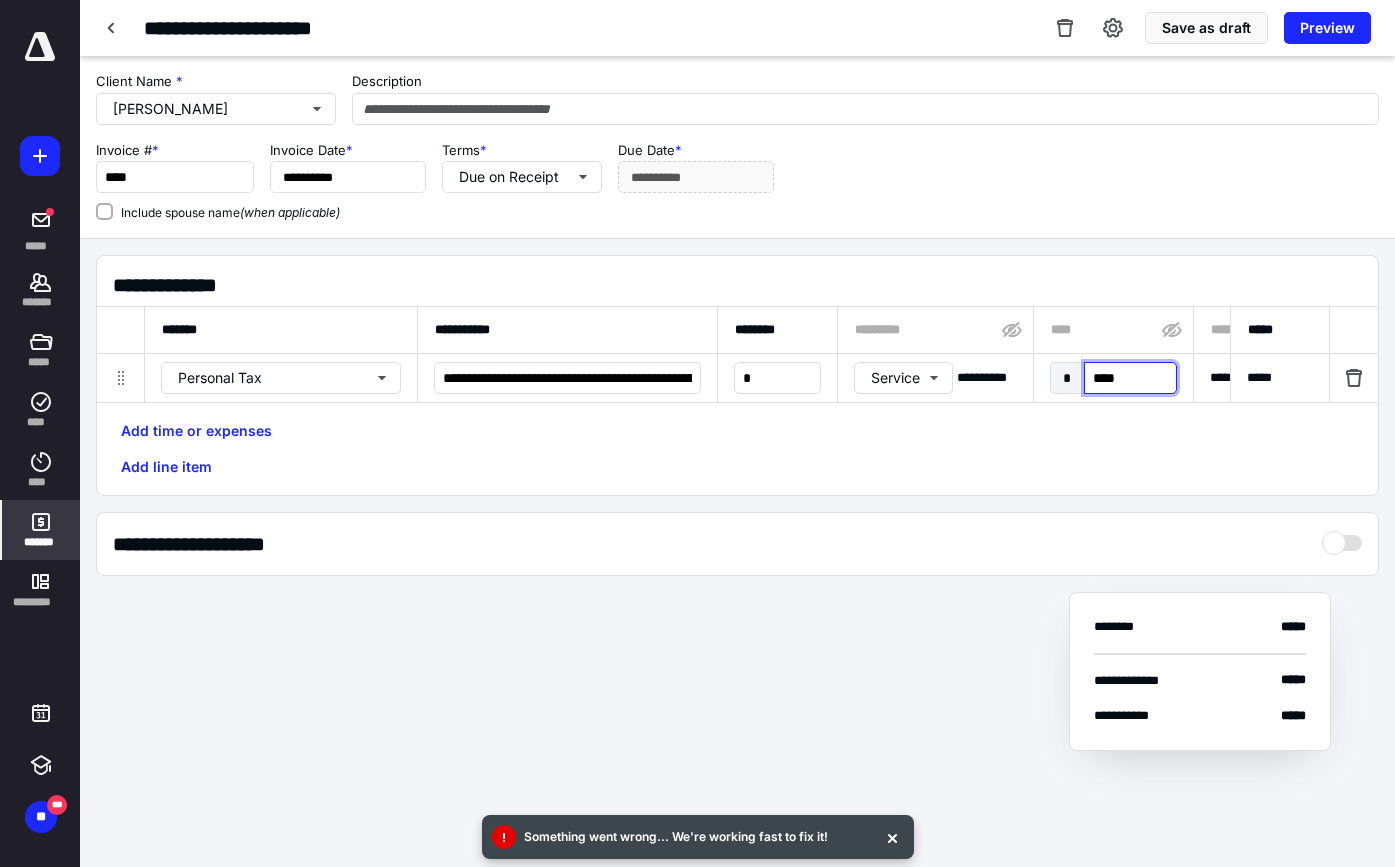 click on "****" at bounding box center (1130, 378) 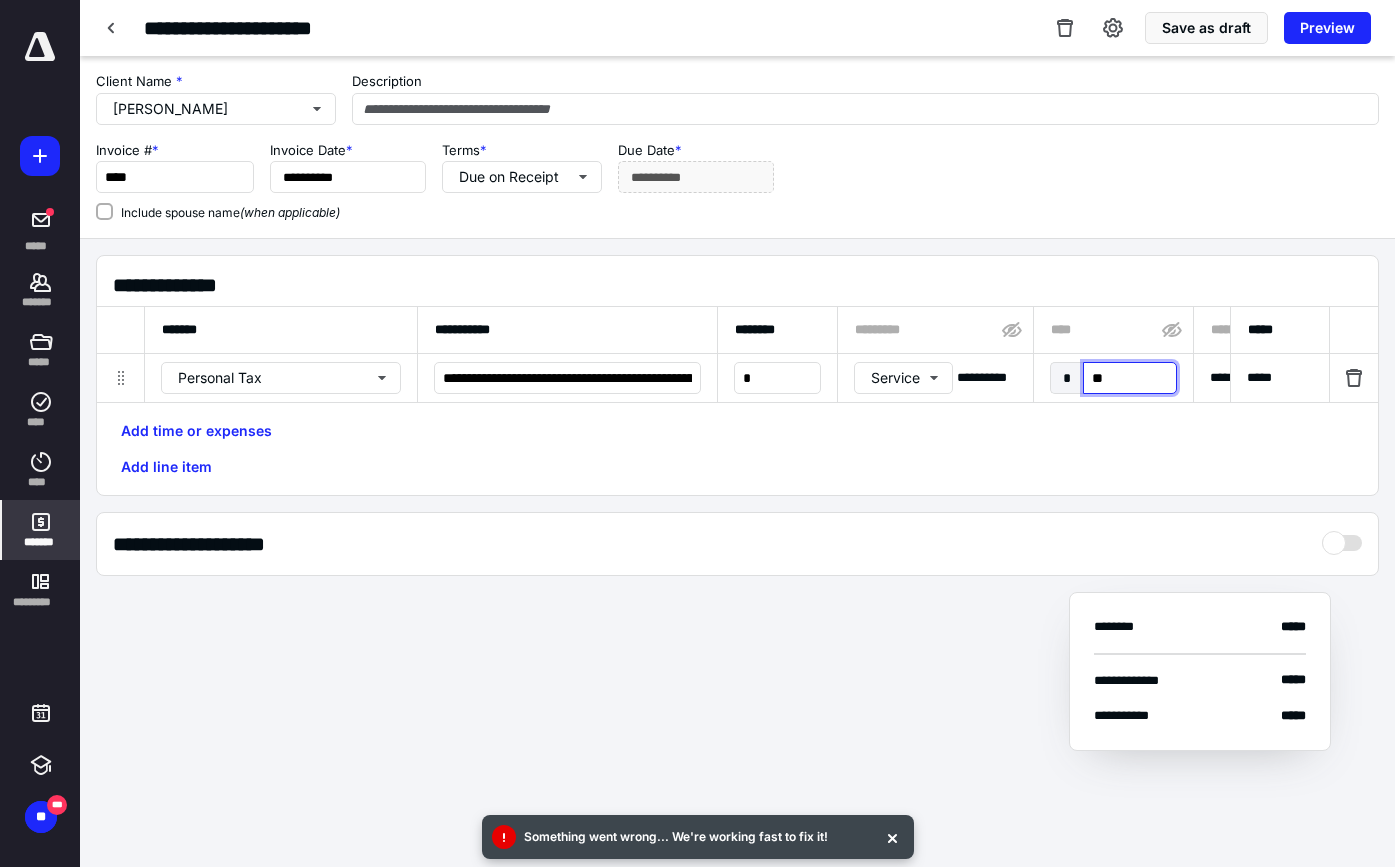 type on "***" 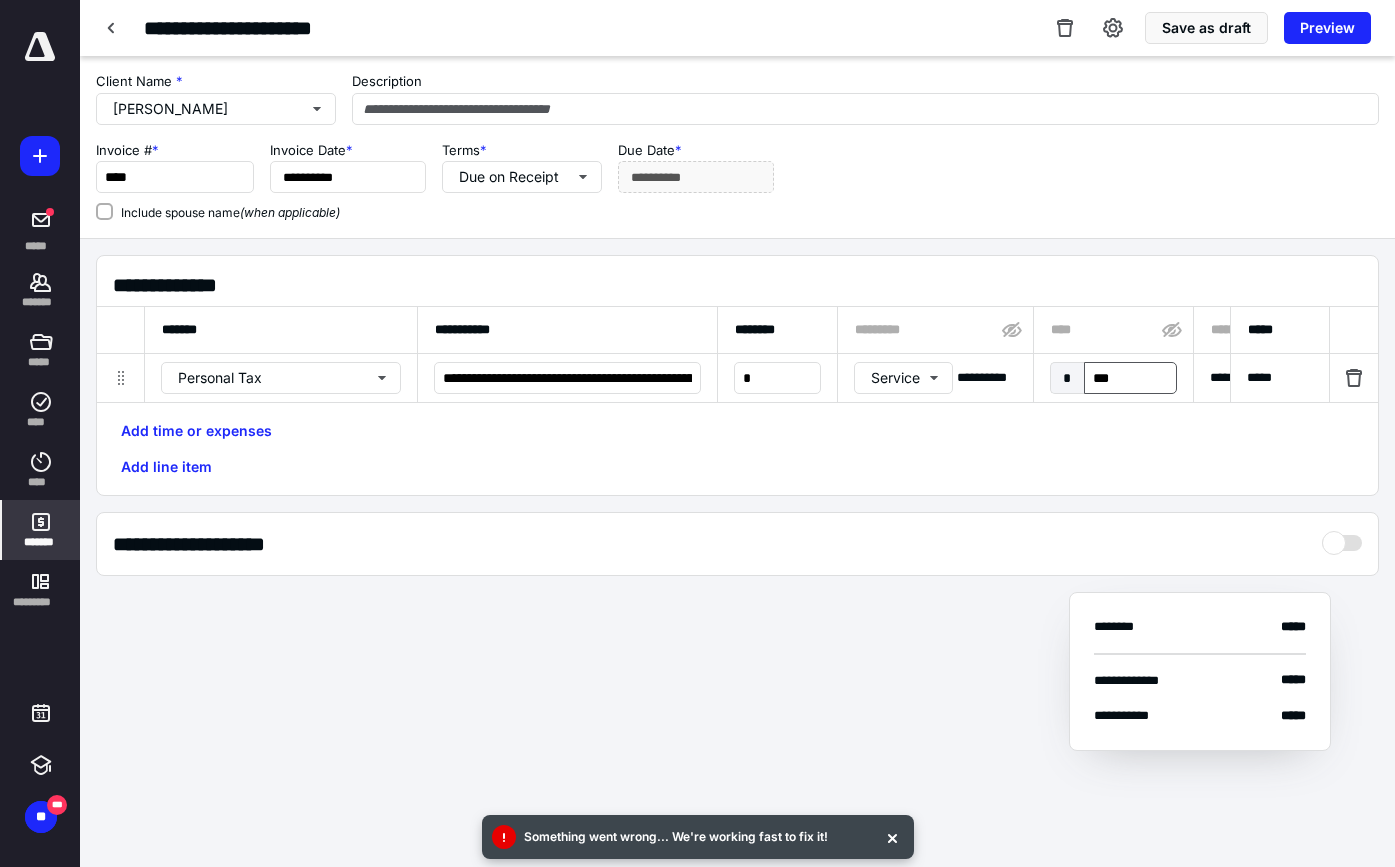 scroll, scrollTop: 0, scrollLeft: 1168, axis: horizontal 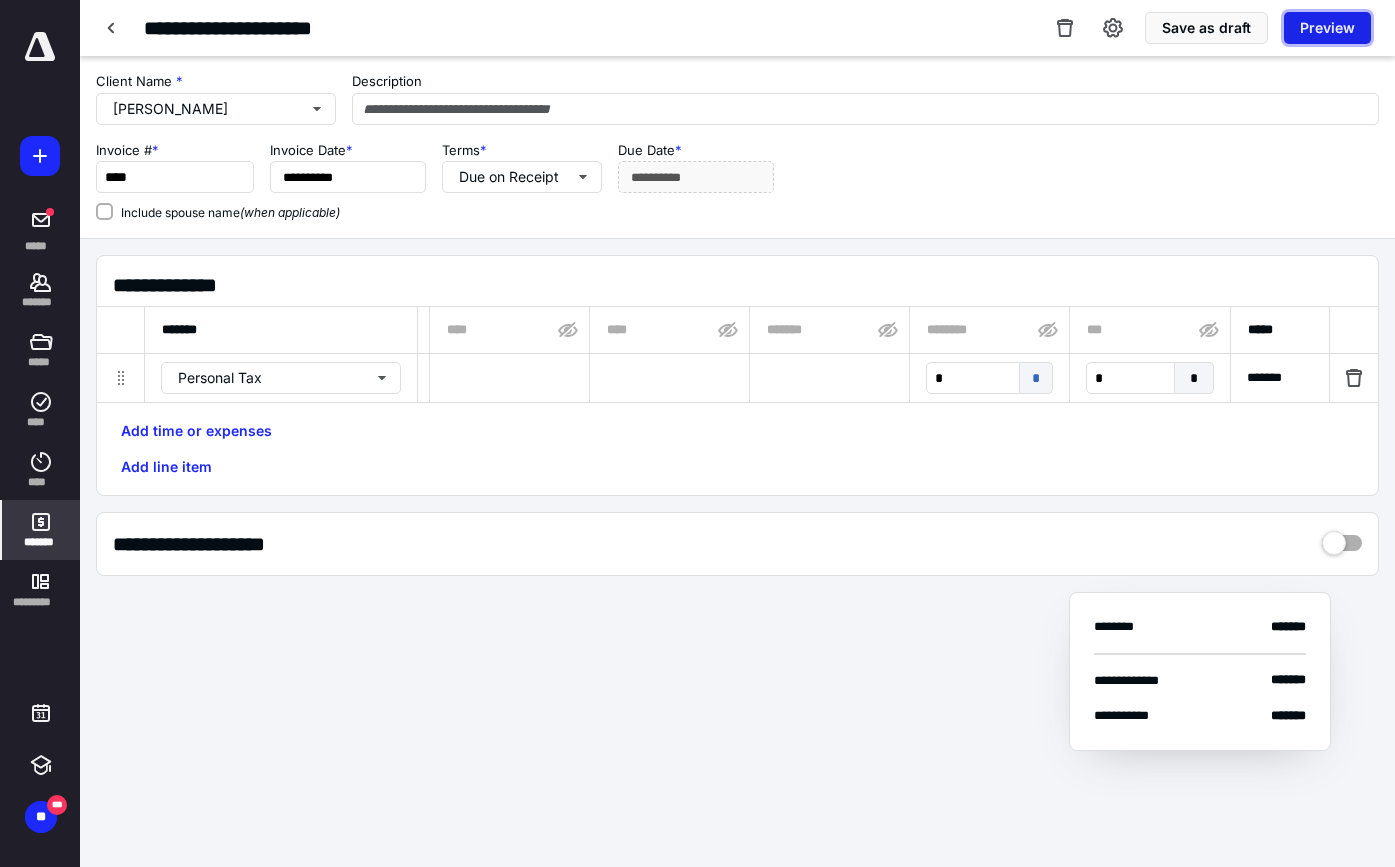 click on "Preview" at bounding box center (1327, 28) 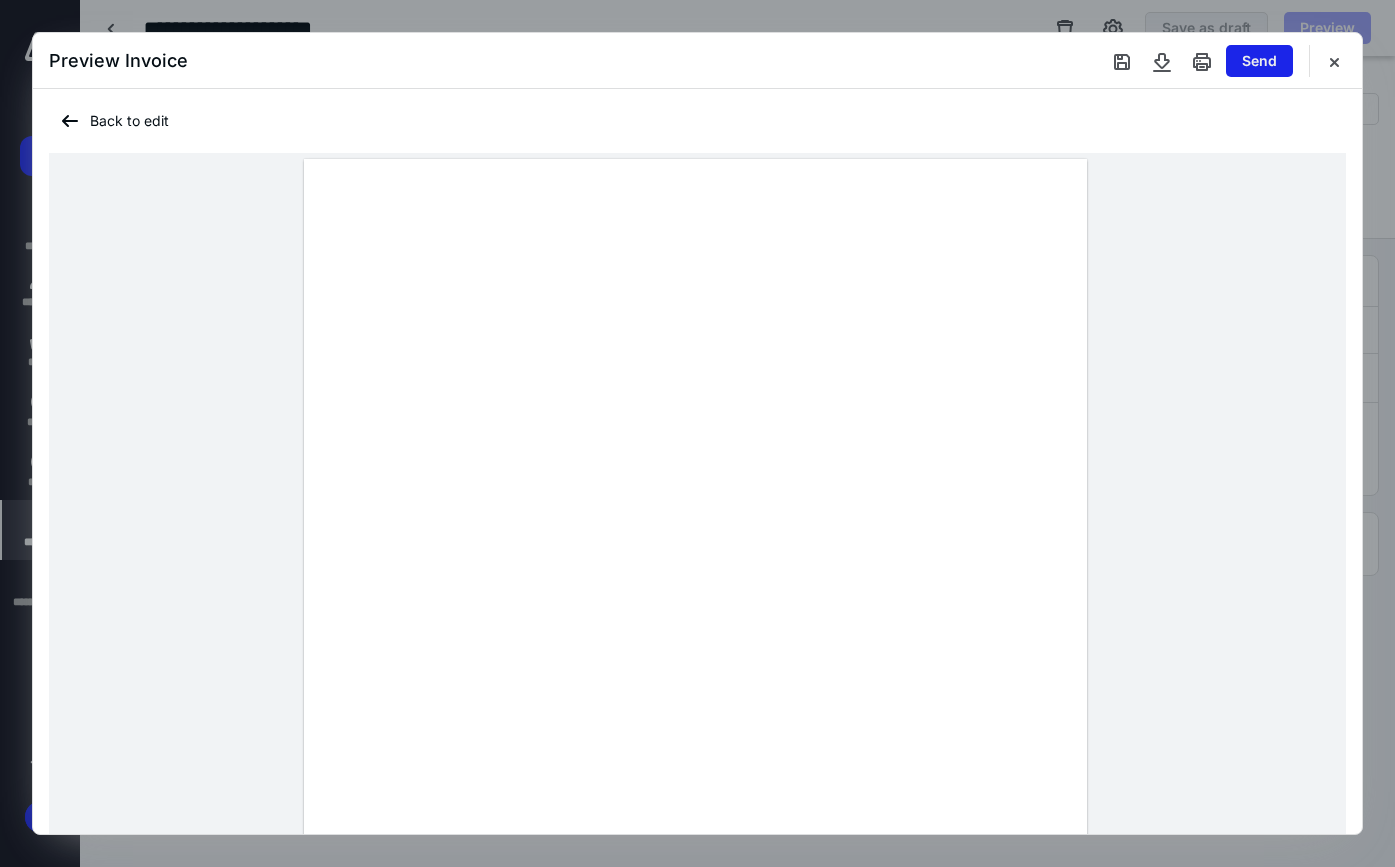click on "Send" at bounding box center [1259, 61] 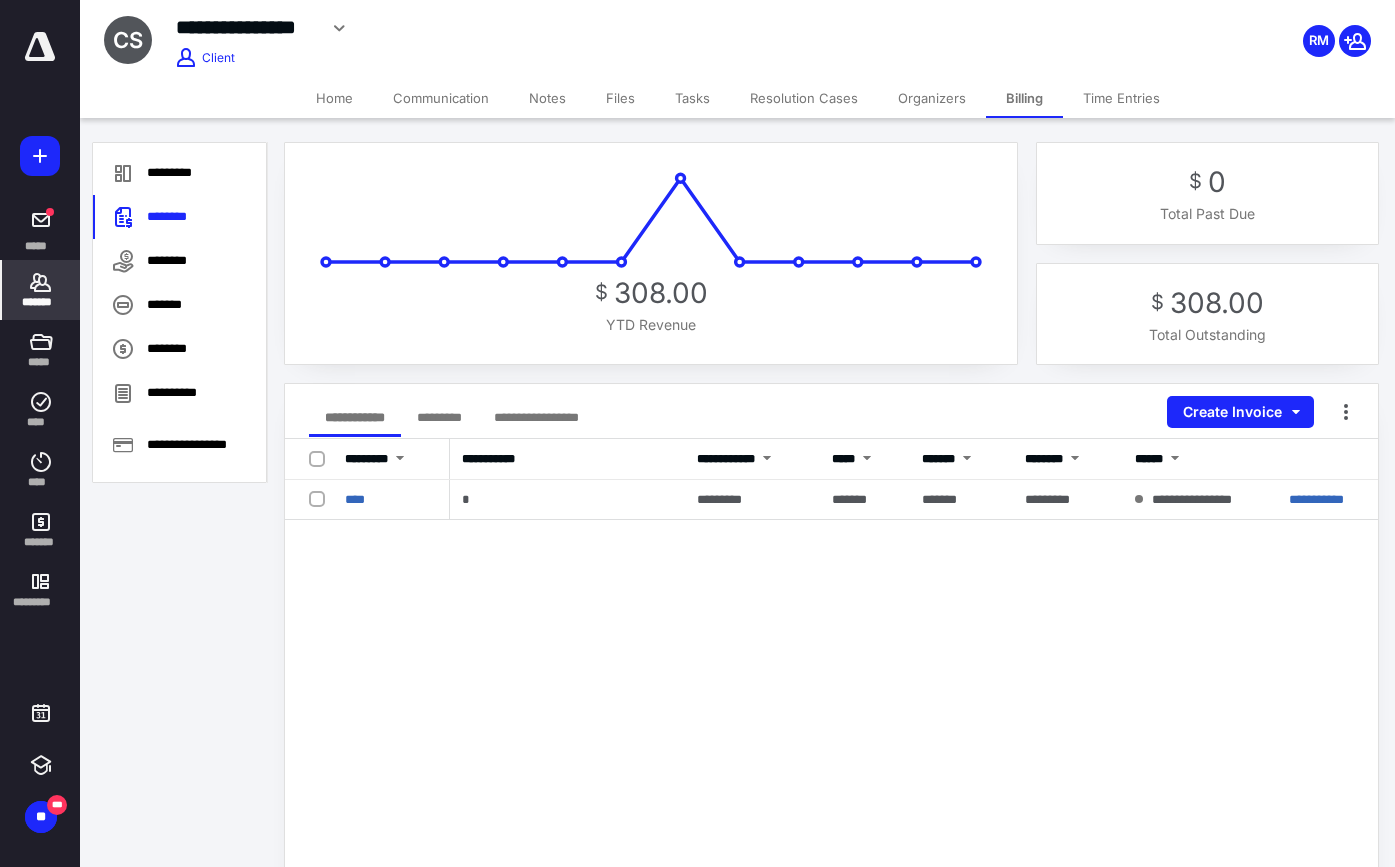 click 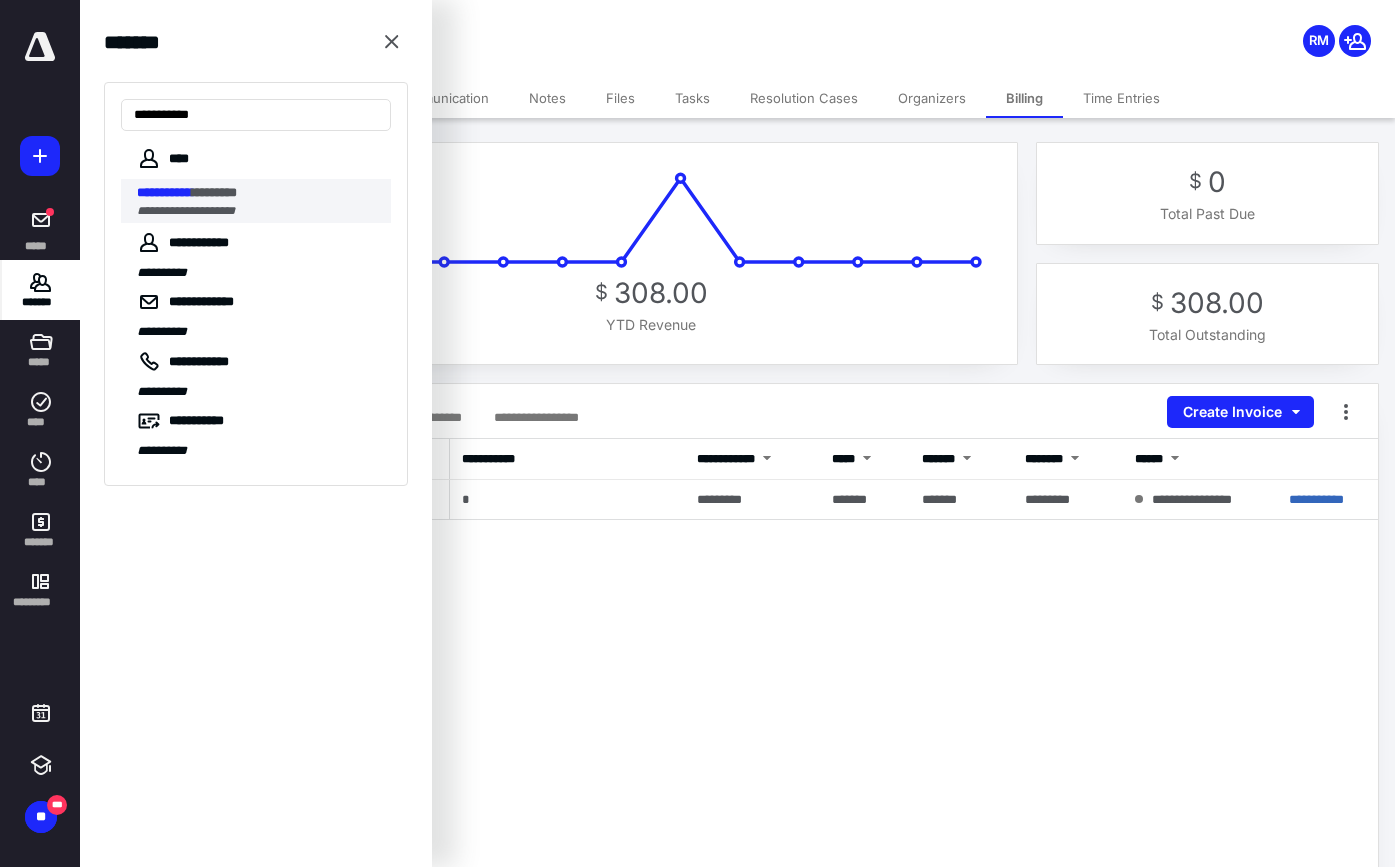 type on "**********" 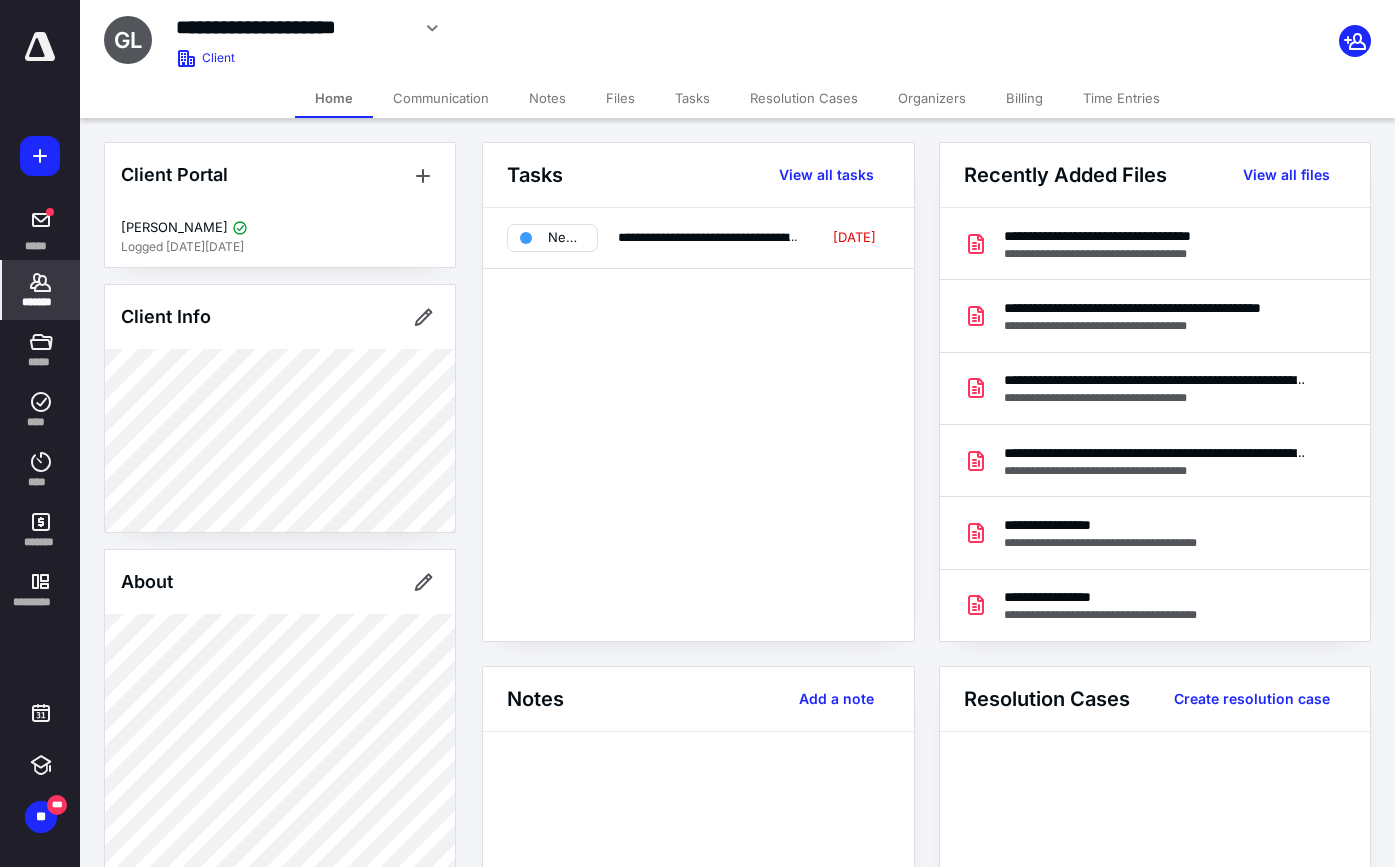 click on "Files" at bounding box center [620, 98] 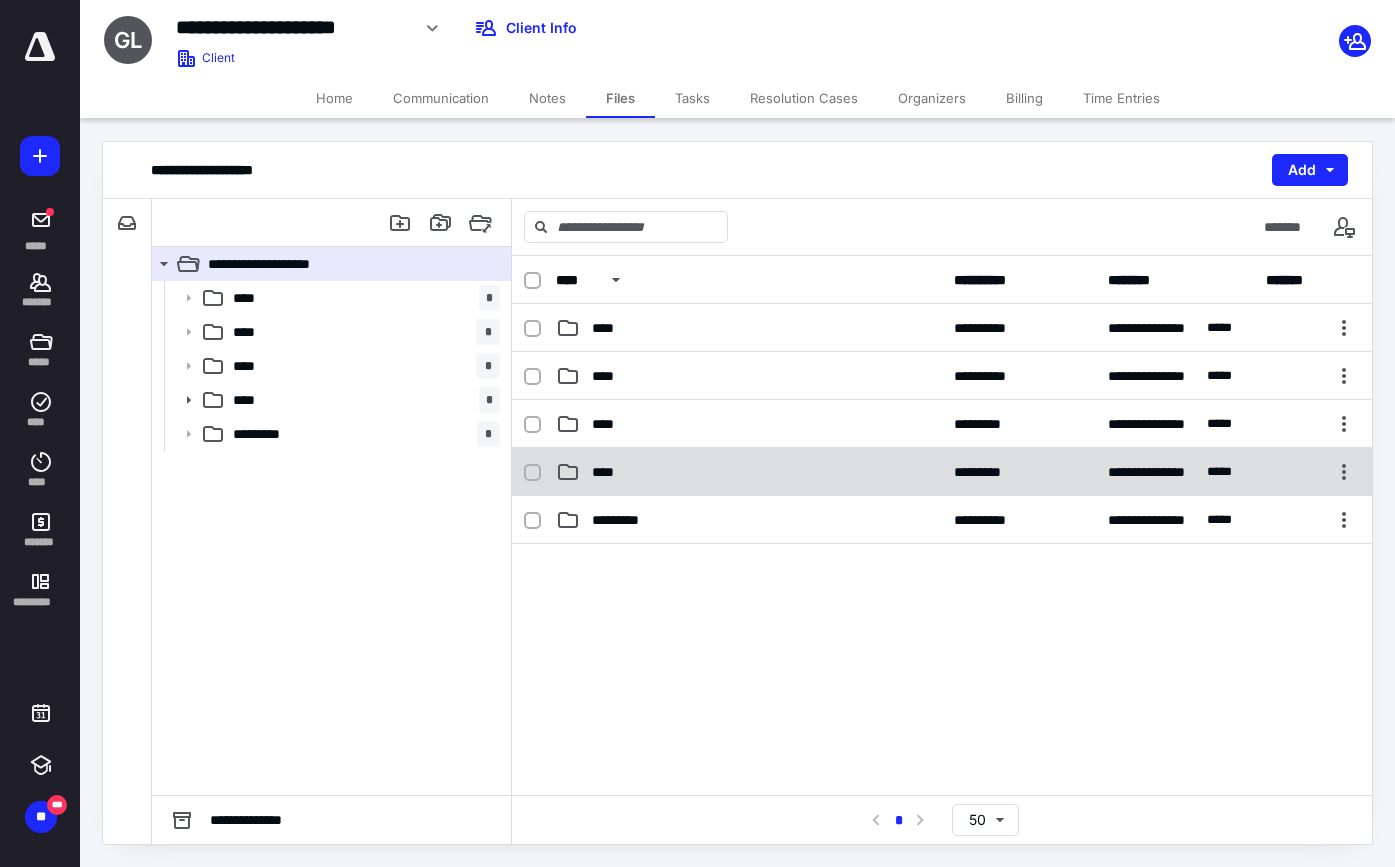 click on "****" at bounding box center [609, 472] 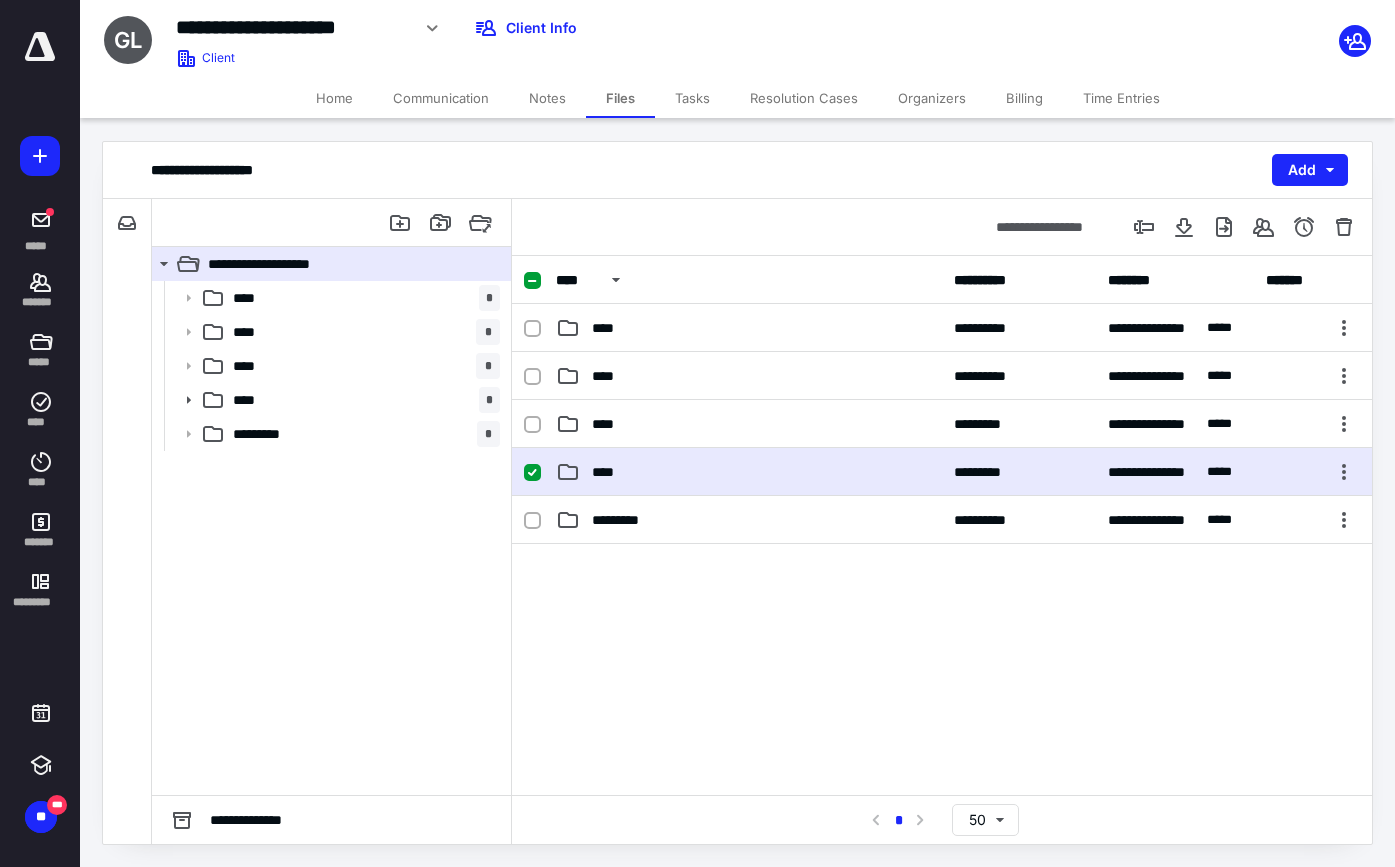 click on "****" at bounding box center [609, 472] 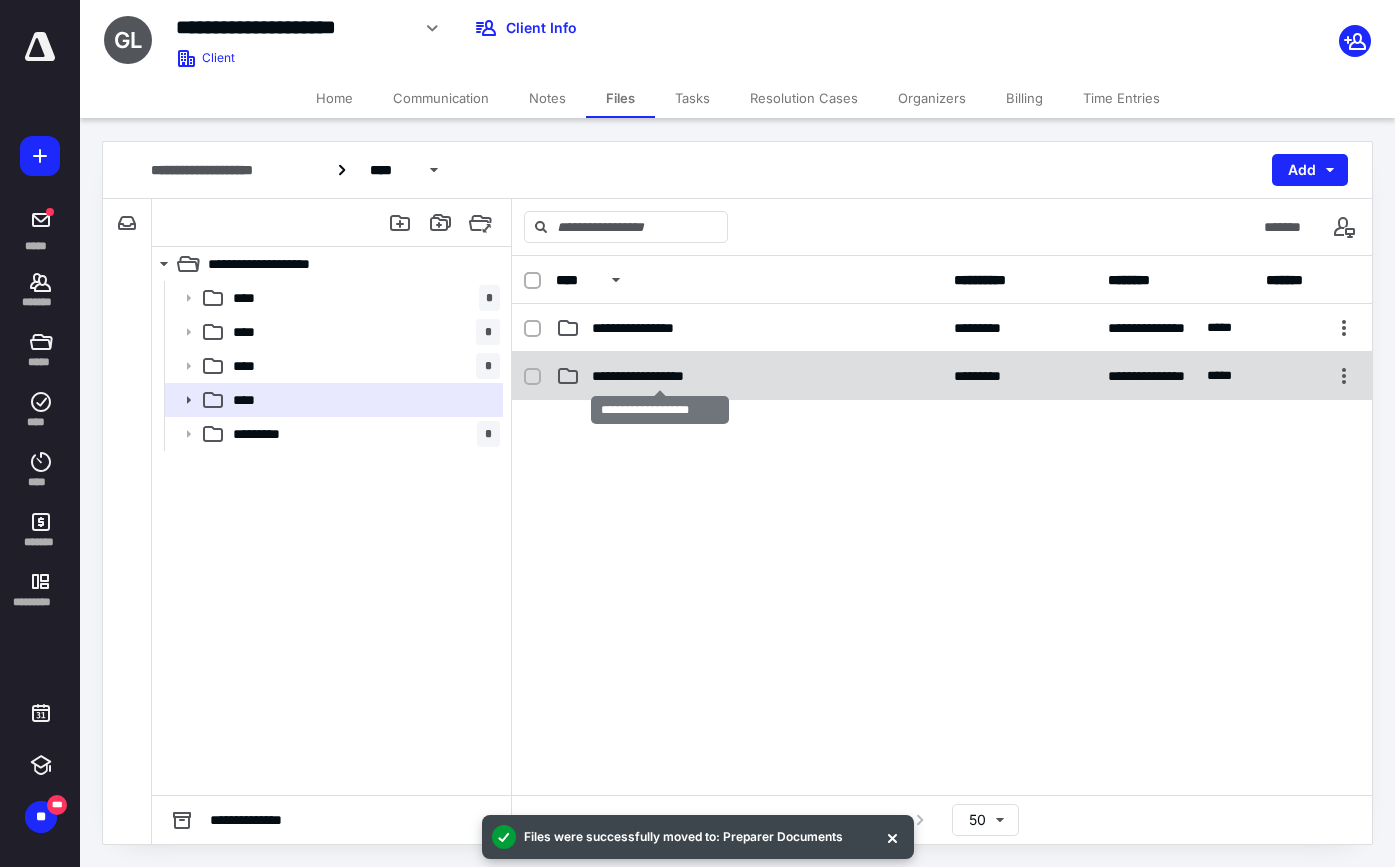 click on "**********" at bounding box center [660, 376] 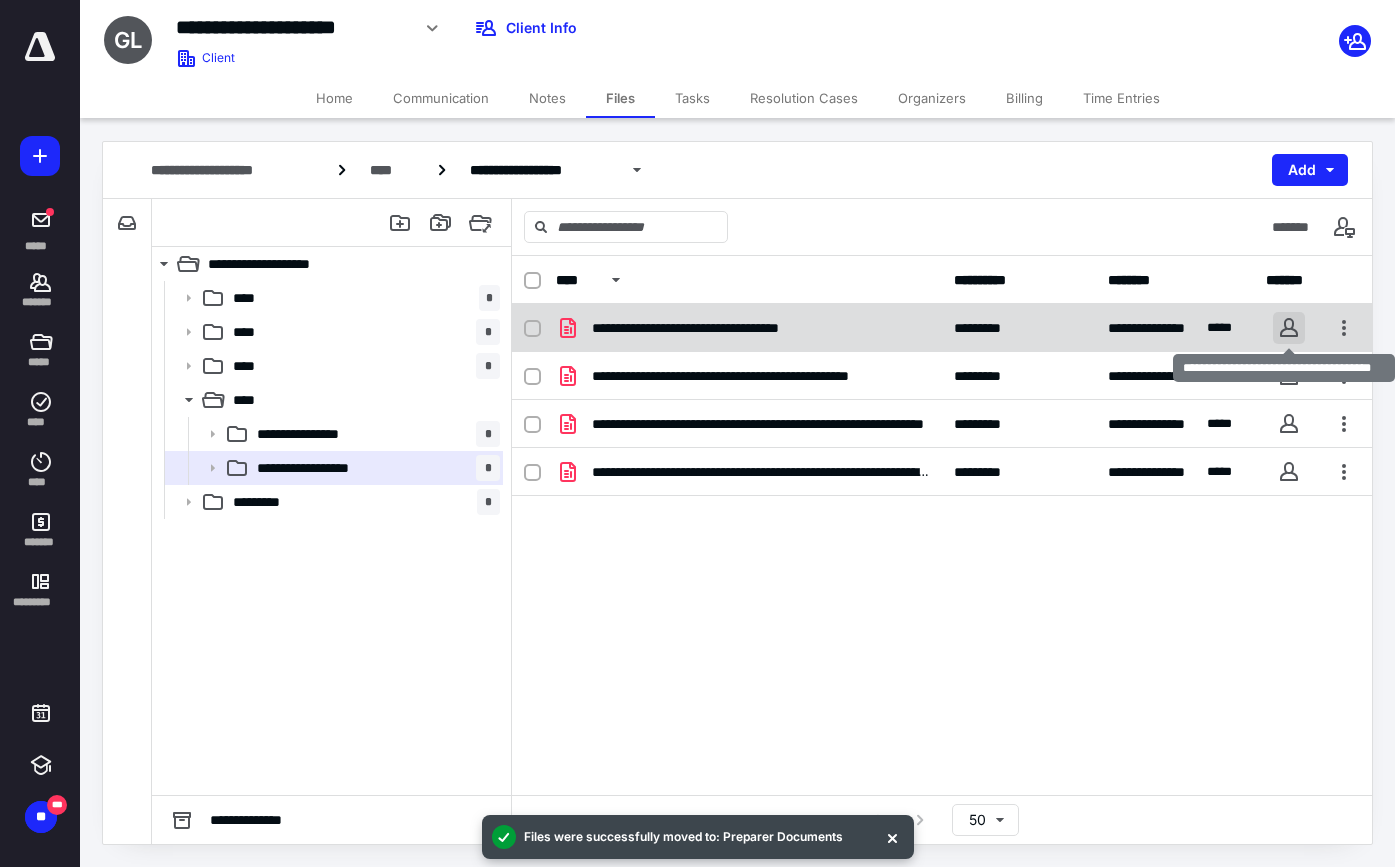 click at bounding box center [1289, 328] 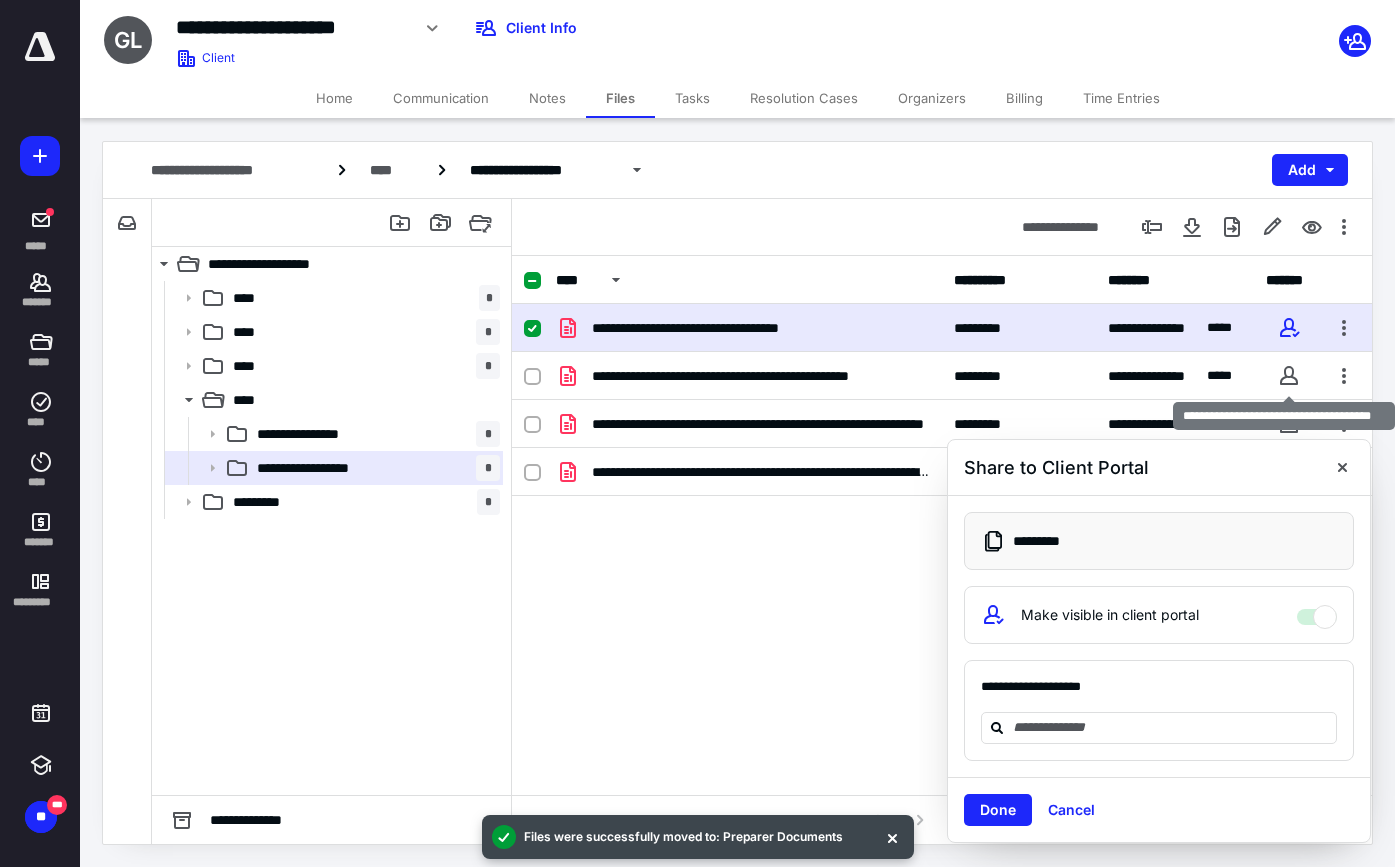 click at bounding box center (1289, 376) 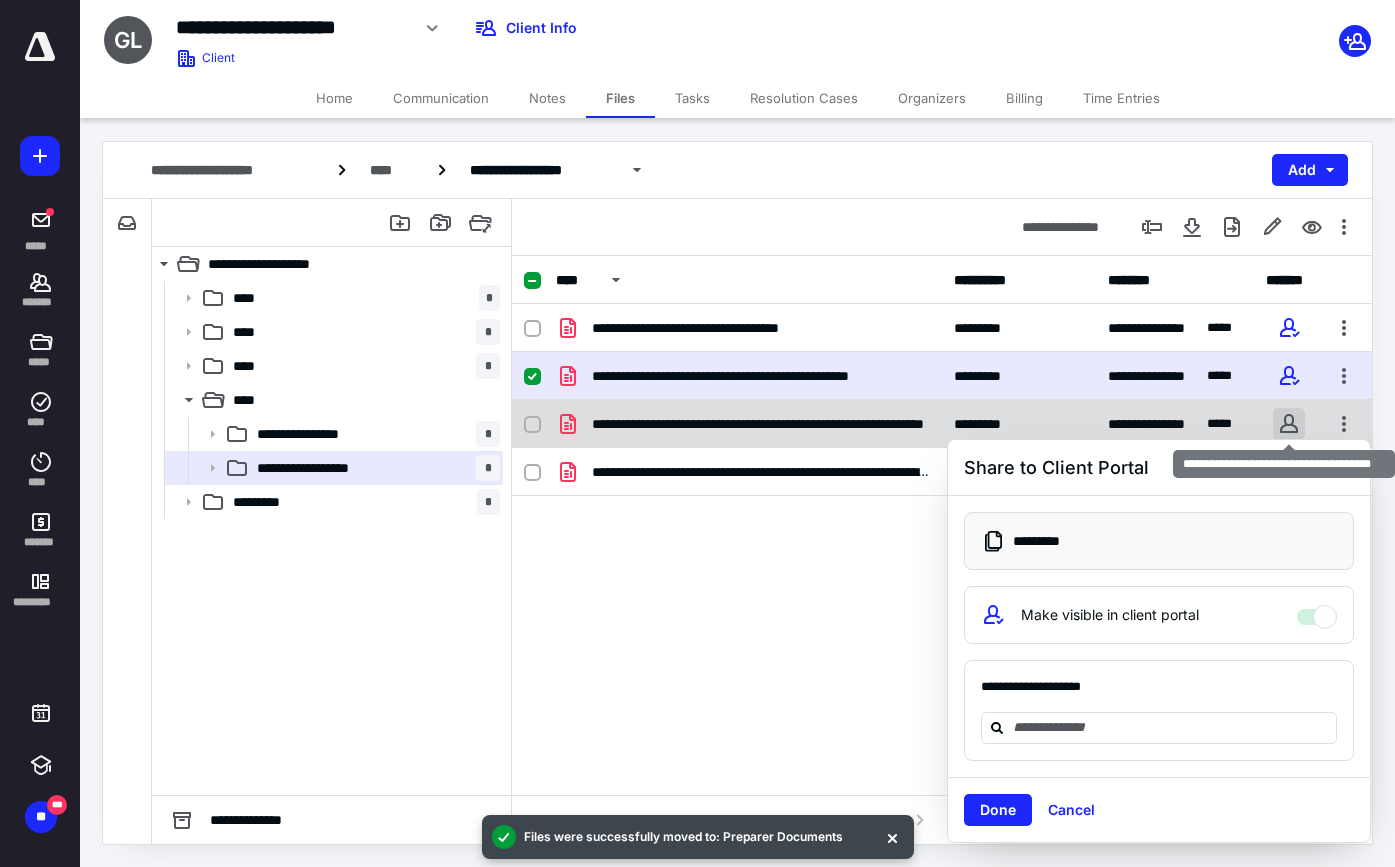click at bounding box center (1289, 424) 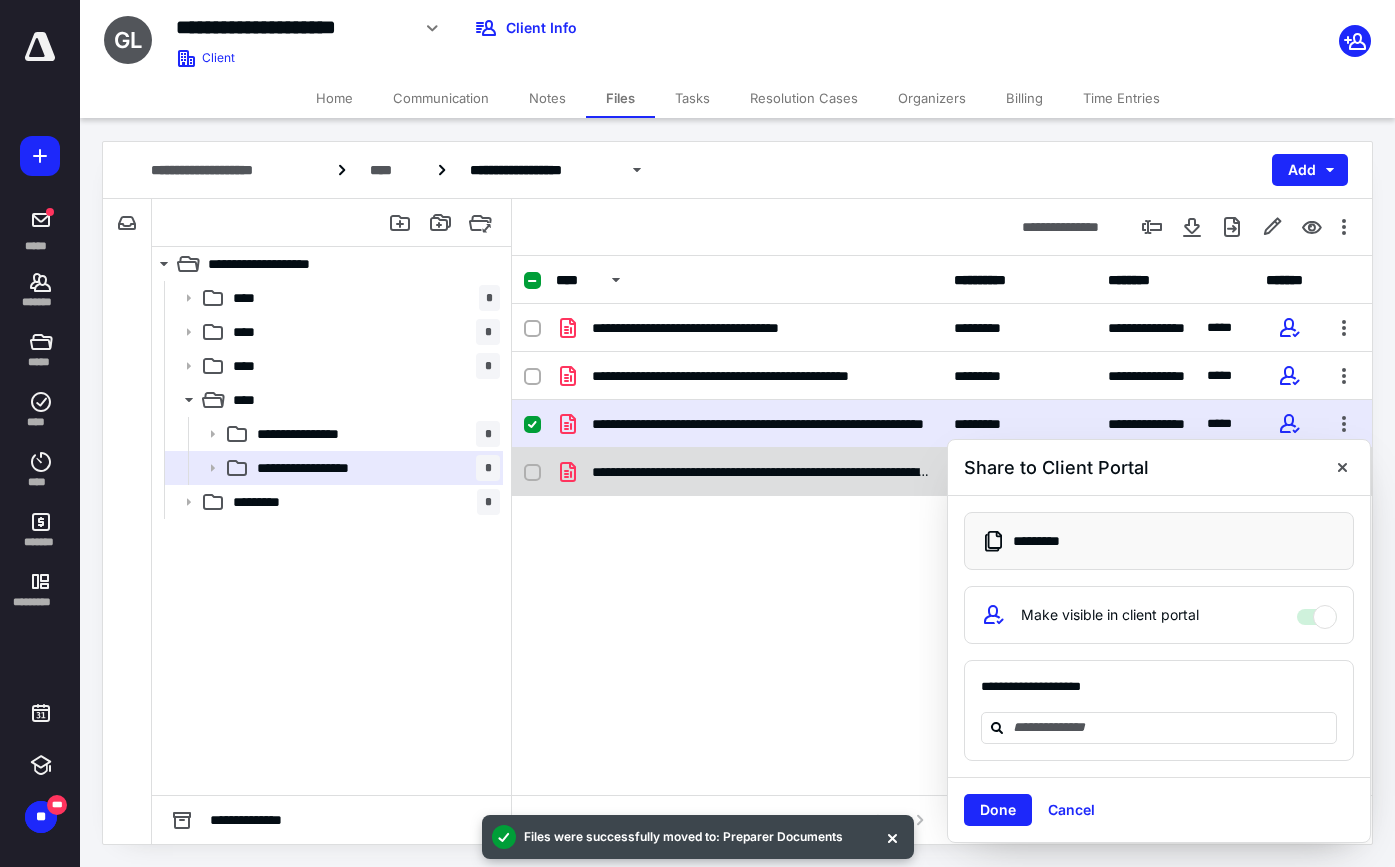 click at bounding box center (1342, 467) 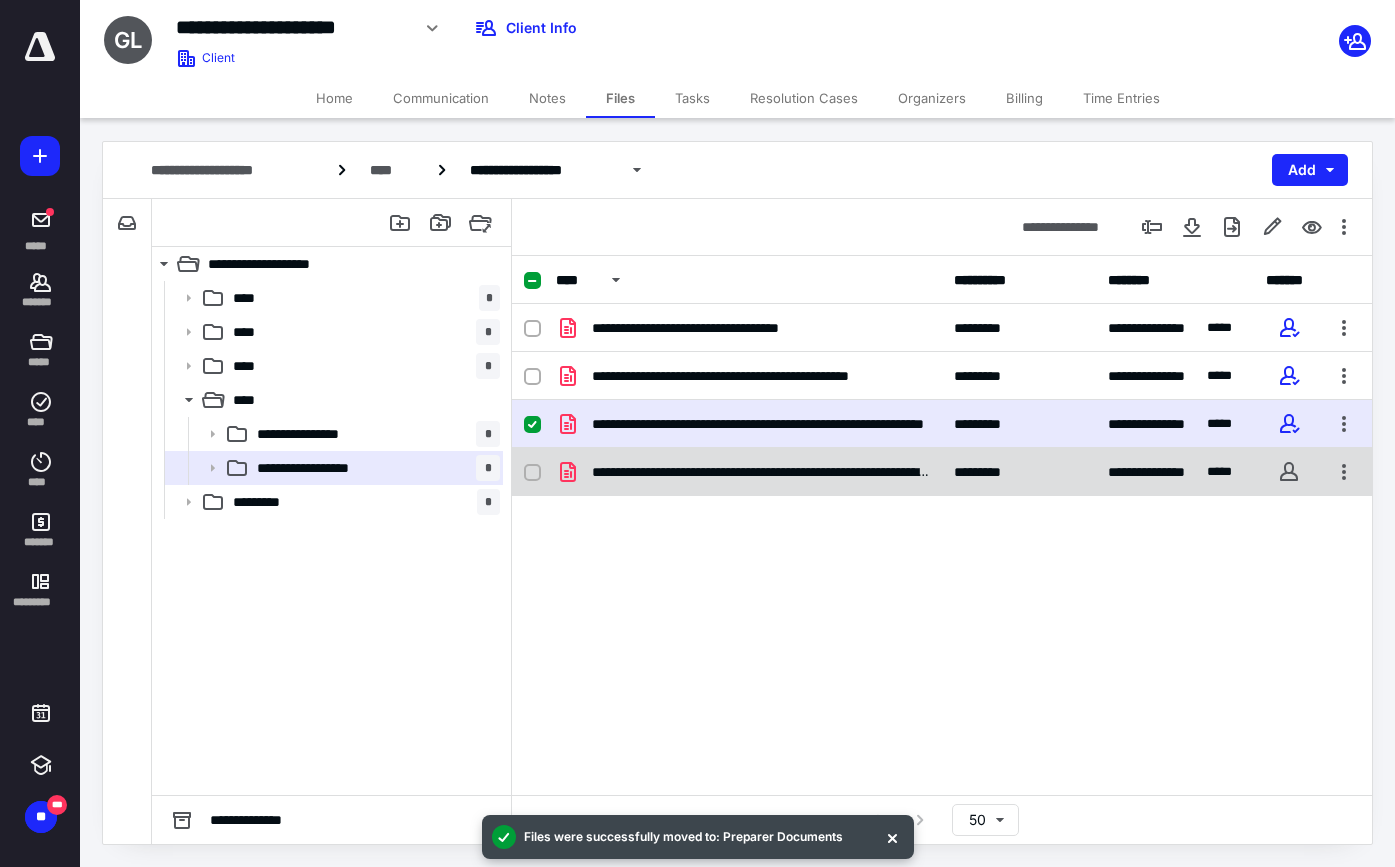 click on "**********" at bounding box center (942, 472) 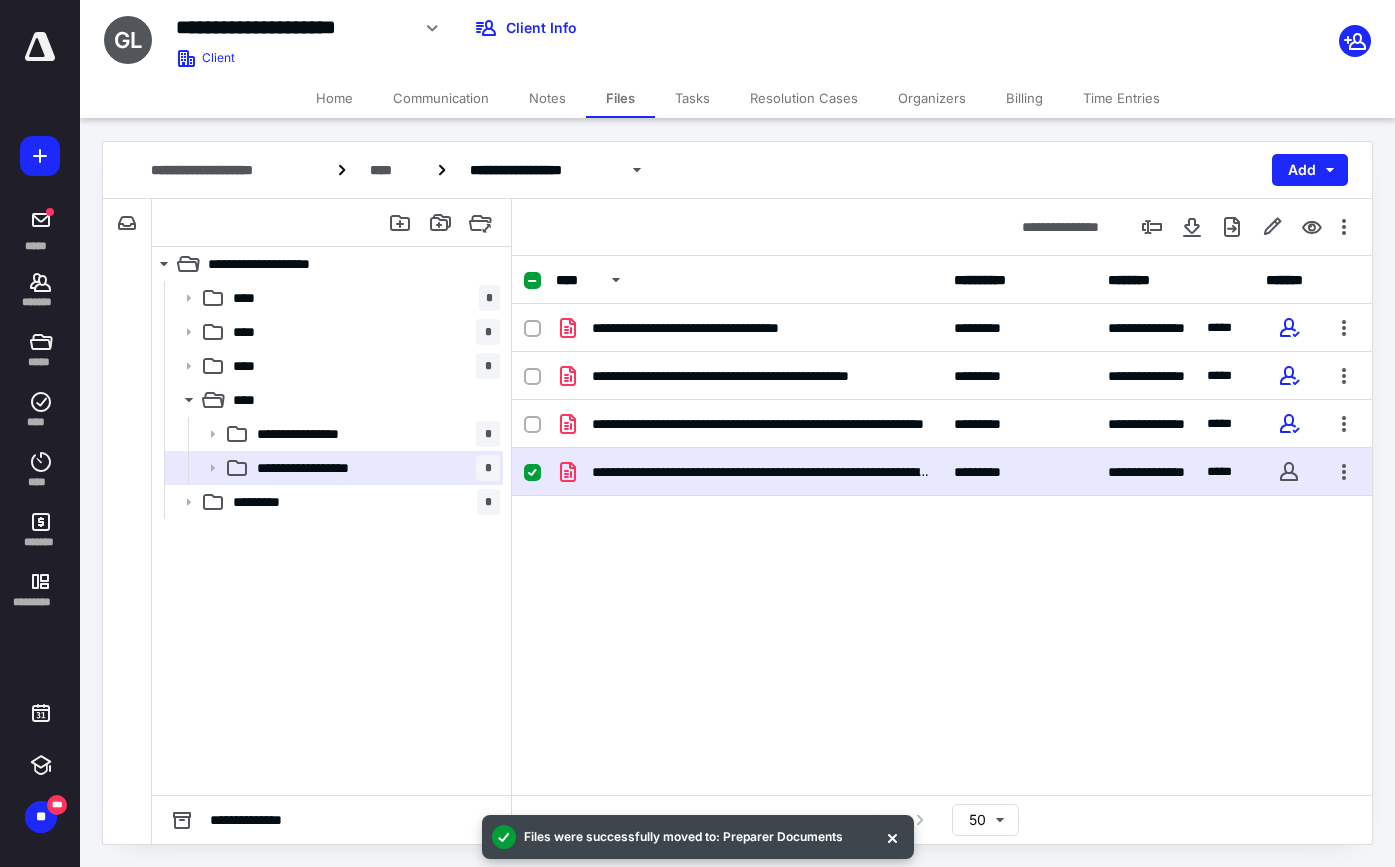 drag, startPoint x: 733, startPoint y: 597, endPoint x: 733, endPoint y: 574, distance: 23 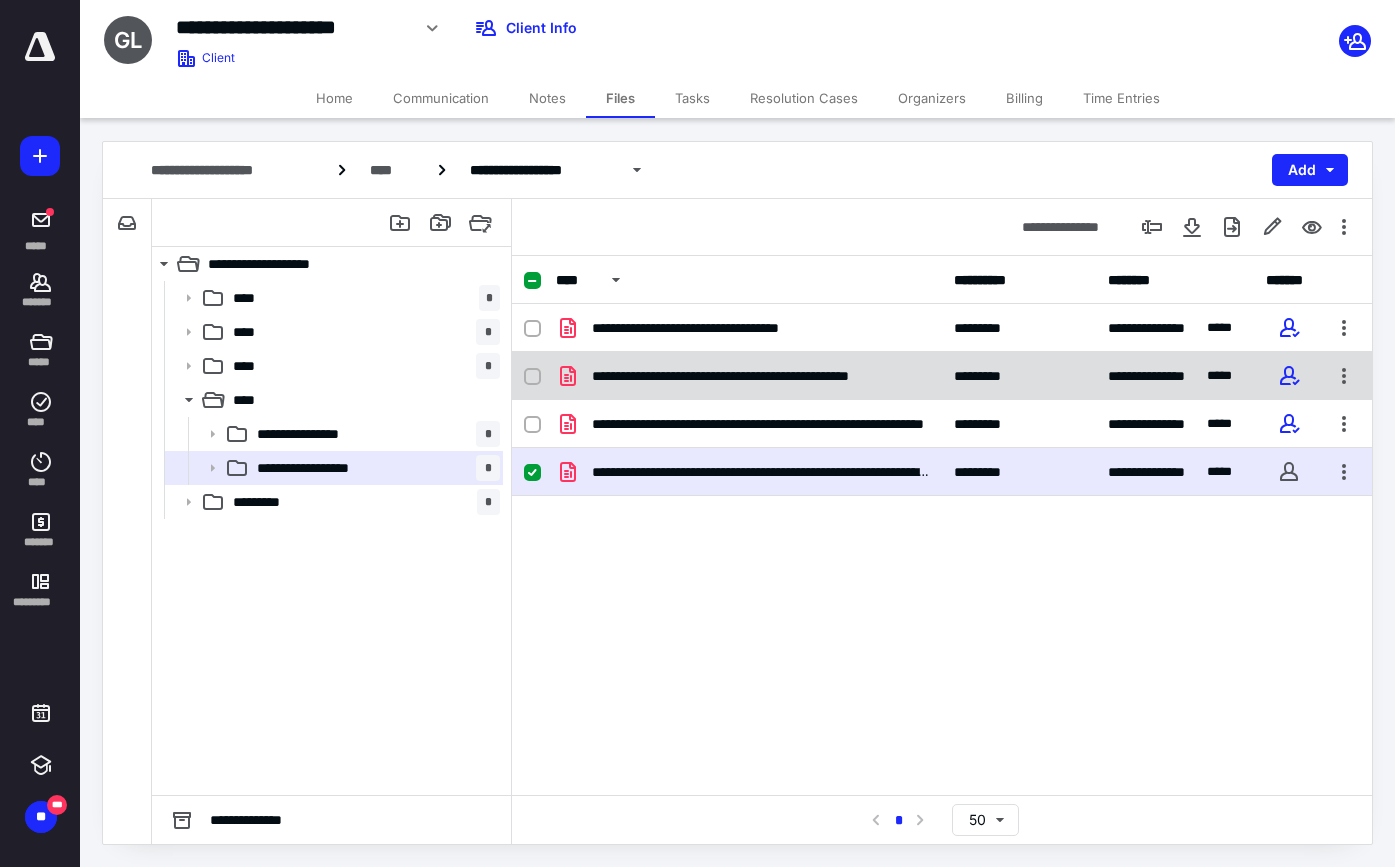 click on "**********" at bounding box center [942, 376] 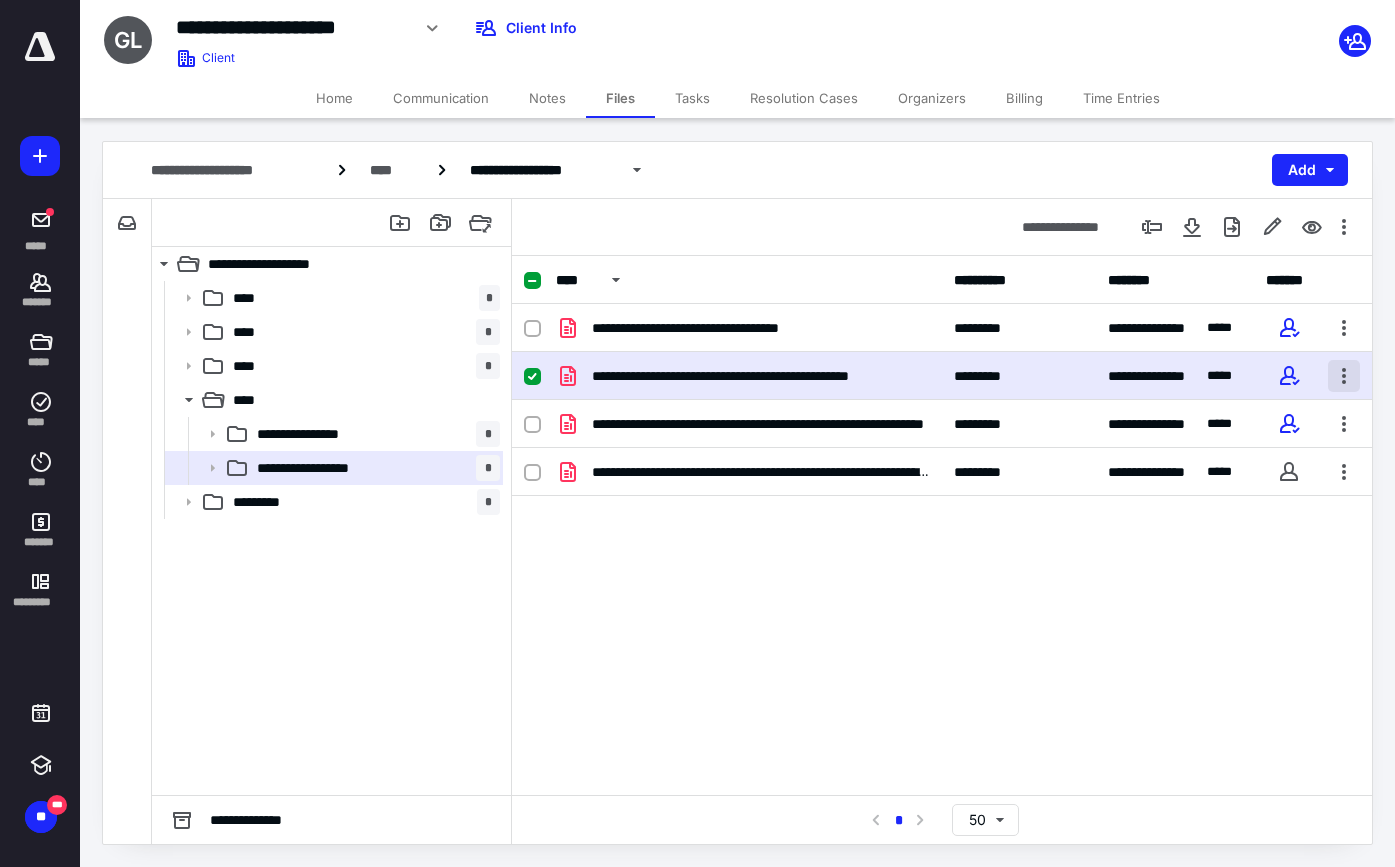 click at bounding box center [1344, 376] 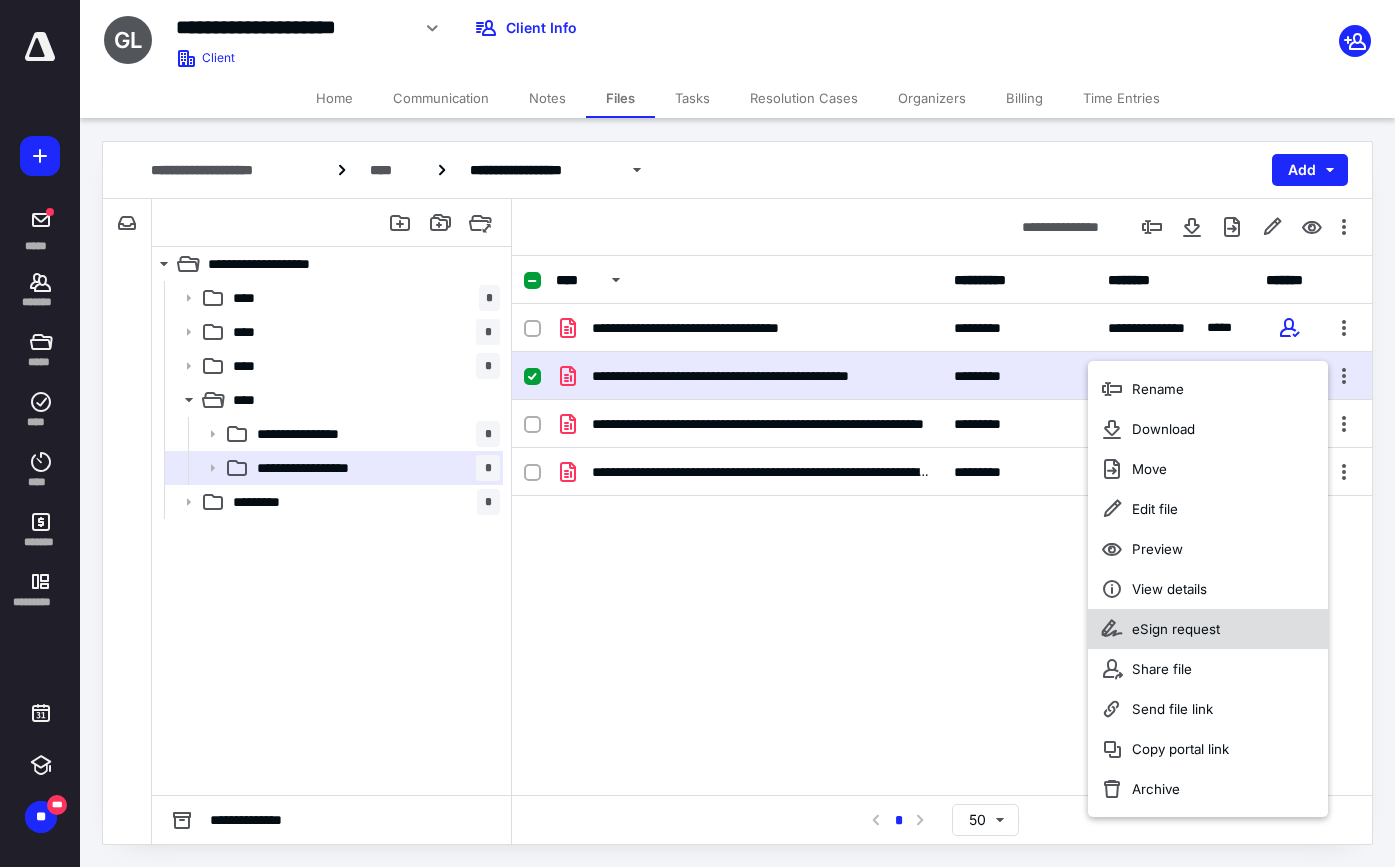 click on "eSign request" at bounding box center (1176, 629) 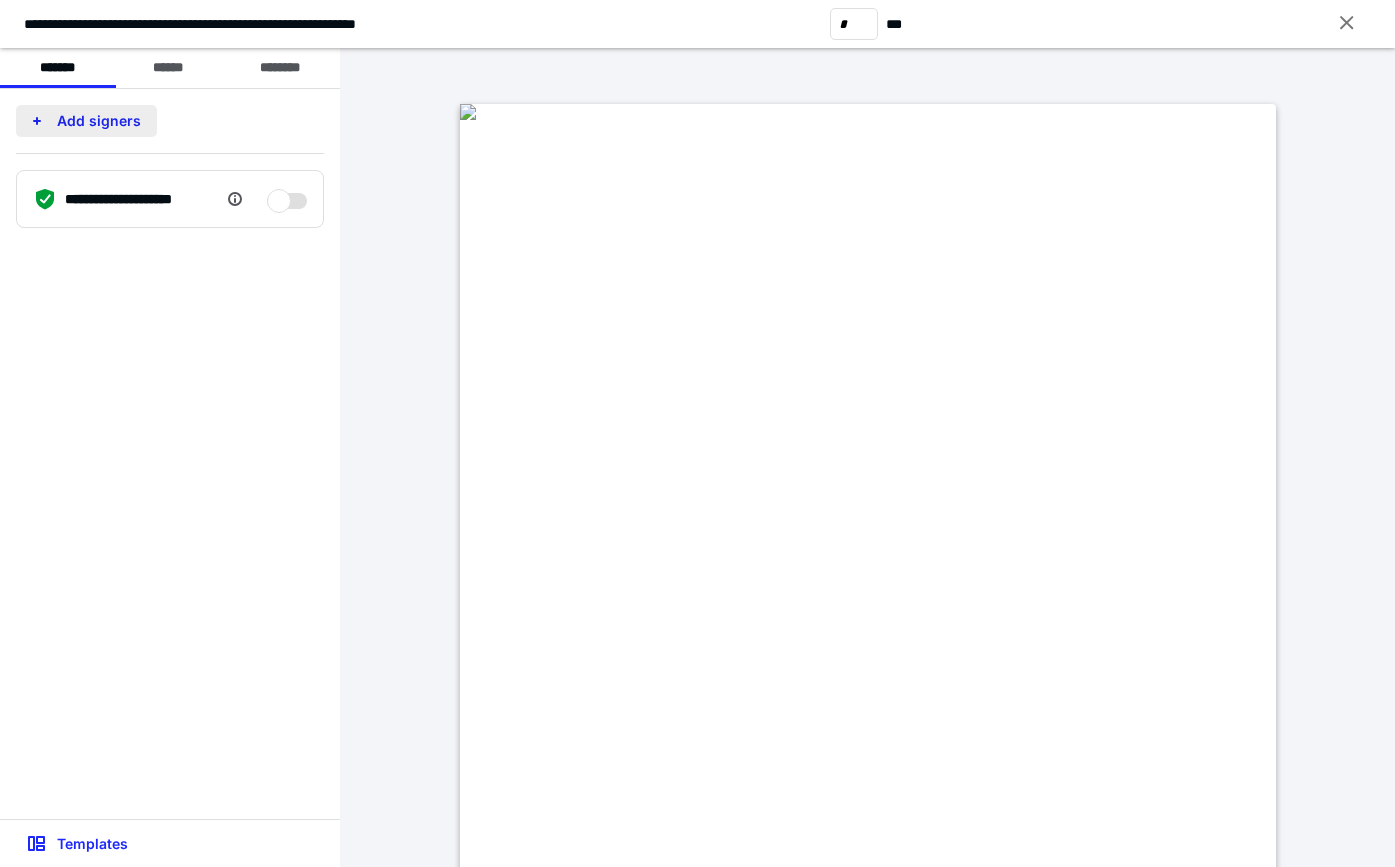 click on "Add signers" at bounding box center [86, 121] 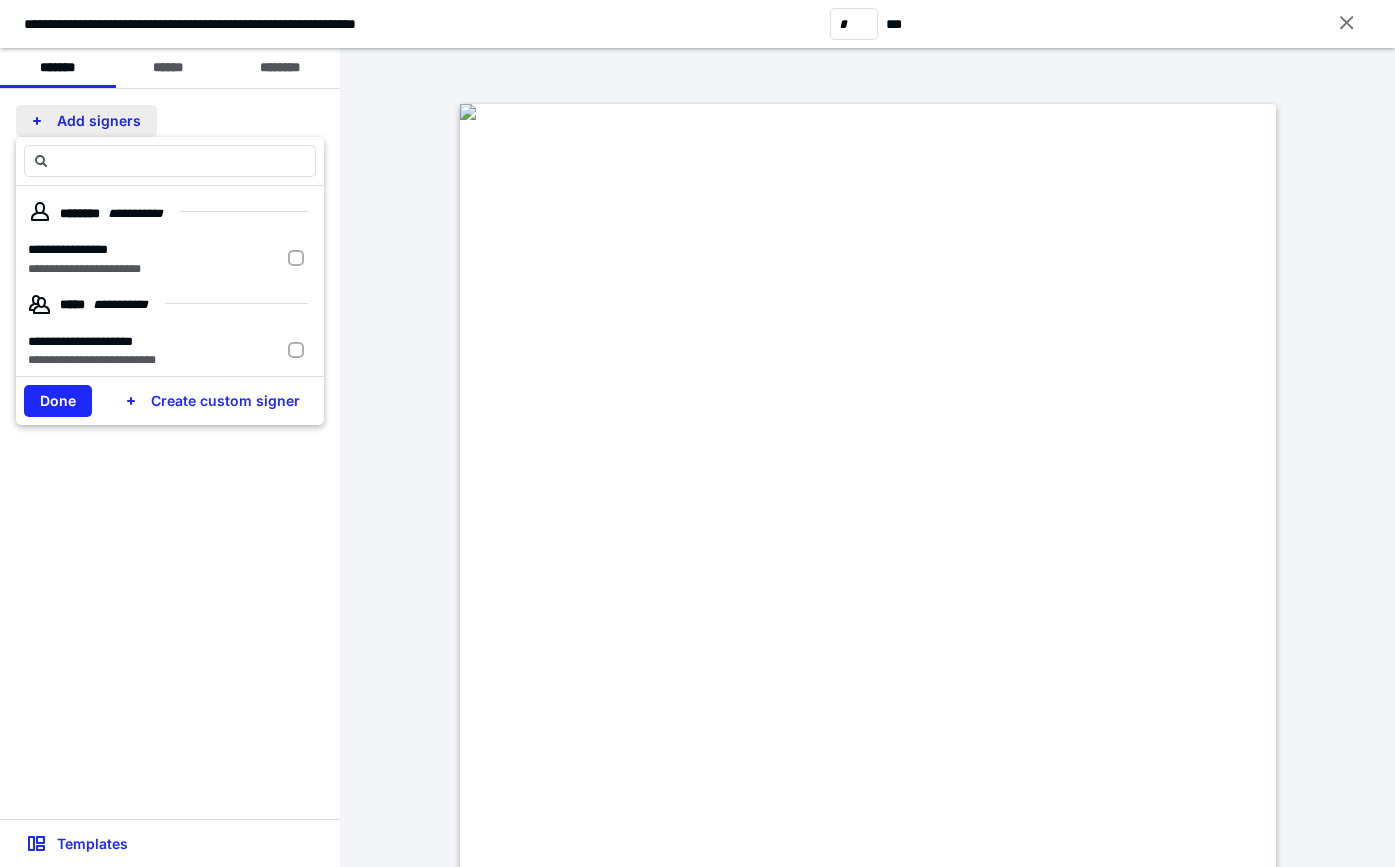 click on "Add signers" at bounding box center [86, 121] 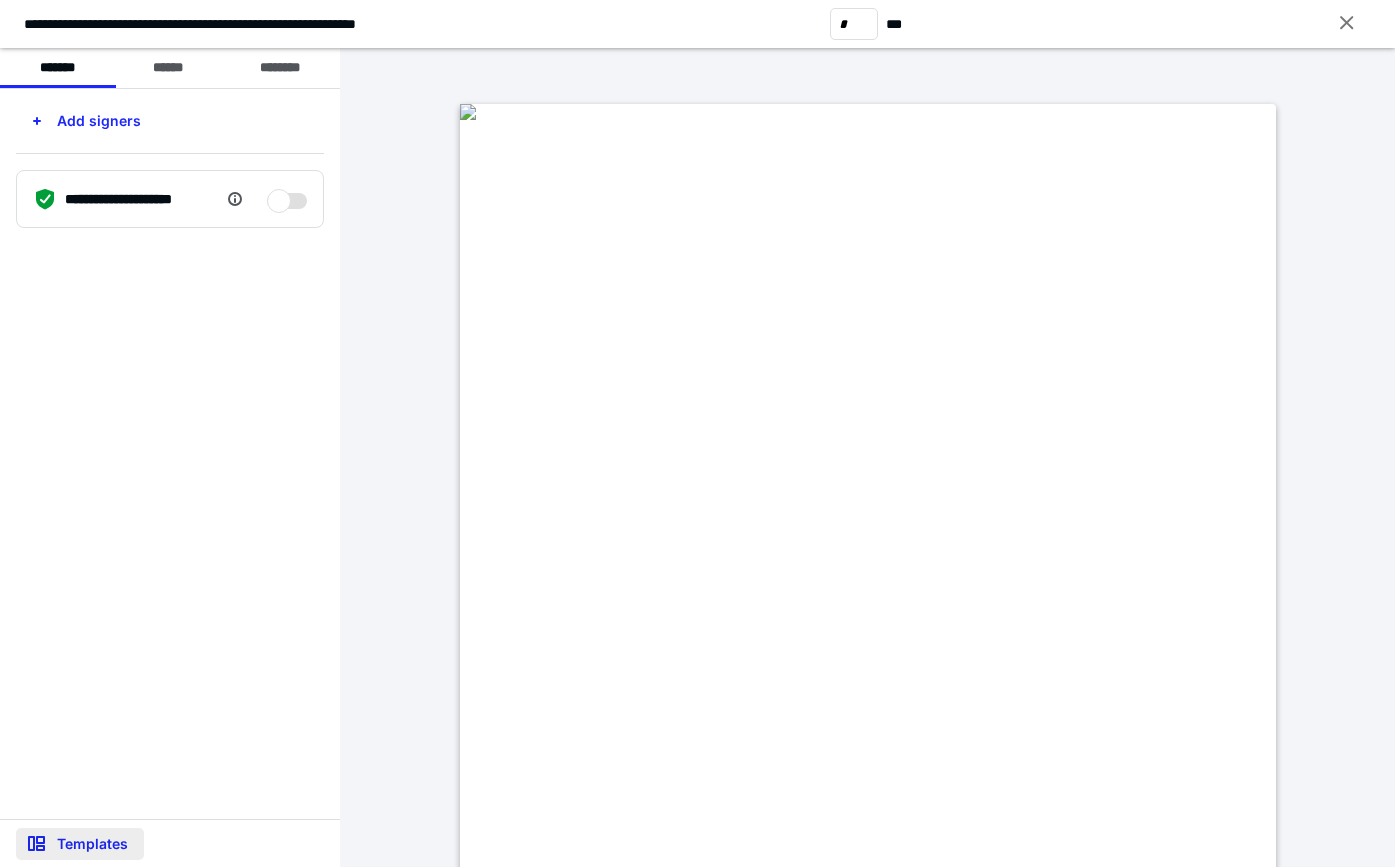 click on "Templates" at bounding box center (80, 844) 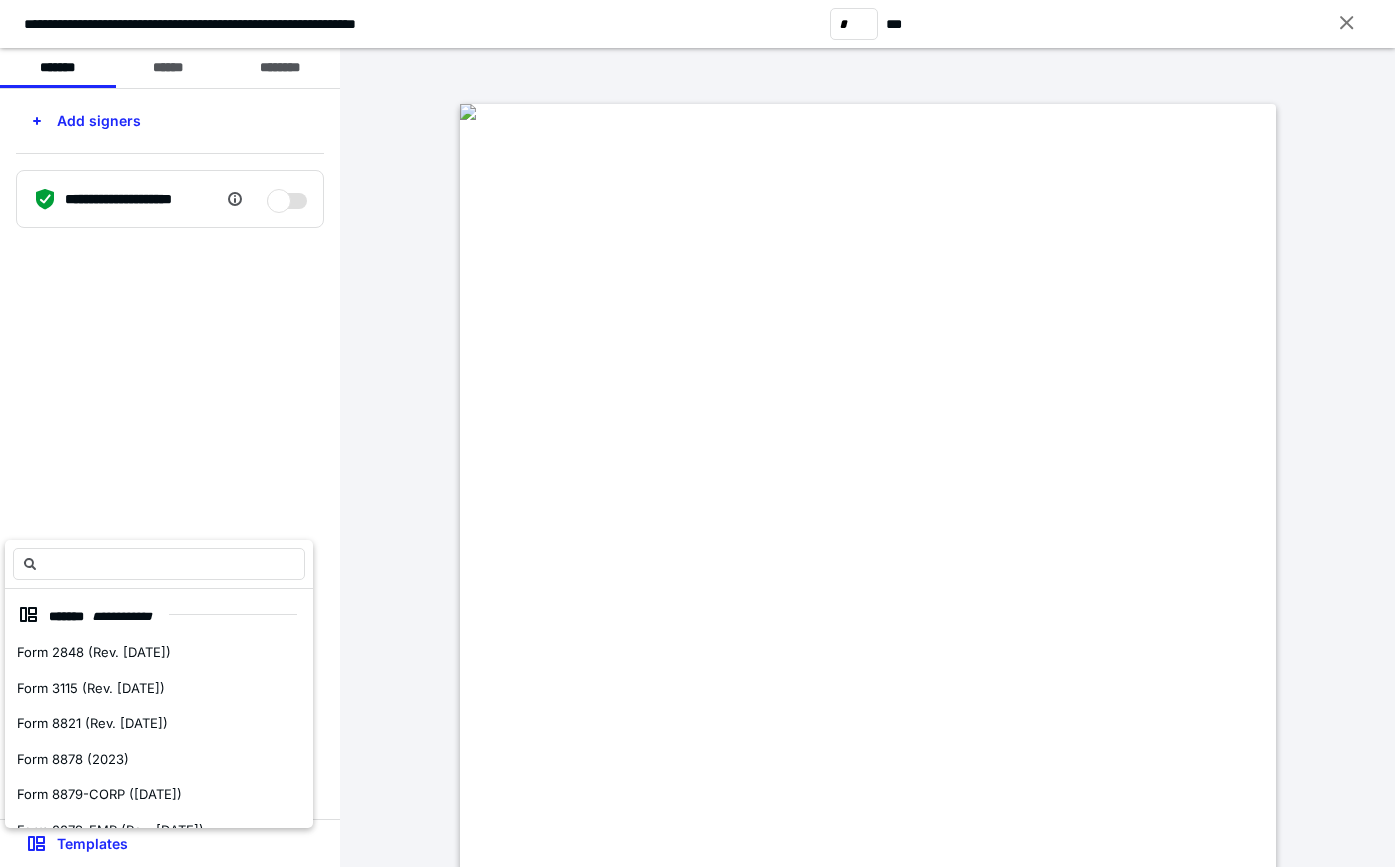 scroll, scrollTop: 315, scrollLeft: 0, axis: vertical 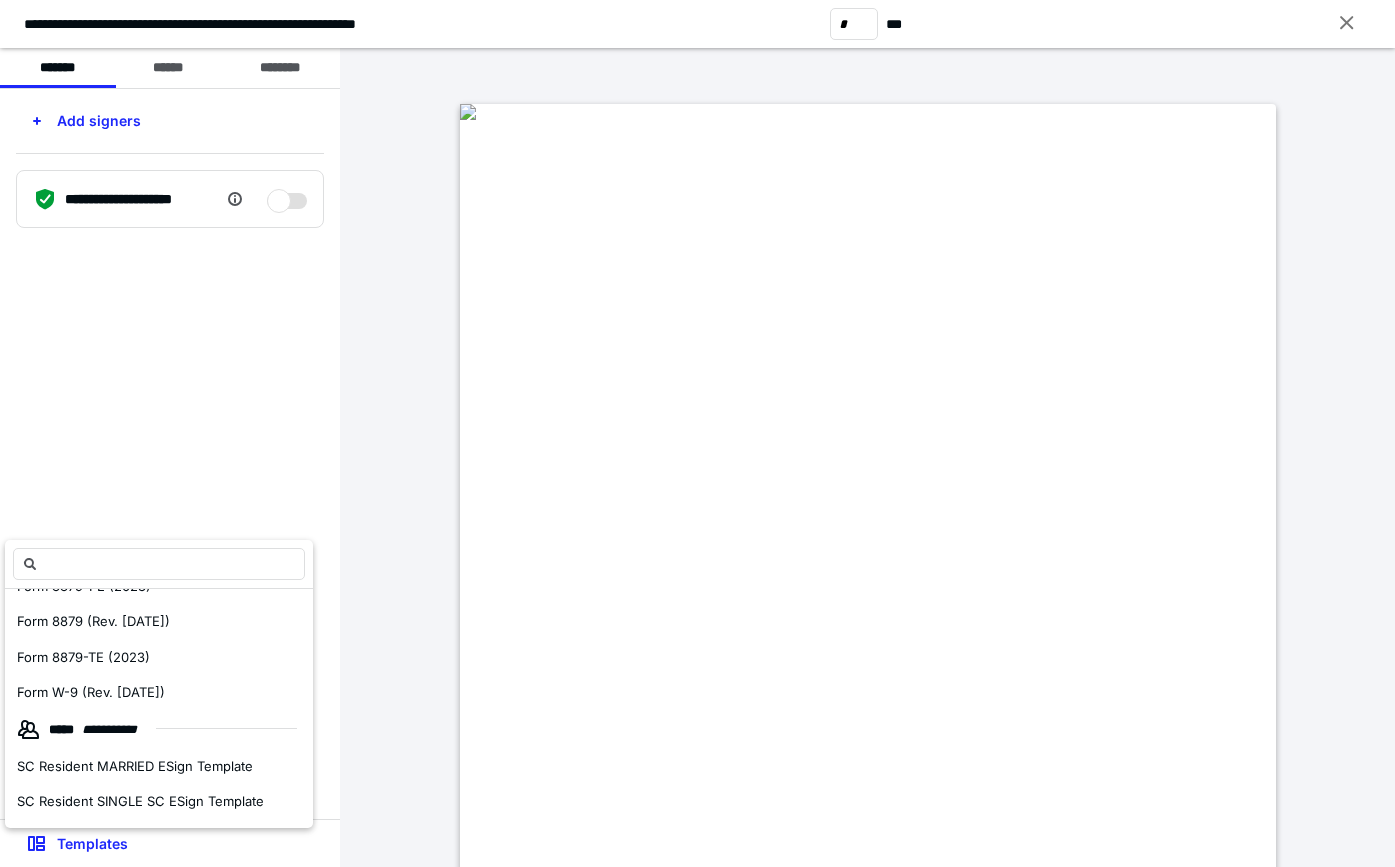 click on "SC Resident SINGLE SC ESign Template" at bounding box center [159, 802] 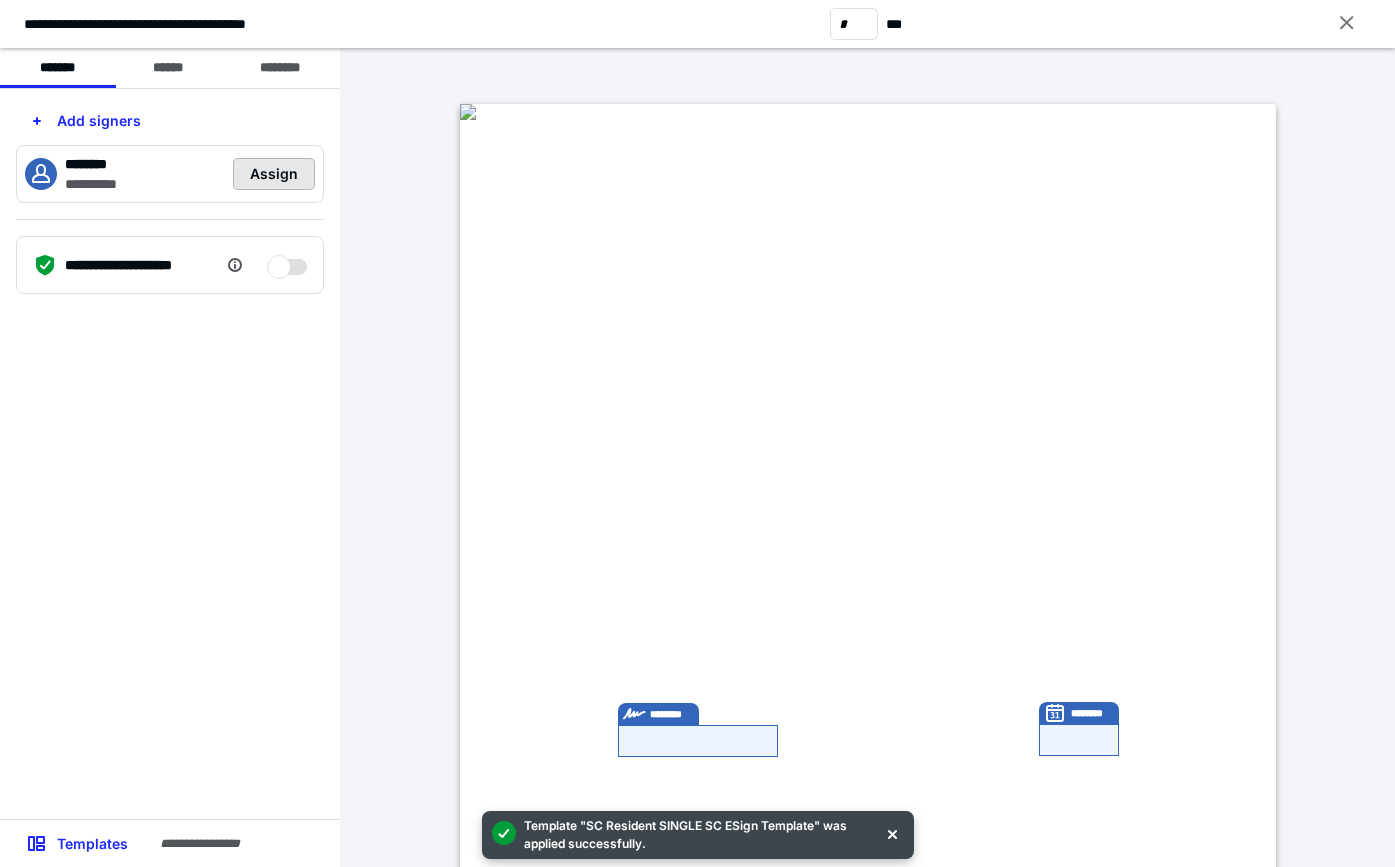 click on "Assign" at bounding box center (274, 174) 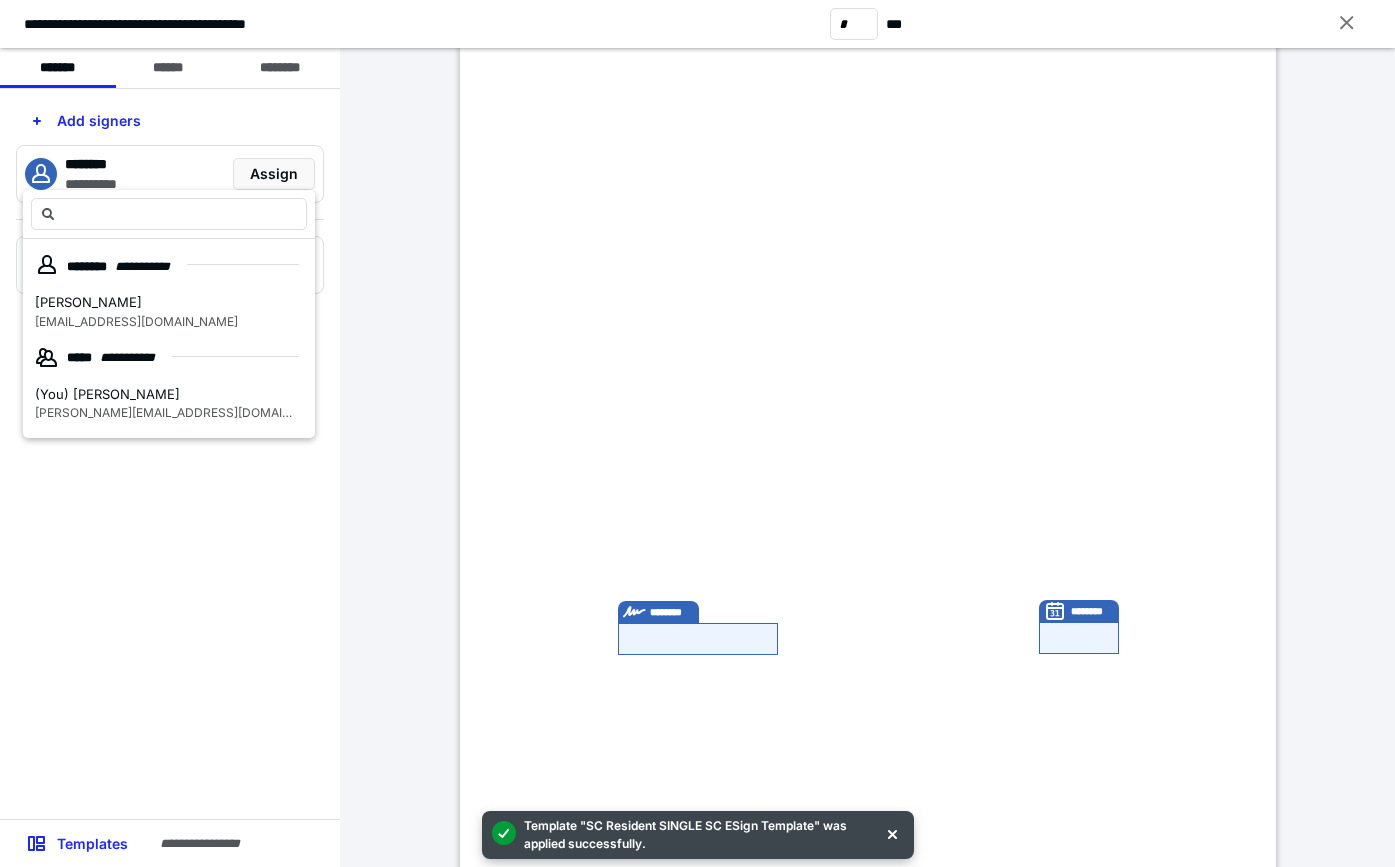 scroll, scrollTop: 300, scrollLeft: 0, axis: vertical 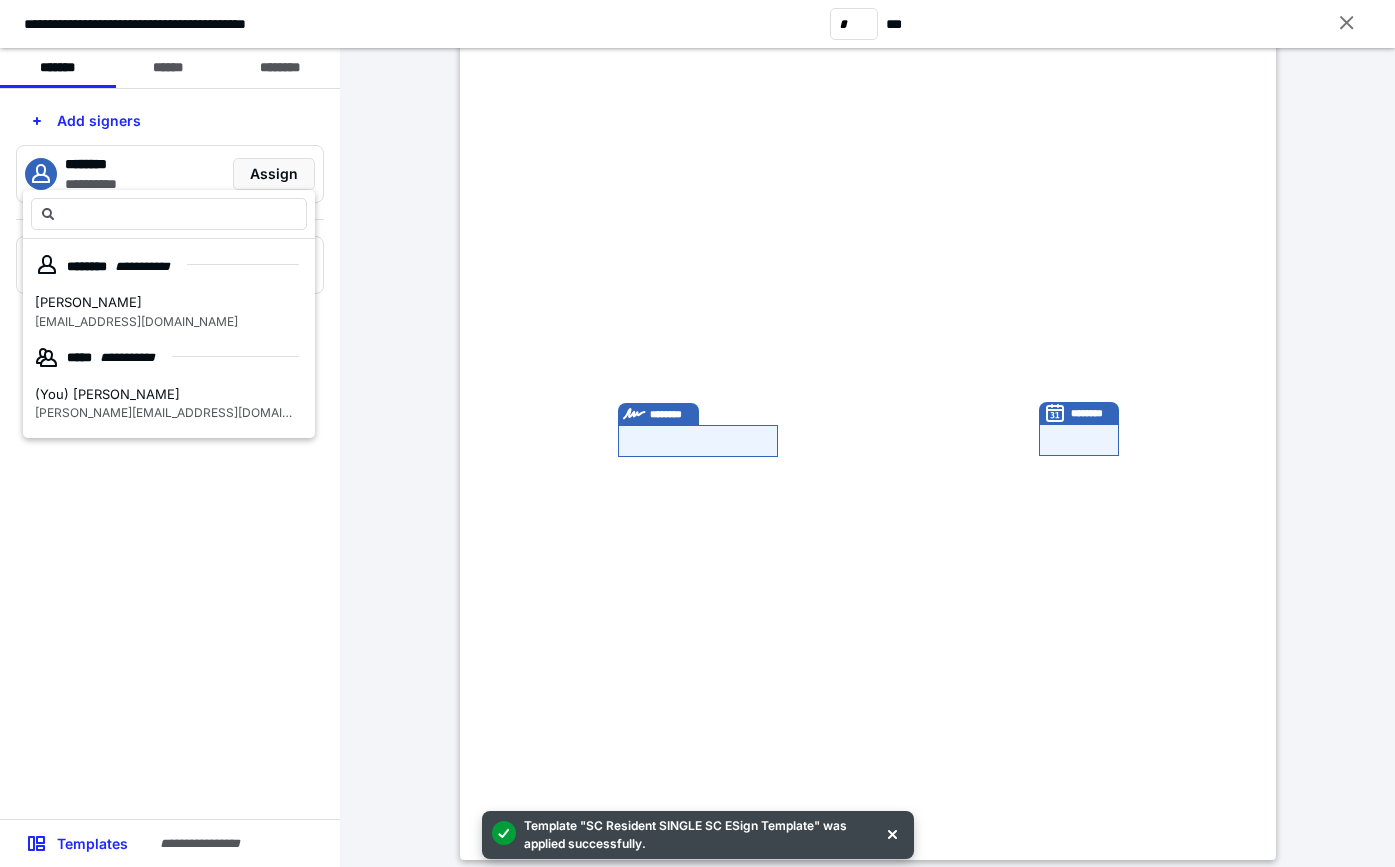 click on "Jessica Connolly" at bounding box center [136, 303] 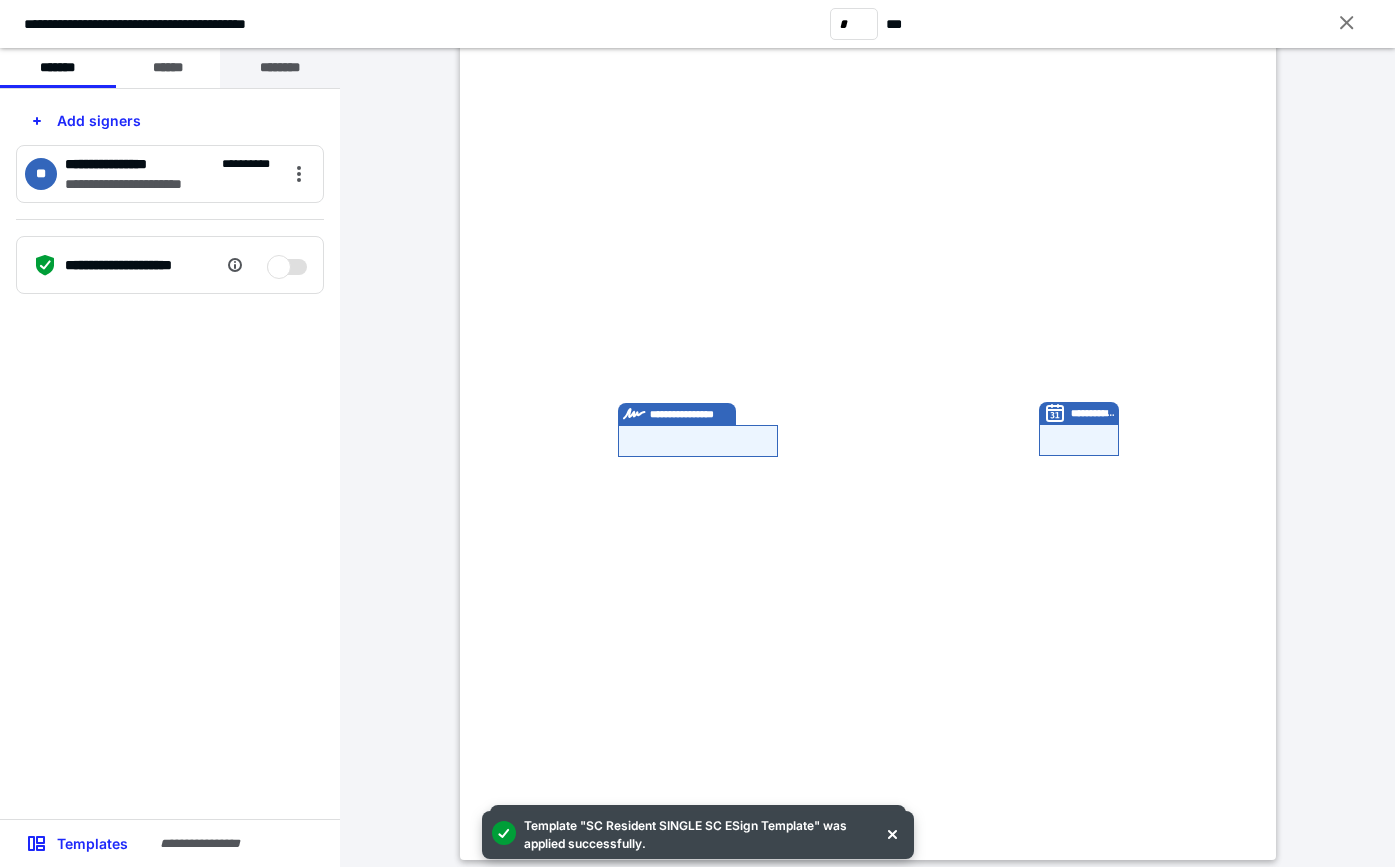 click on "********" at bounding box center [280, 68] 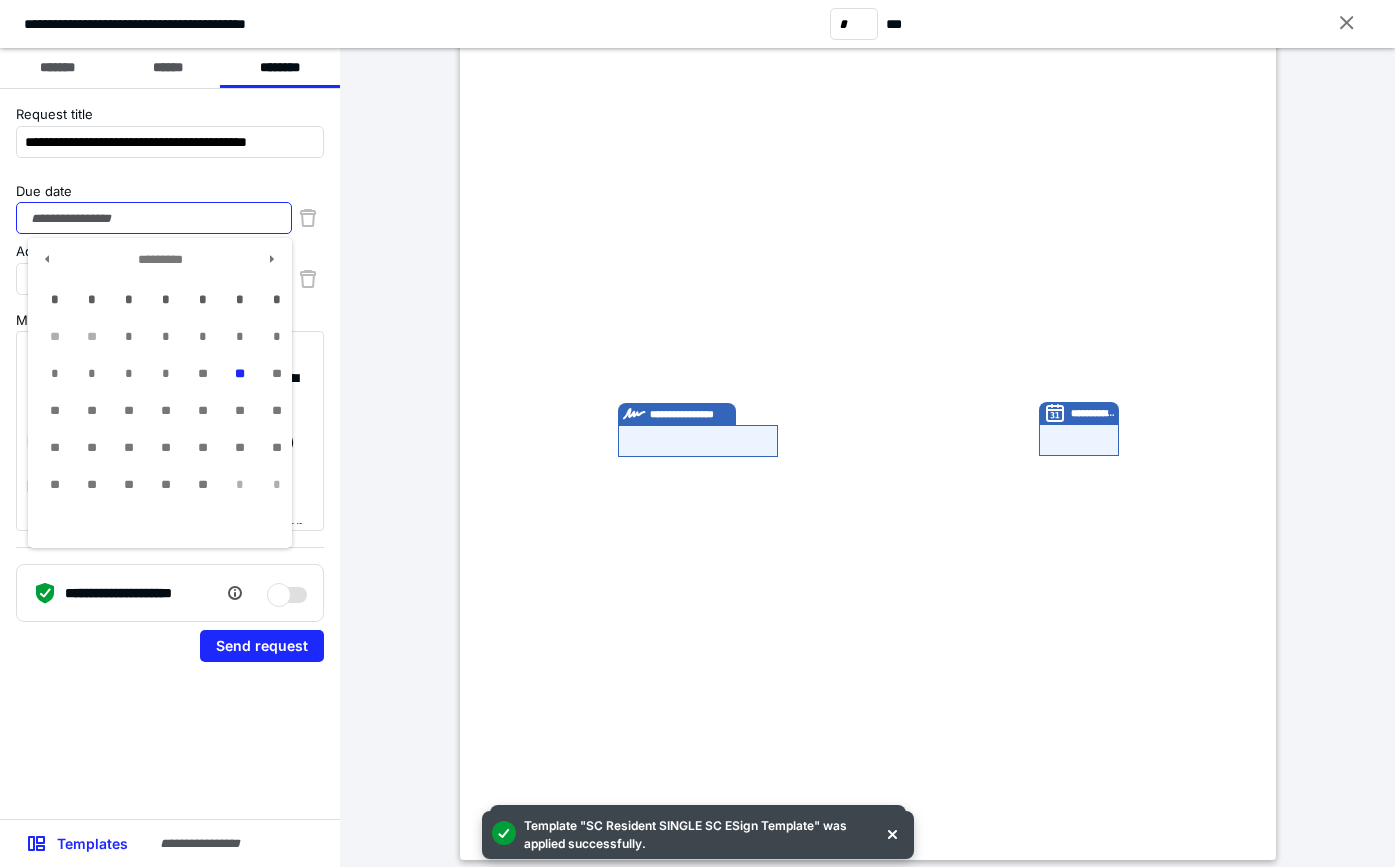 click on "Due date" at bounding box center (154, 218) 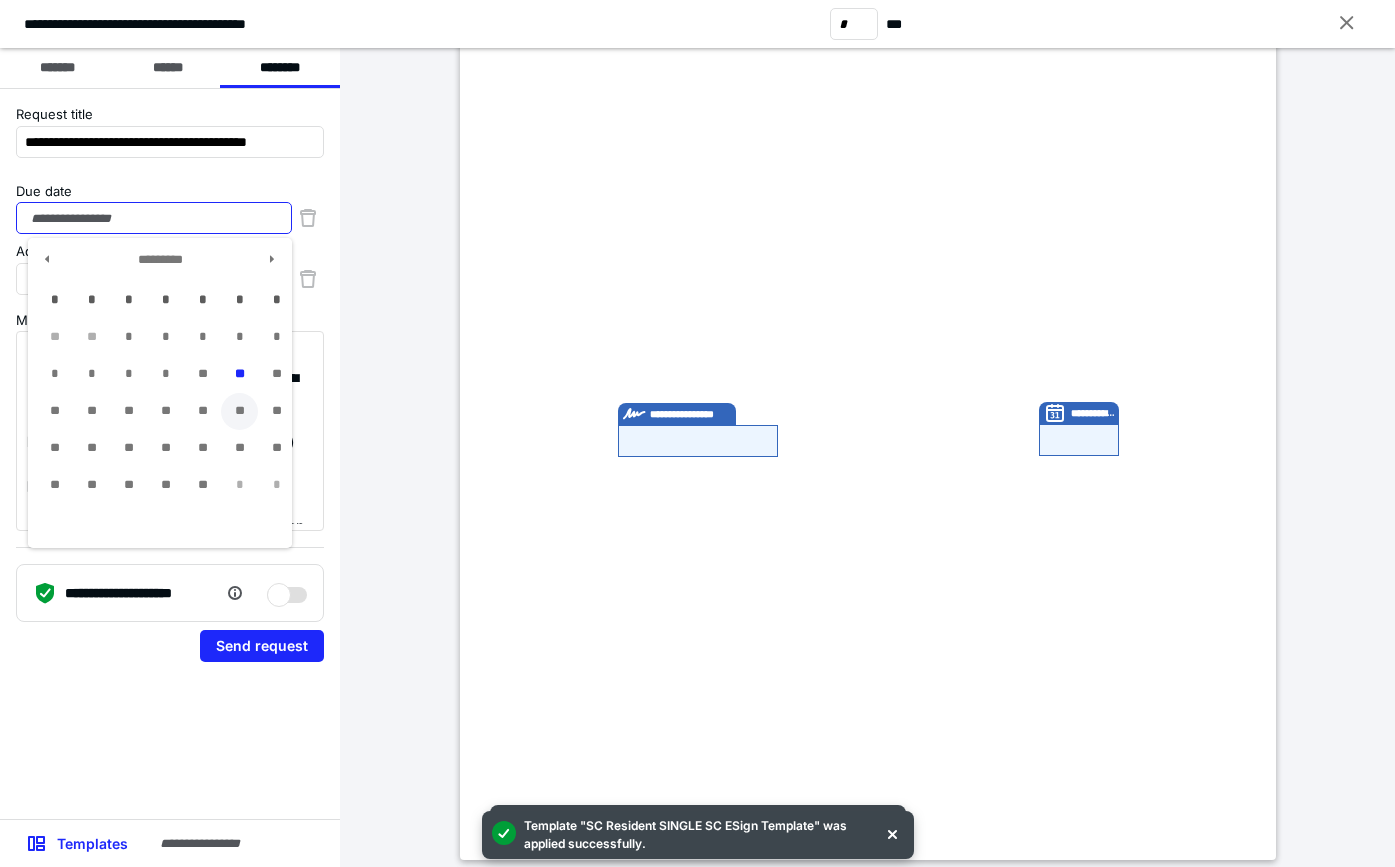 click on "**" at bounding box center [239, 411] 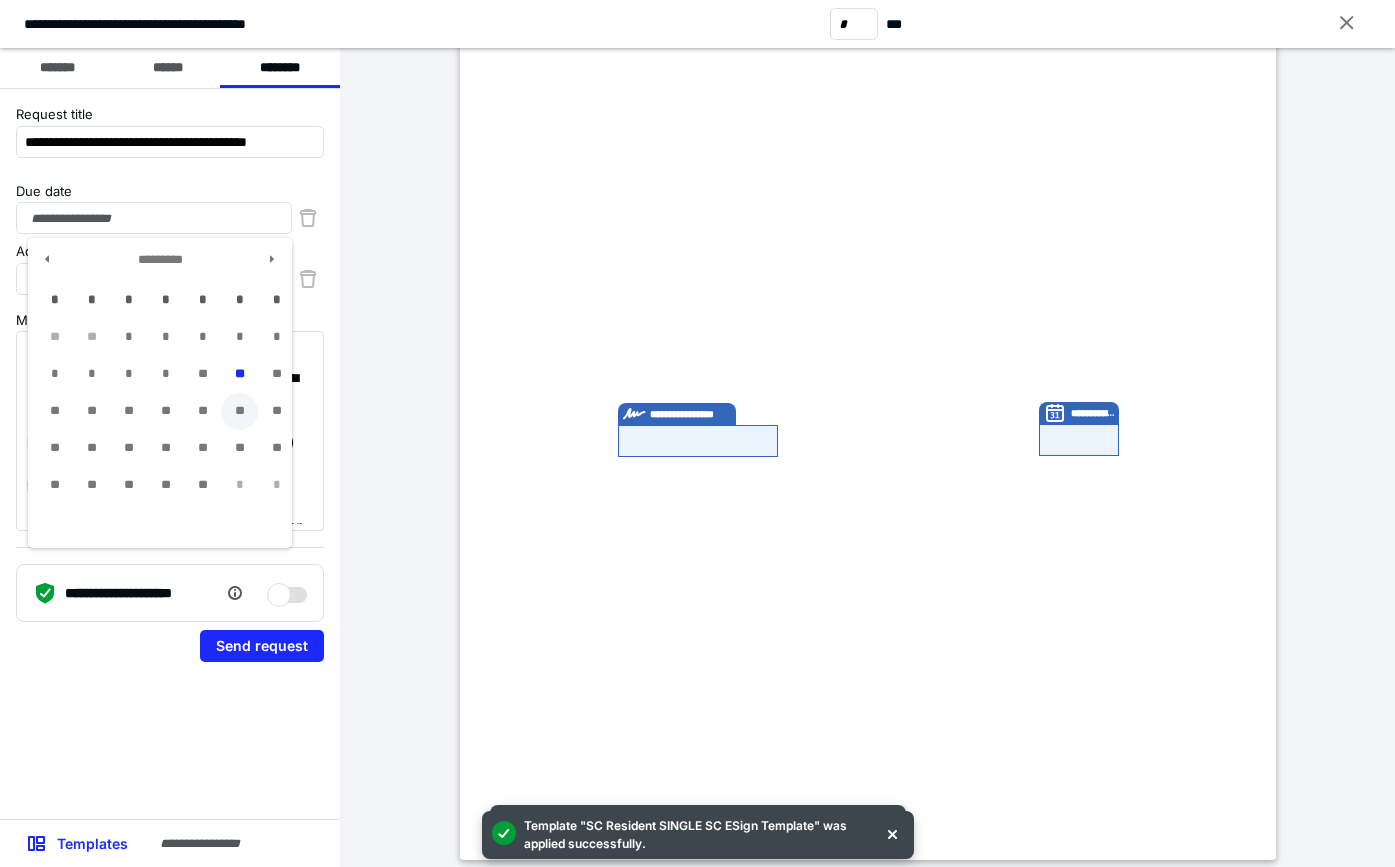type on "**********" 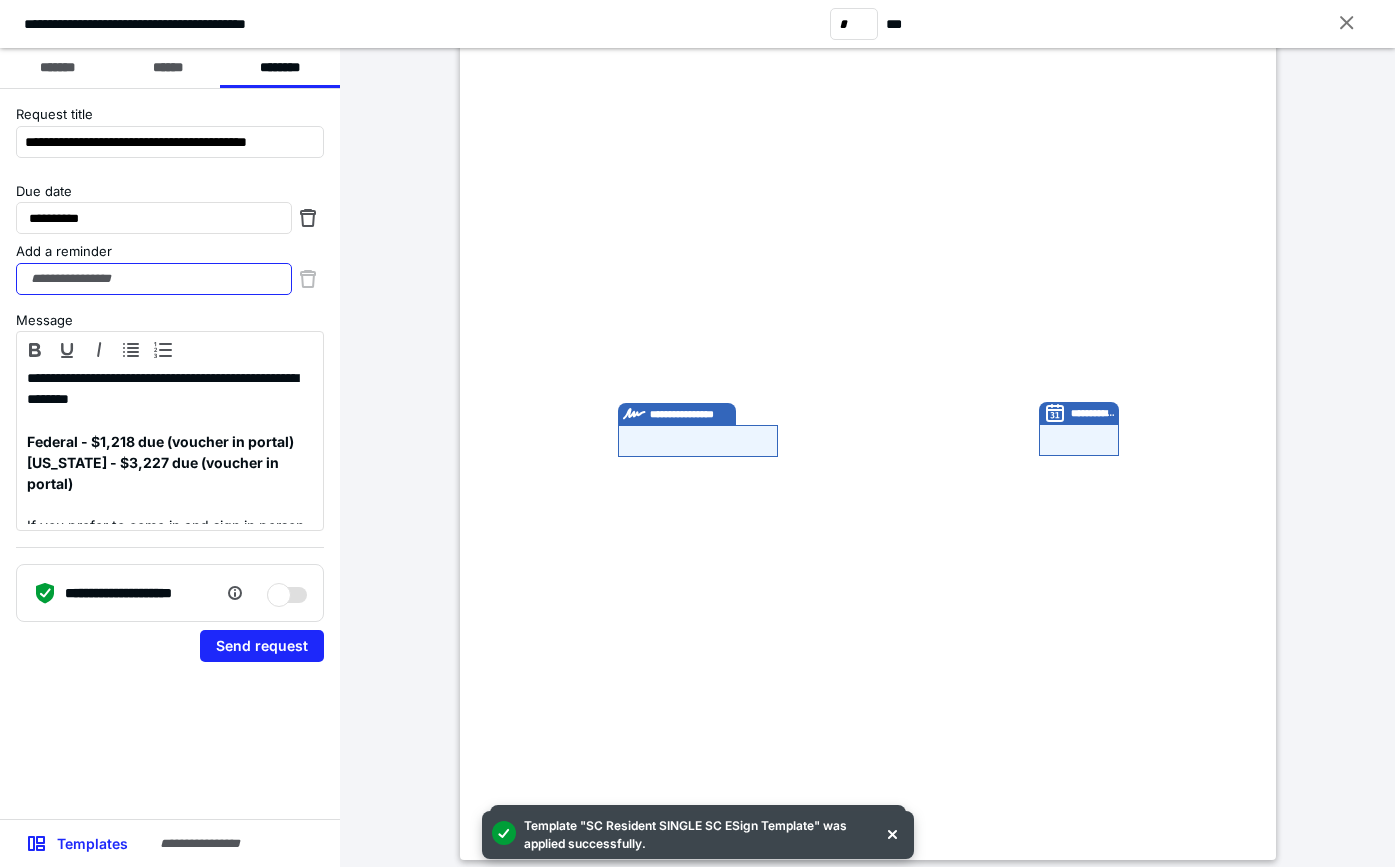 click on "Add a reminder" at bounding box center (154, 279) 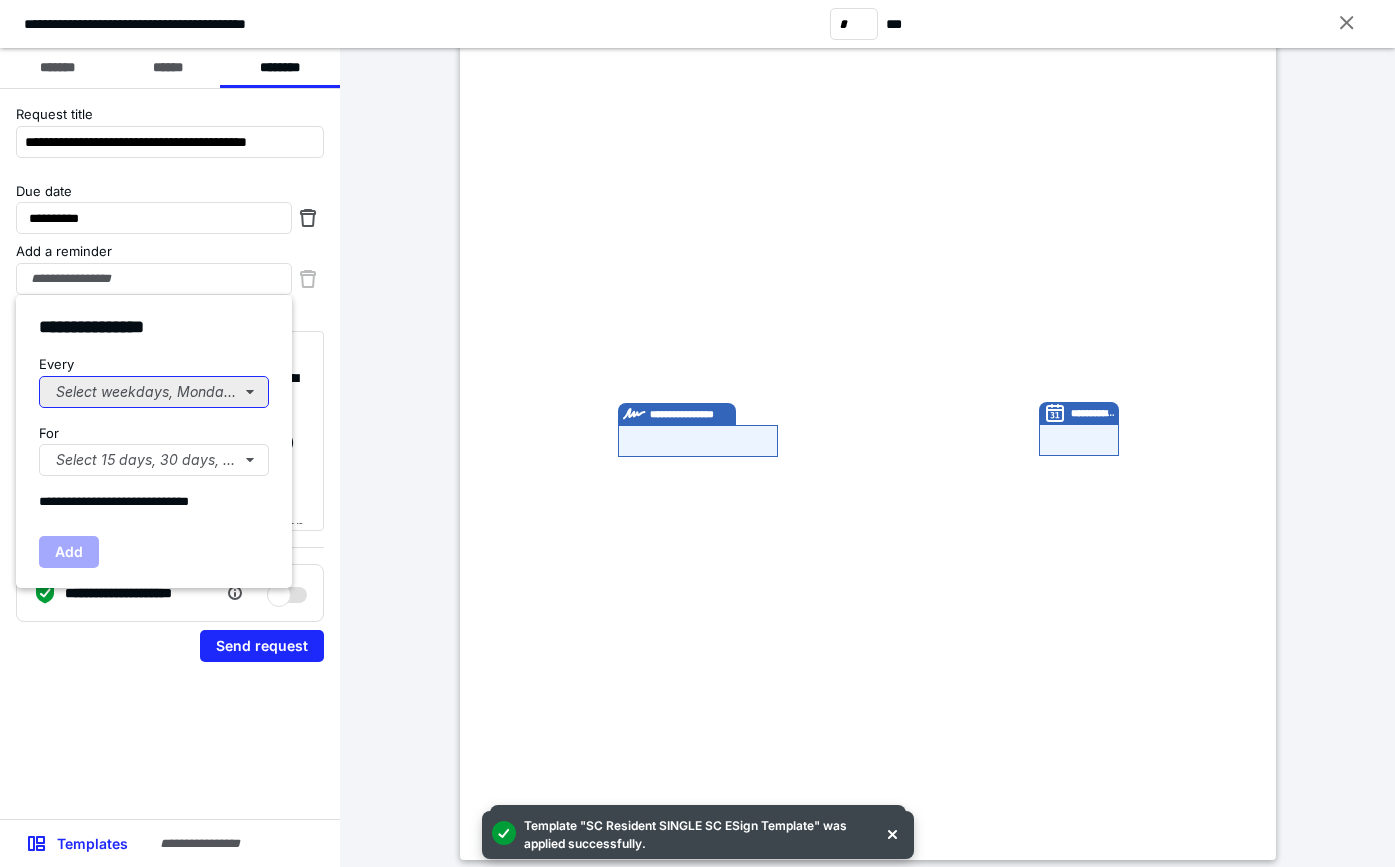 click on "Select weekdays, Mondays, or Tues..." at bounding box center (154, 392) 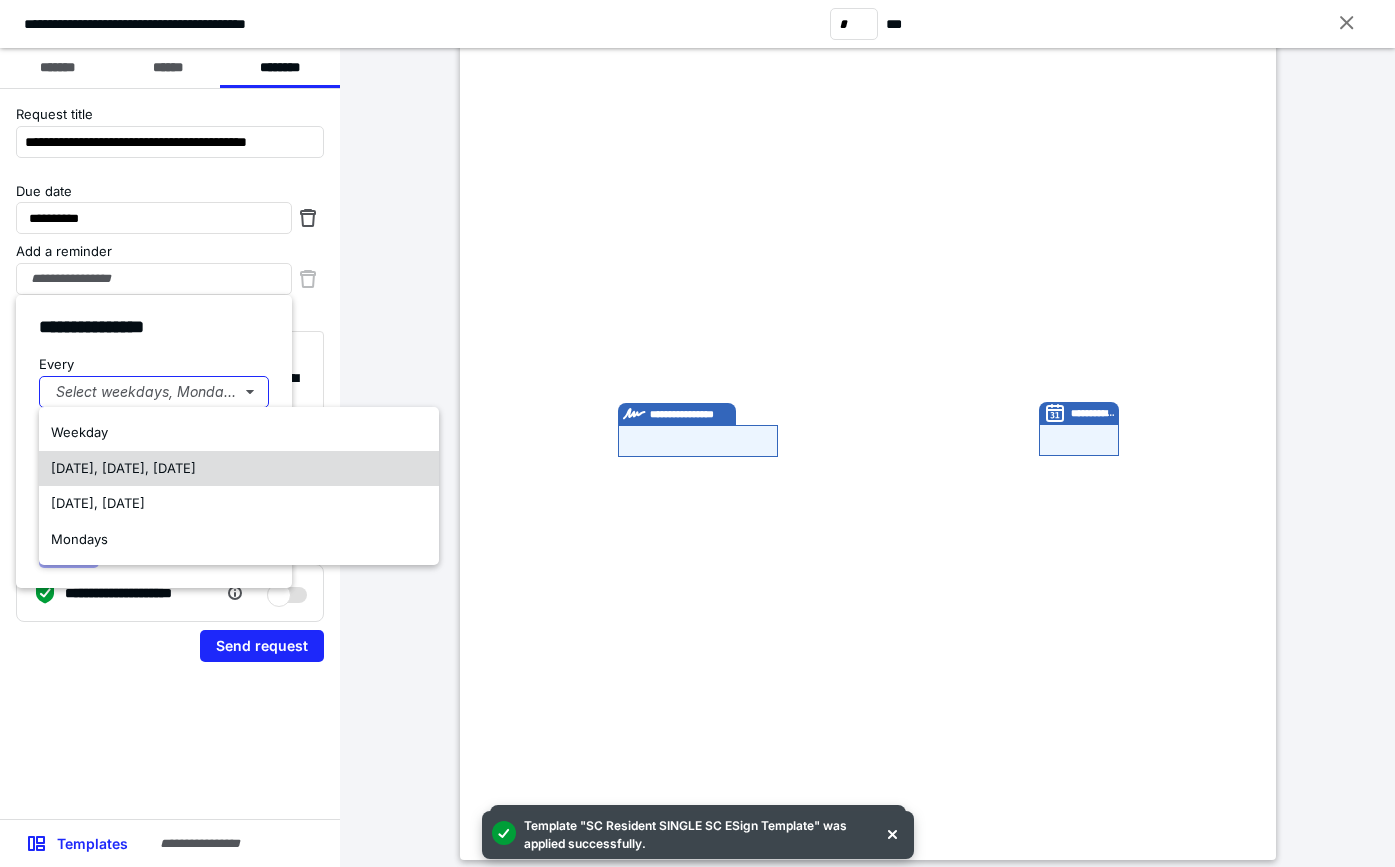 click on "Monday, Wednesday, Friday" at bounding box center (123, 468) 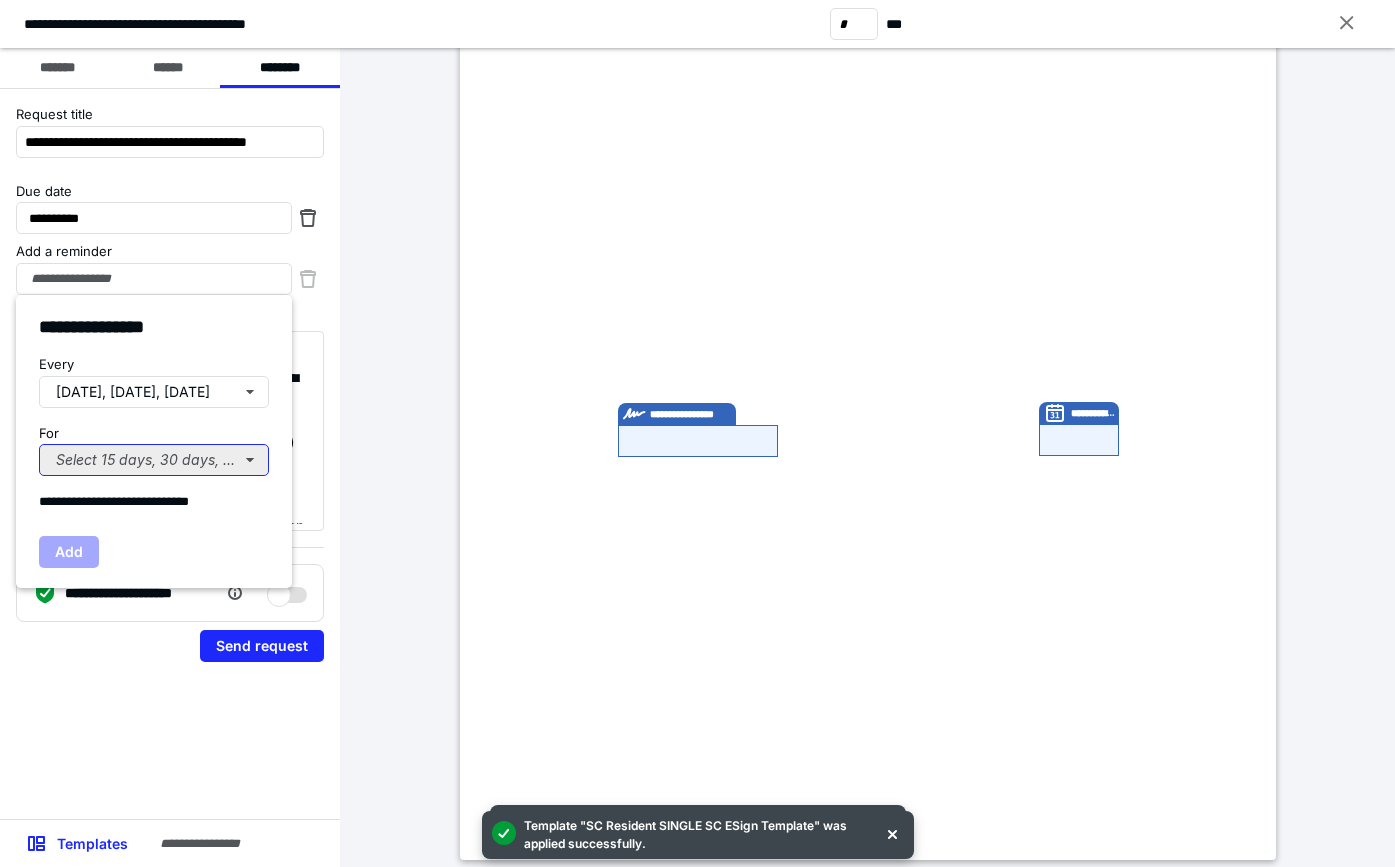 click on "Select 15 days, 30 days, or 45 days..." at bounding box center (154, 460) 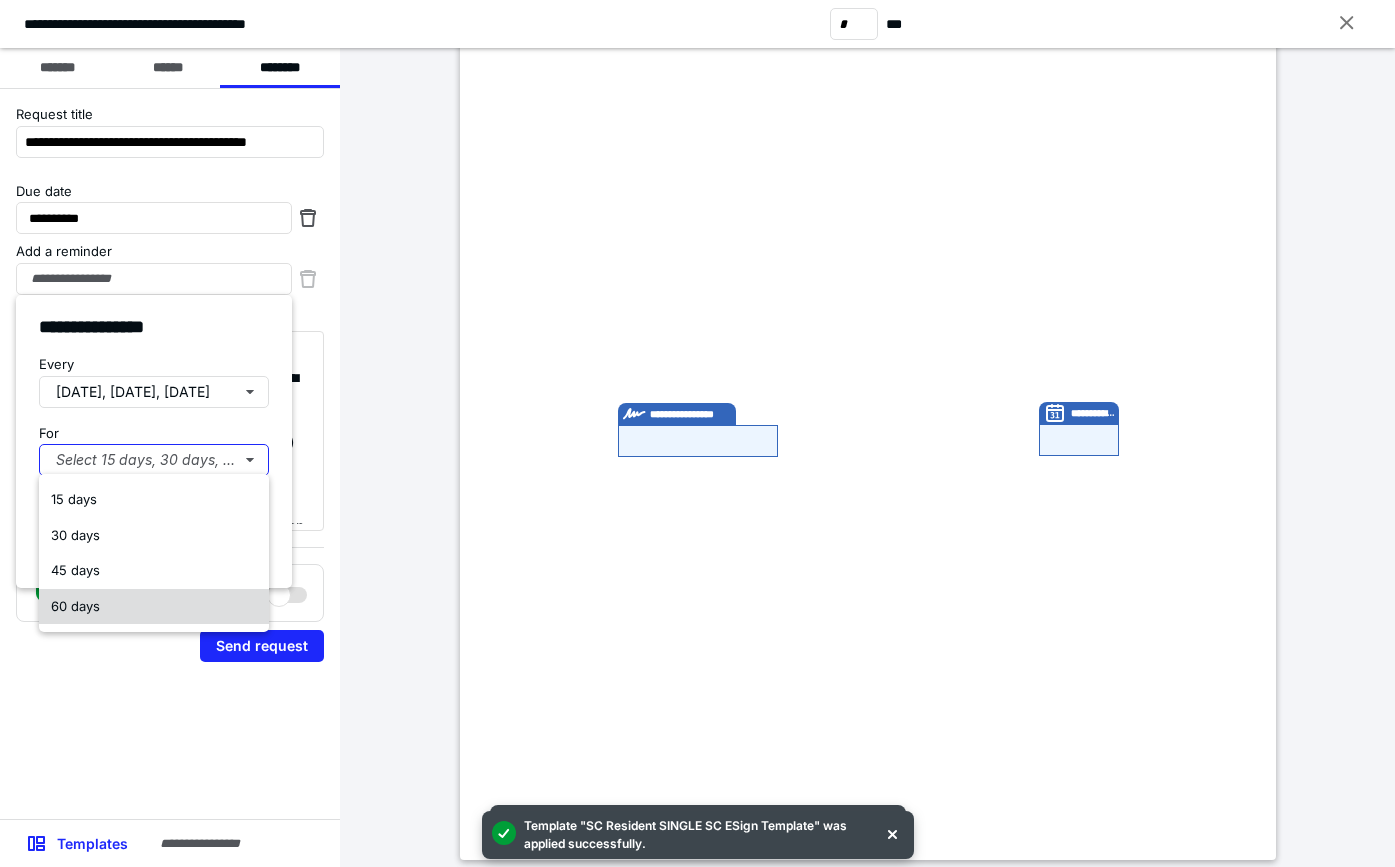 click on "60 days" at bounding box center [154, 607] 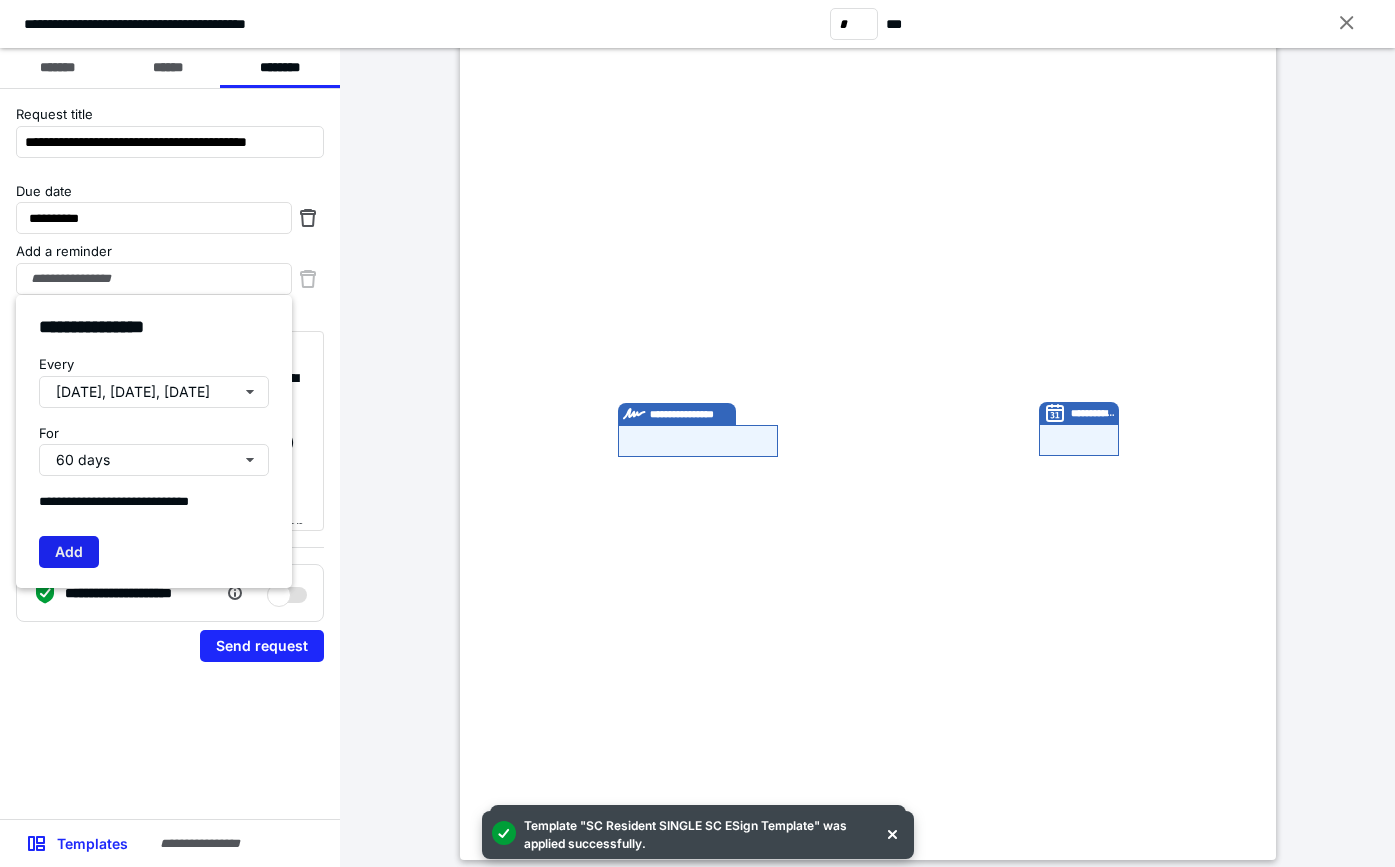 click on "Add" at bounding box center [69, 552] 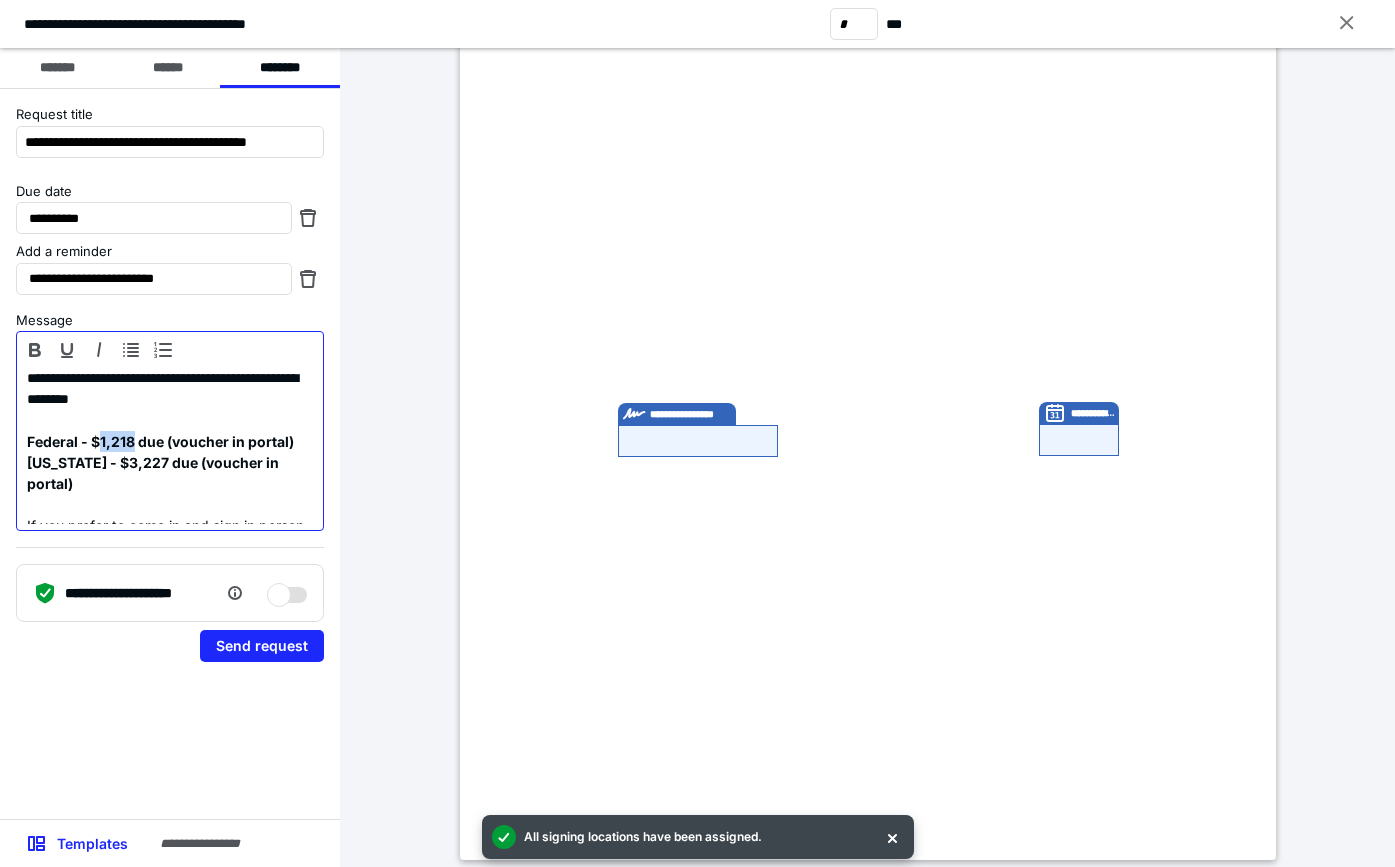 drag, startPoint x: 100, startPoint y: 440, endPoint x: 132, endPoint y: 439, distance: 32.01562 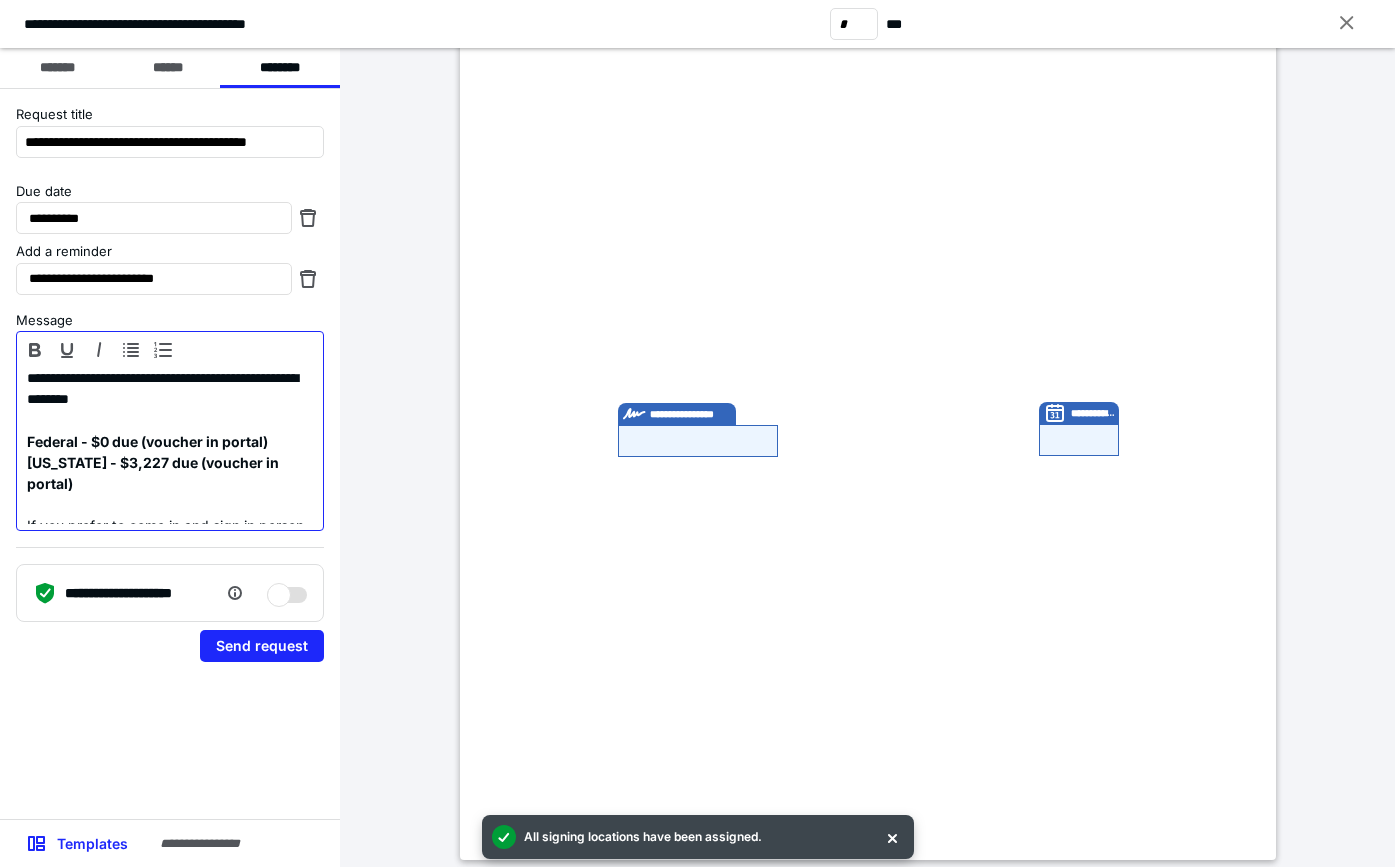 drag, startPoint x: 144, startPoint y: 441, endPoint x: 262, endPoint y: 438, distance: 118.03813 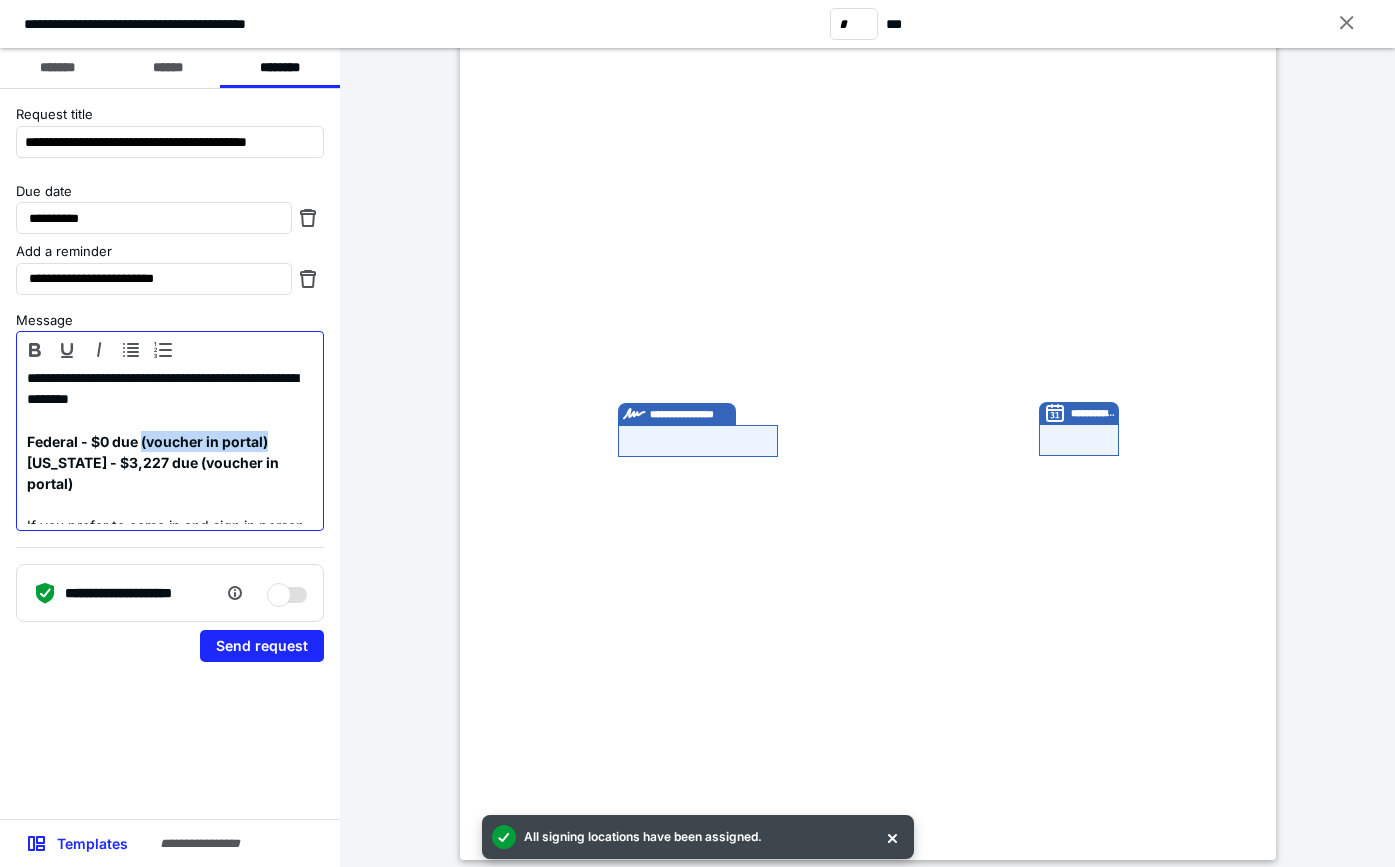 drag, startPoint x: 270, startPoint y: 439, endPoint x: 142, endPoint y: 441, distance: 128.01562 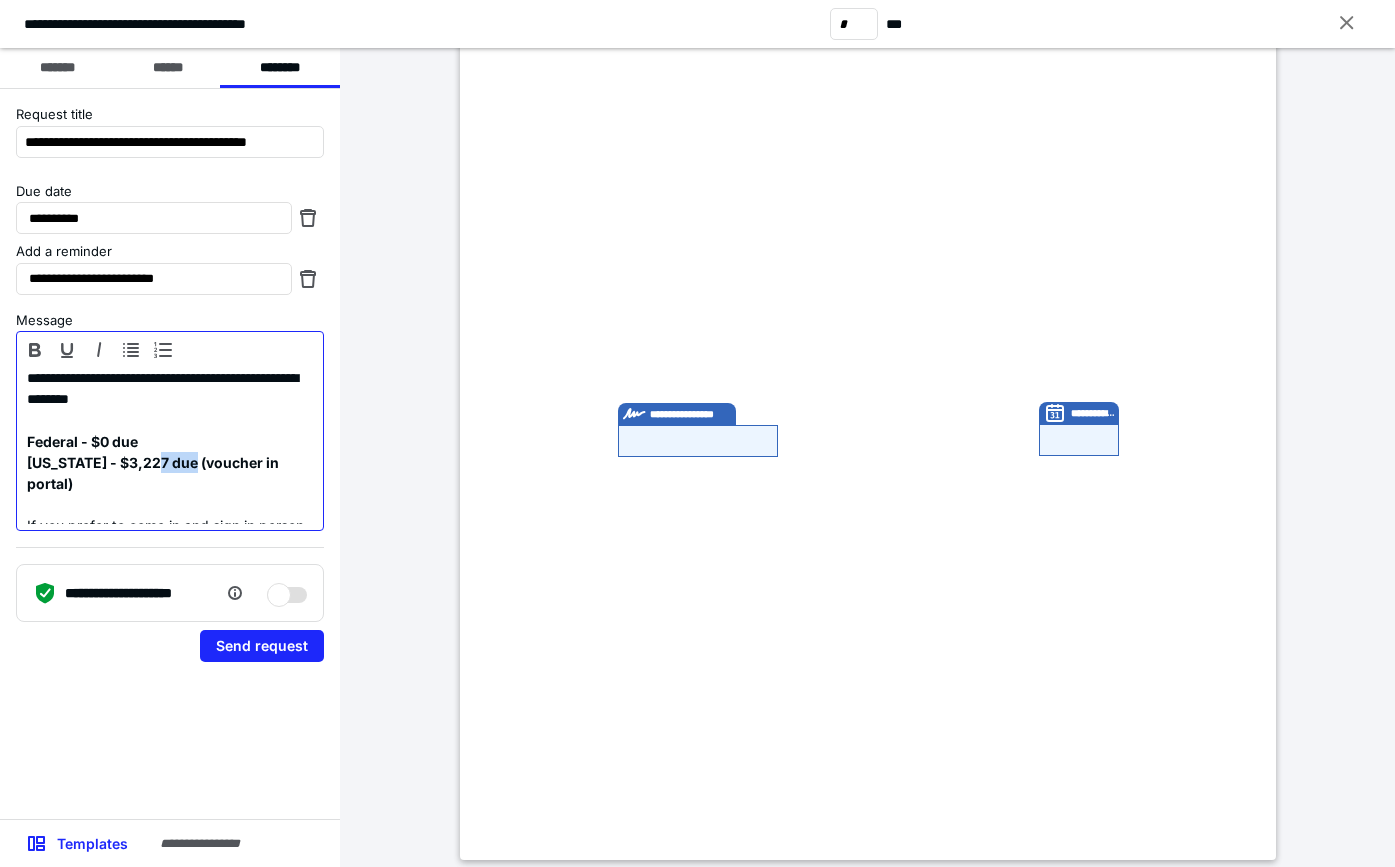 drag, startPoint x: 151, startPoint y: 459, endPoint x: 187, endPoint y: 462, distance: 36.124783 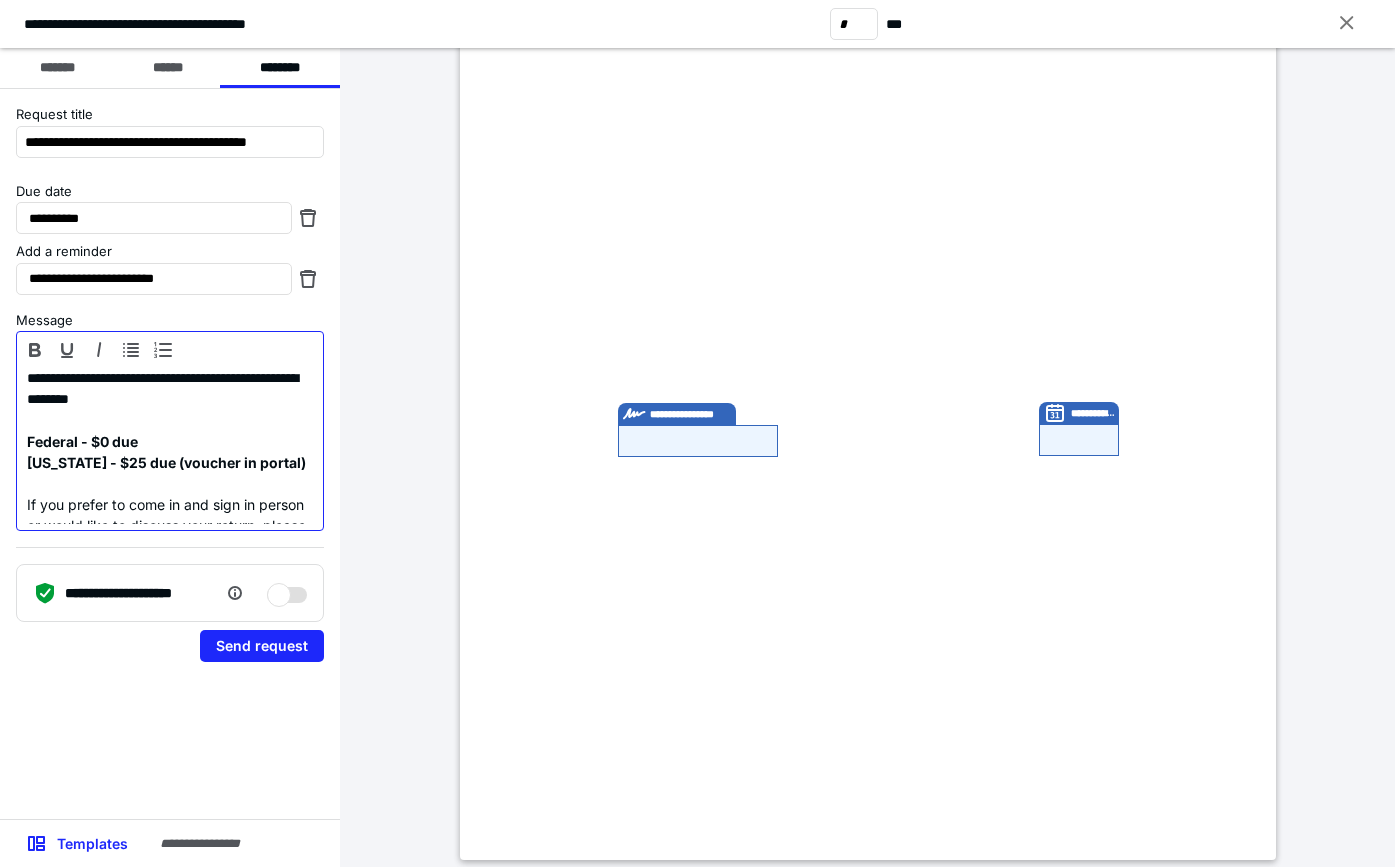 click on "**********" at bounding box center (170, 536) 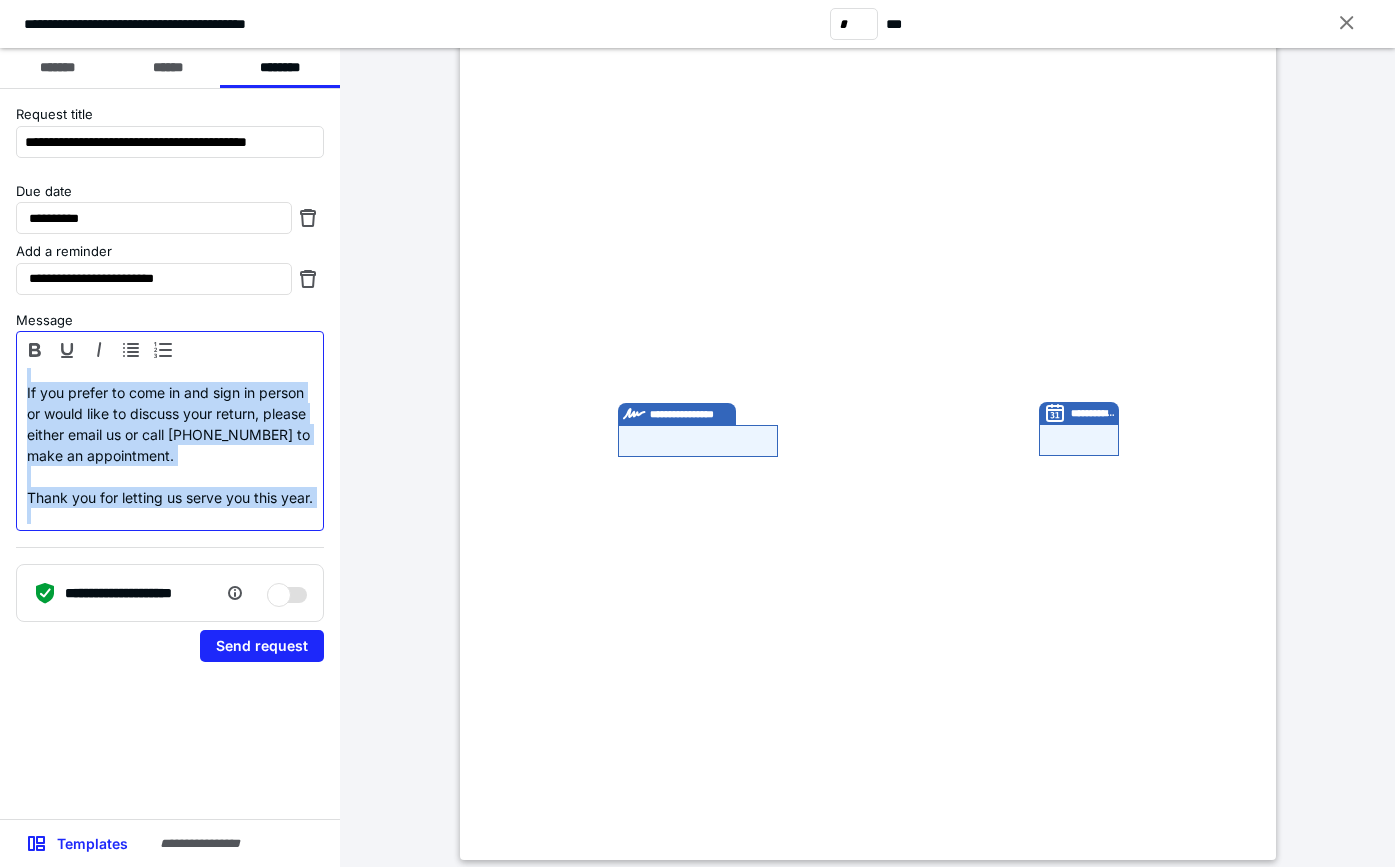 scroll, scrollTop: 116, scrollLeft: 0, axis: vertical 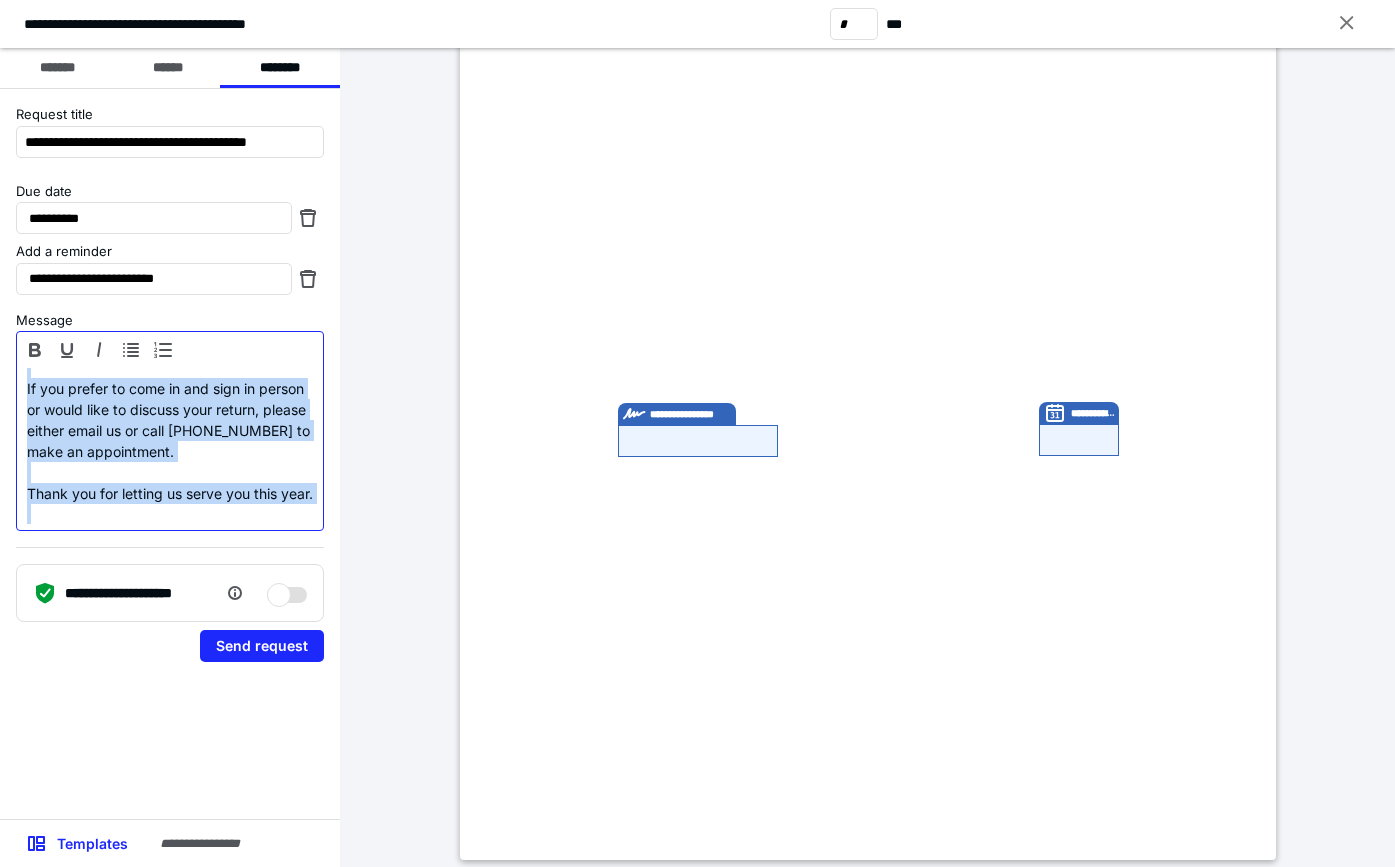 click on "If you prefer to come in and sign in person or would like to discuss your return, please either email us or call 843-860-7339 to make an appointment." at bounding box center (170, 420) 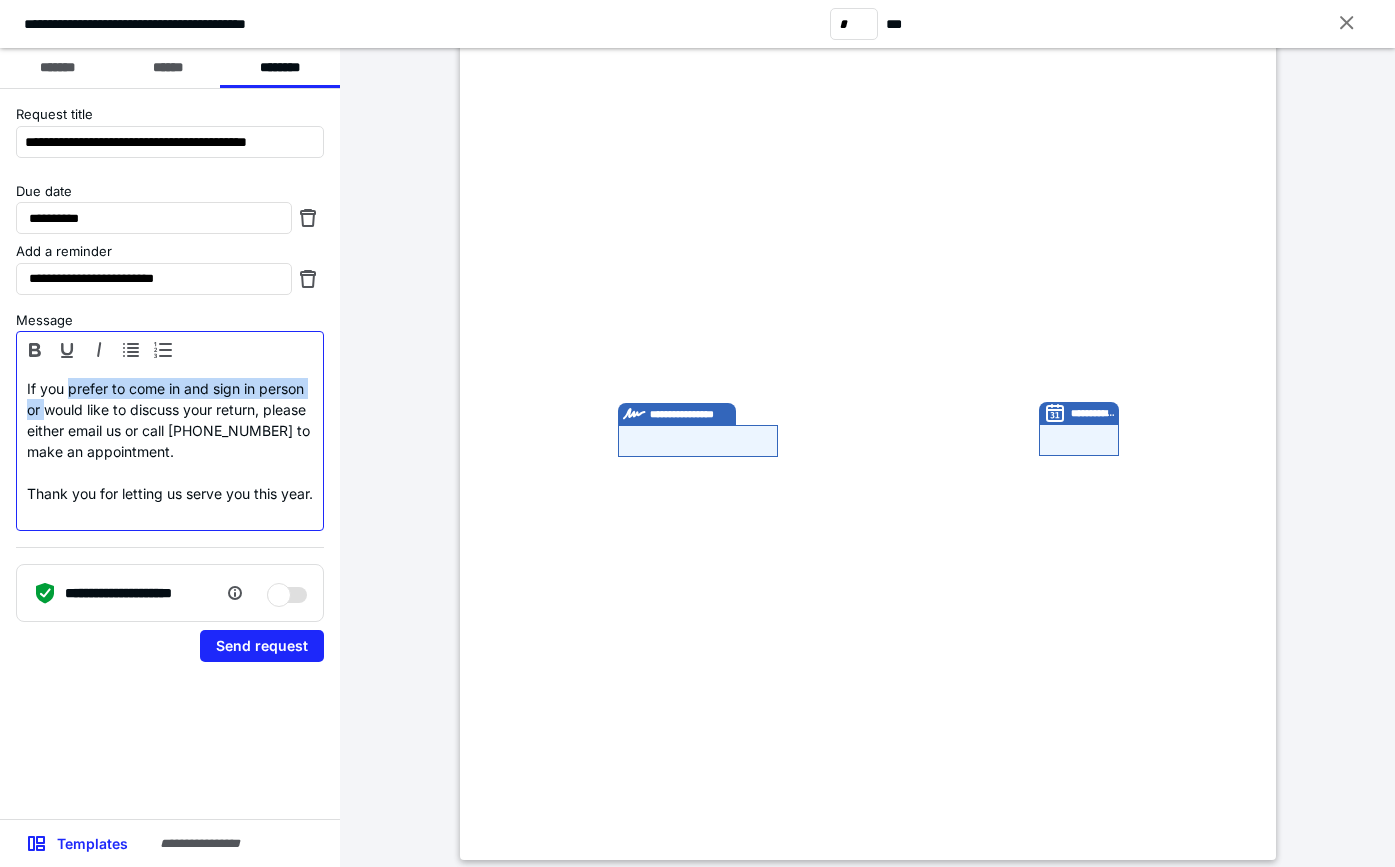 drag, startPoint x: 68, startPoint y: 413, endPoint x: 46, endPoint y: 433, distance: 29.732138 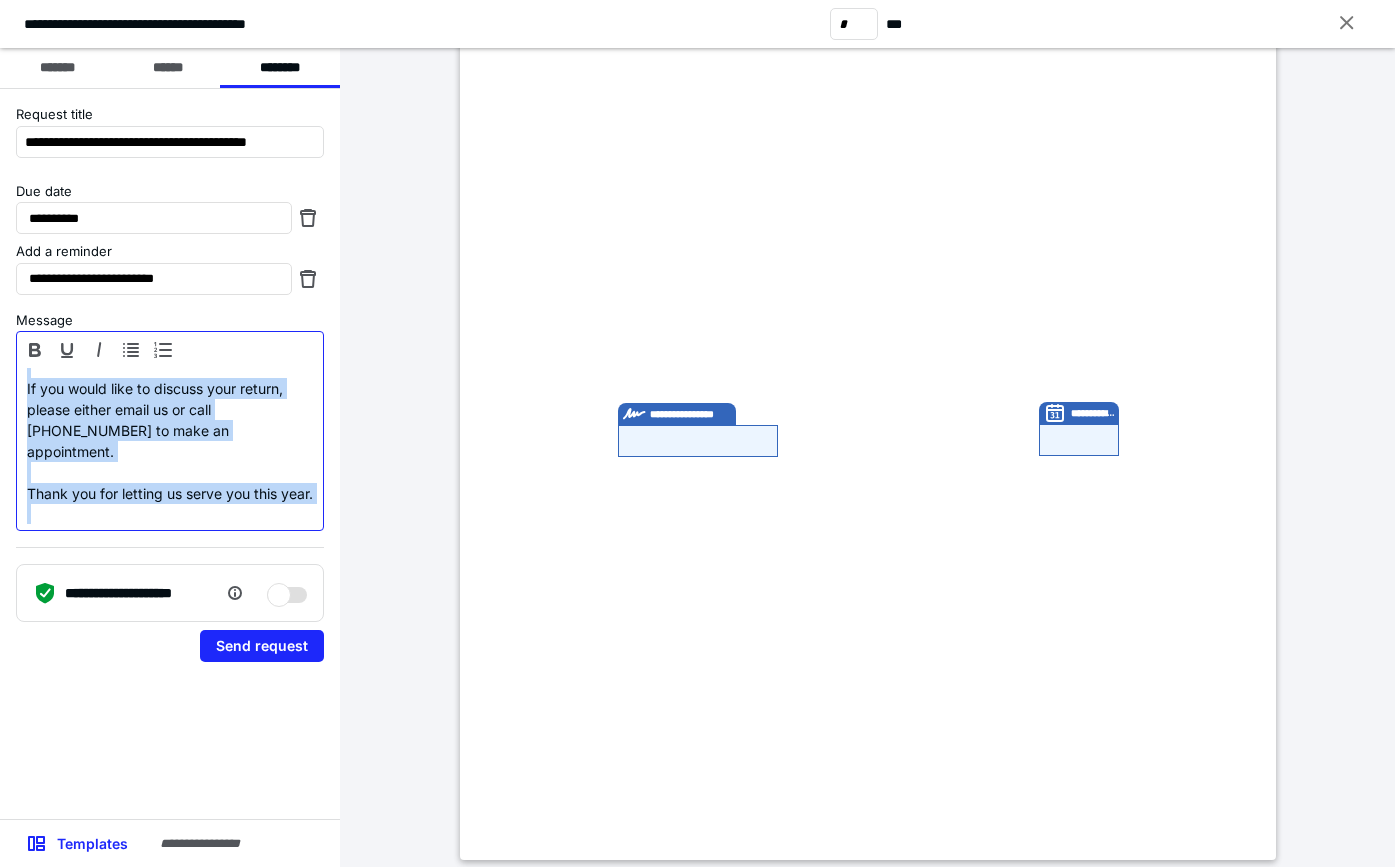 copy on "**********" 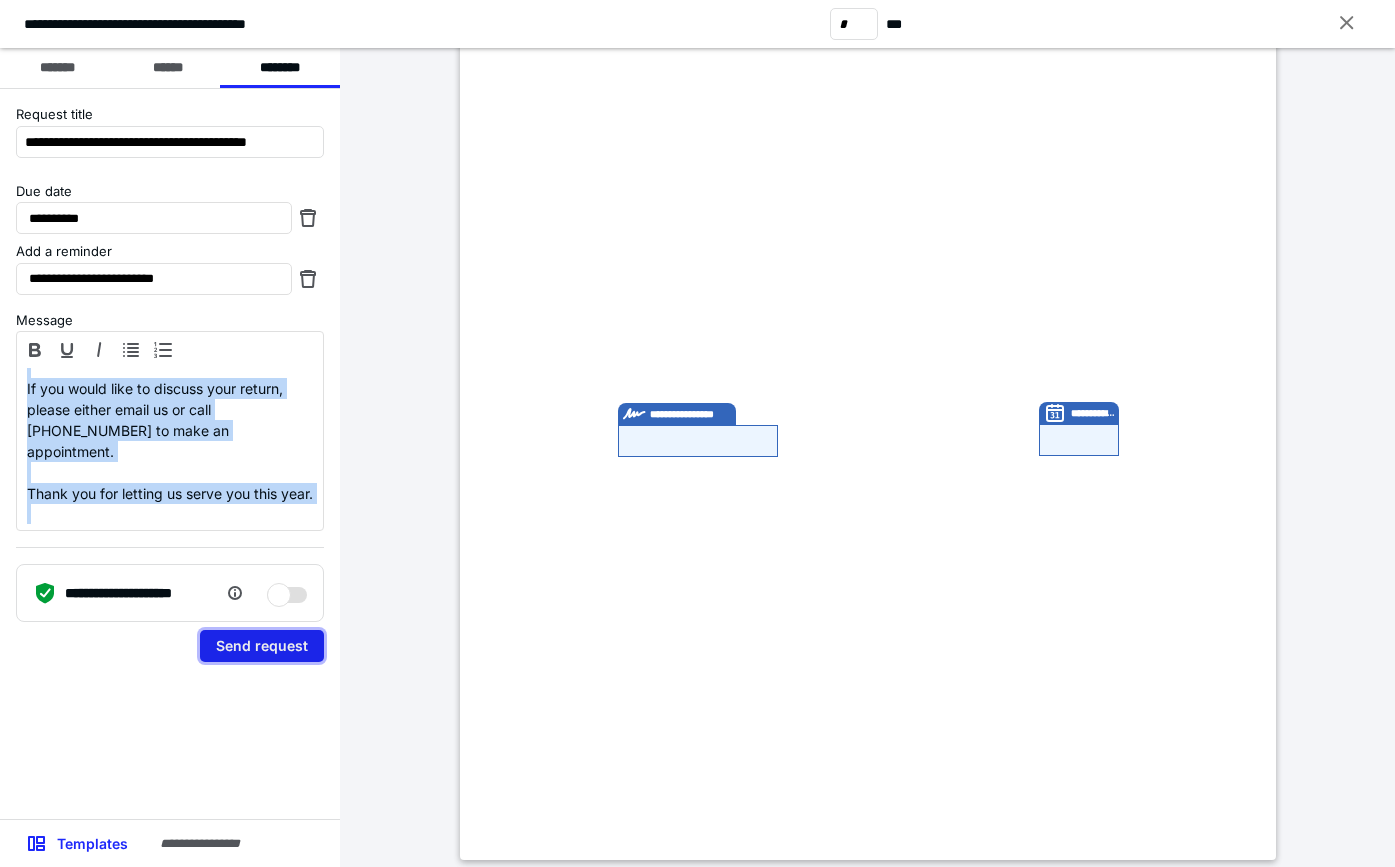 click on "Send request" at bounding box center (262, 646) 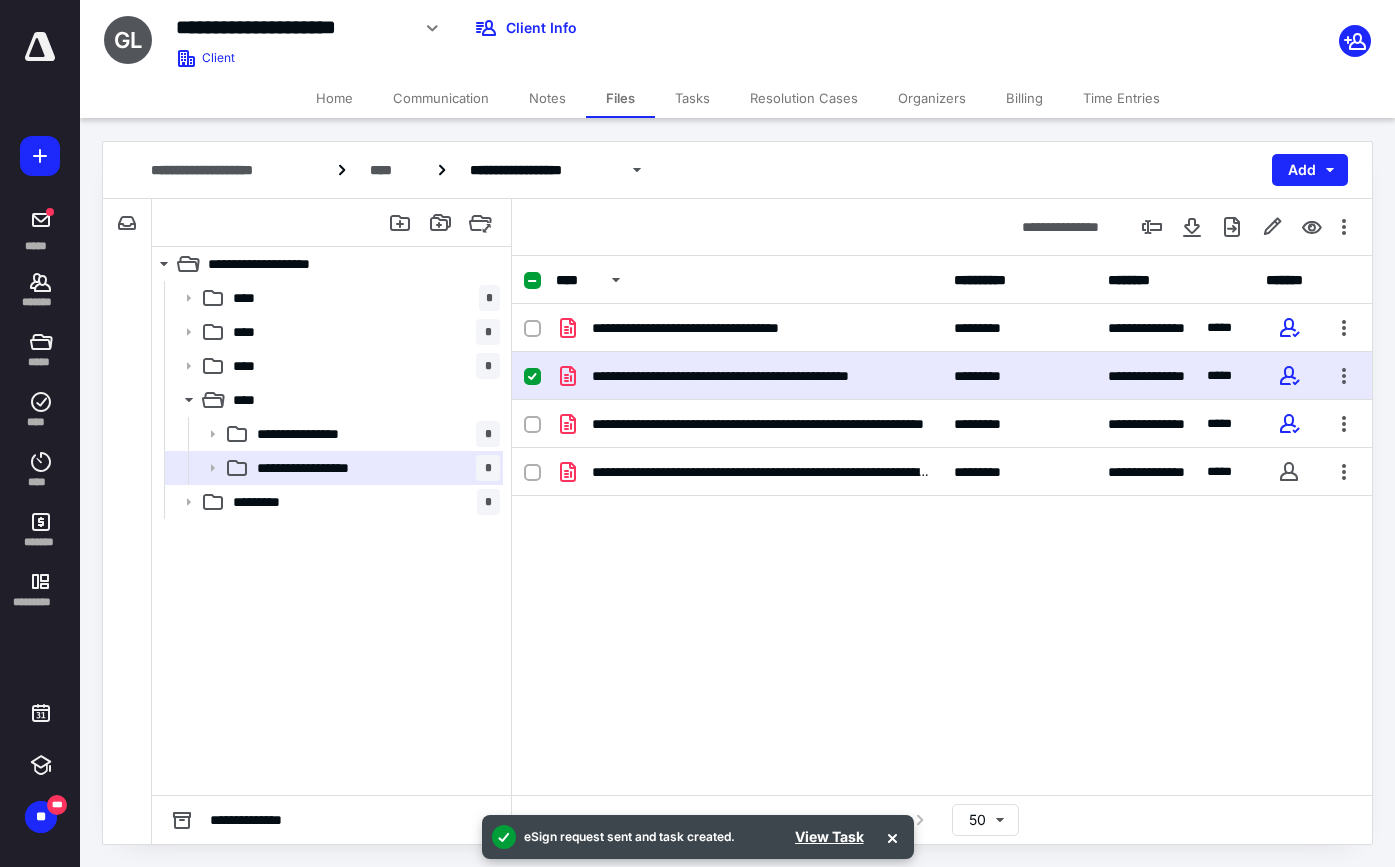 click on "Communication" at bounding box center (441, 98) 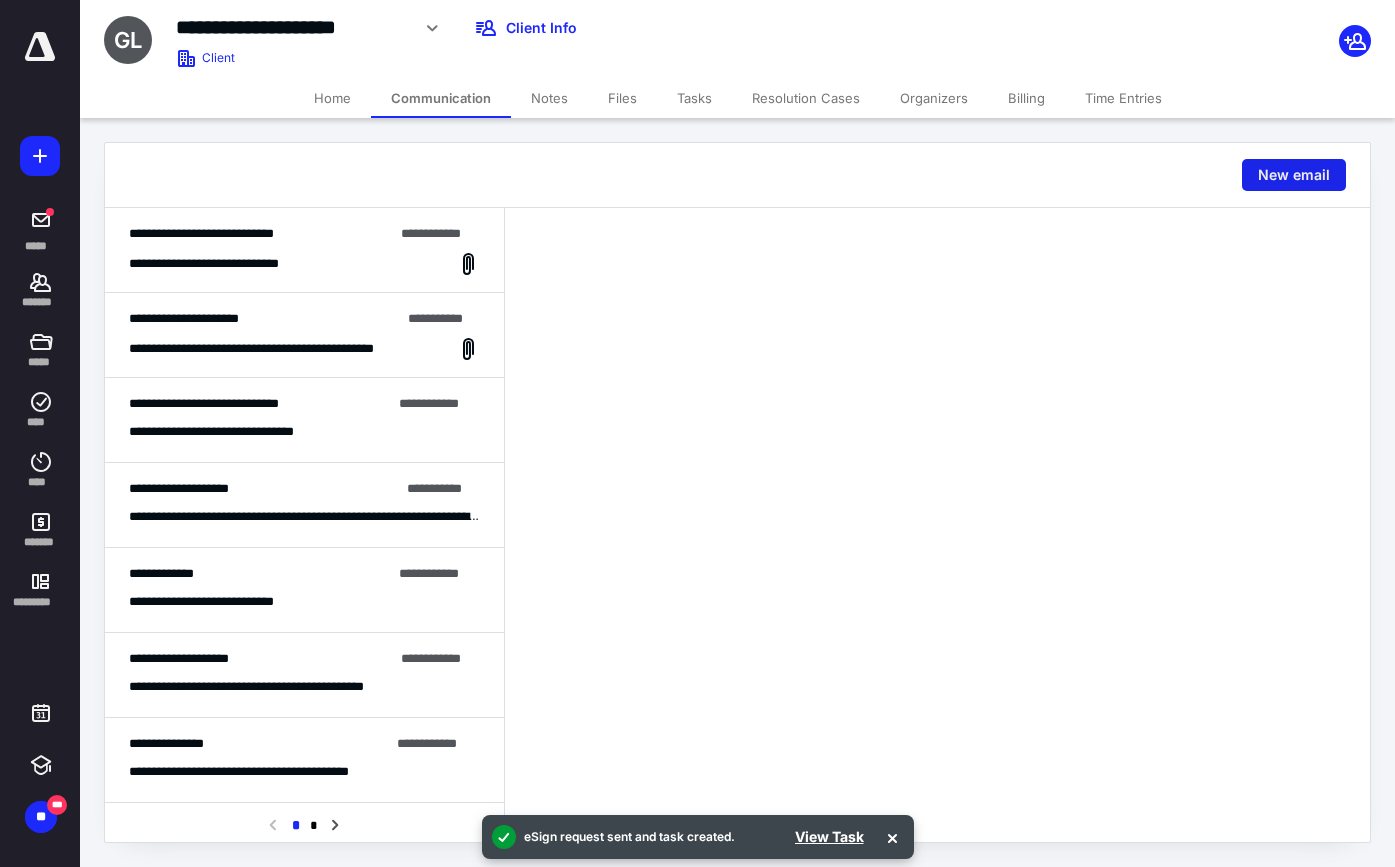 click on "New email" at bounding box center [1294, 175] 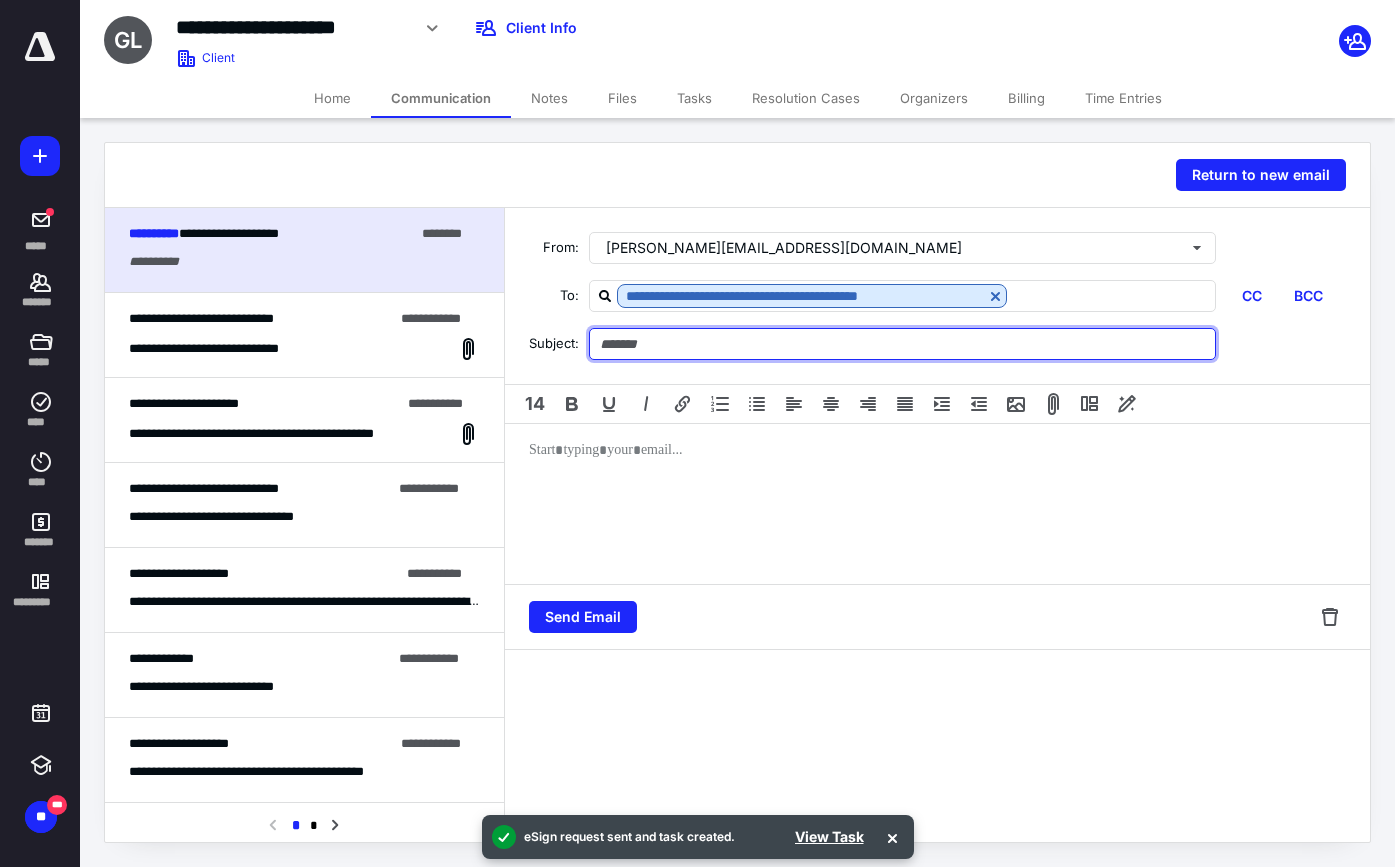 click at bounding box center [902, 344] 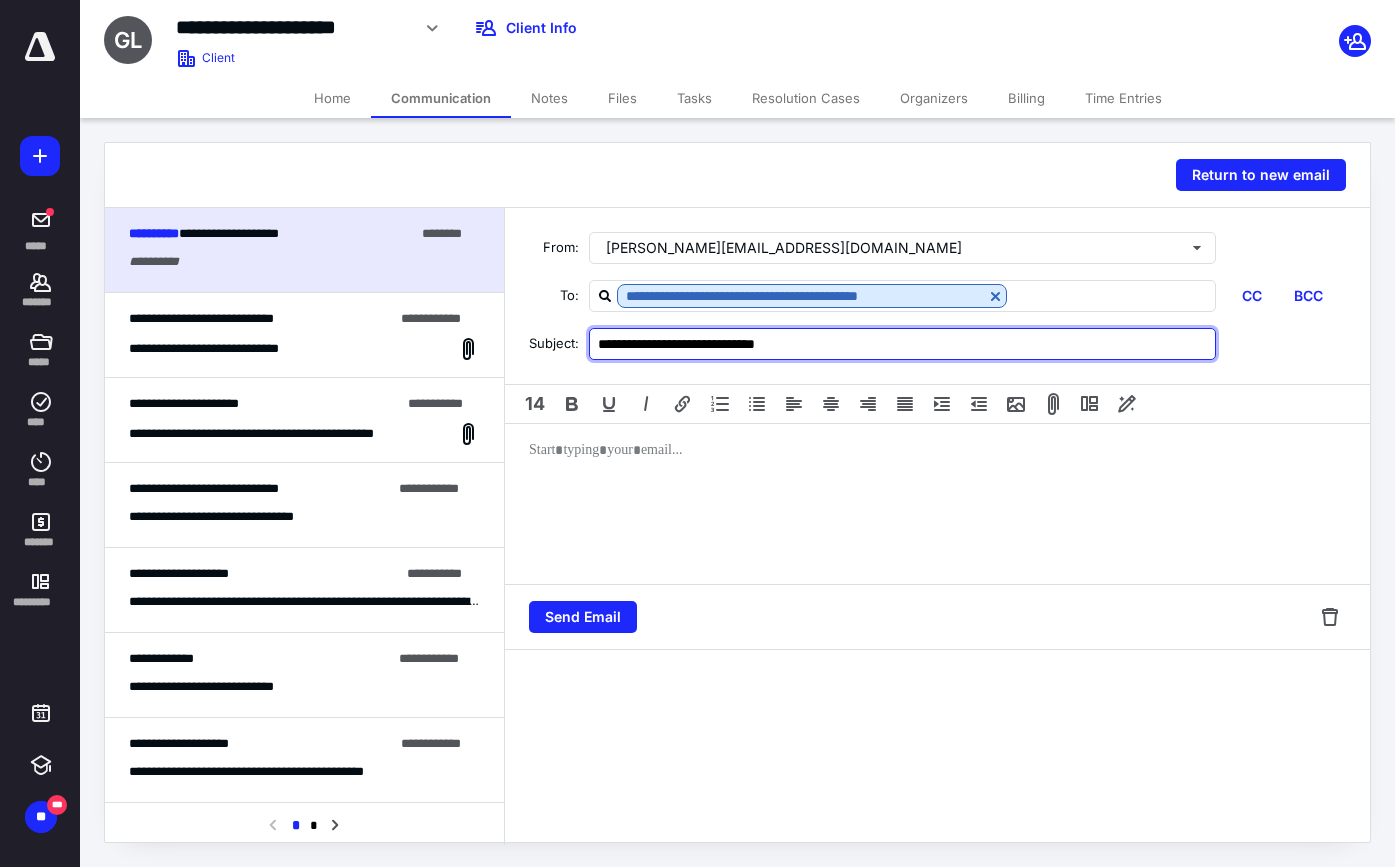 type on "**********" 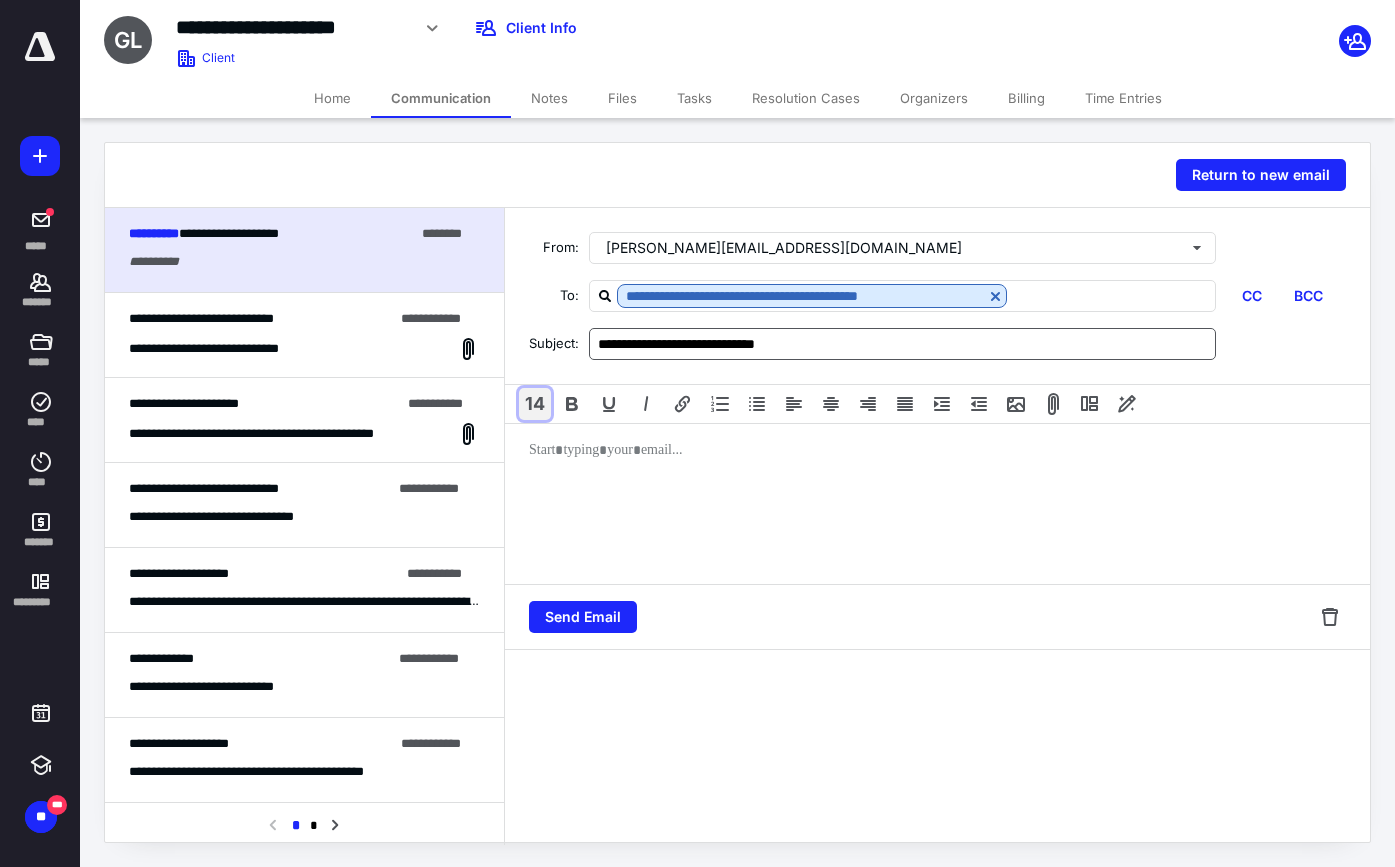 type 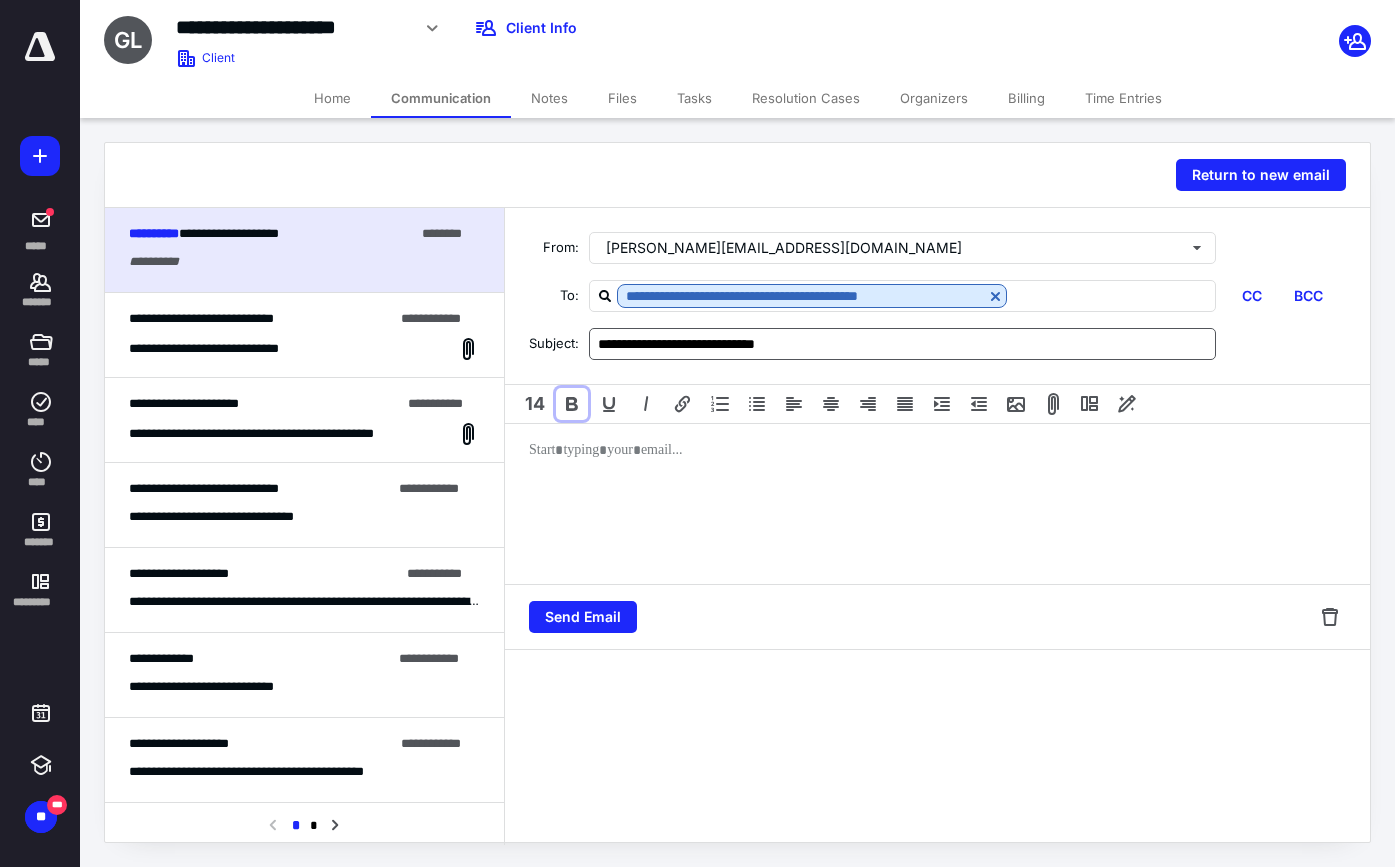 type 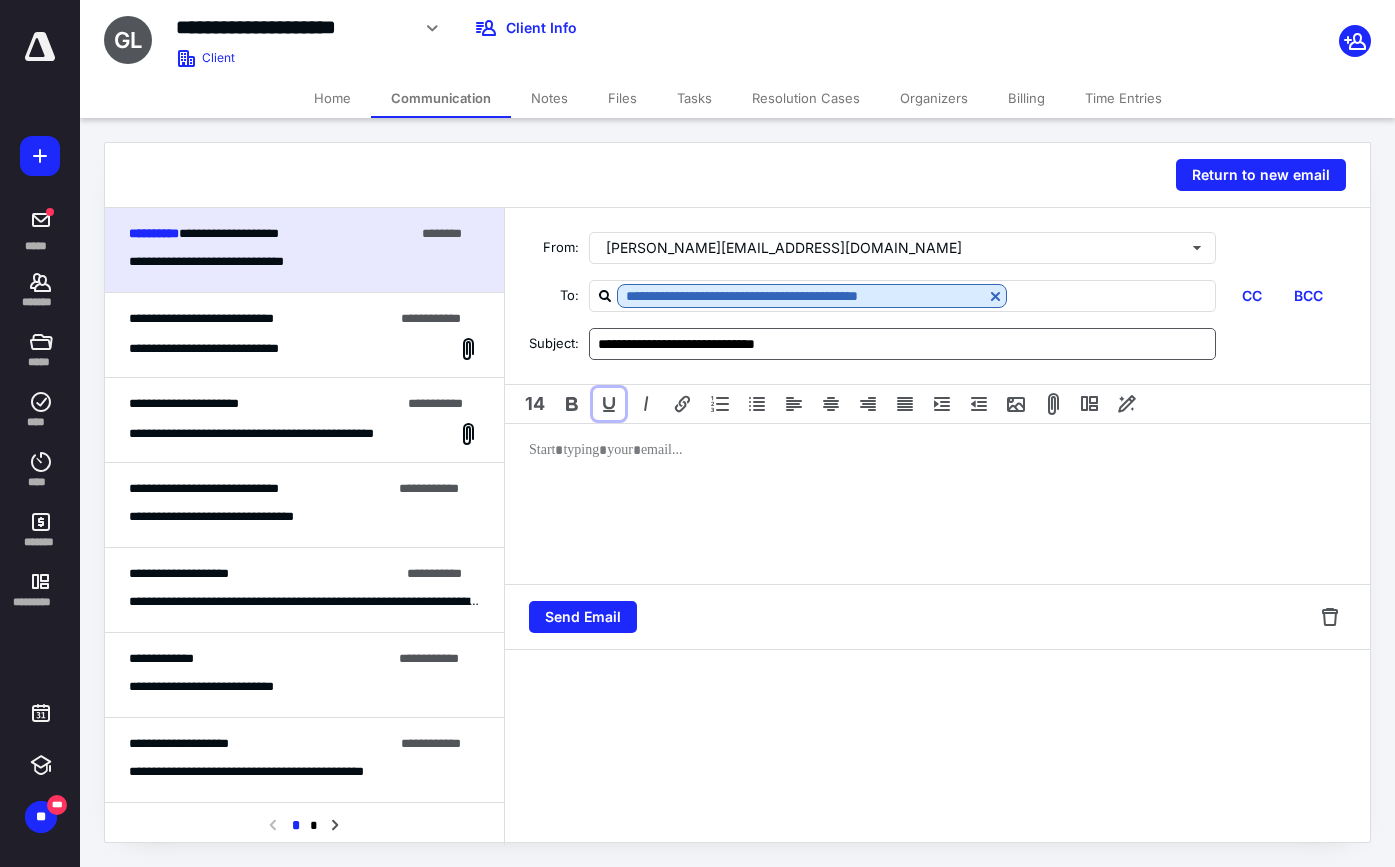 type 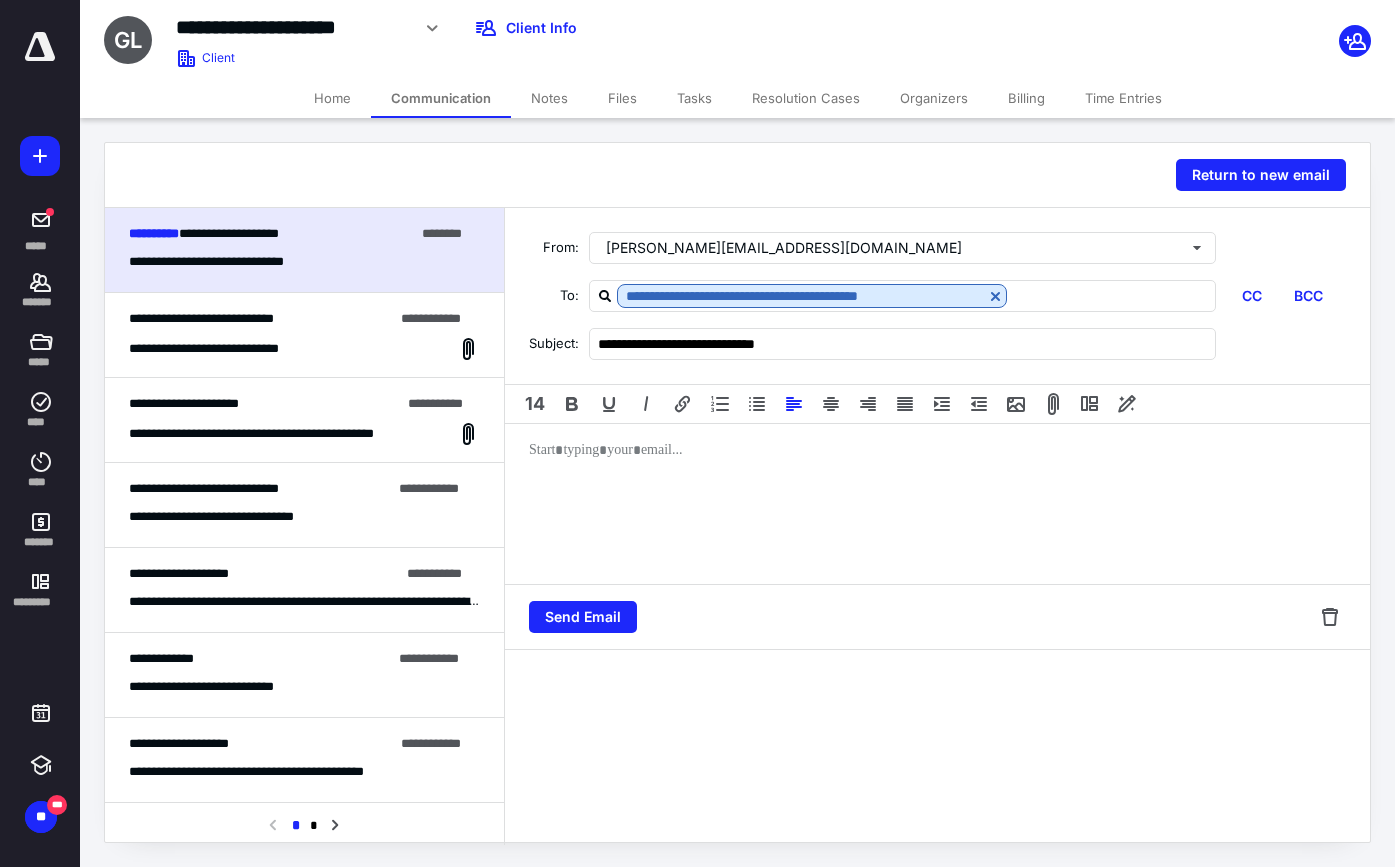 click at bounding box center [937, 504] 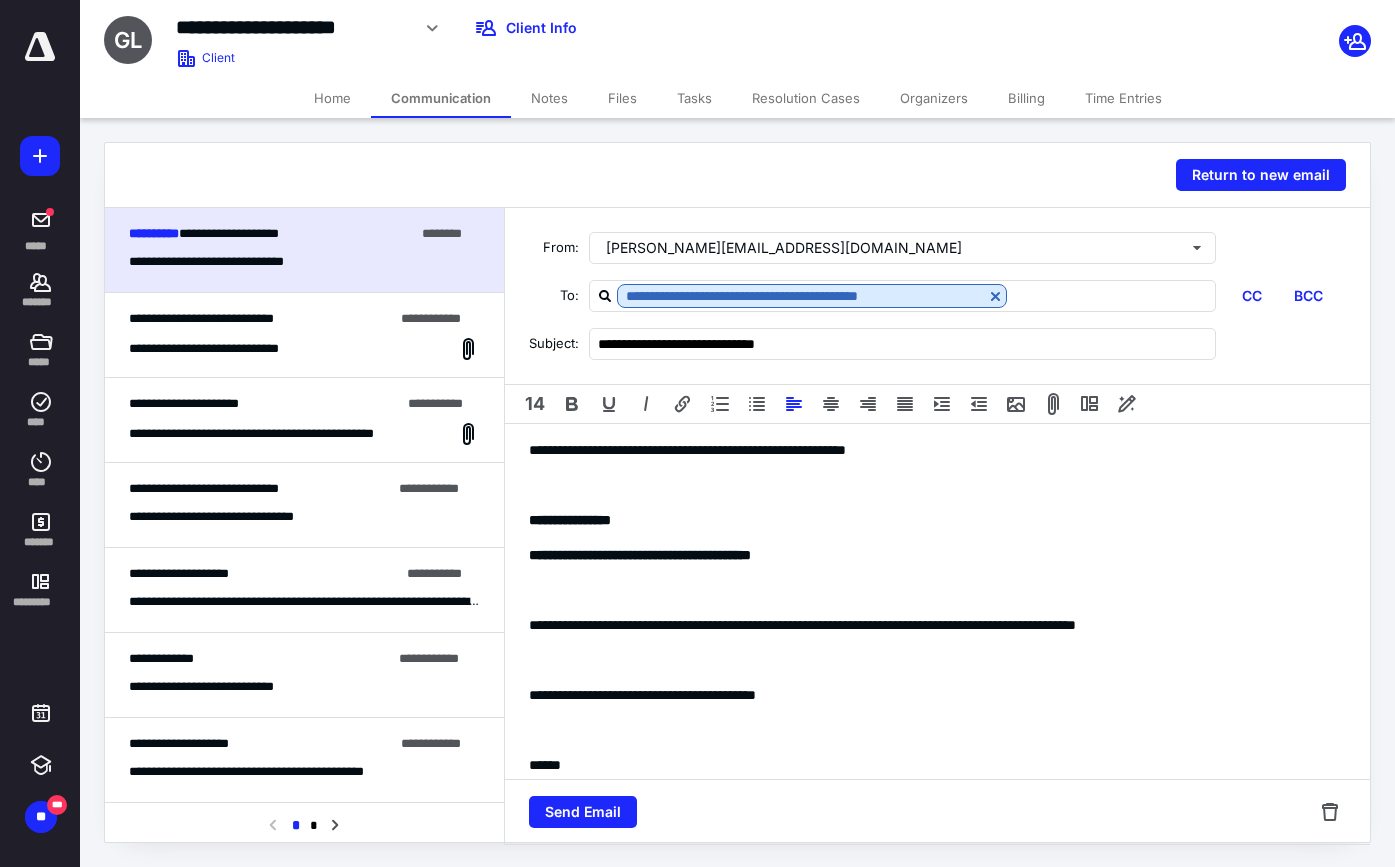scroll, scrollTop: 27, scrollLeft: 0, axis: vertical 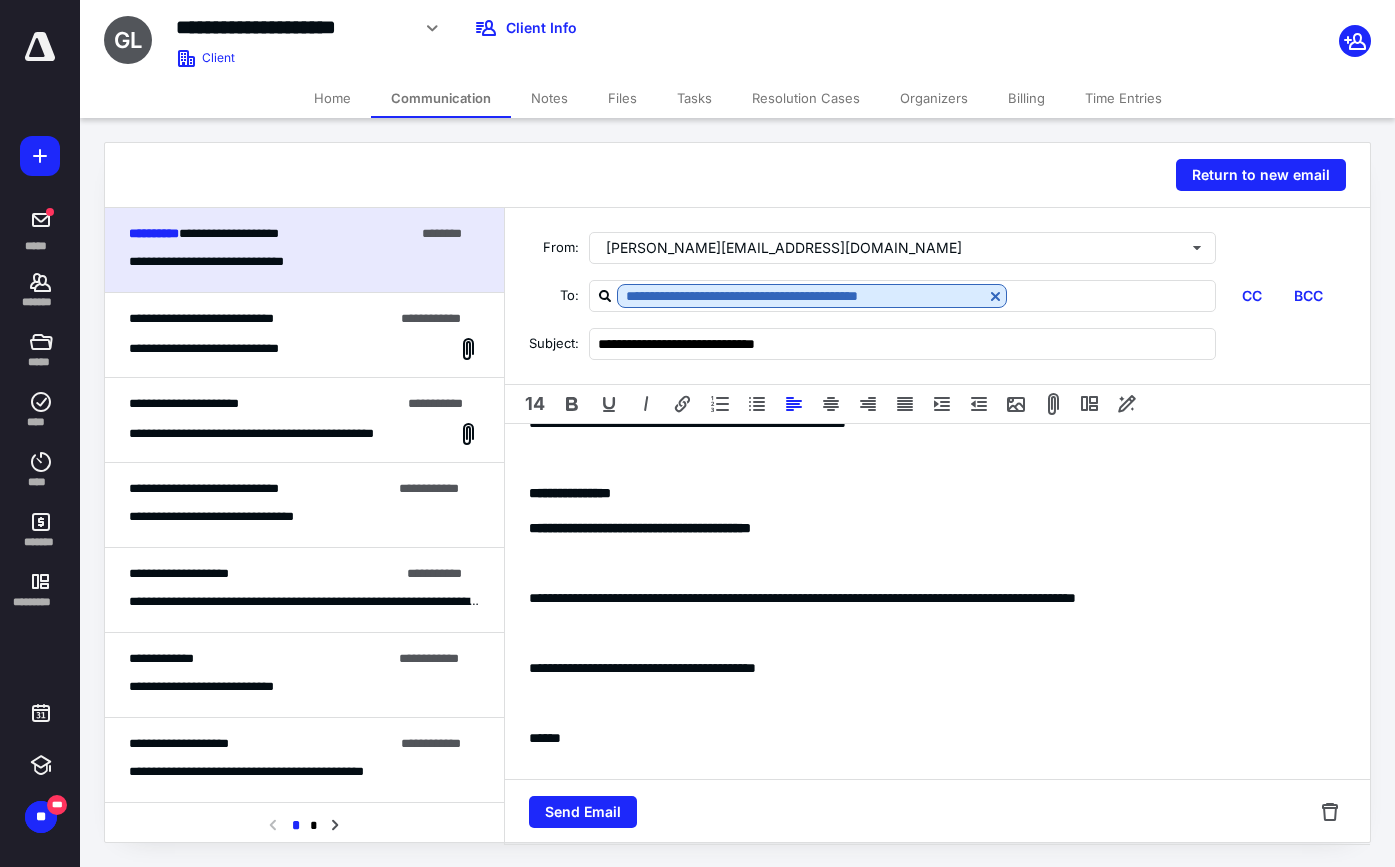 click at bounding box center [937, 563] 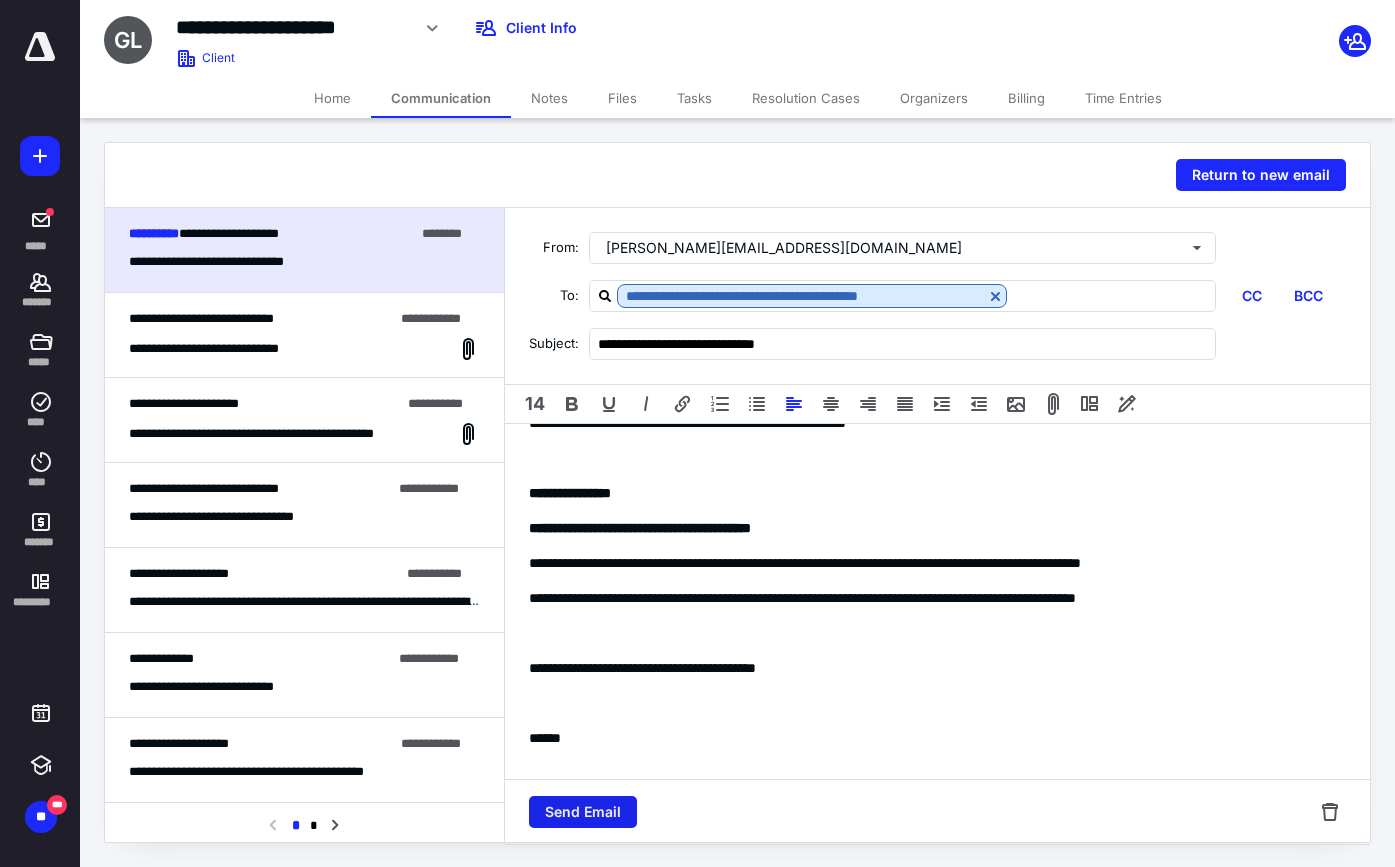 scroll, scrollTop: 1, scrollLeft: 0, axis: vertical 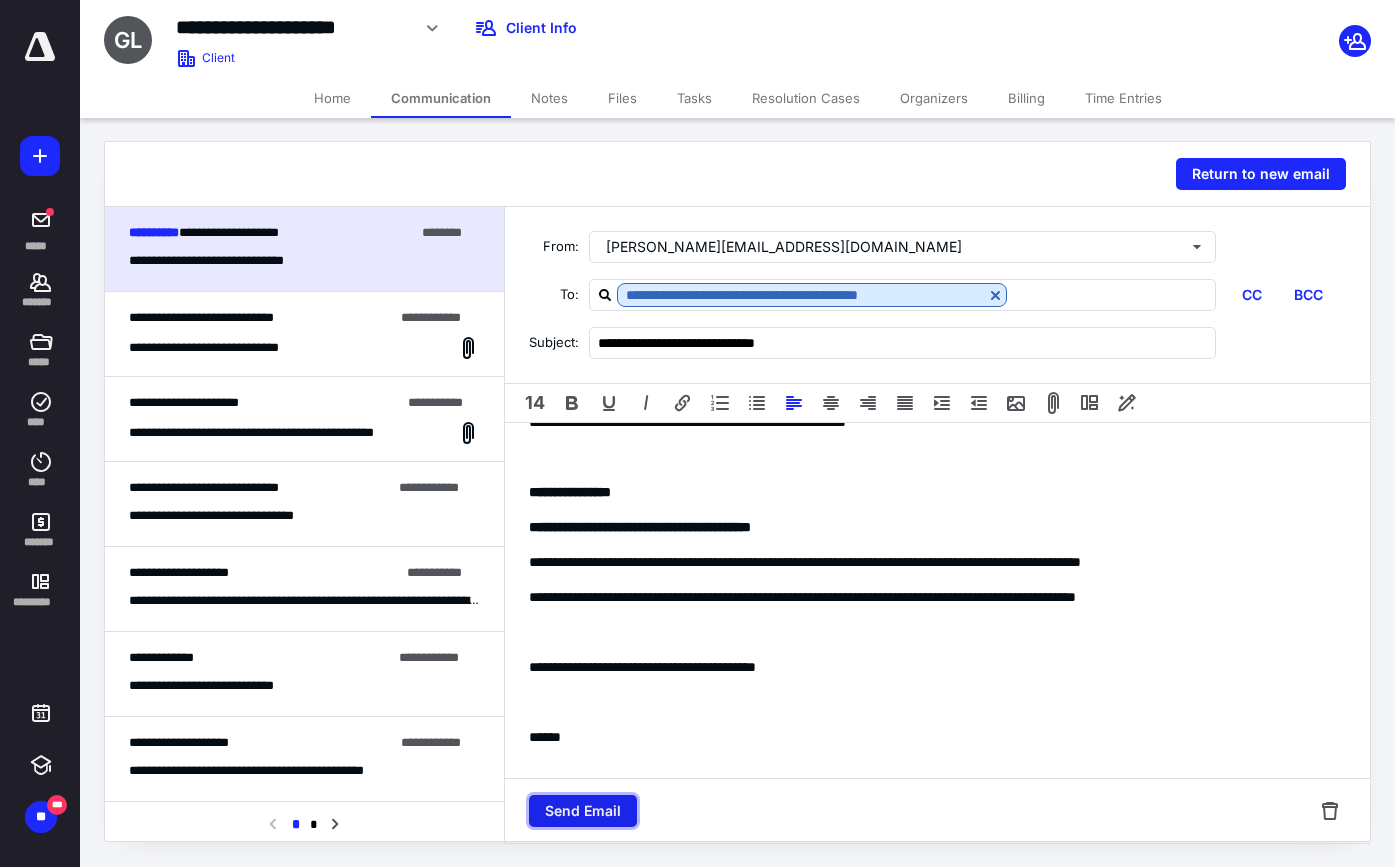 click on "Send Email" at bounding box center (583, 811) 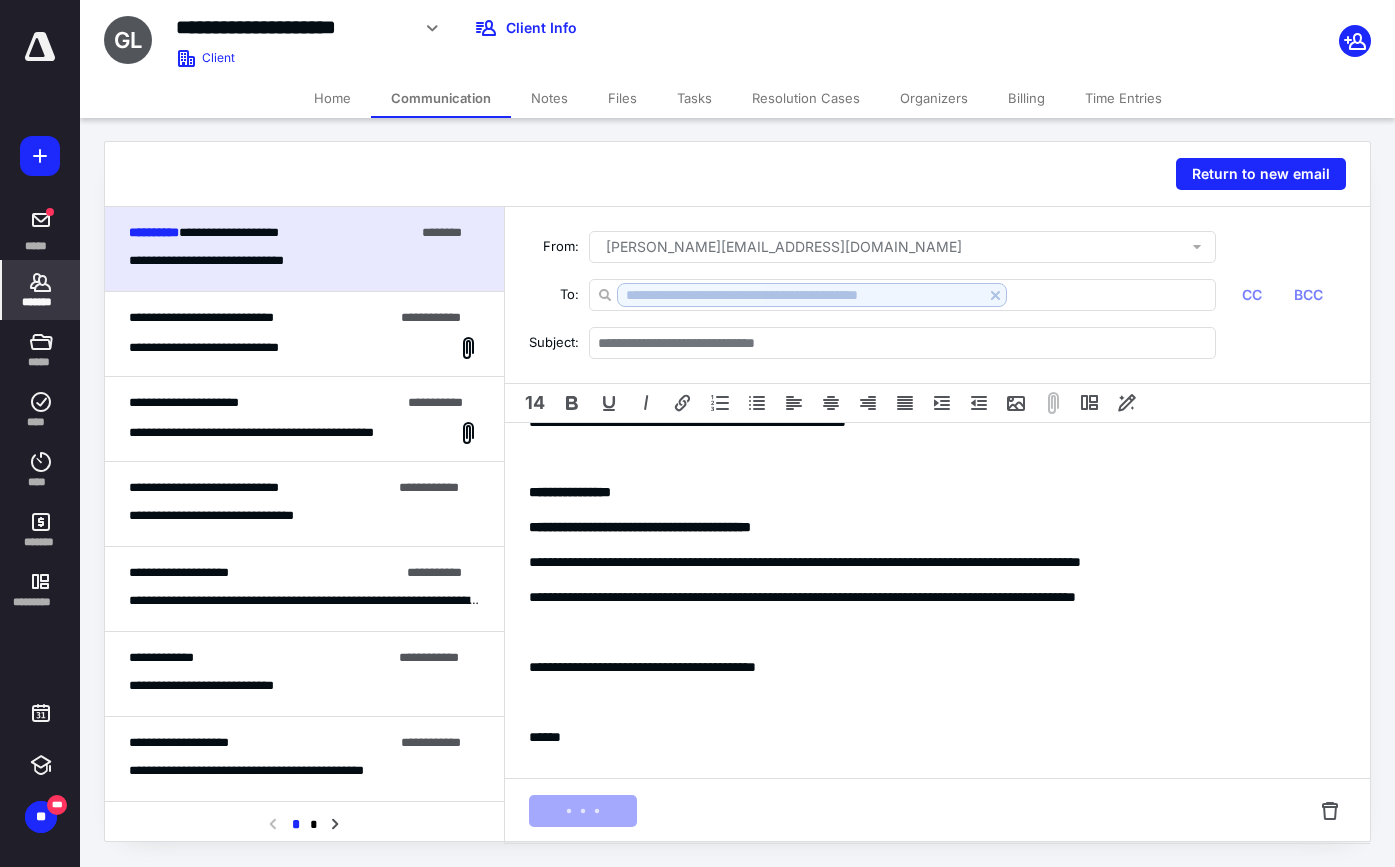 click on "*******" at bounding box center (41, 290) 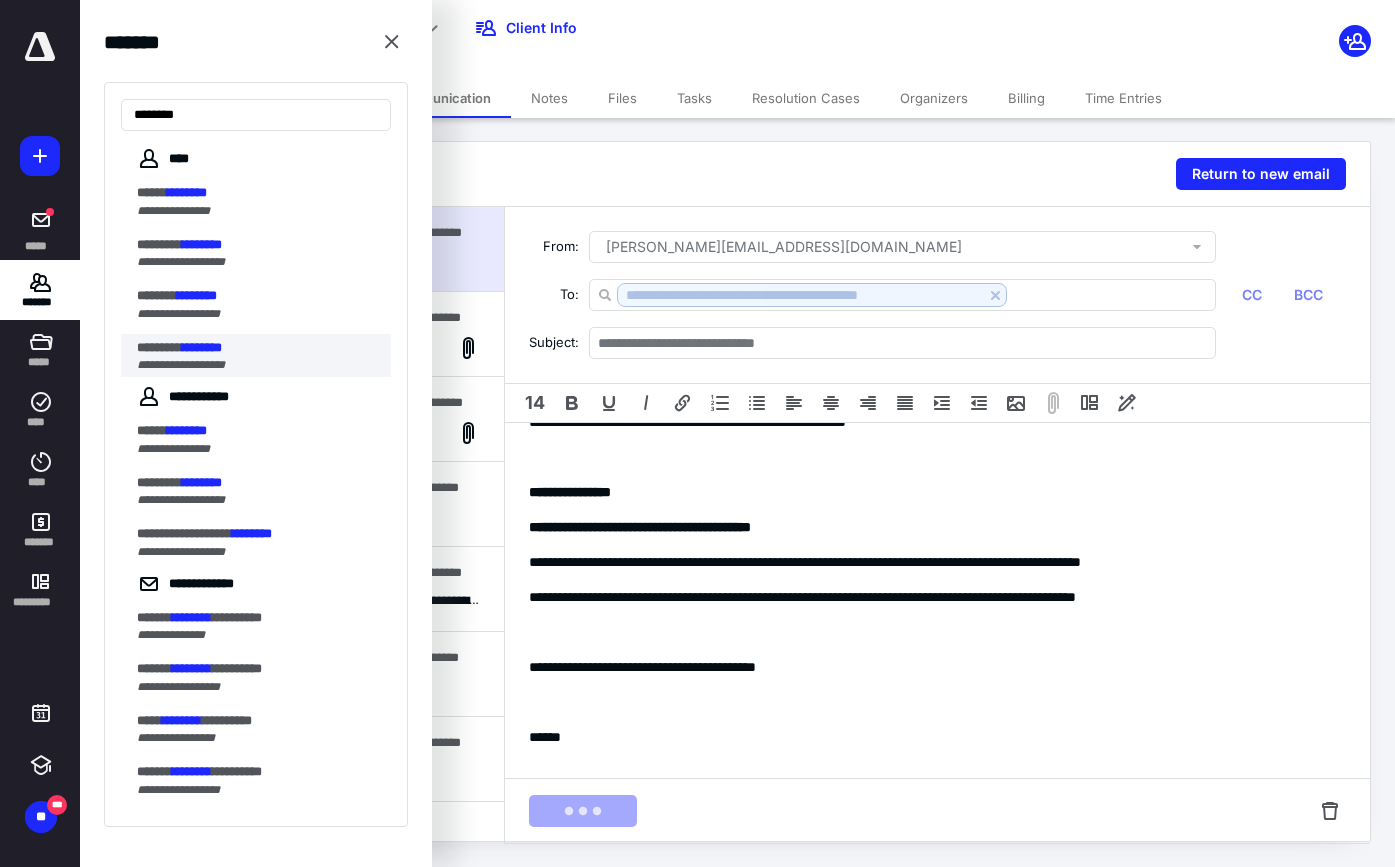 type on "********" 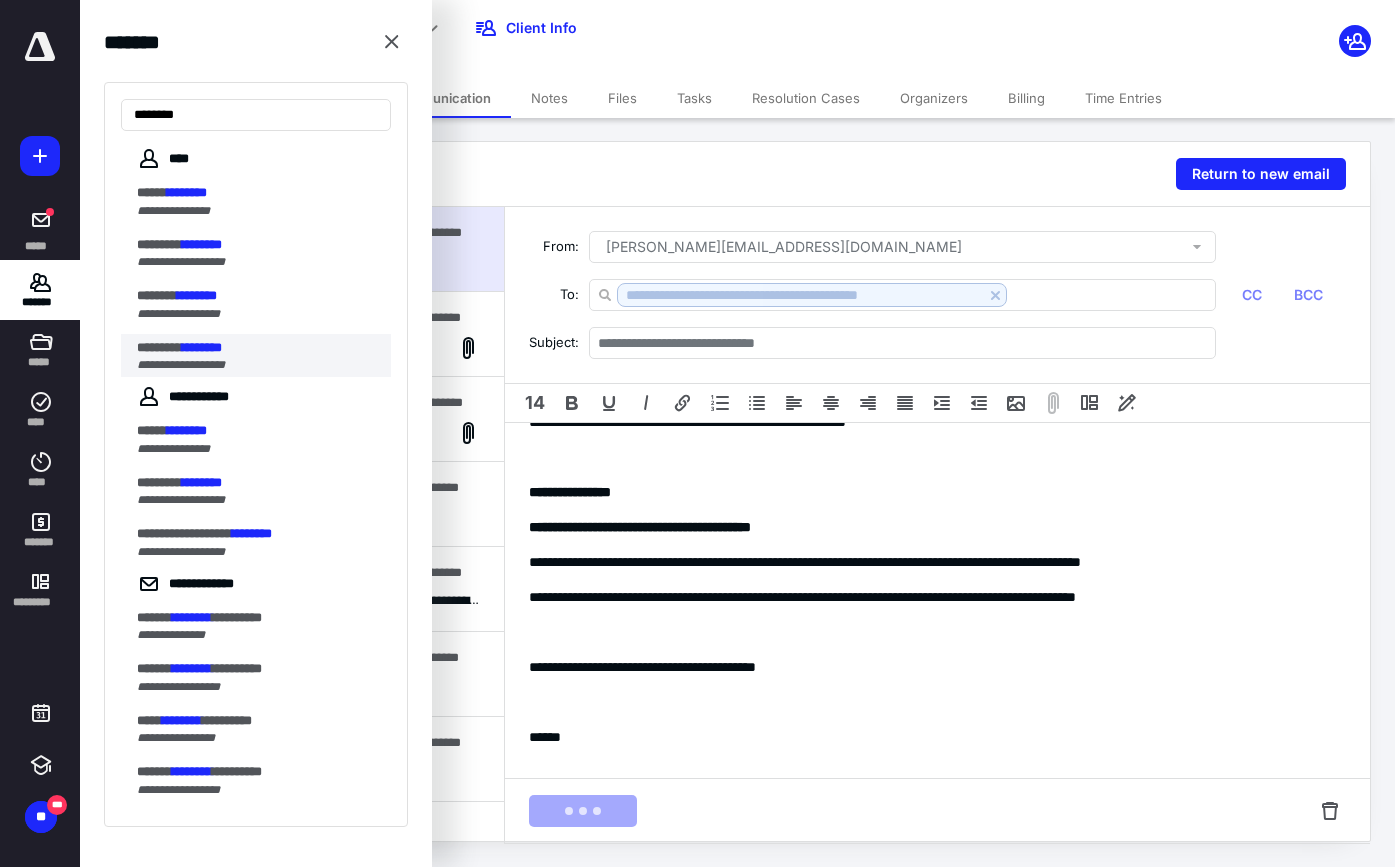 click on "******** ********" at bounding box center (258, 348) 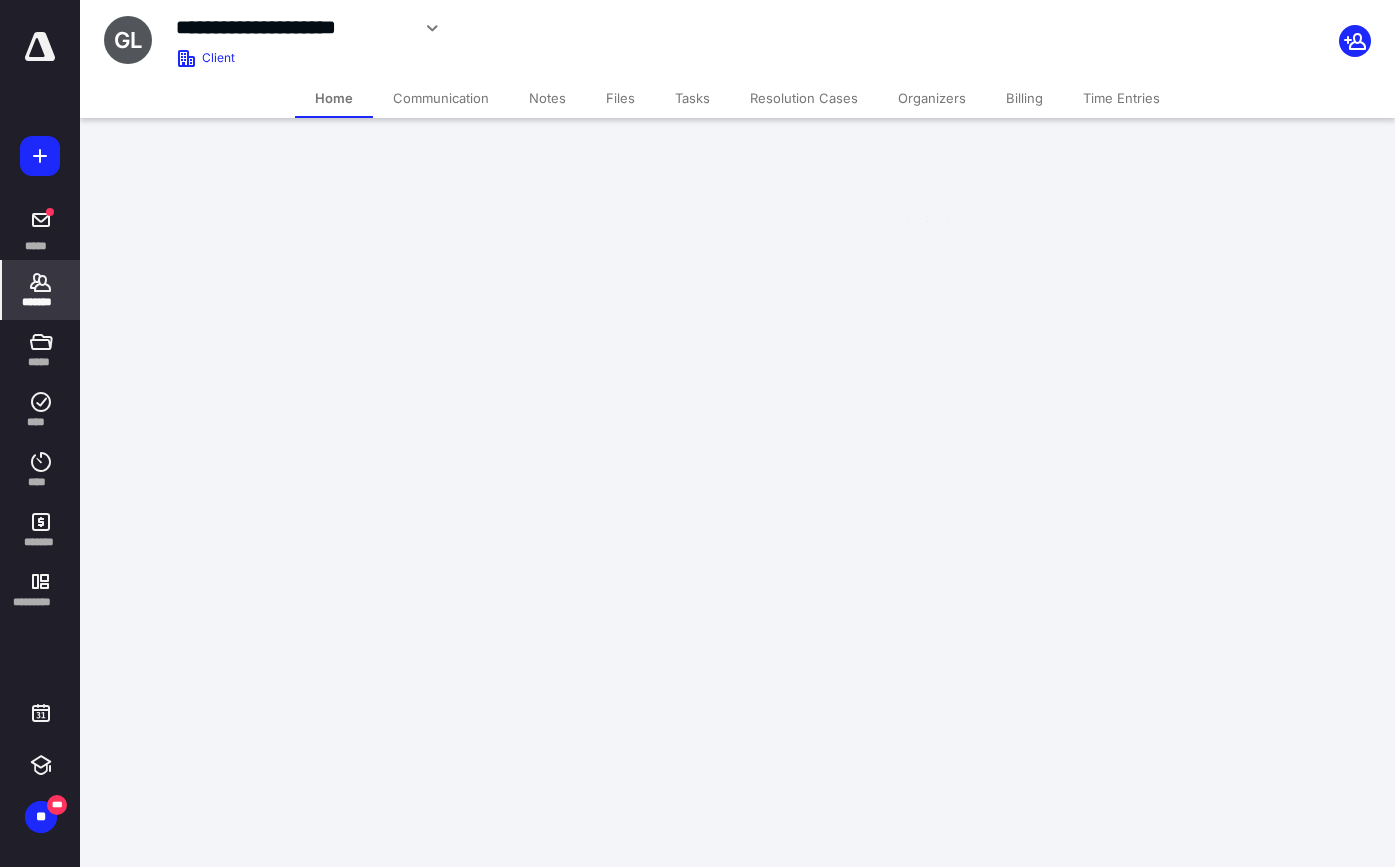 scroll, scrollTop: 0, scrollLeft: 0, axis: both 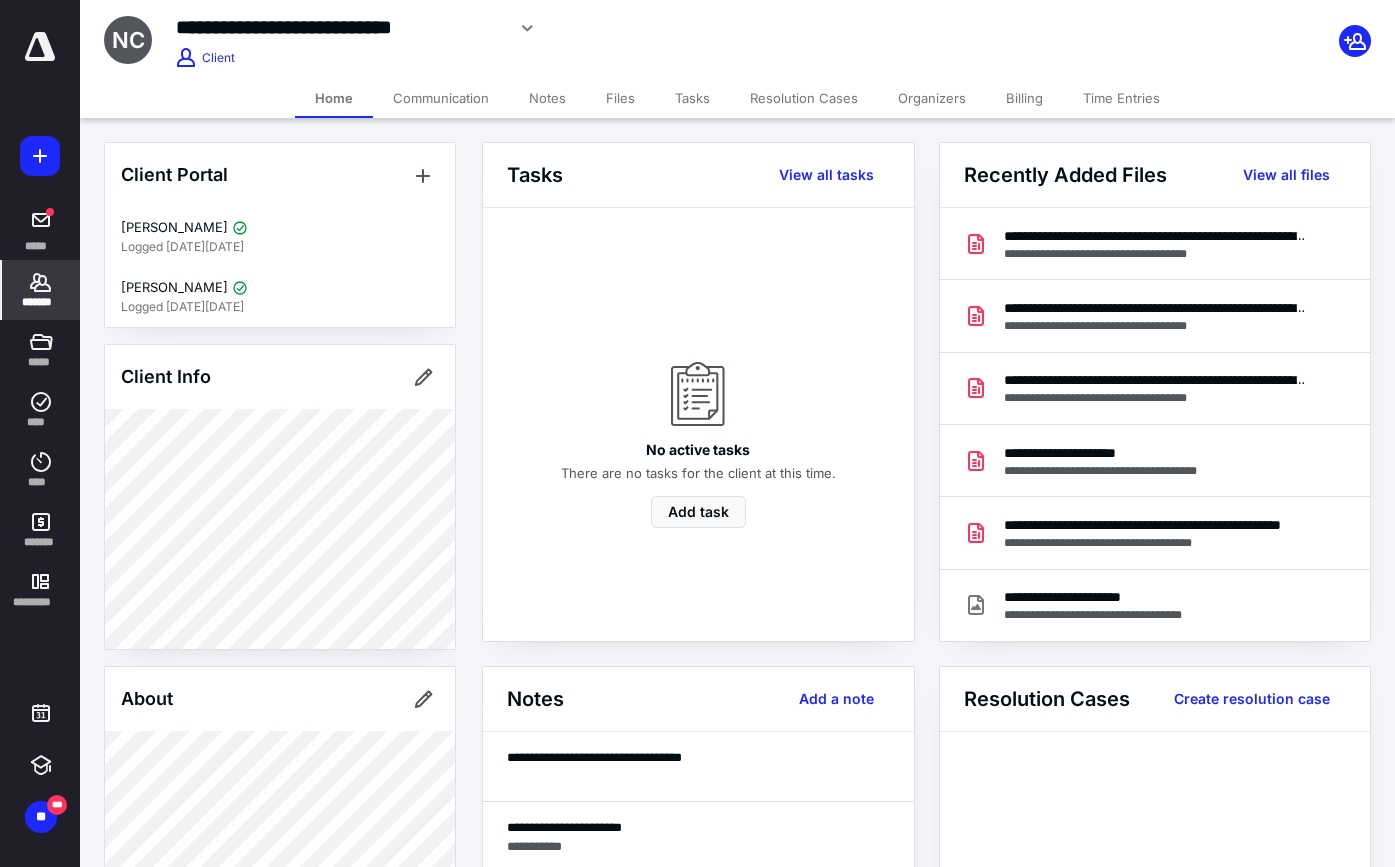 click on "Files" at bounding box center (620, 98) 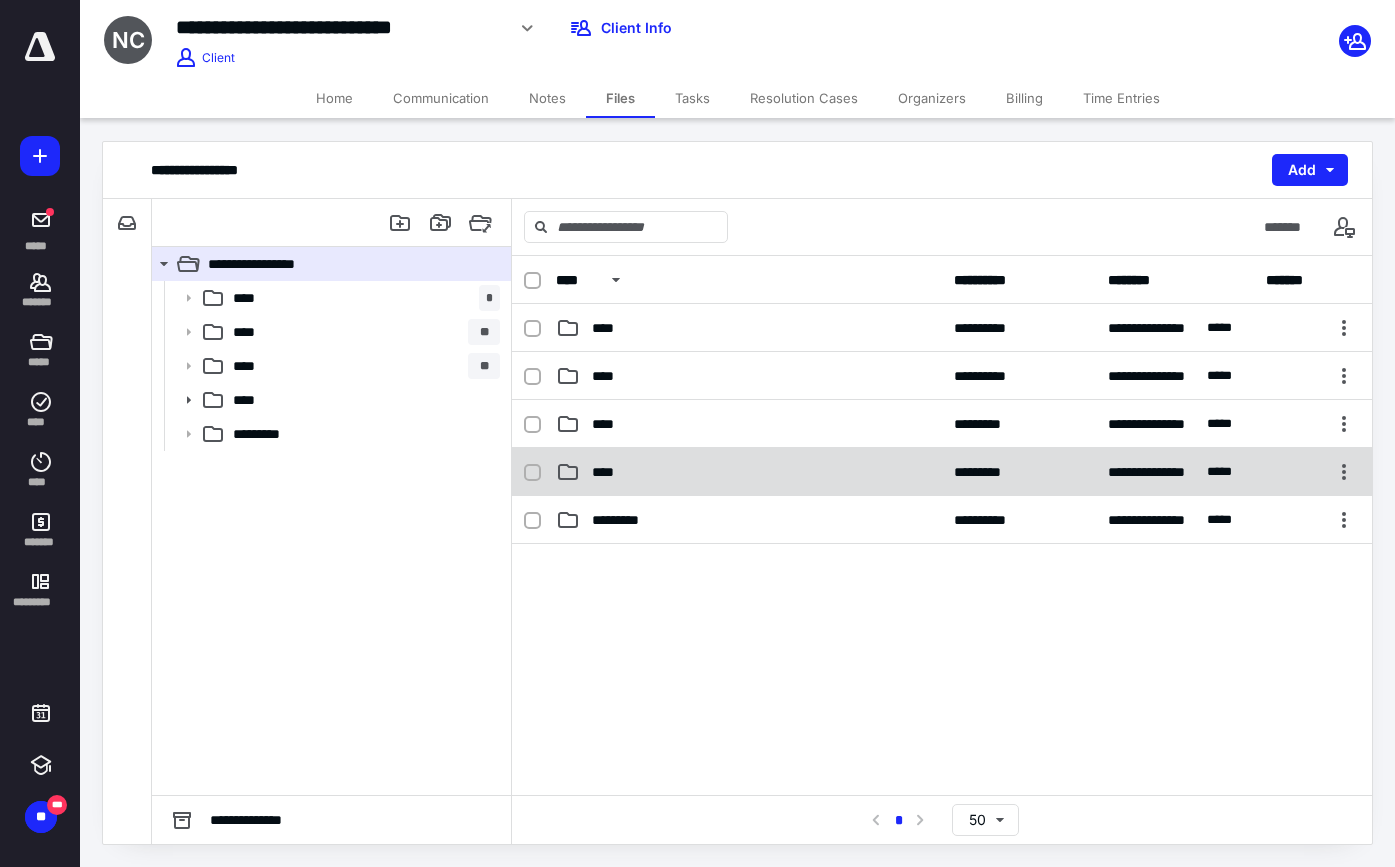 click on "****" at bounding box center [609, 472] 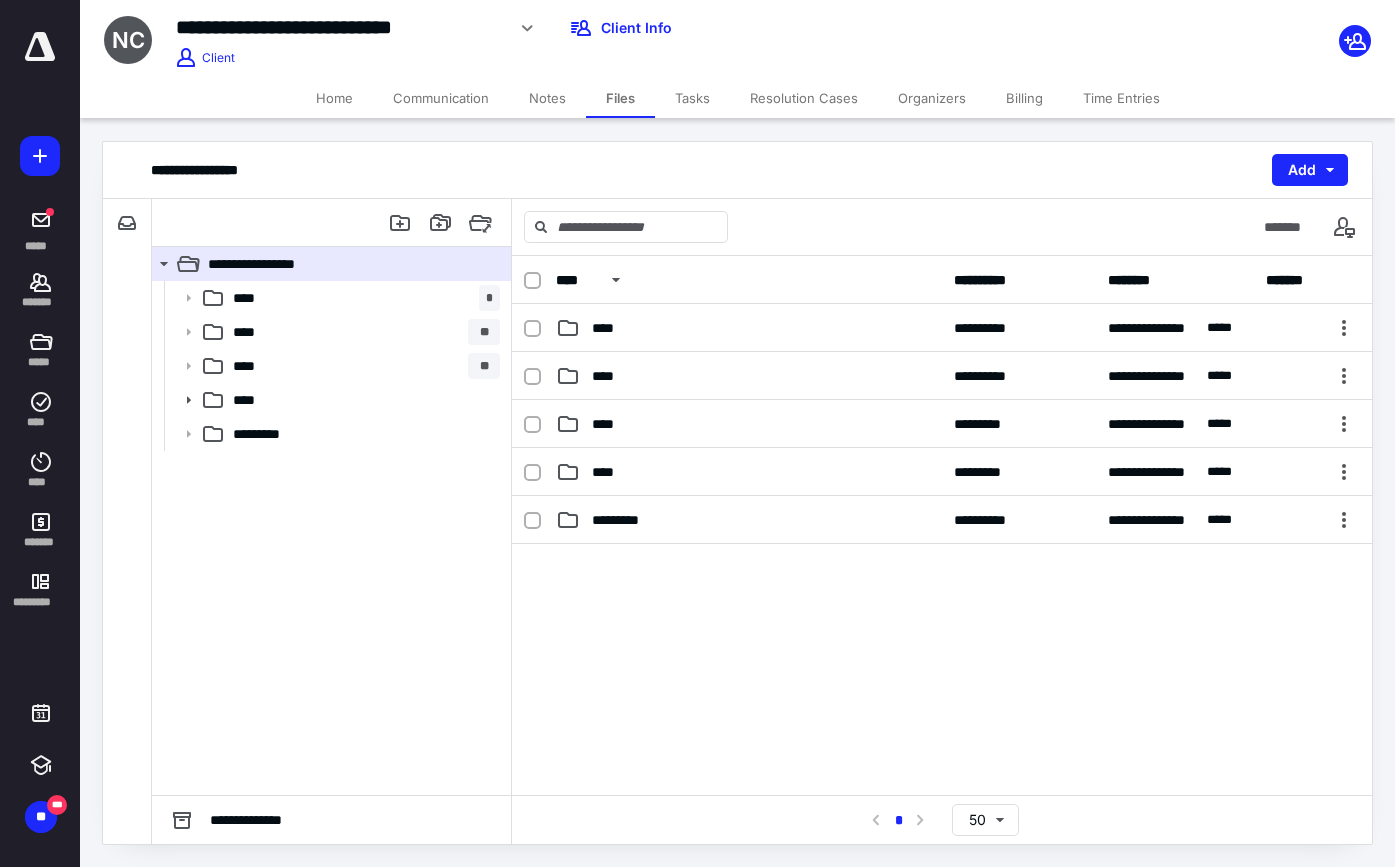 click on "****" at bounding box center [609, 472] 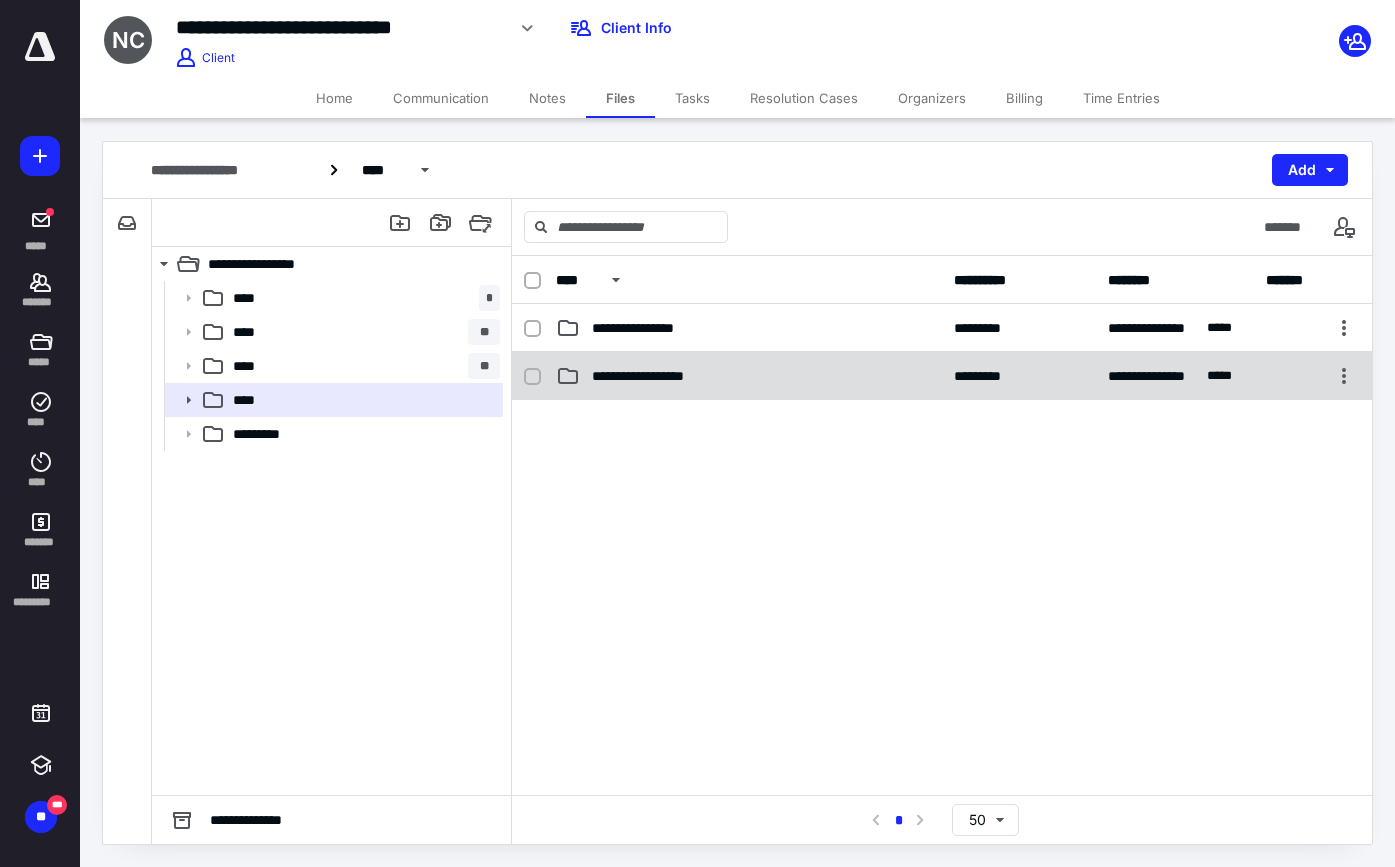 click on "**********" at bounding box center (660, 376) 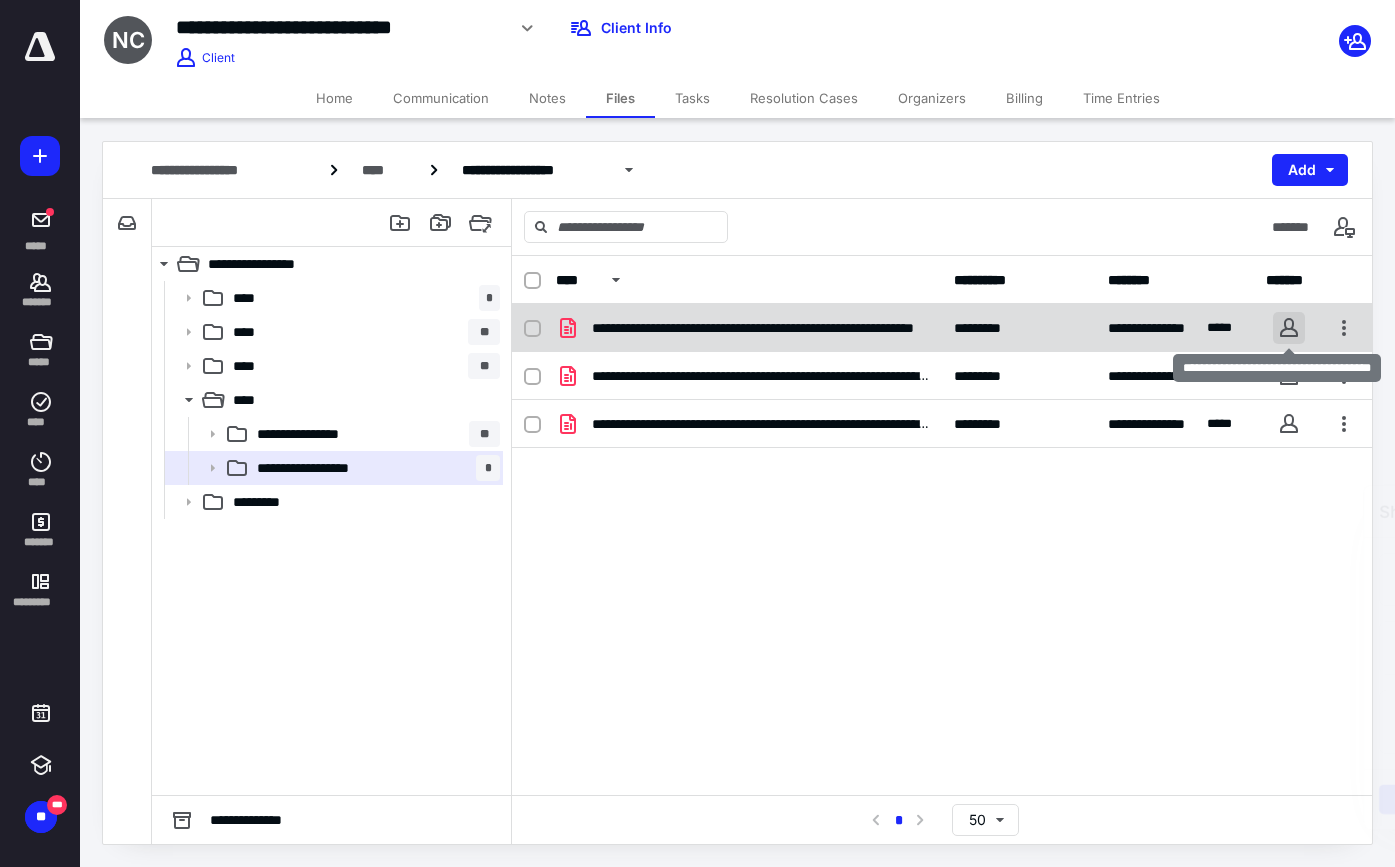 click at bounding box center (1289, 328) 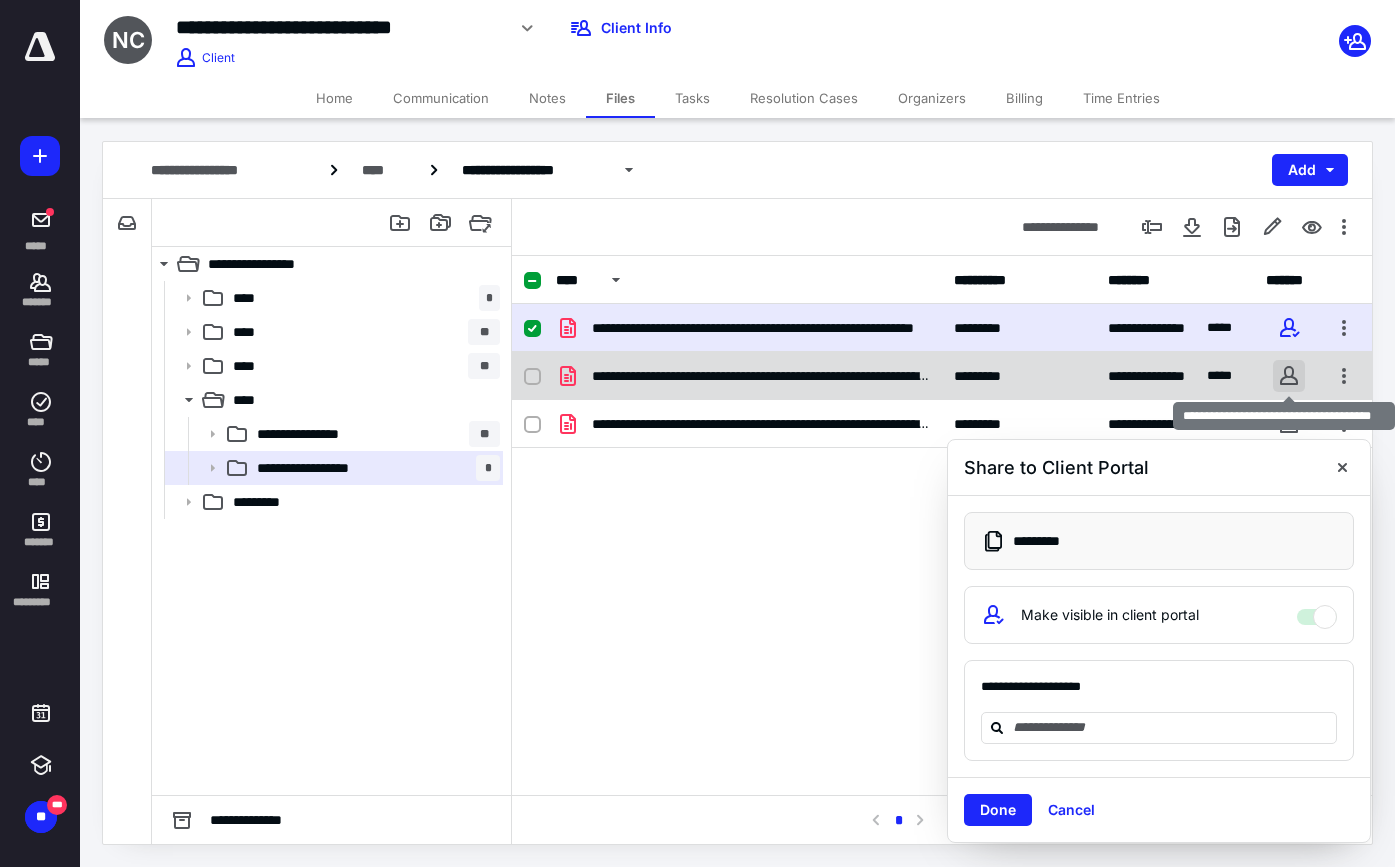 click at bounding box center [1289, 376] 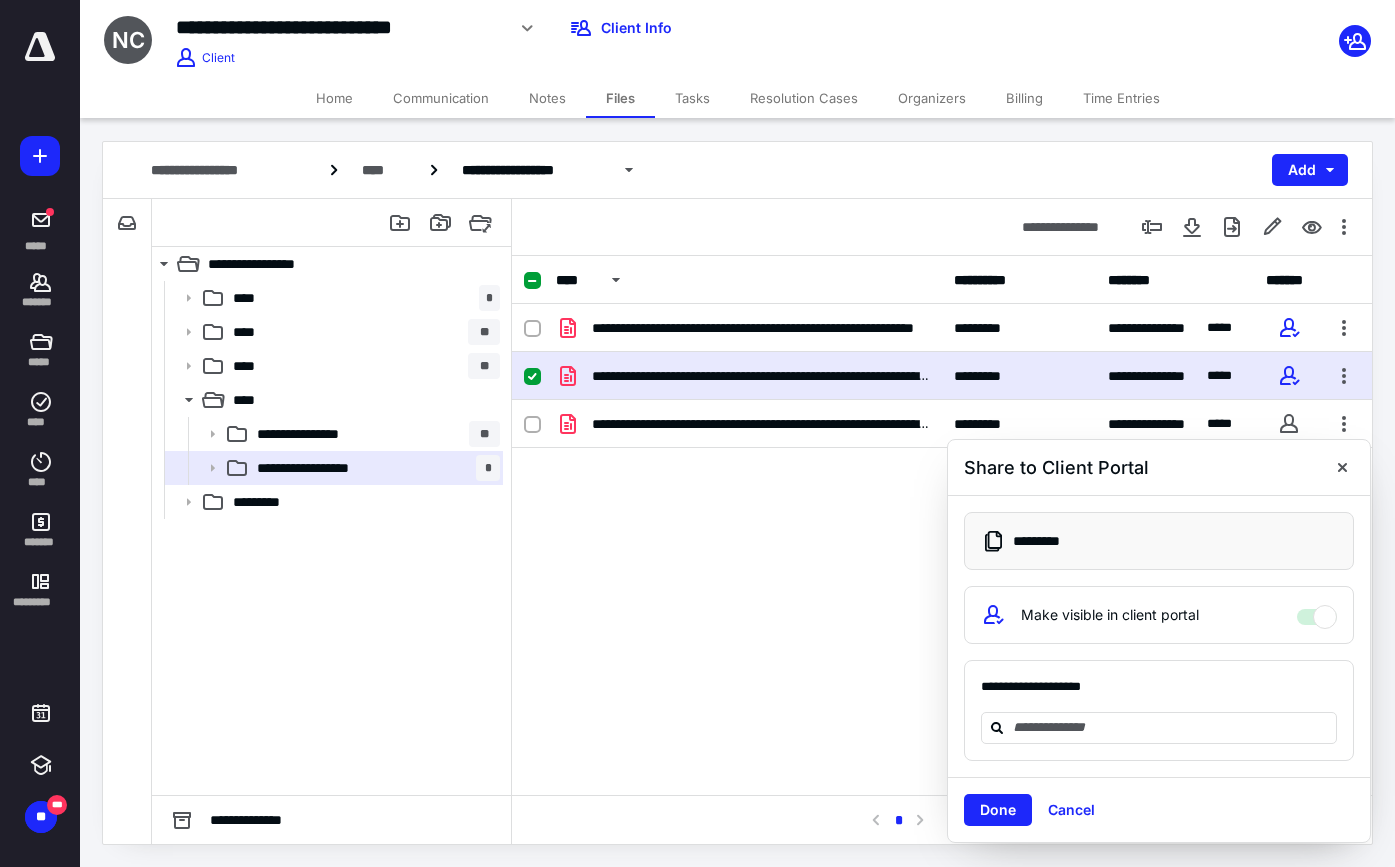 click on "**********" at bounding box center (942, 454) 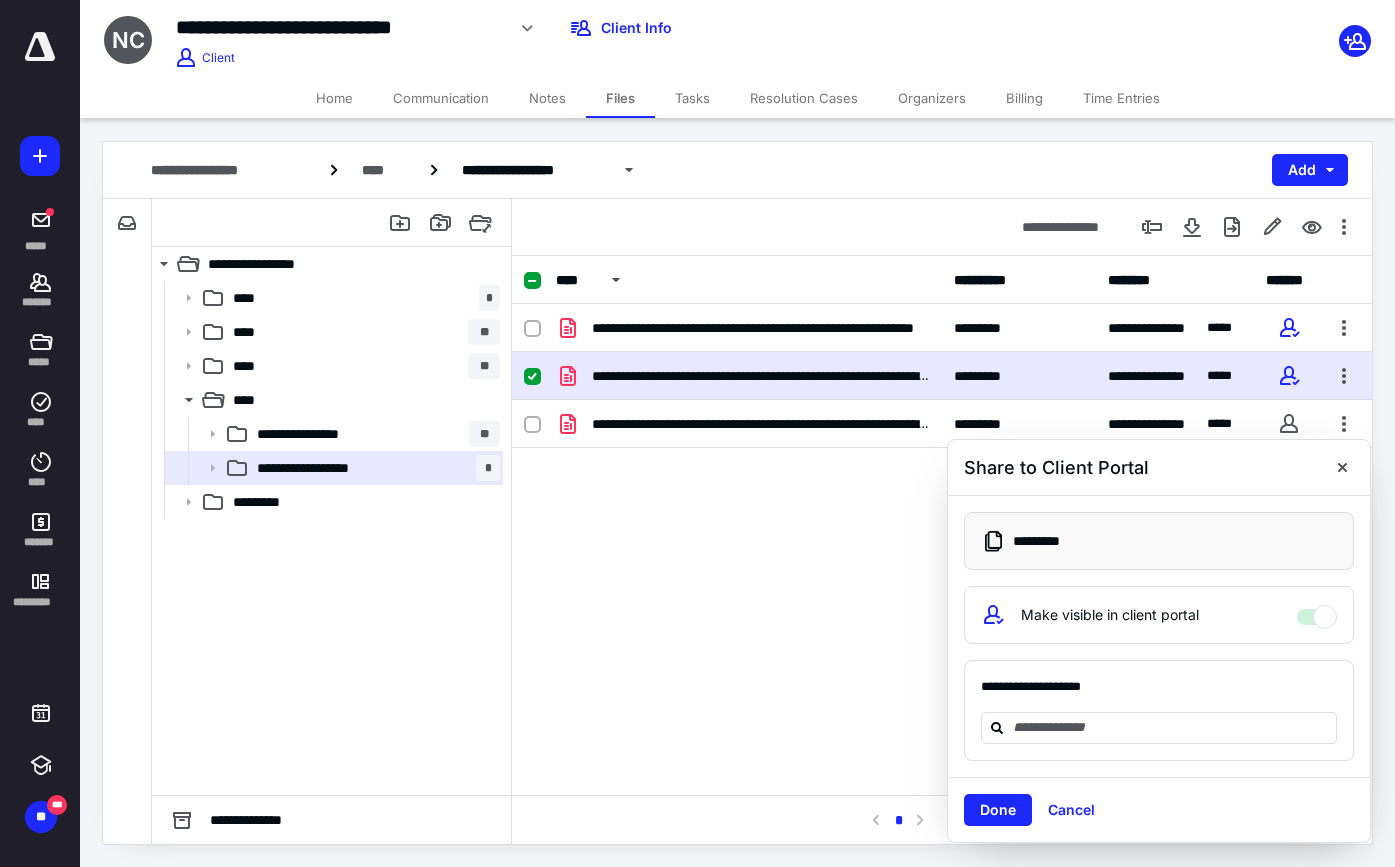 drag, startPoint x: 1004, startPoint y: 804, endPoint x: 994, endPoint y: 803, distance: 10.049875 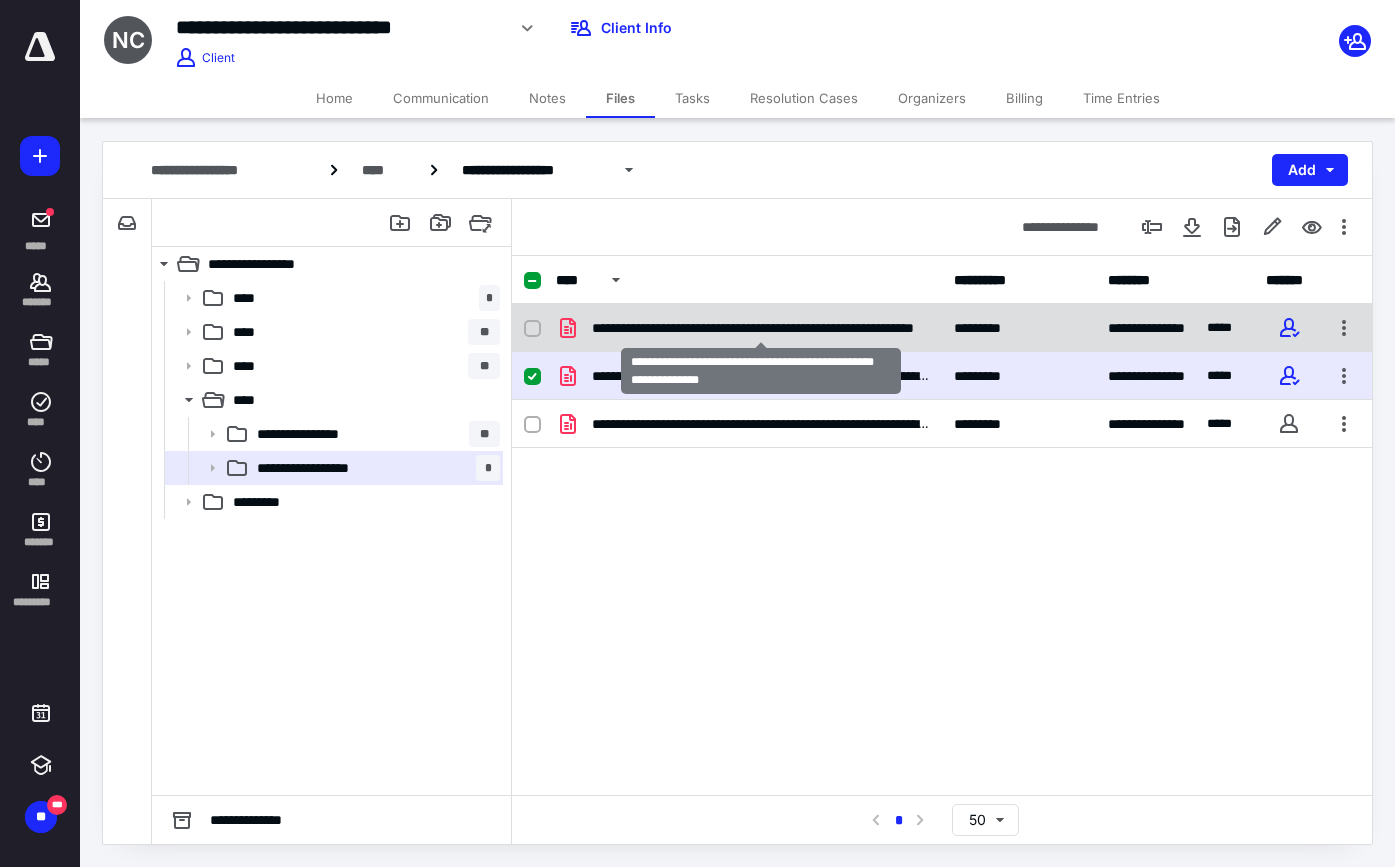 click on "**********" at bounding box center [761, 328] 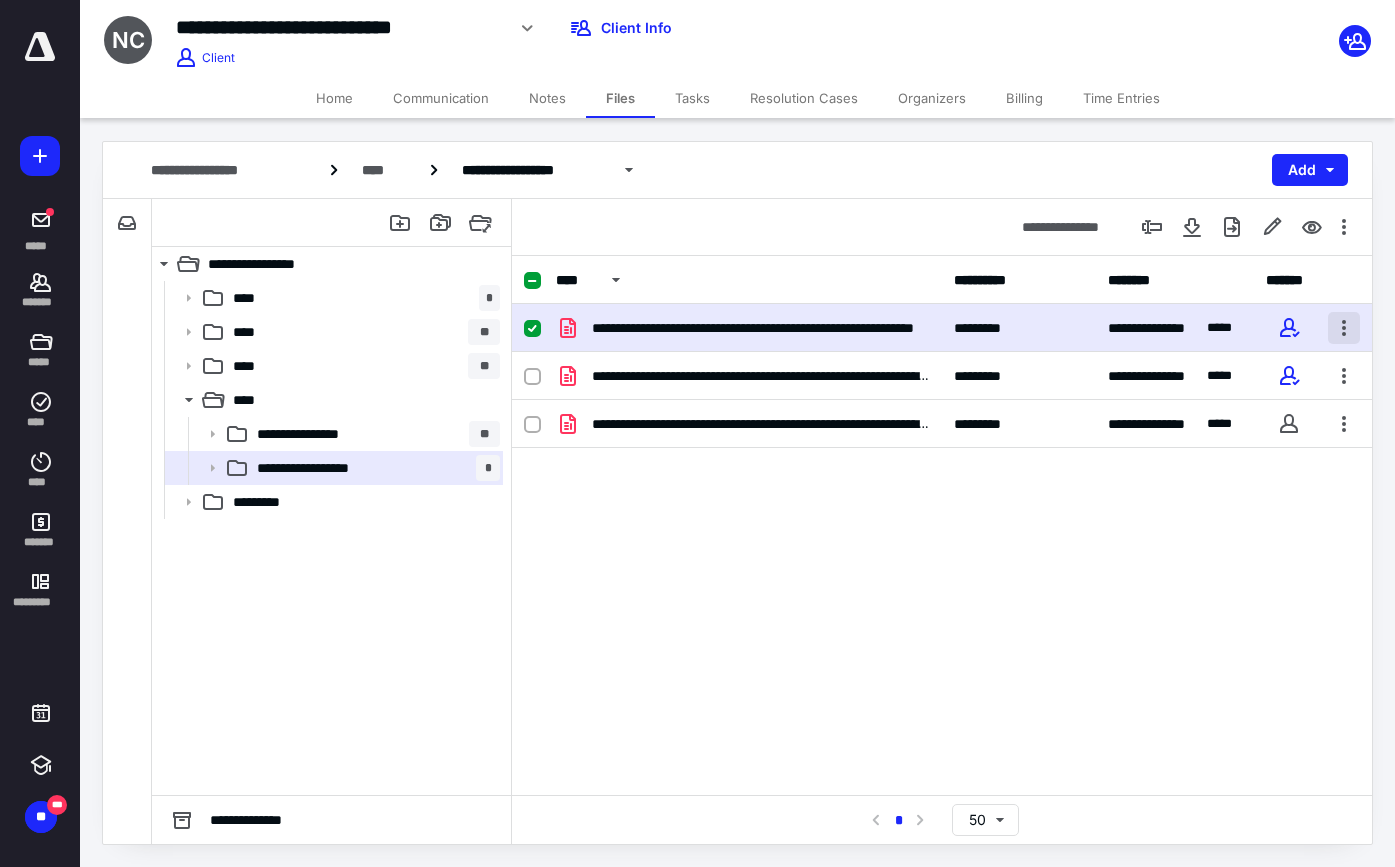 click at bounding box center (1344, 328) 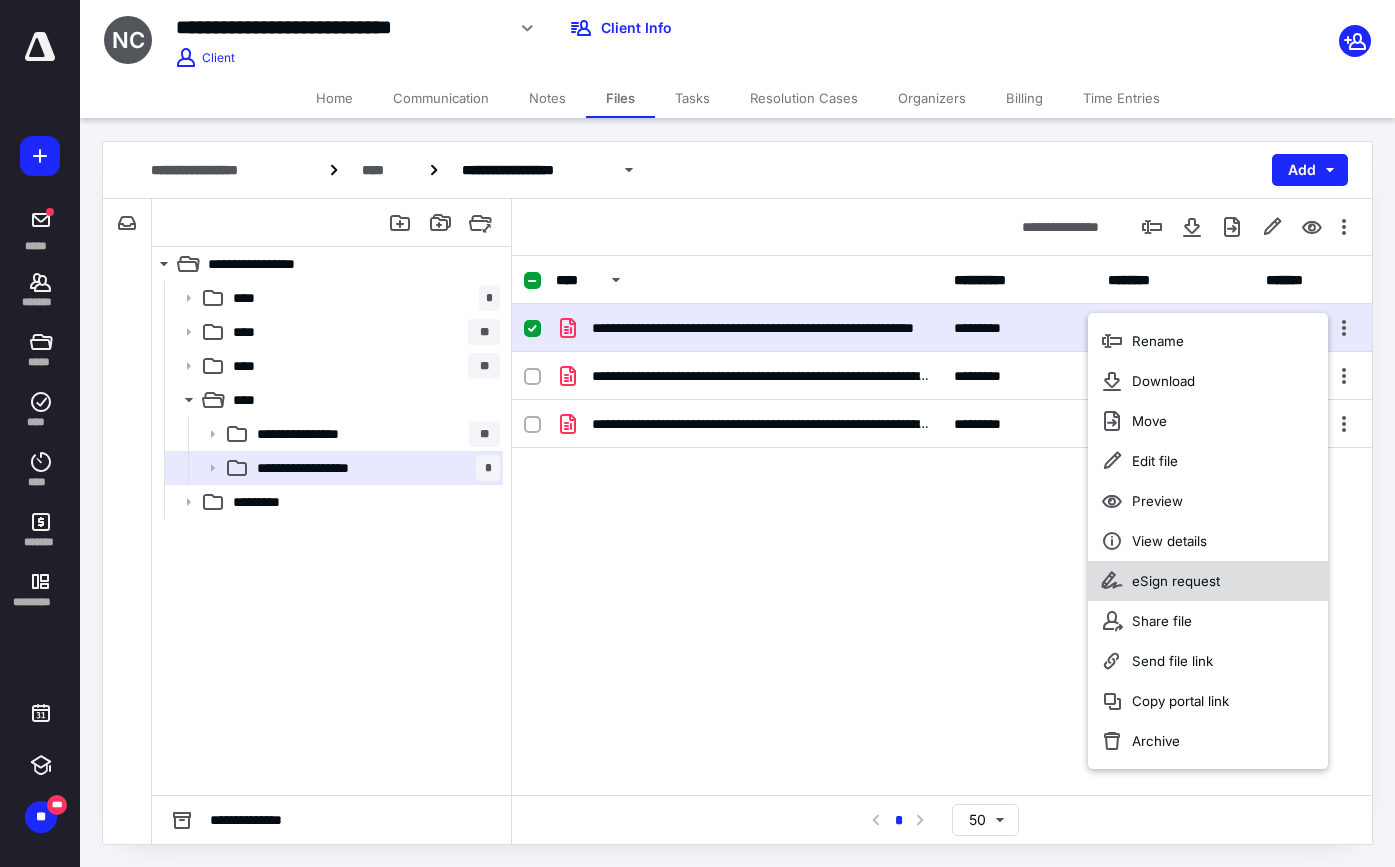 click on "eSign request" at bounding box center (1208, 581) 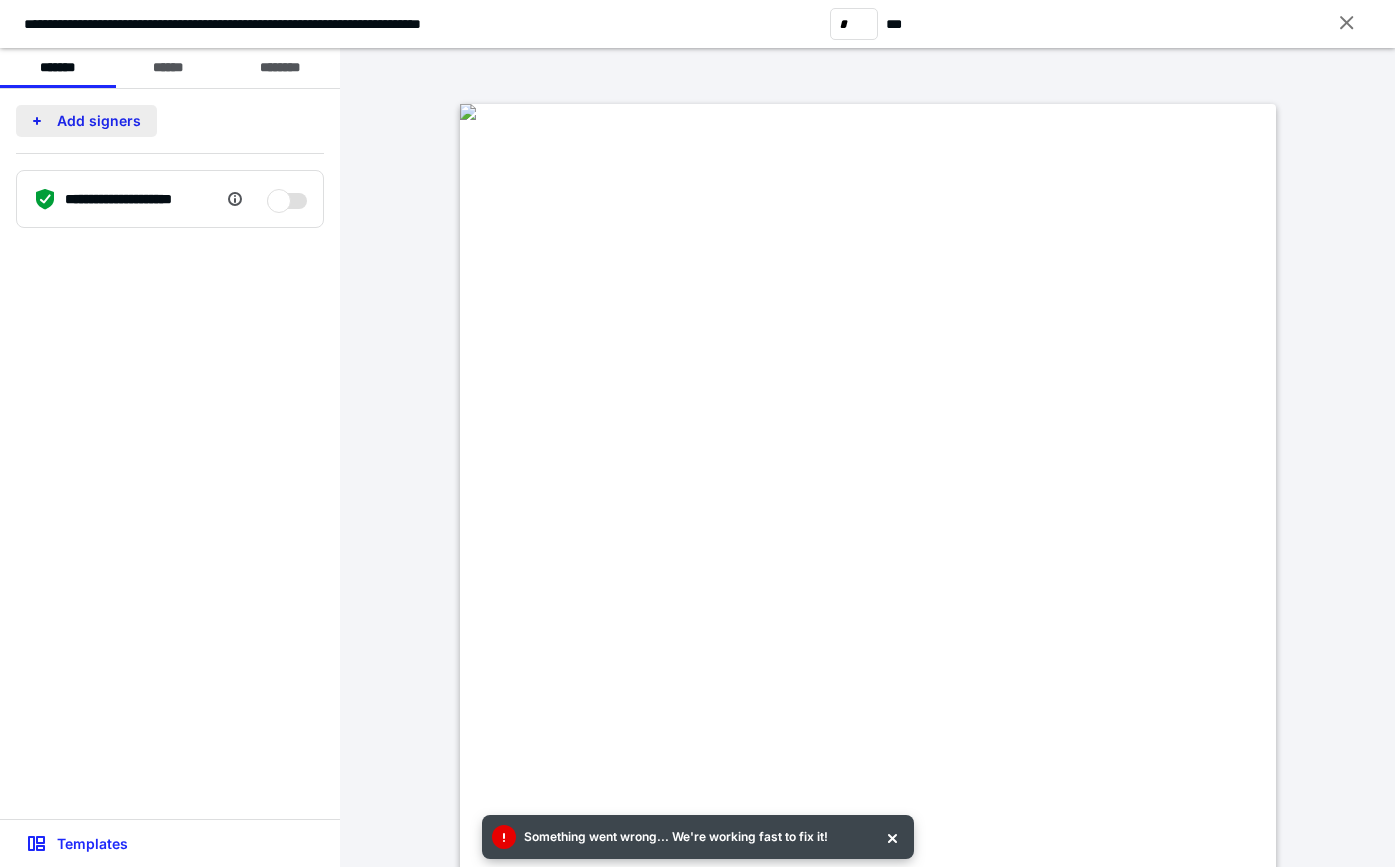 click on "Add signers" at bounding box center [86, 121] 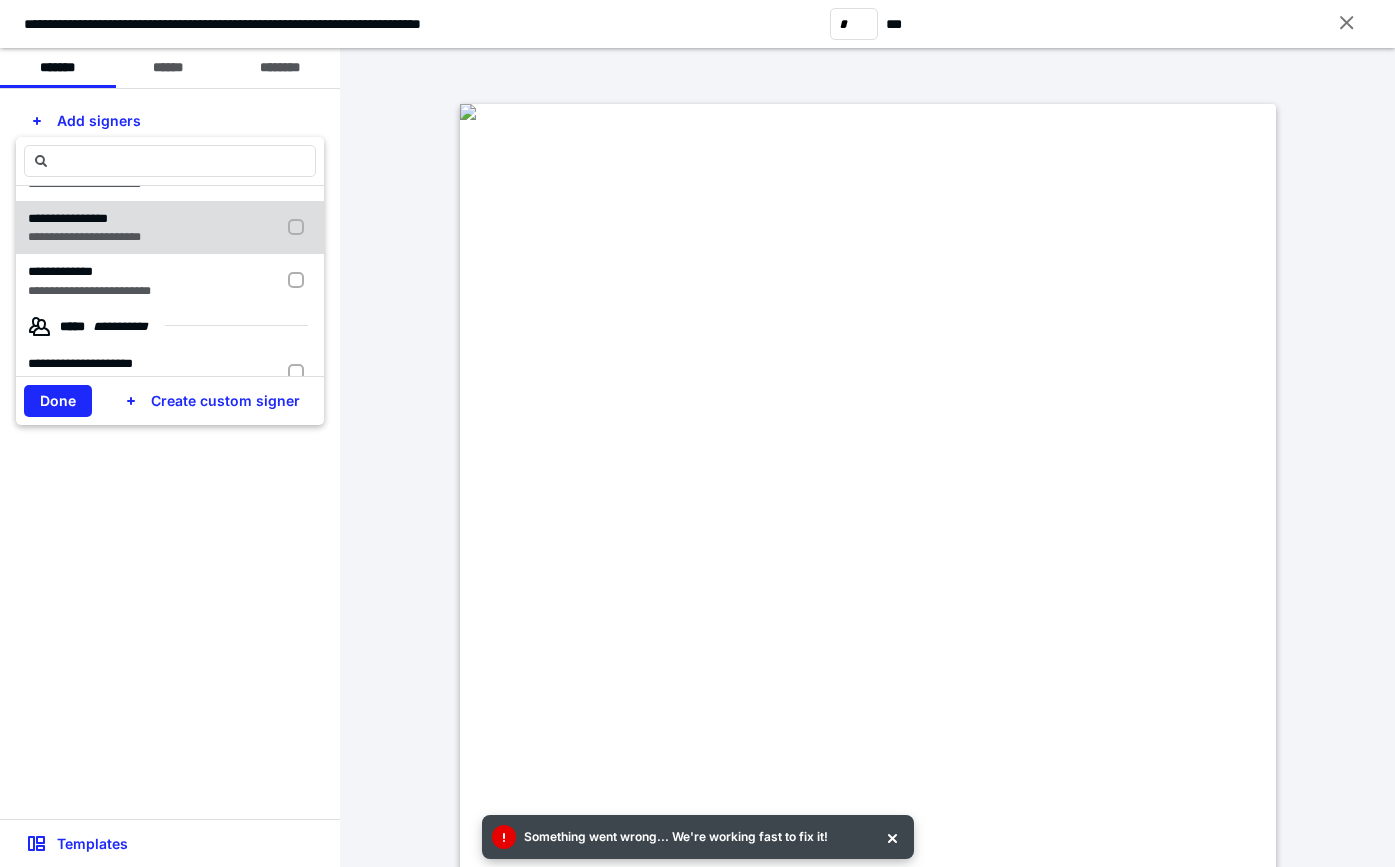 scroll, scrollTop: 116, scrollLeft: 0, axis: vertical 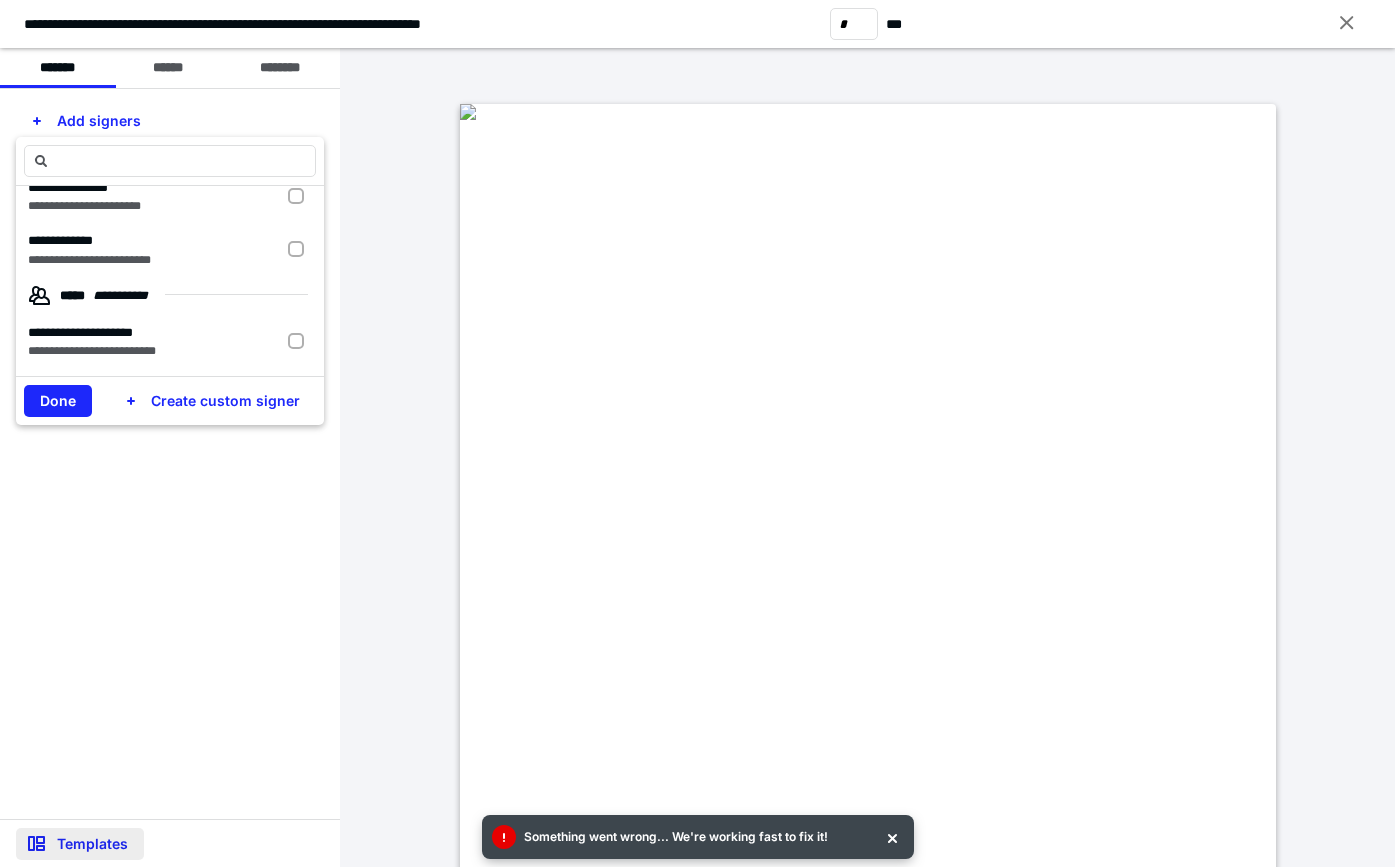 click on "Templates" at bounding box center (80, 844) 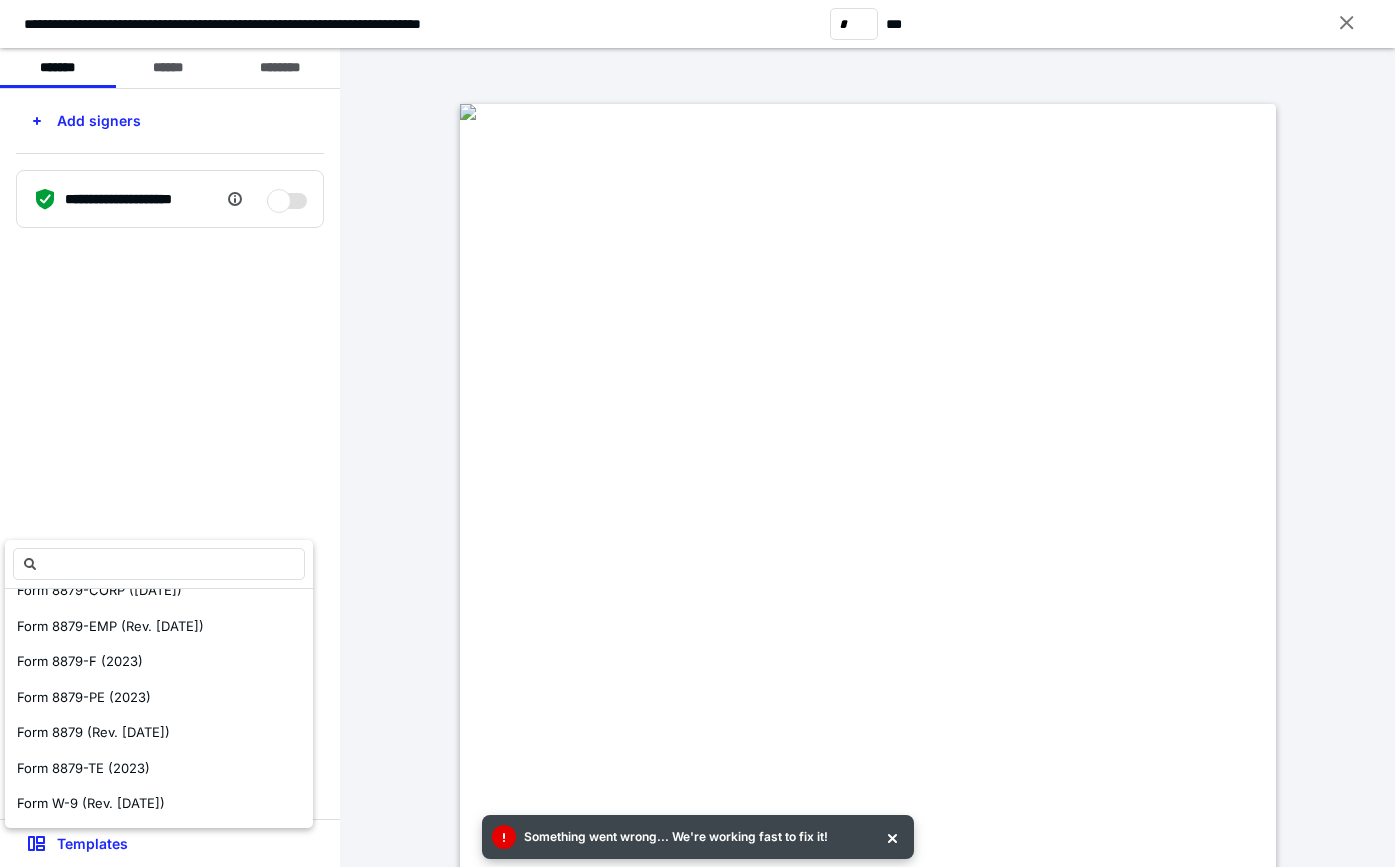 scroll, scrollTop: 315, scrollLeft: 0, axis: vertical 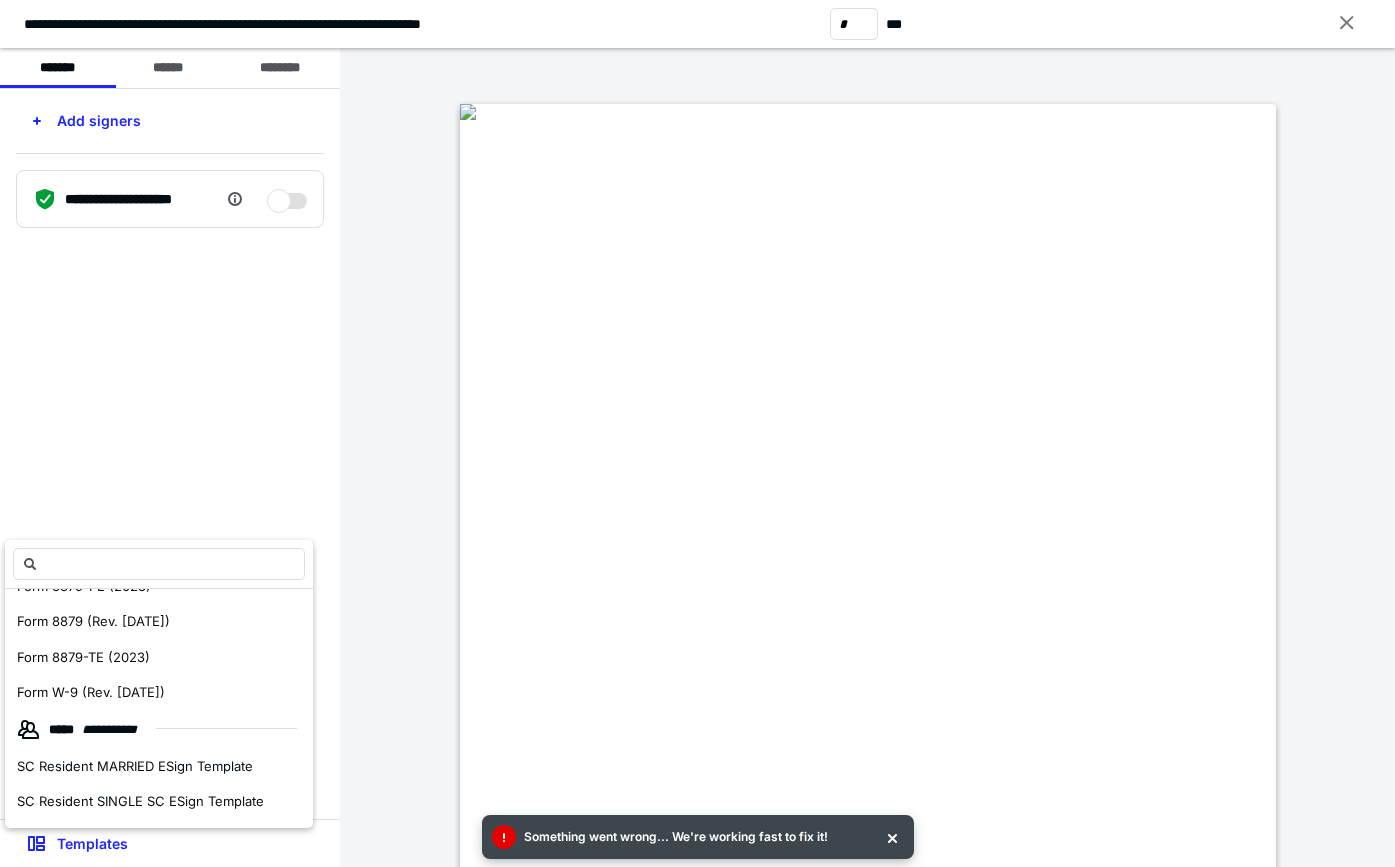click on "SC Resident MARRIED ESign Template" at bounding box center (135, 767) 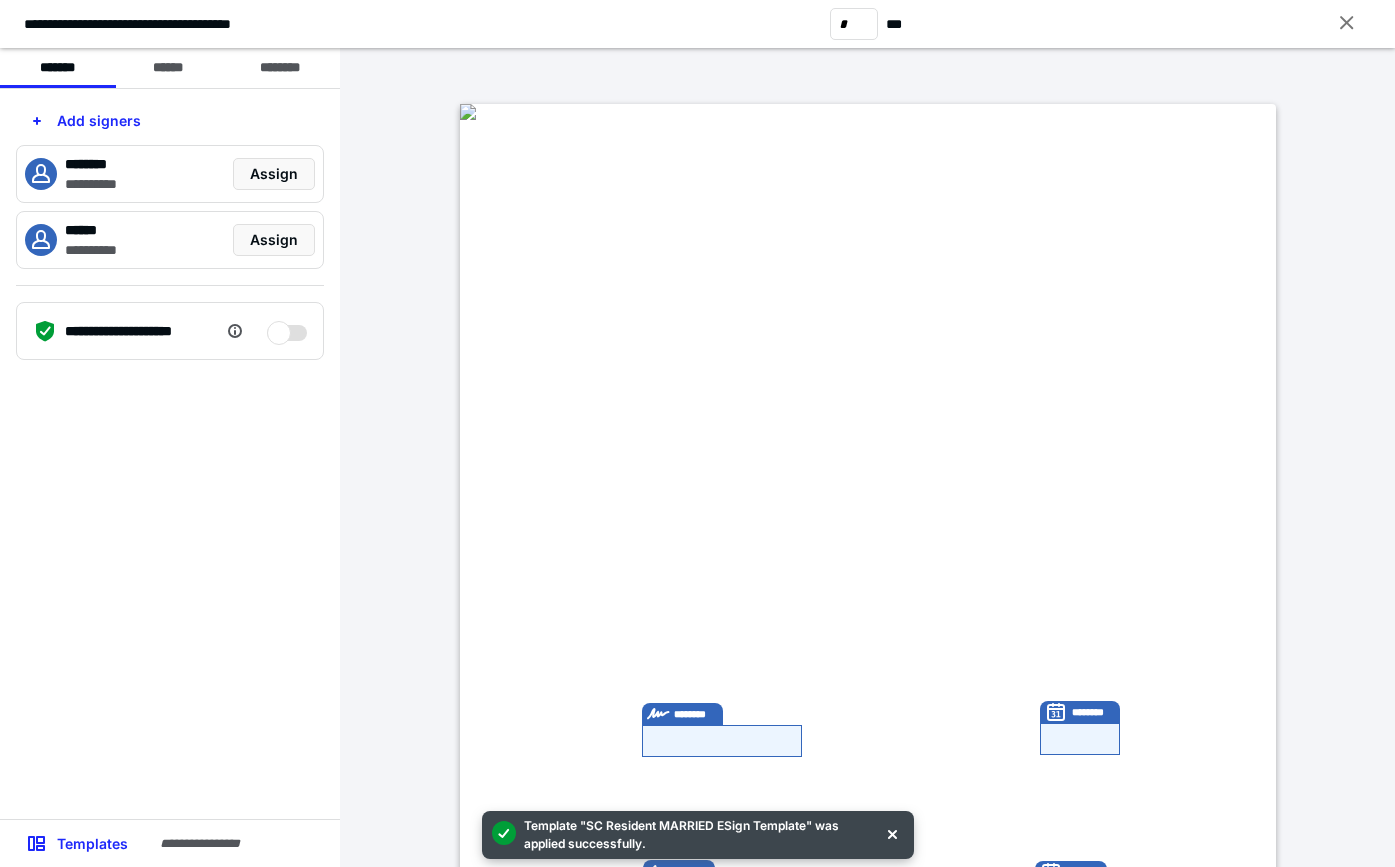 scroll, scrollTop: 0, scrollLeft: 0, axis: both 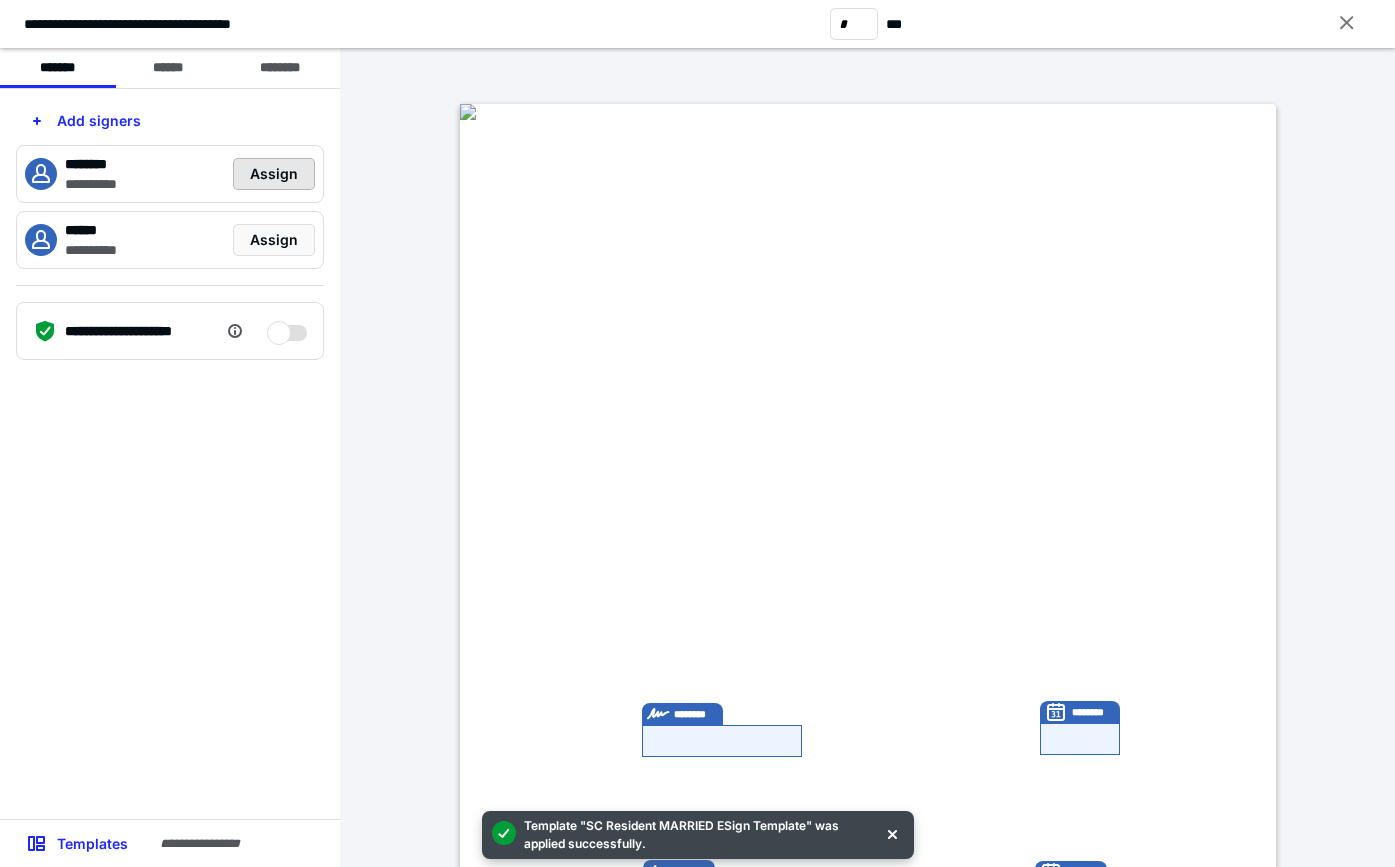 click on "Assign" at bounding box center [274, 174] 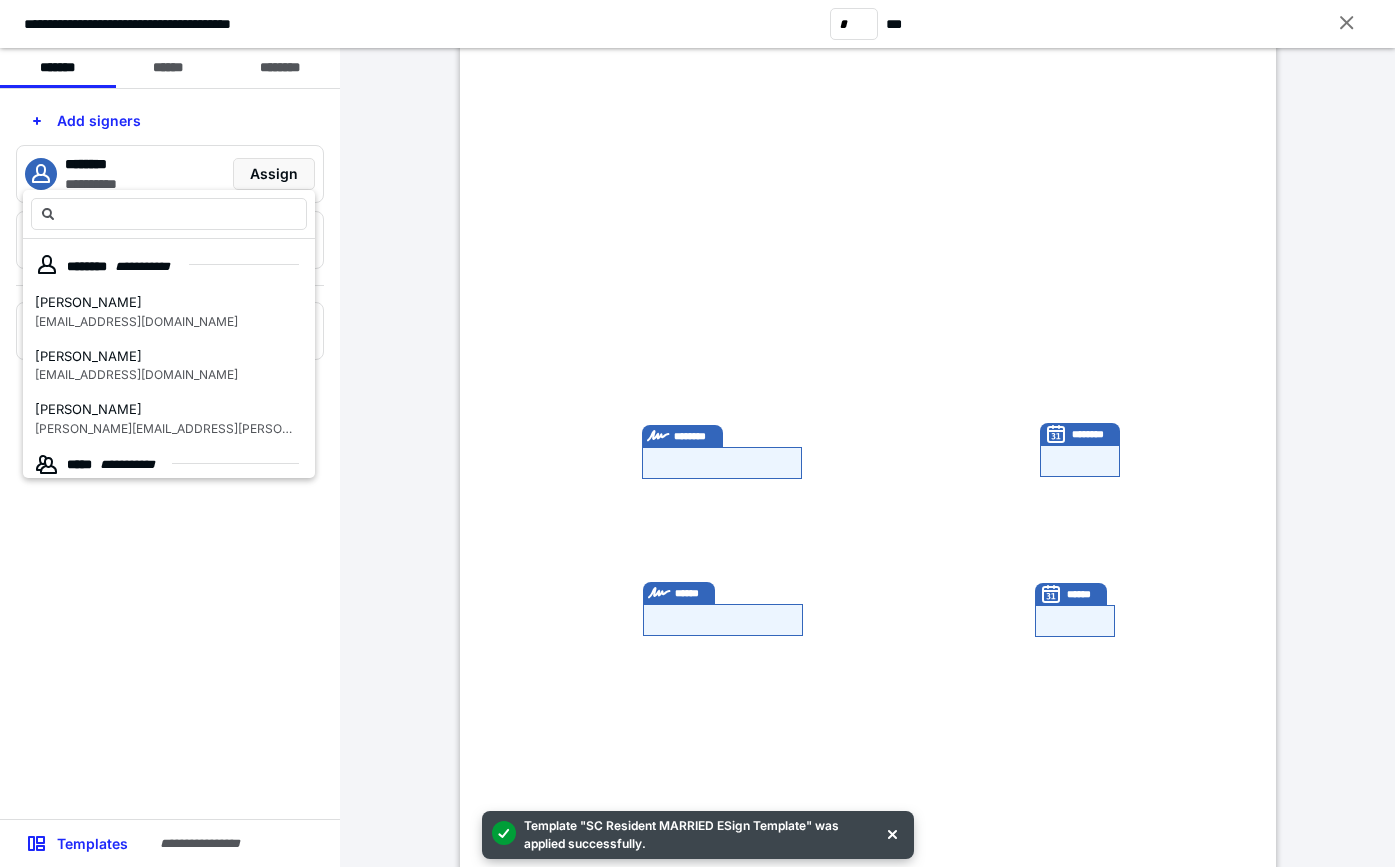 scroll, scrollTop: 300, scrollLeft: 0, axis: vertical 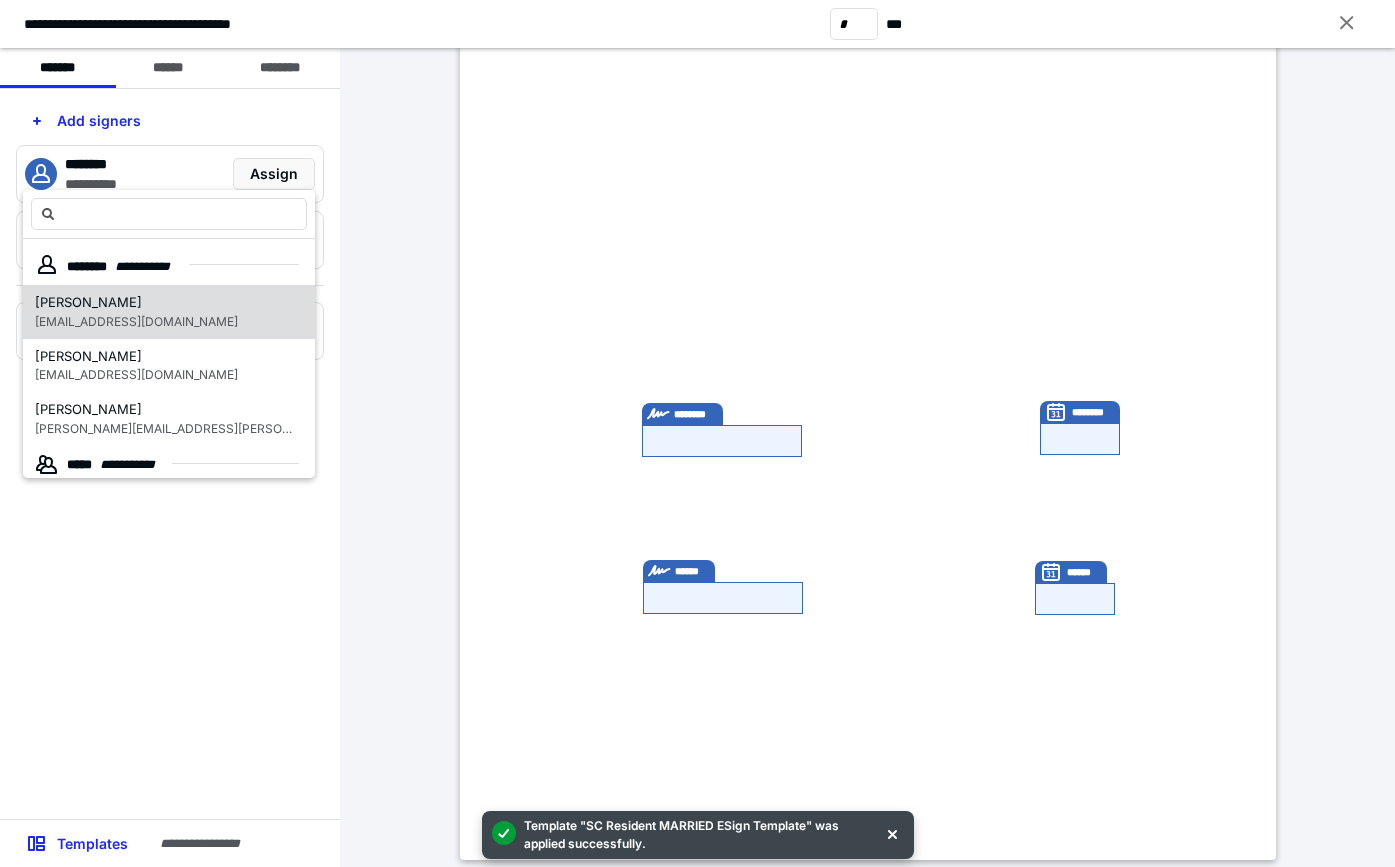 click on "Jessica Connolly jessiconnolly@gmail.com" at bounding box center [169, 312] 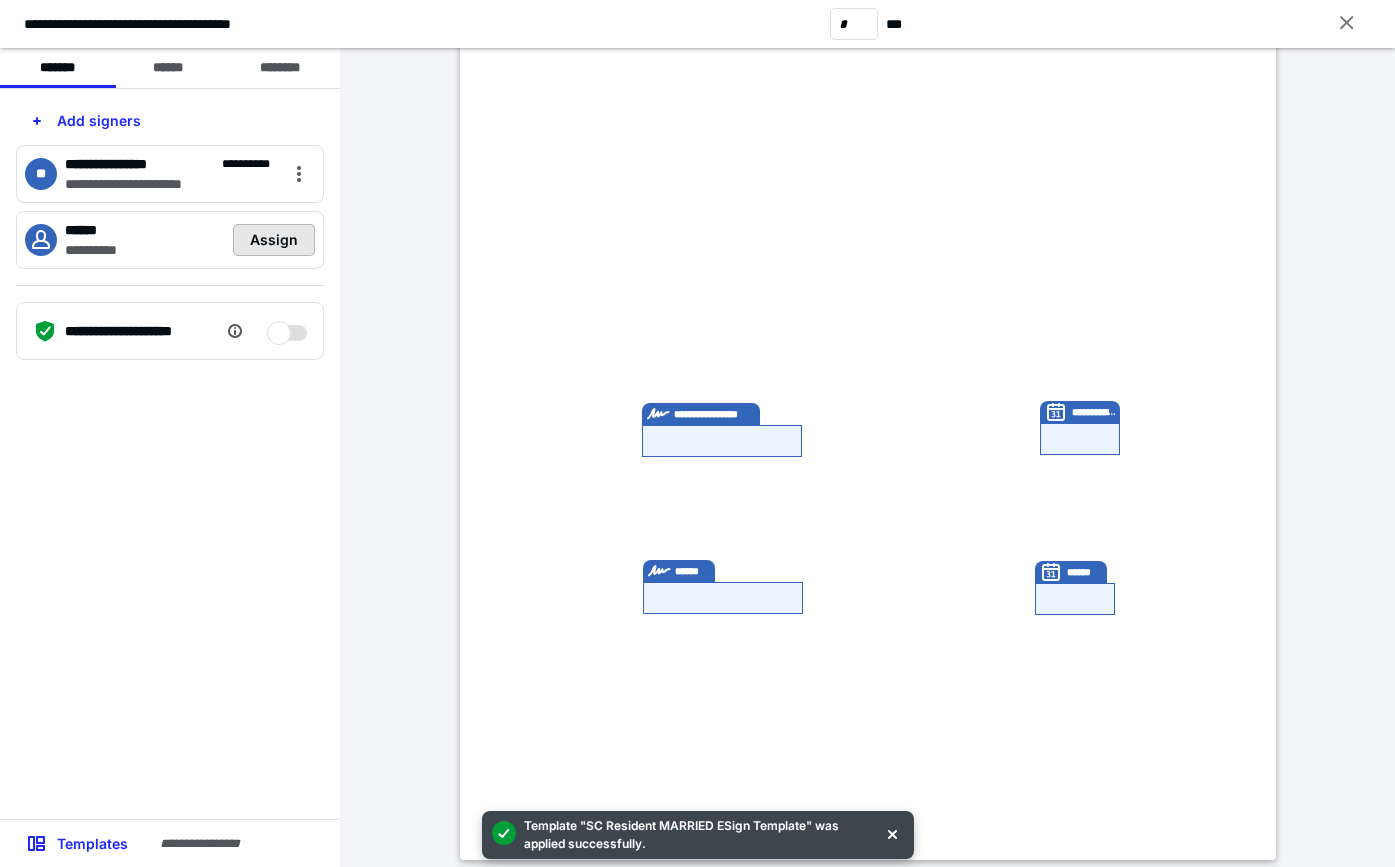 click on "Assign" at bounding box center [274, 240] 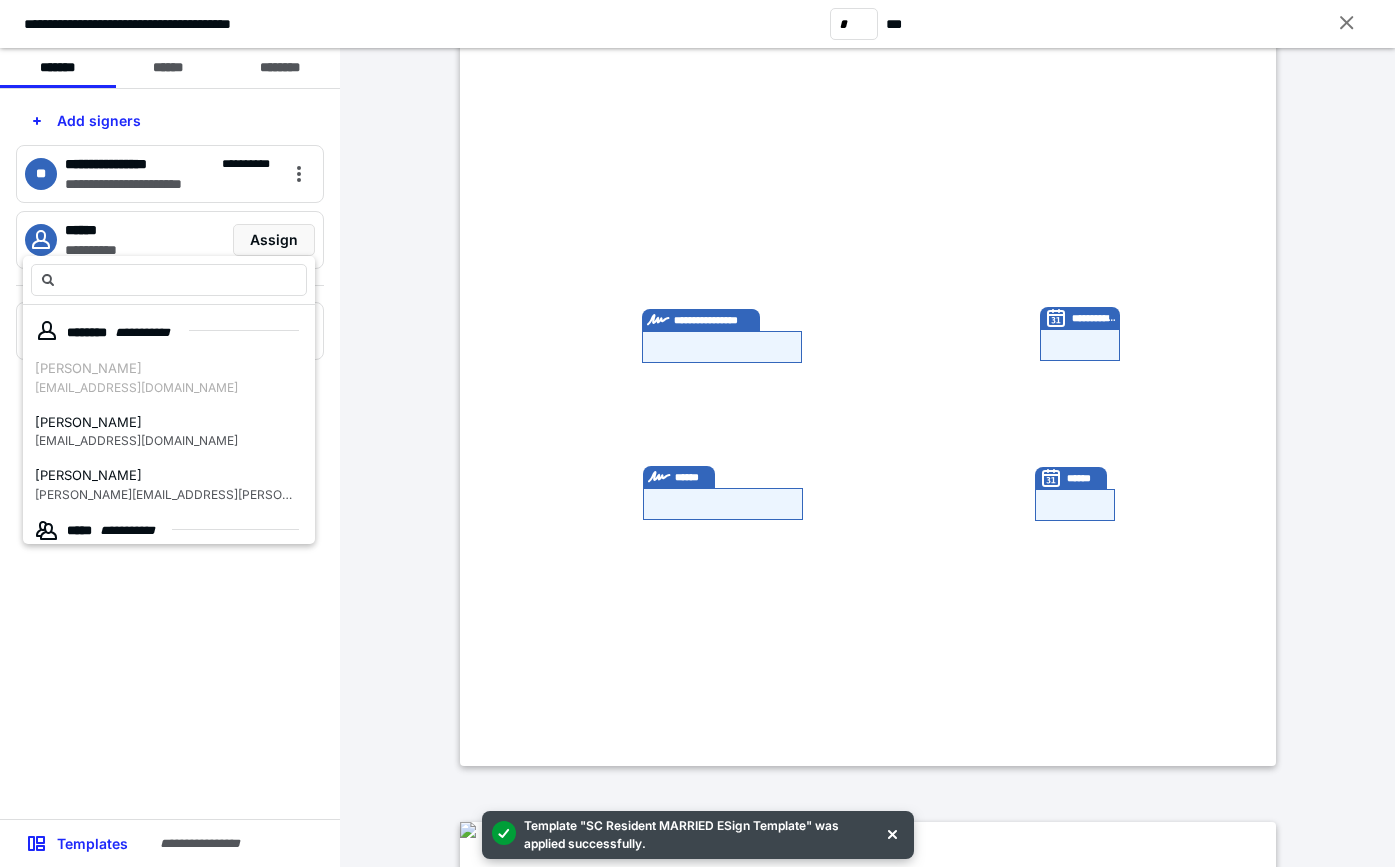 scroll, scrollTop: 457, scrollLeft: 0, axis: vertical 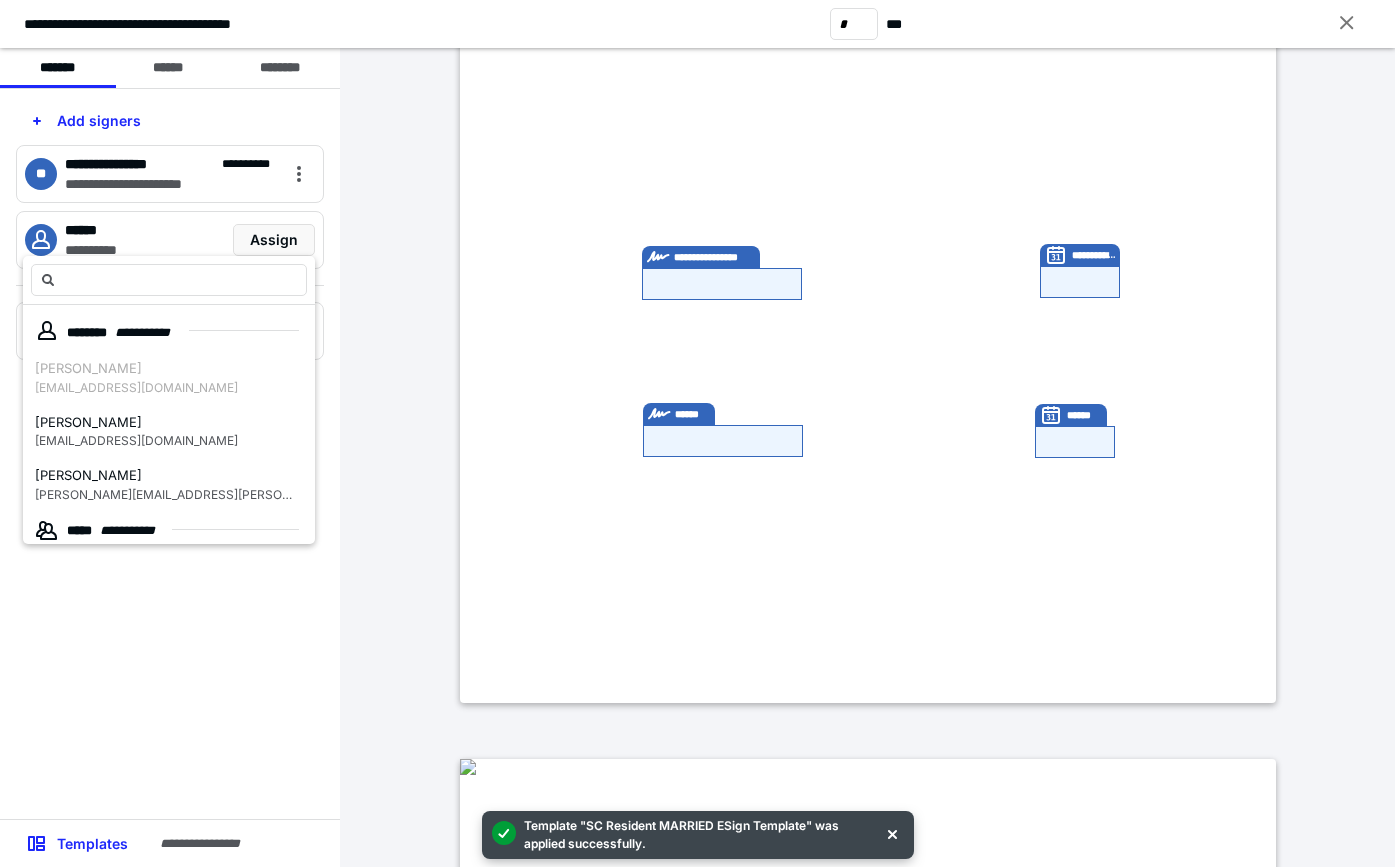 click on "Nick Connolly" at bounding box center [165, 476] 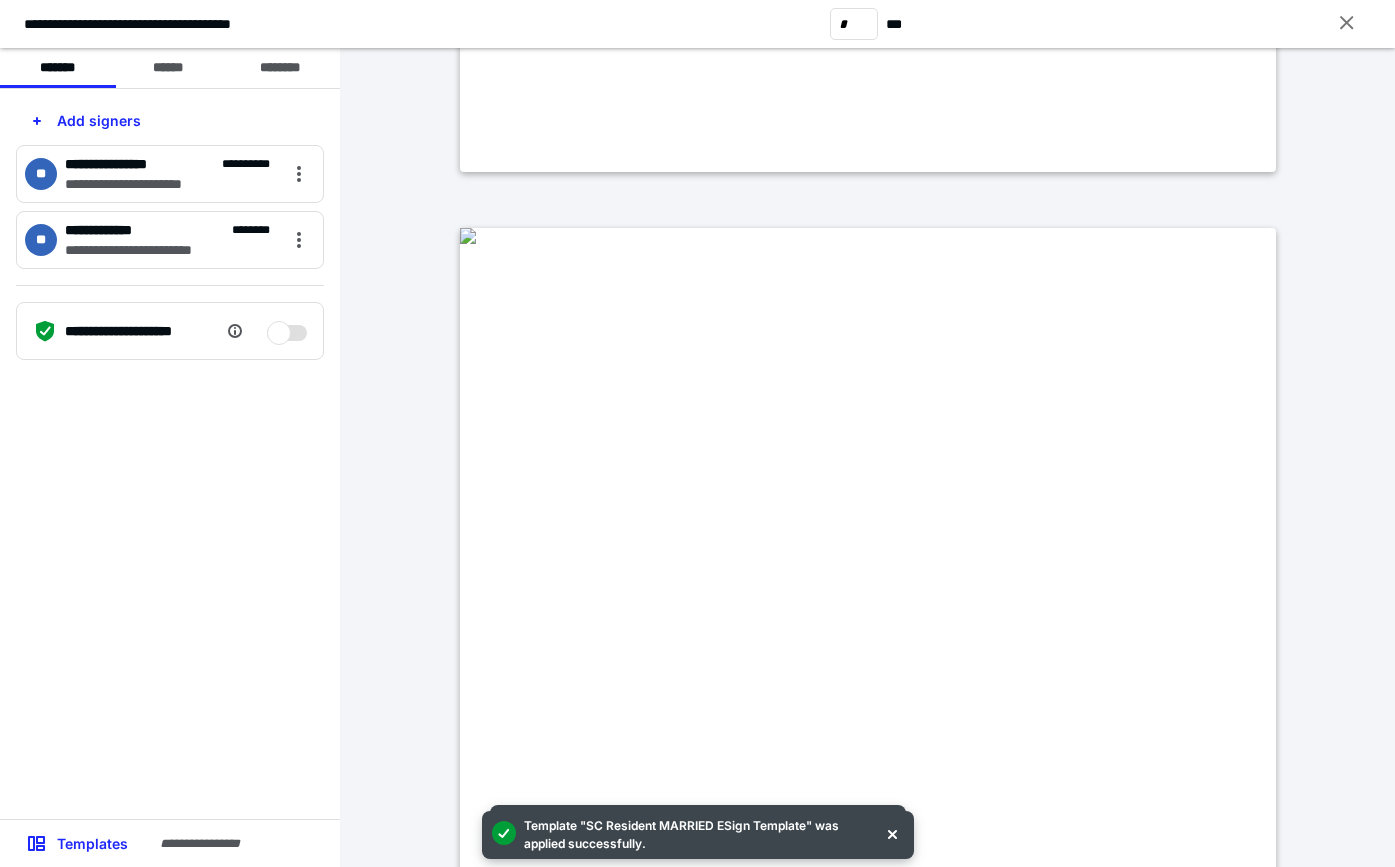 scroll, scrollTop: 992, scrollLeft: 0, axis: vertical 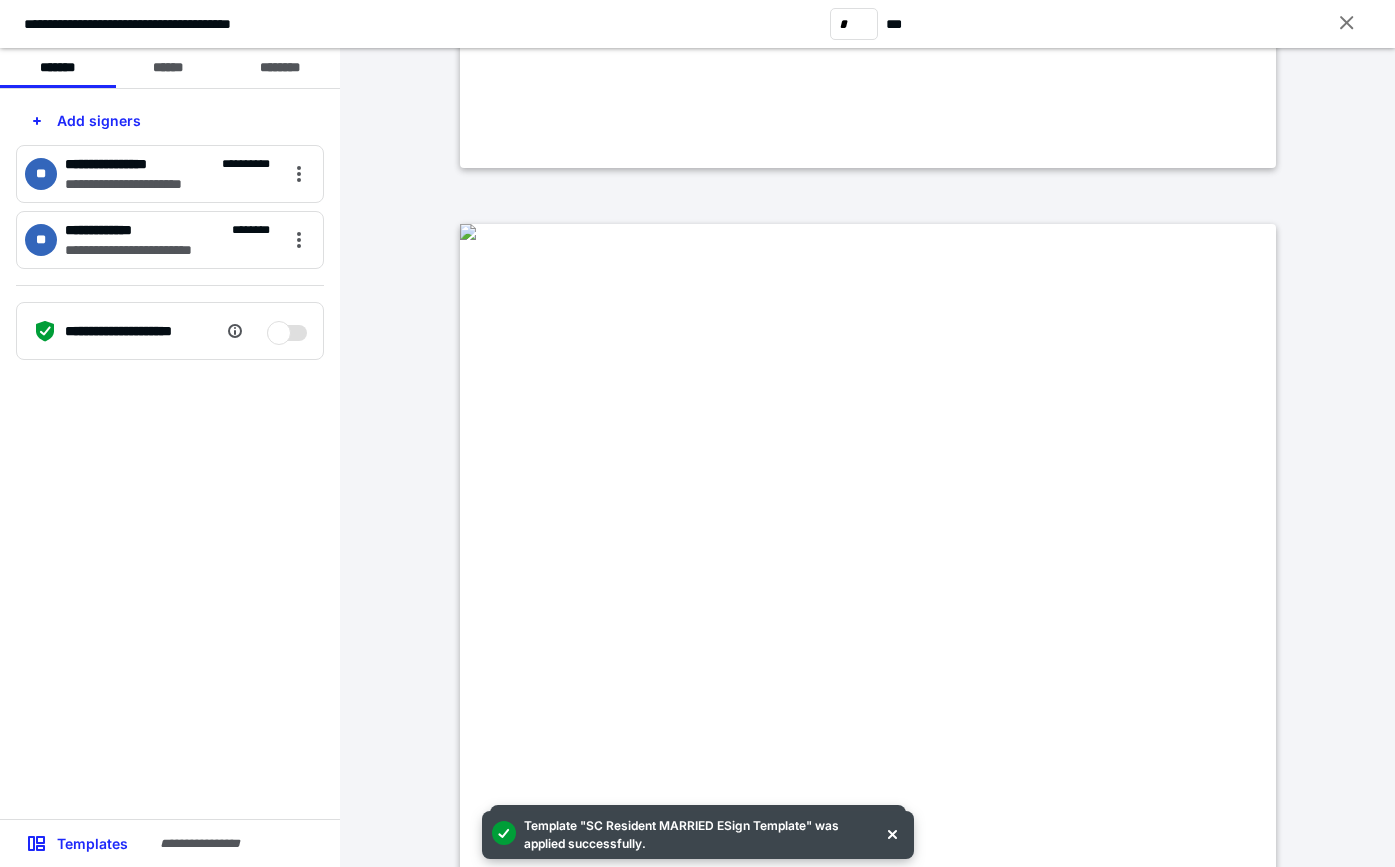 click on "**********" at bounding box center (170, 184) 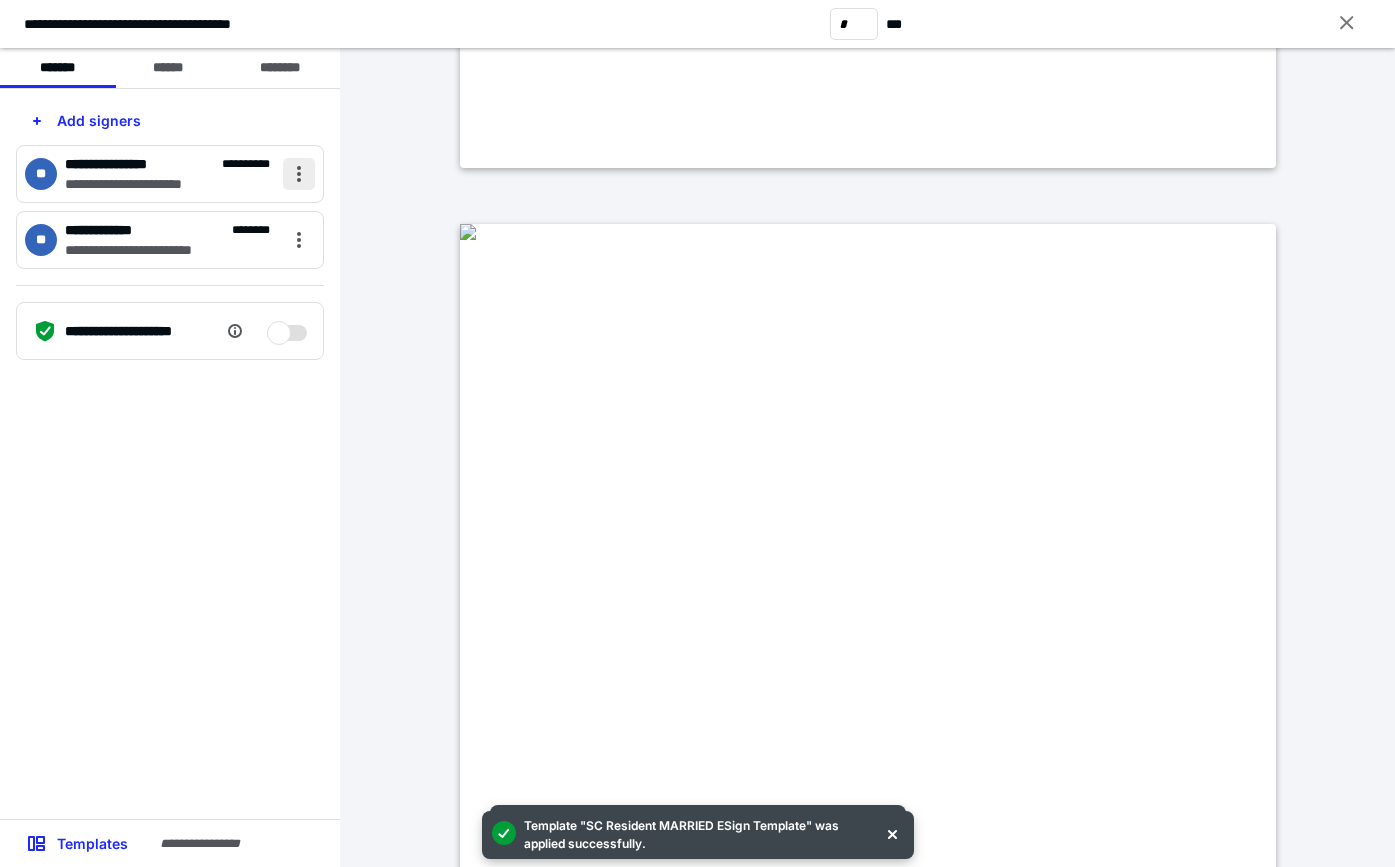 drag, startPoint x: 323, startPoint y: 180, endPoint x: 282, endPoint y: 179, distance: 41.01219 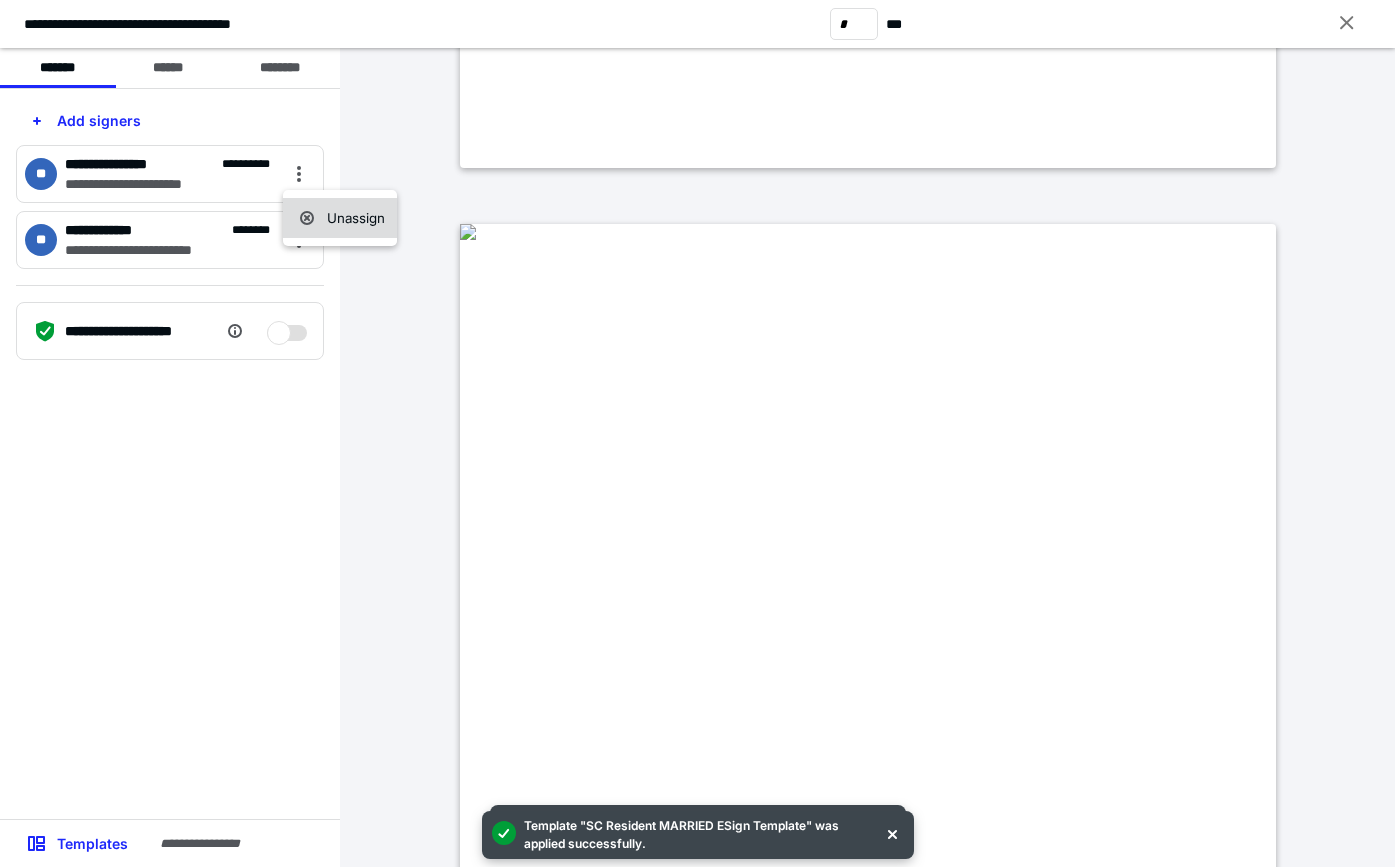 click 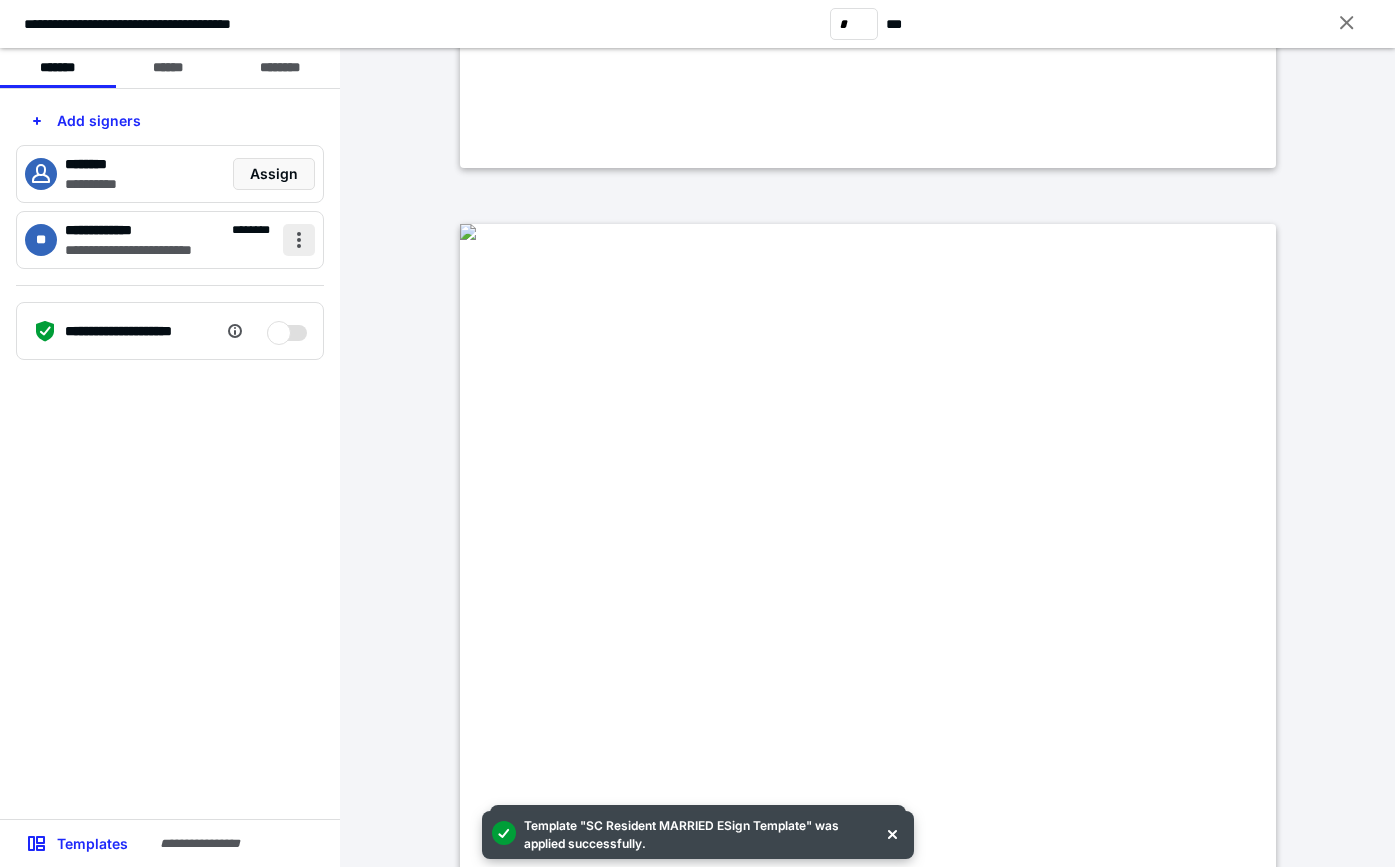 click at bounding box center (299, 240) 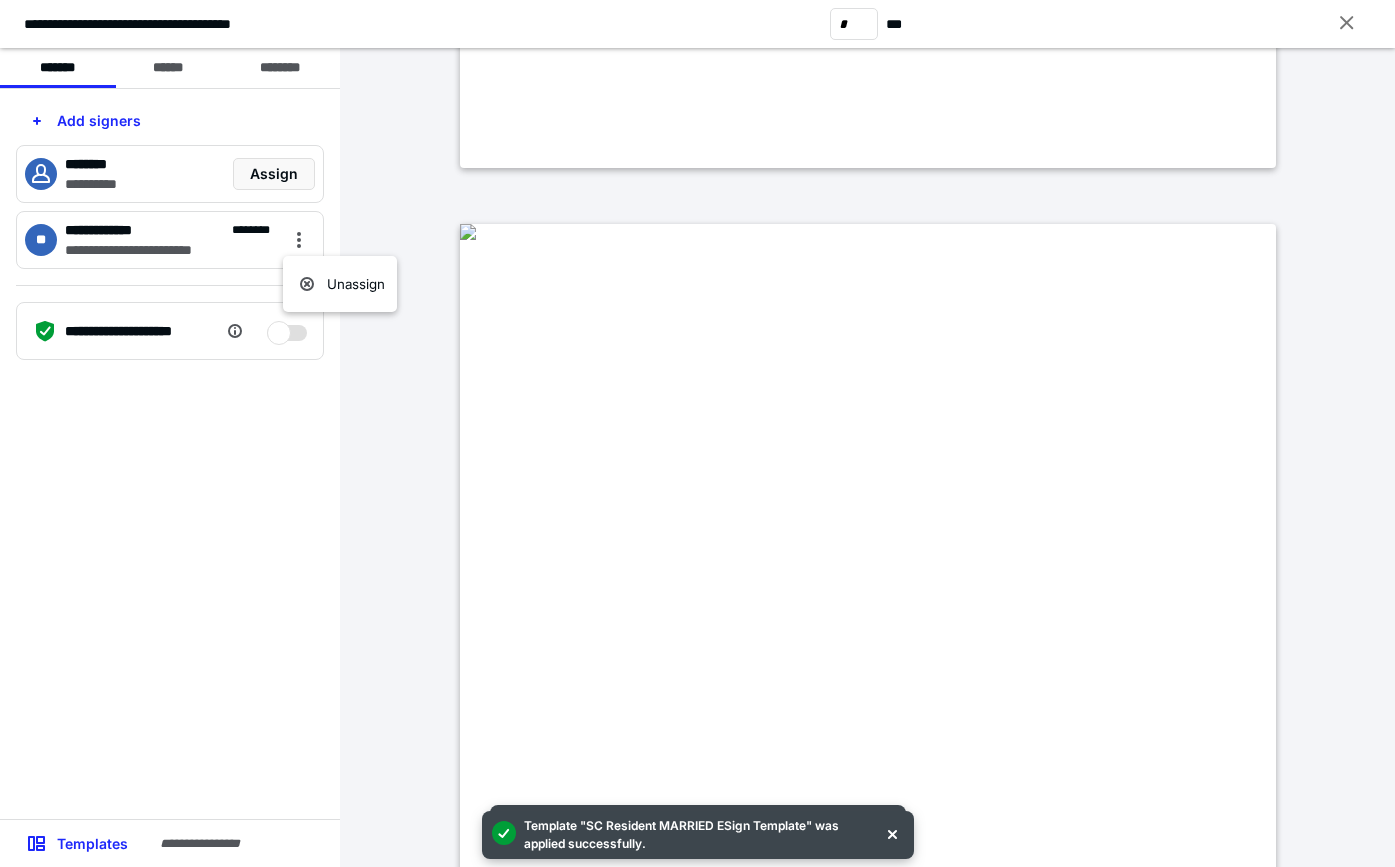 click 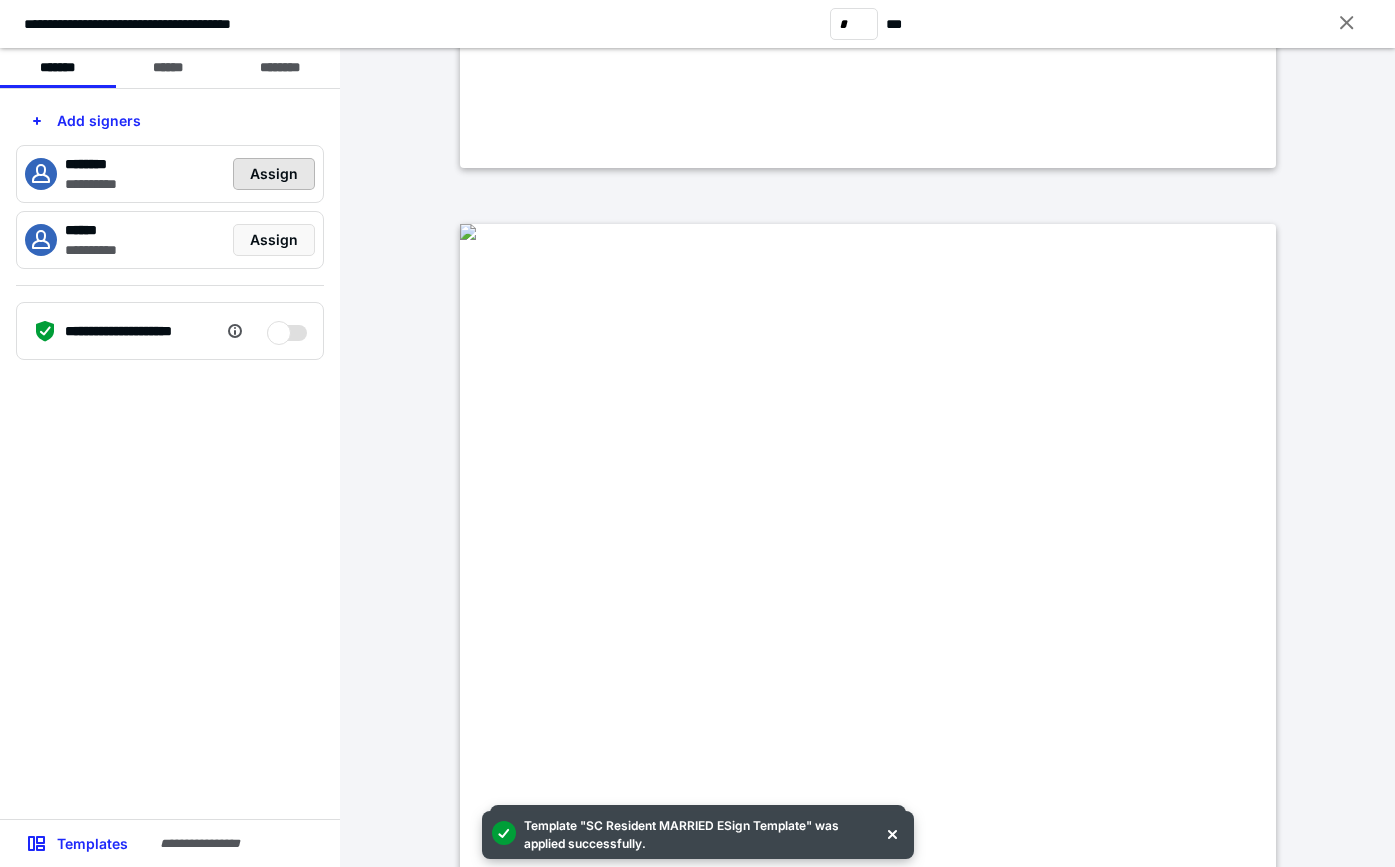 click on "Assign" at bounding box center (274, 174) 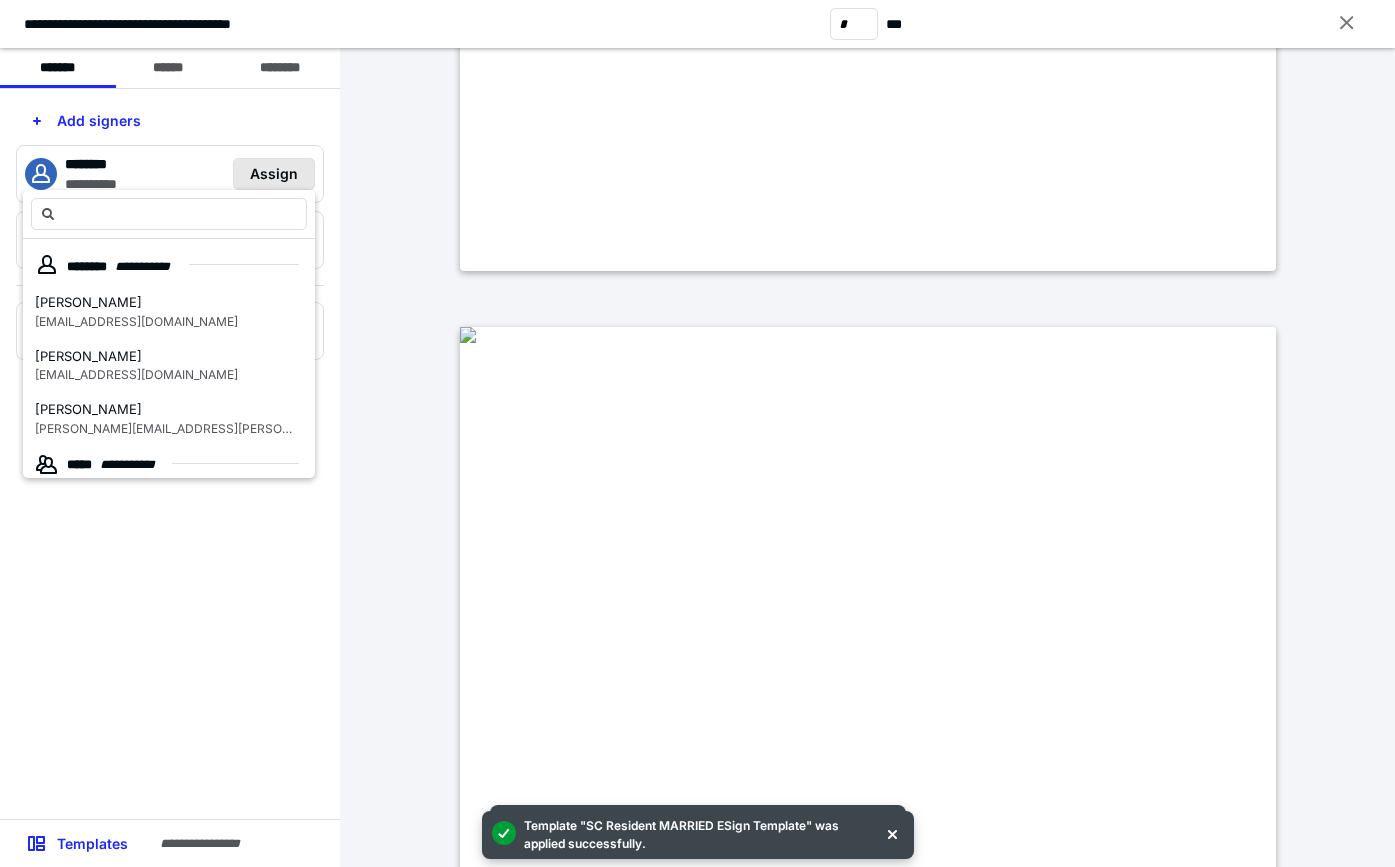 type on "*" 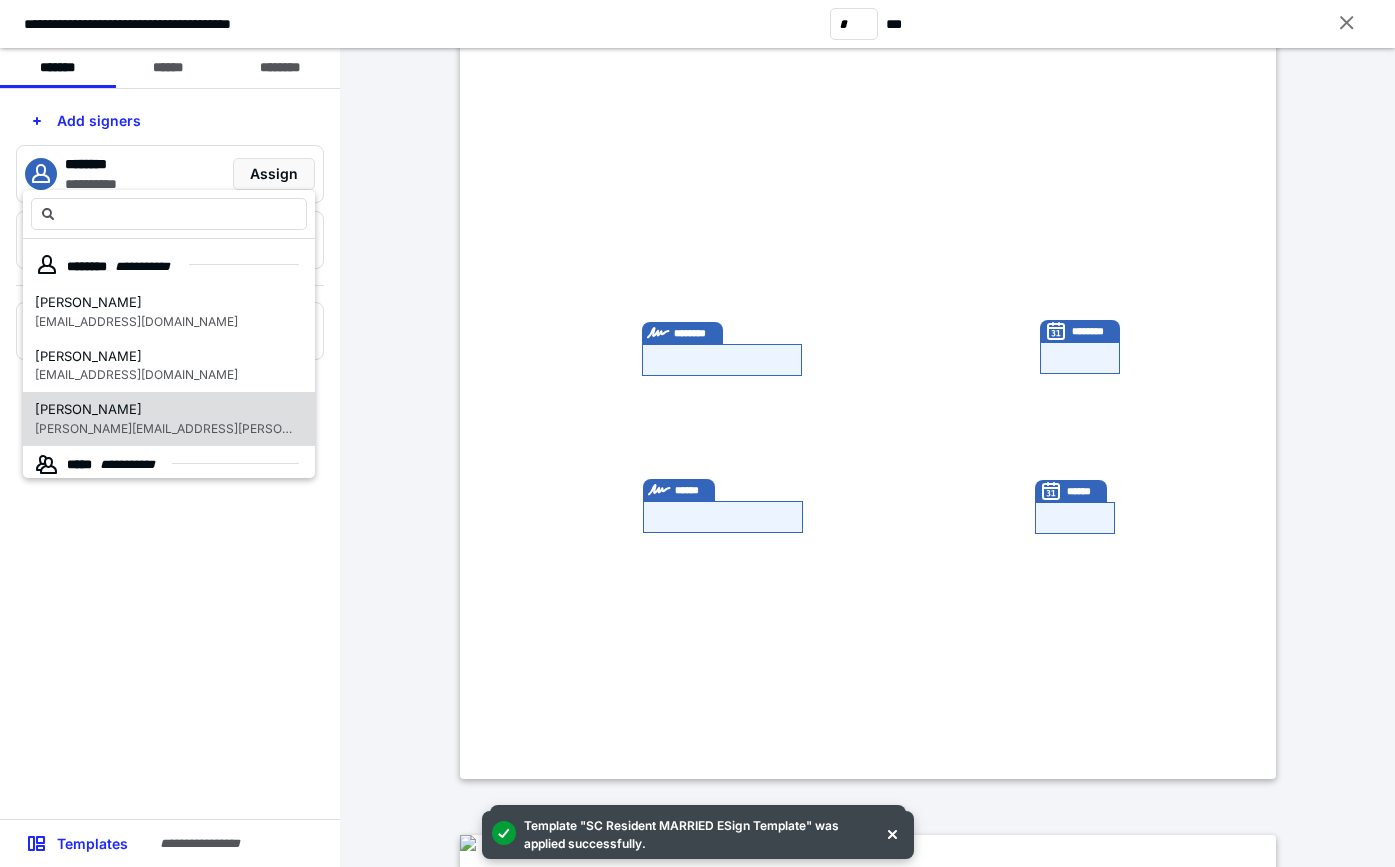 scroll, scrollTop: 300, scrollLeft: 0, axis: vertical 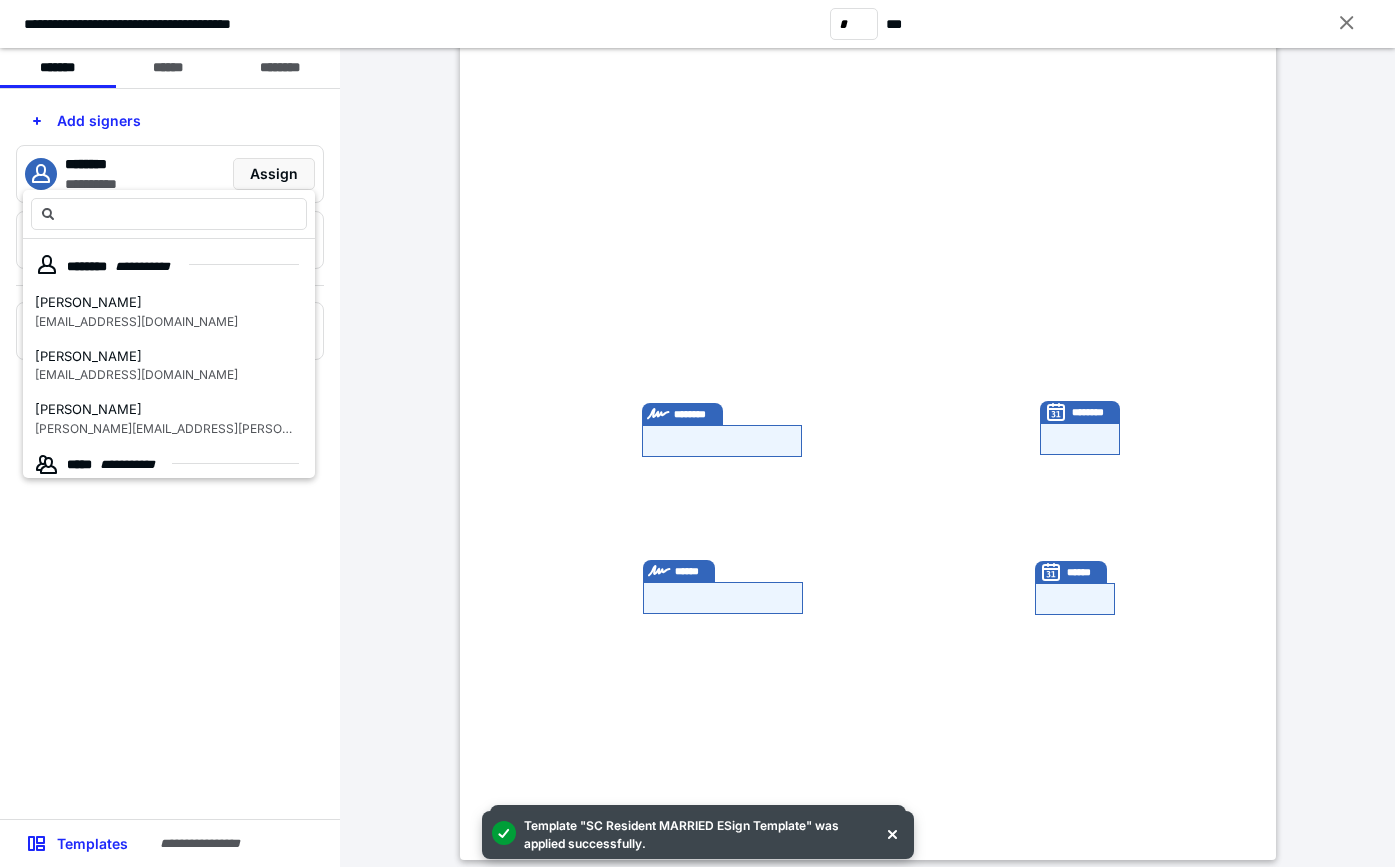 click on "Nick Connolly" at bounding box center (88, 409) 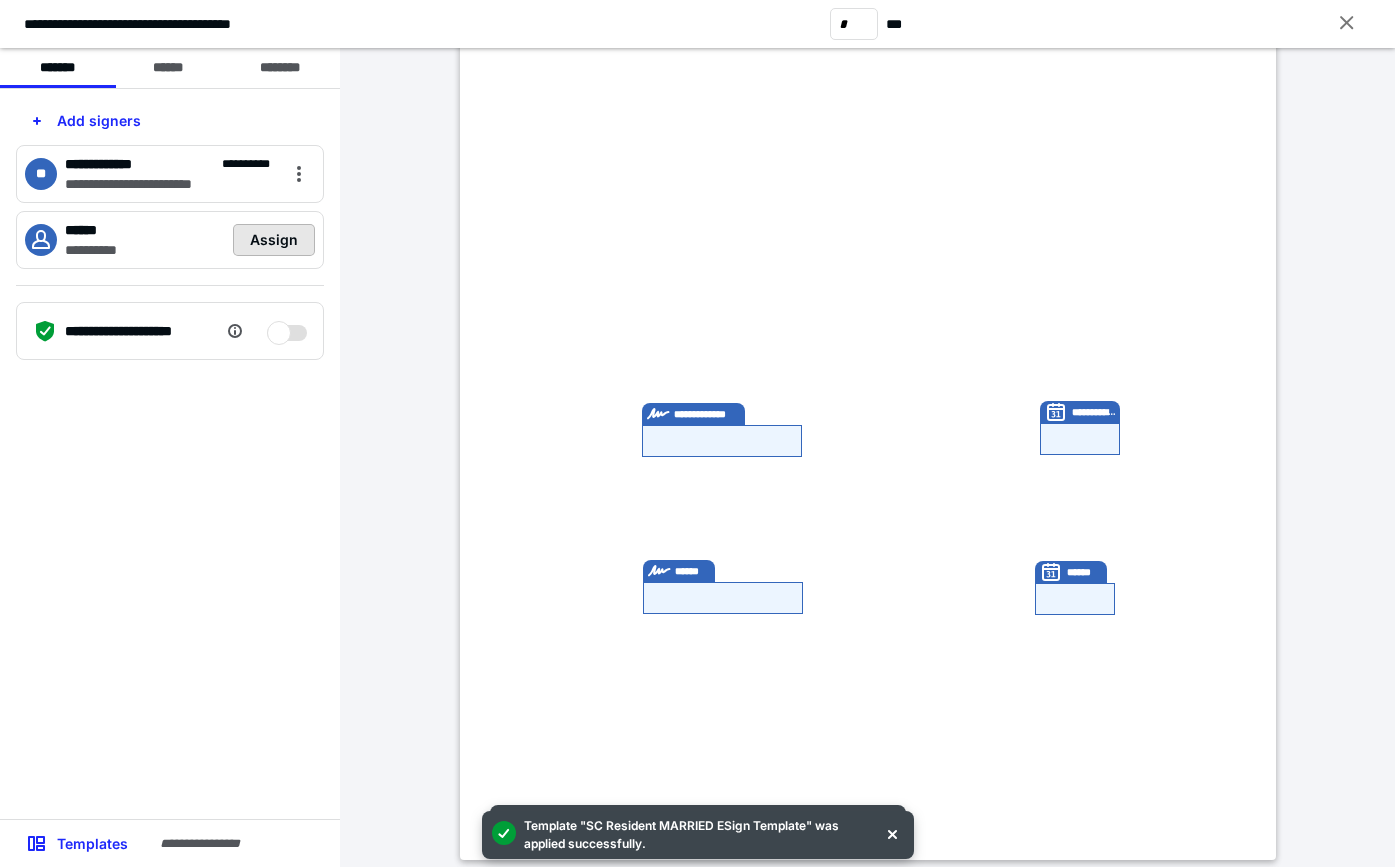 click on "Assign" at bounding box center [274, 240] 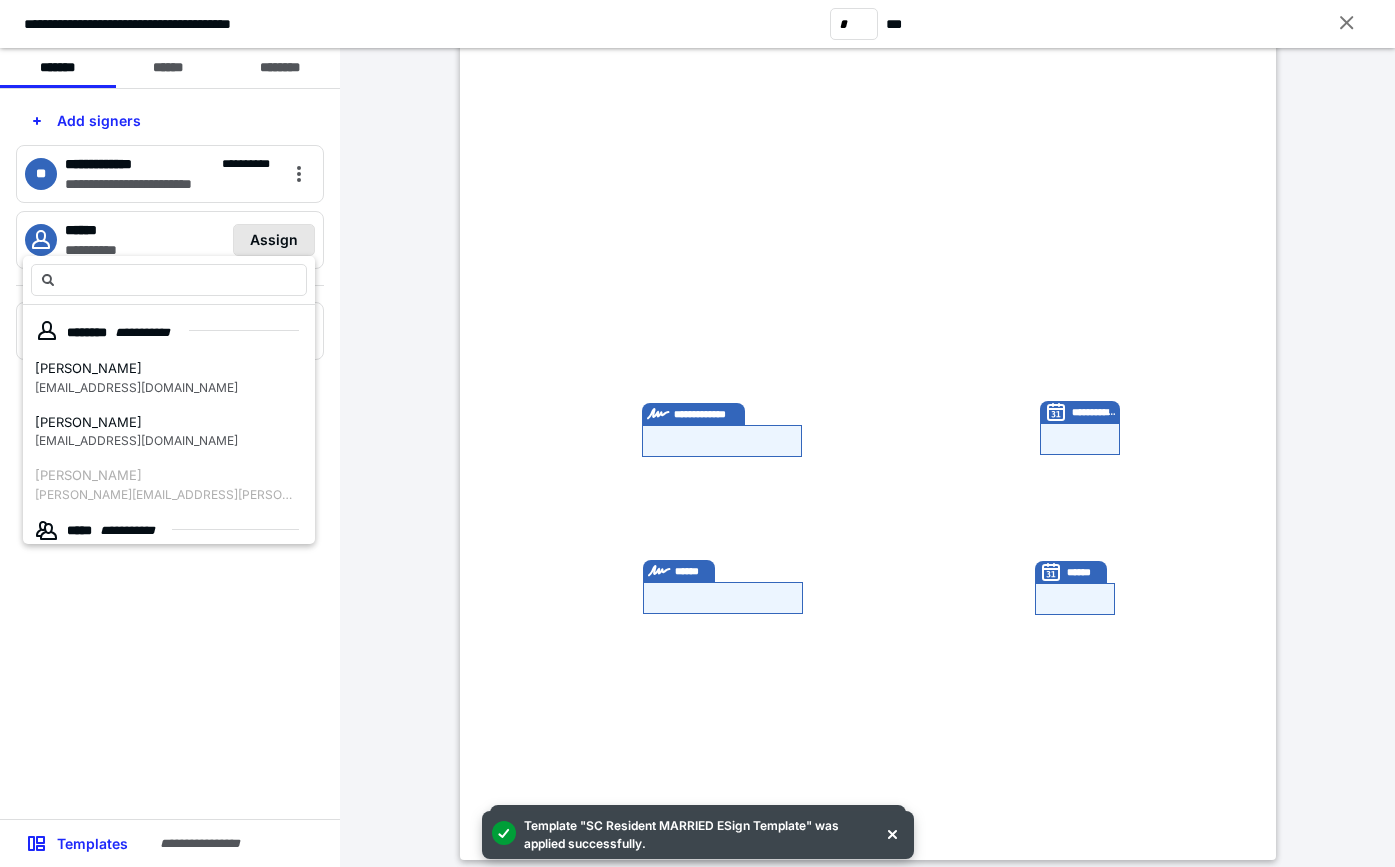 scroll, scrollTop: 457, scrollLeft: 0, axis: vertical 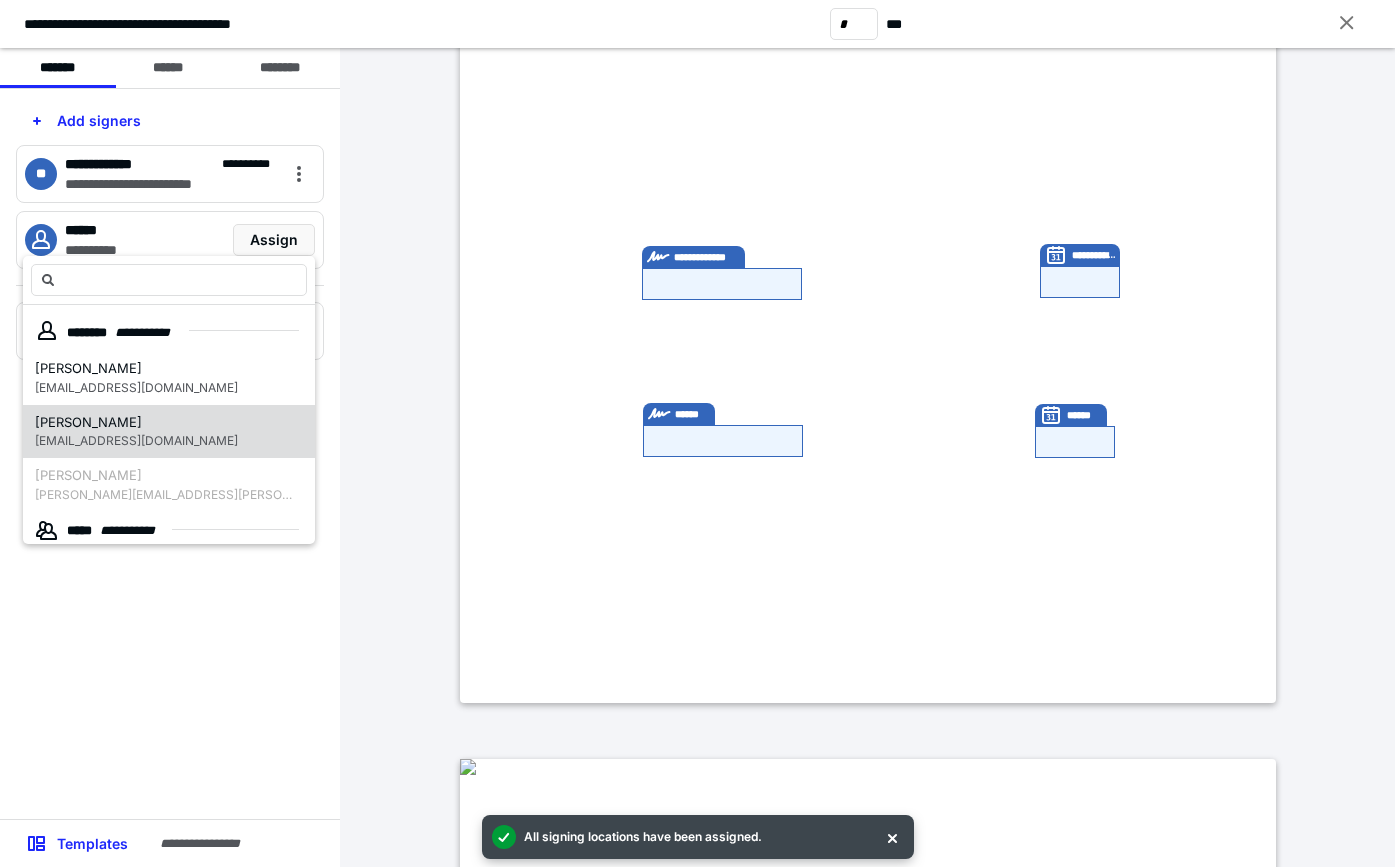 click on "JESSICA CONNOLLY jessiconnolly@gmail.com" at bounding box center (169, 432) 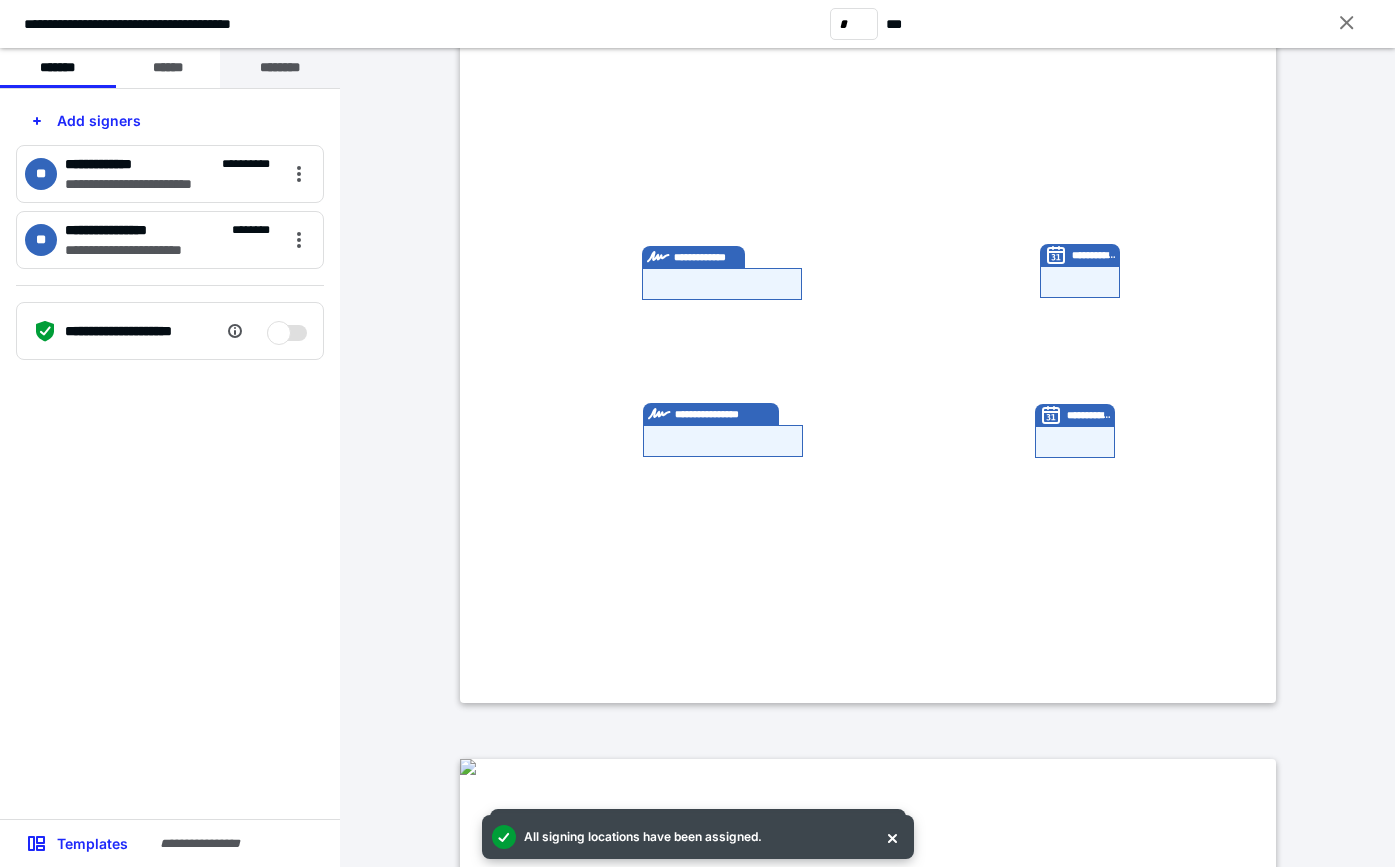 click on "********" at bounding box center [280, 68] 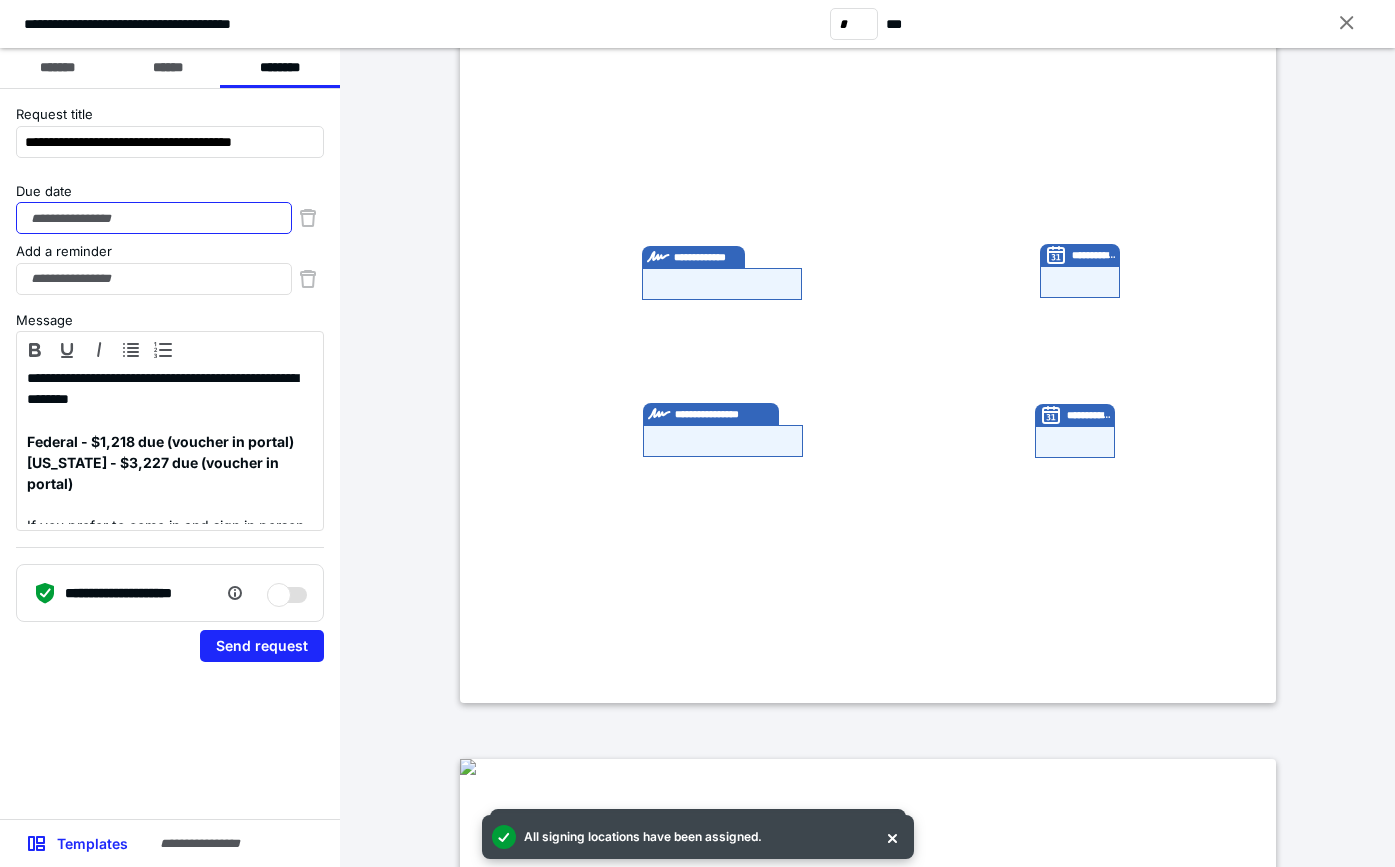 click on "Due date" at bounding box center [154, 218] 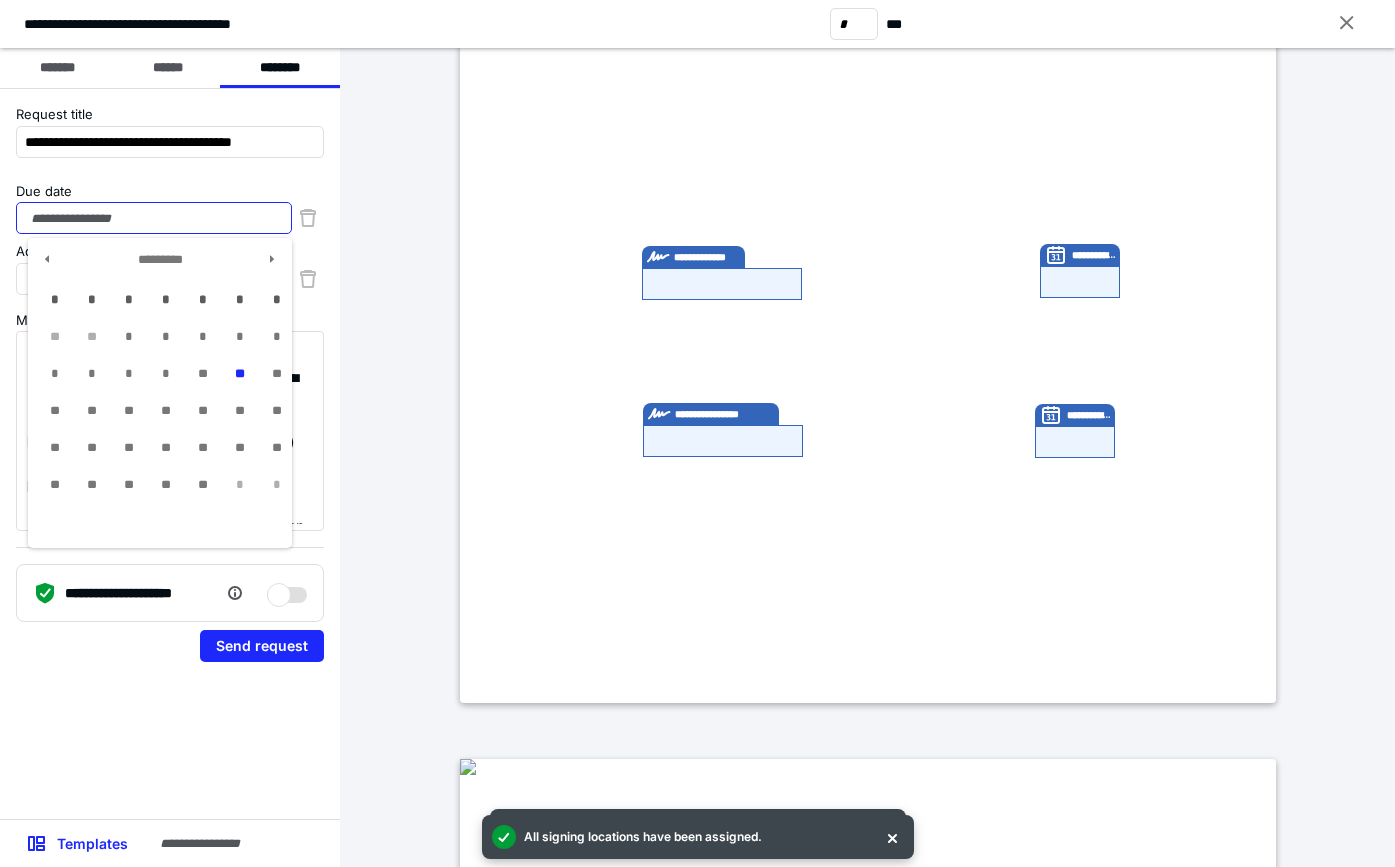 click on "**" at bounding box center [239, 411] 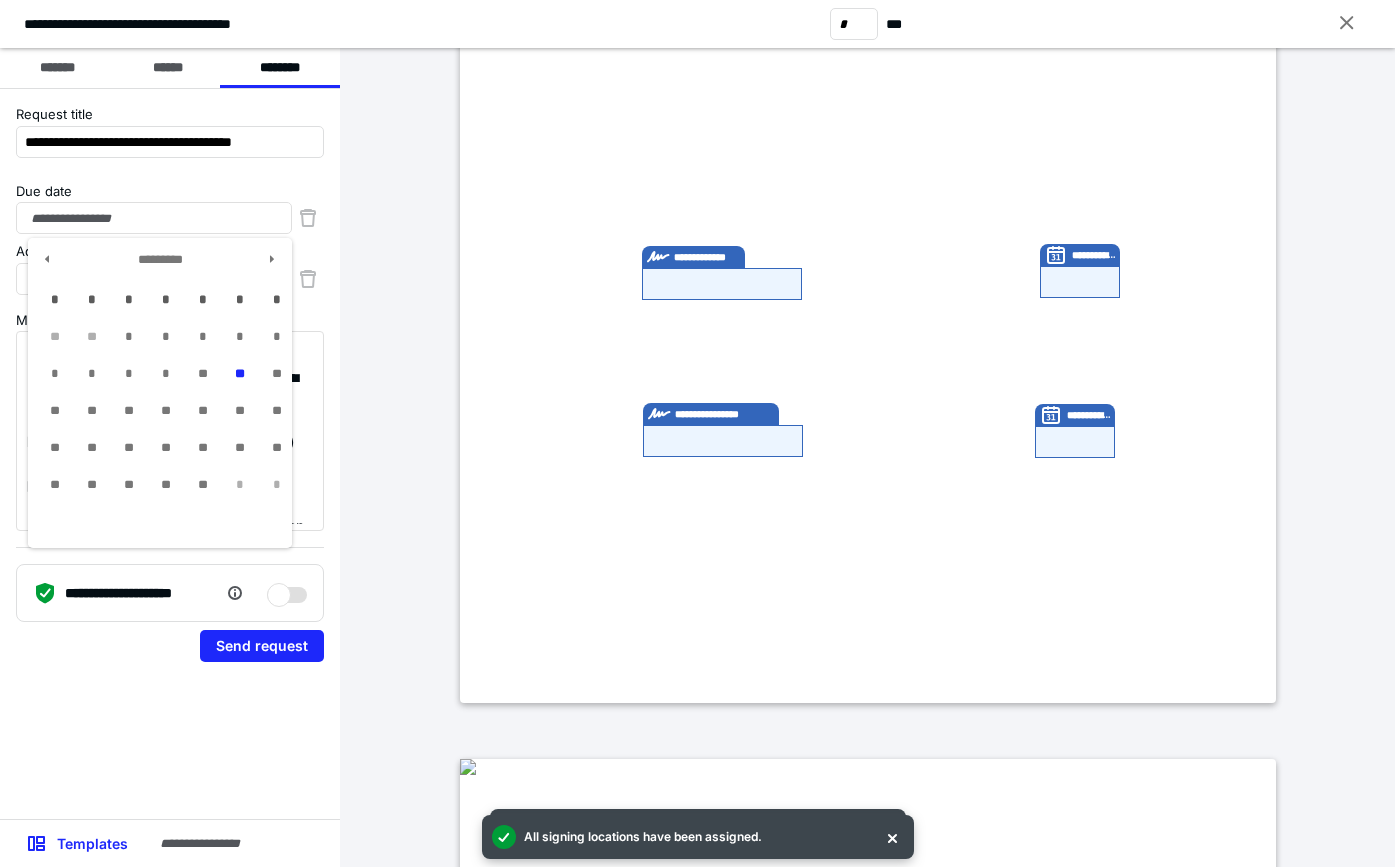 type on "**********" 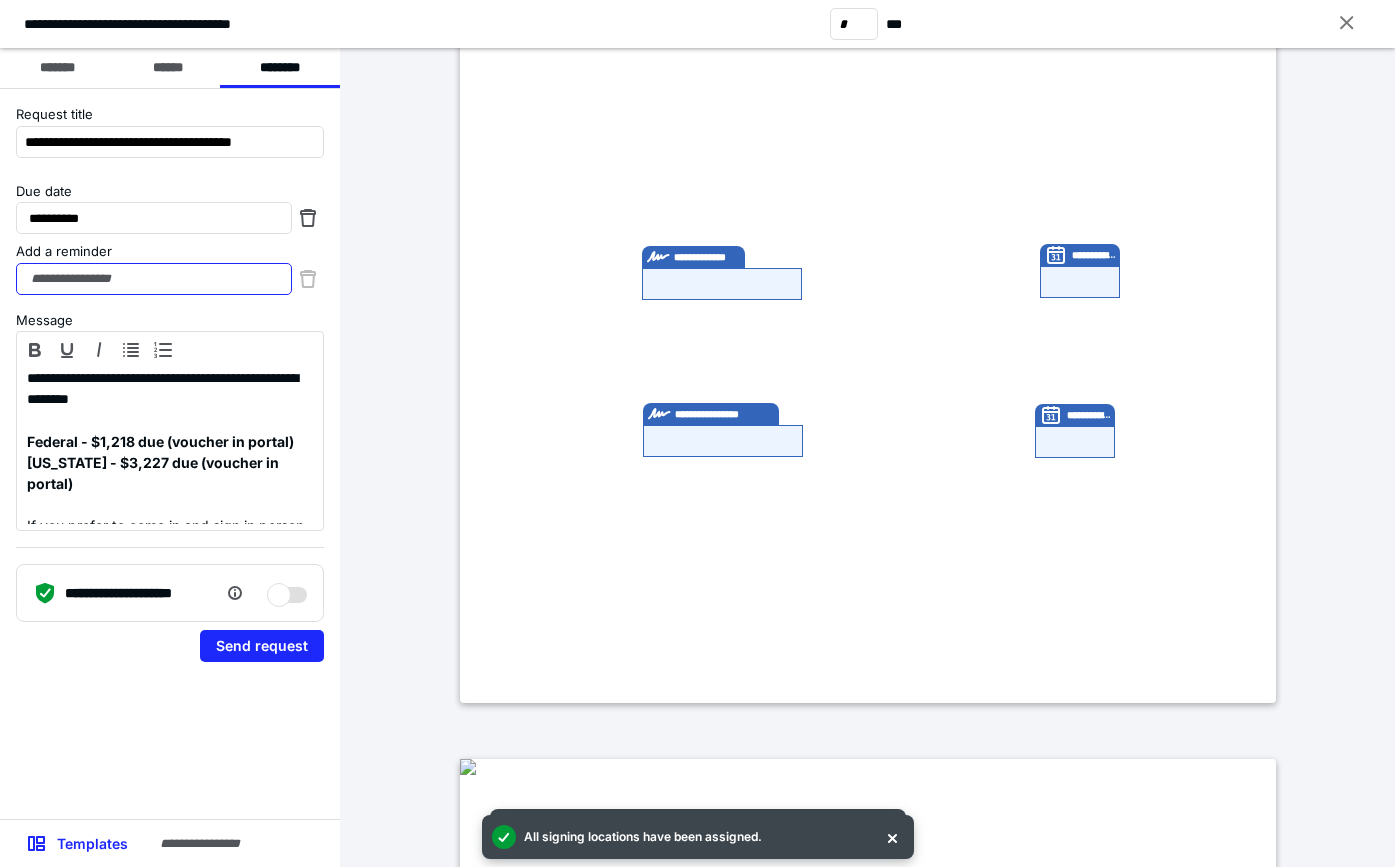 click on "Add a reminder" at bounding box center [154, 279] 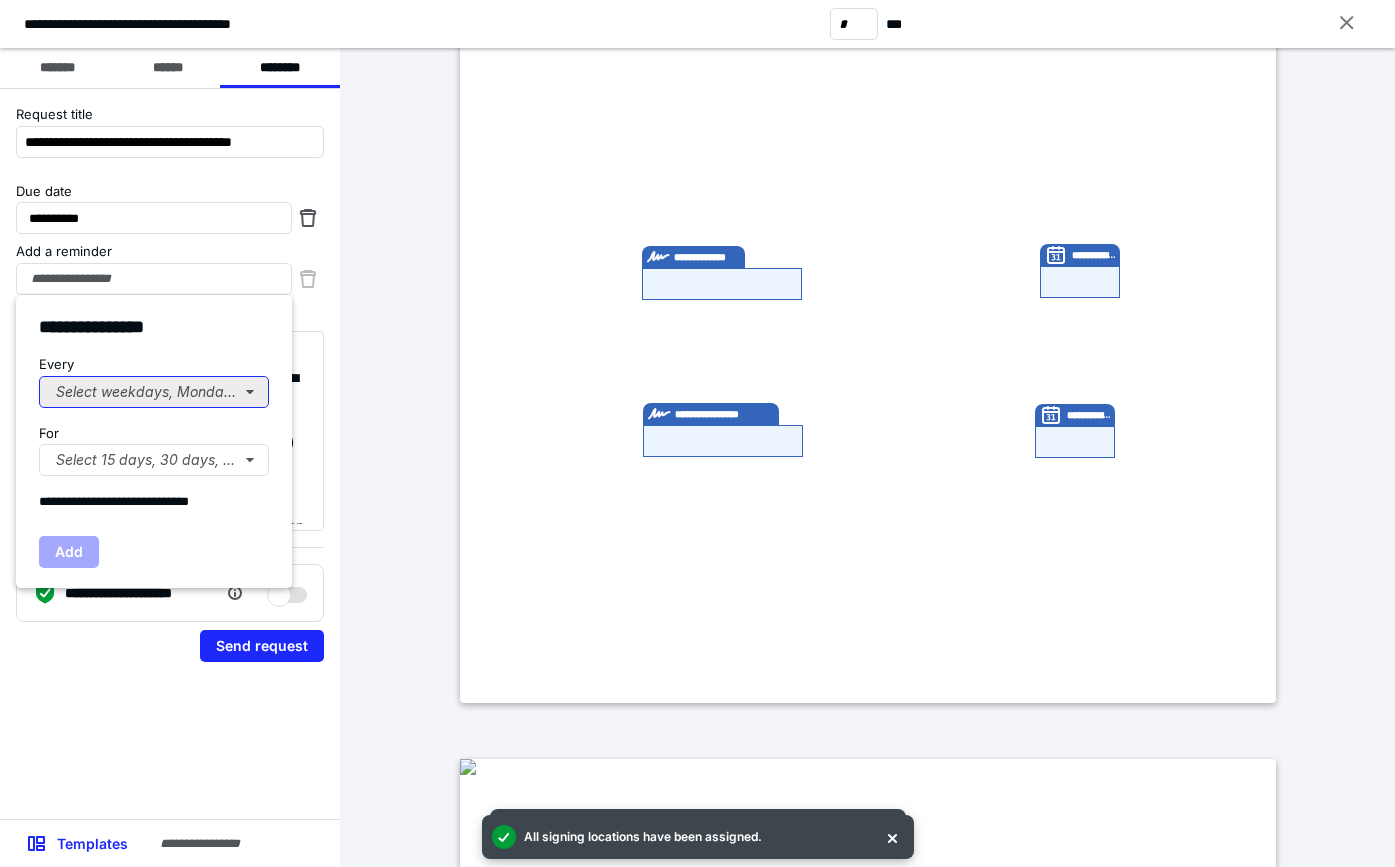 drag, startPoint x: 195, startPoint y: 395, endPoint x: 174, endPoint y: 387, distance: 22.472204 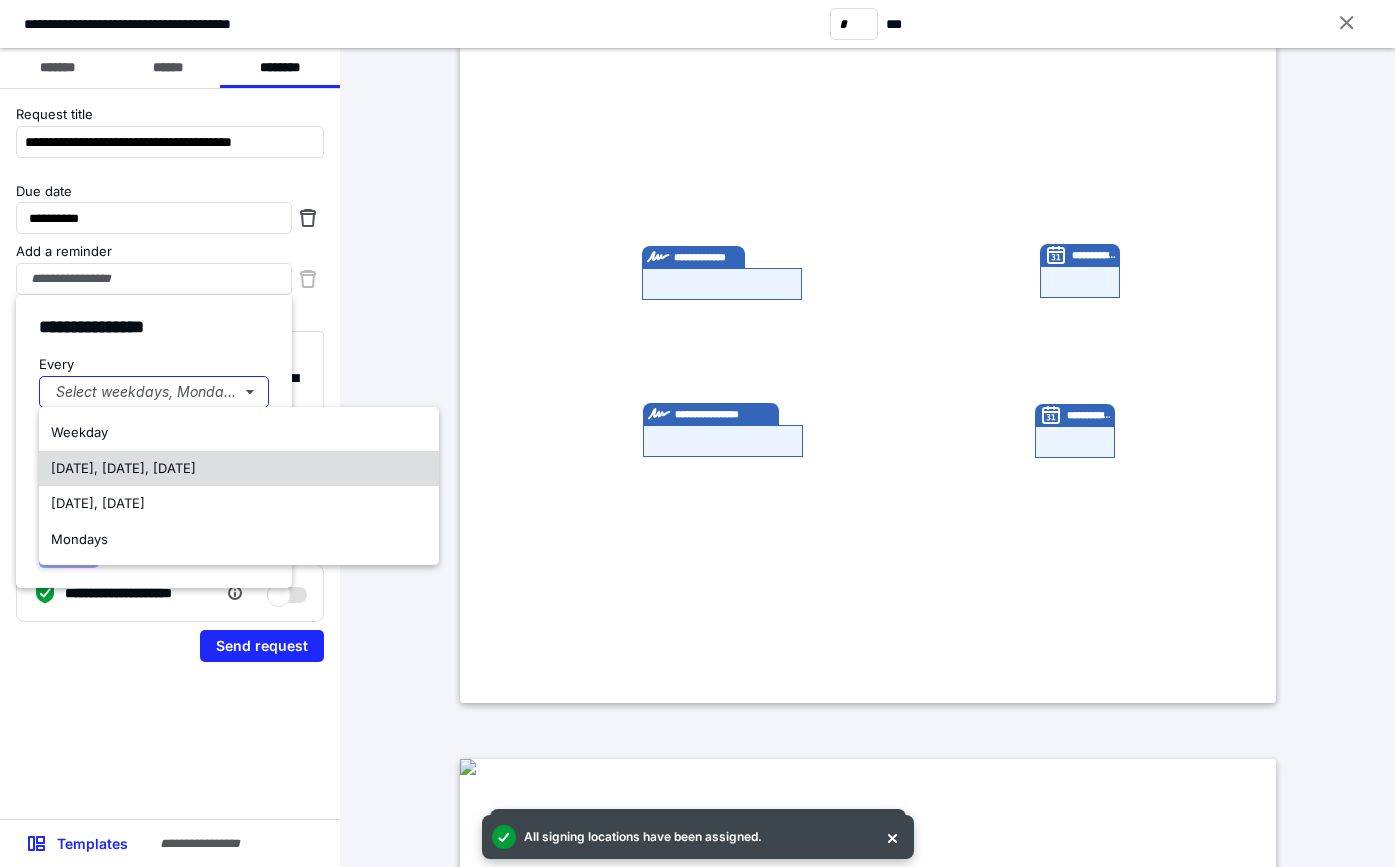 click on "Monday, Wednesday, Friday" at bounding box center (123, 468) 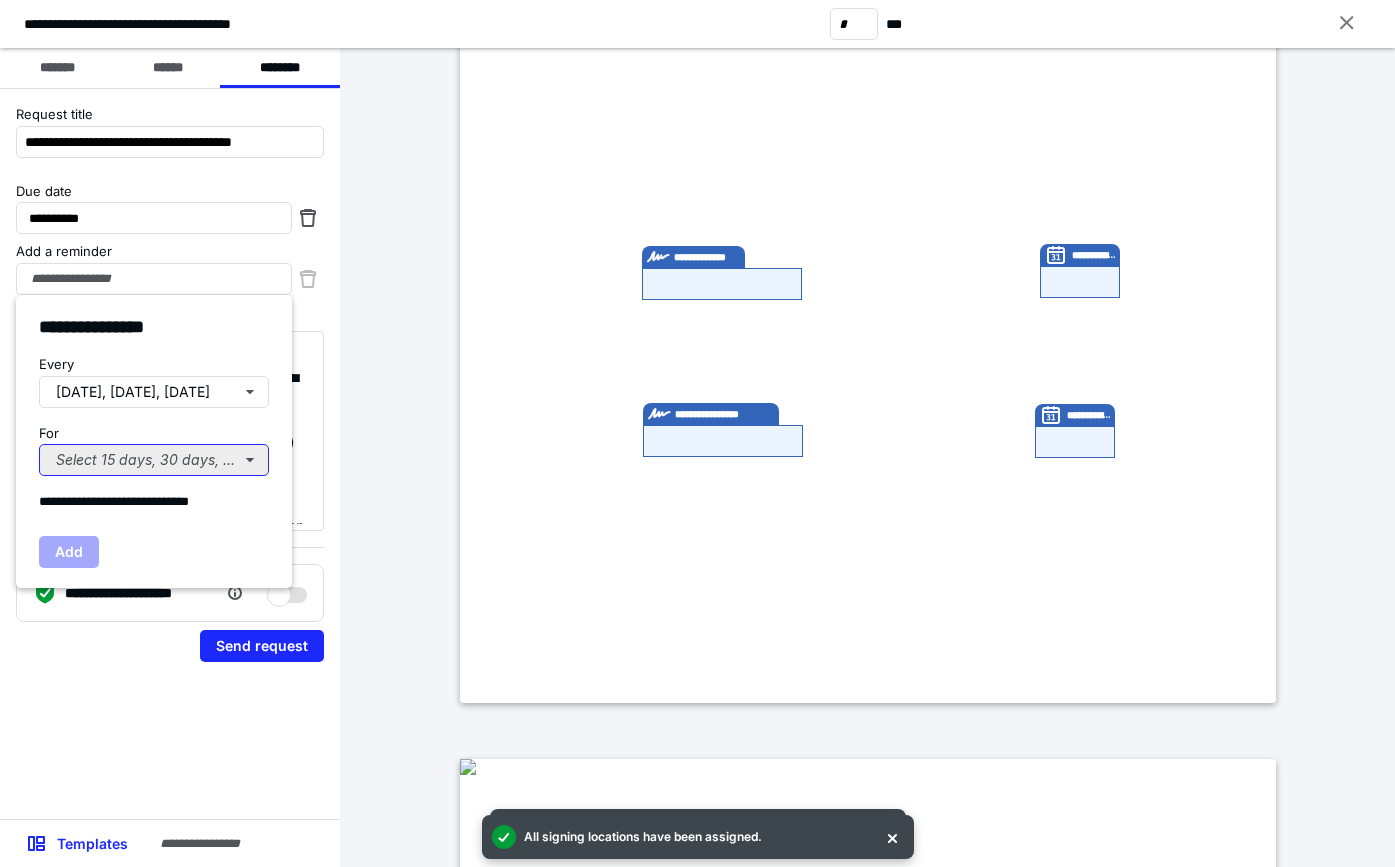 click on "Select 15 days, 30 days, or 45 days..." at bounding box center (154, 460) 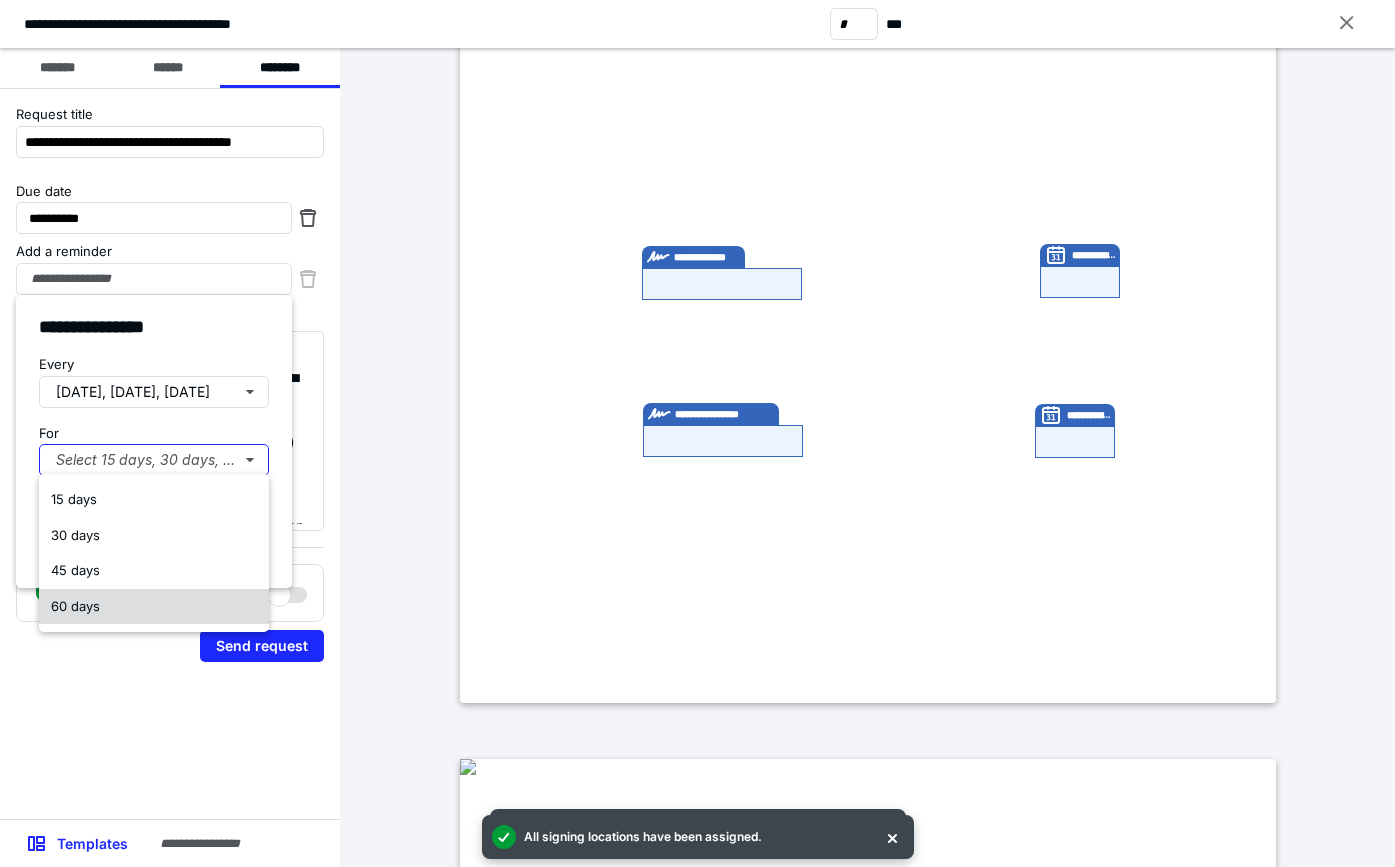 click on "60 days" at bounding box center [154, 607] 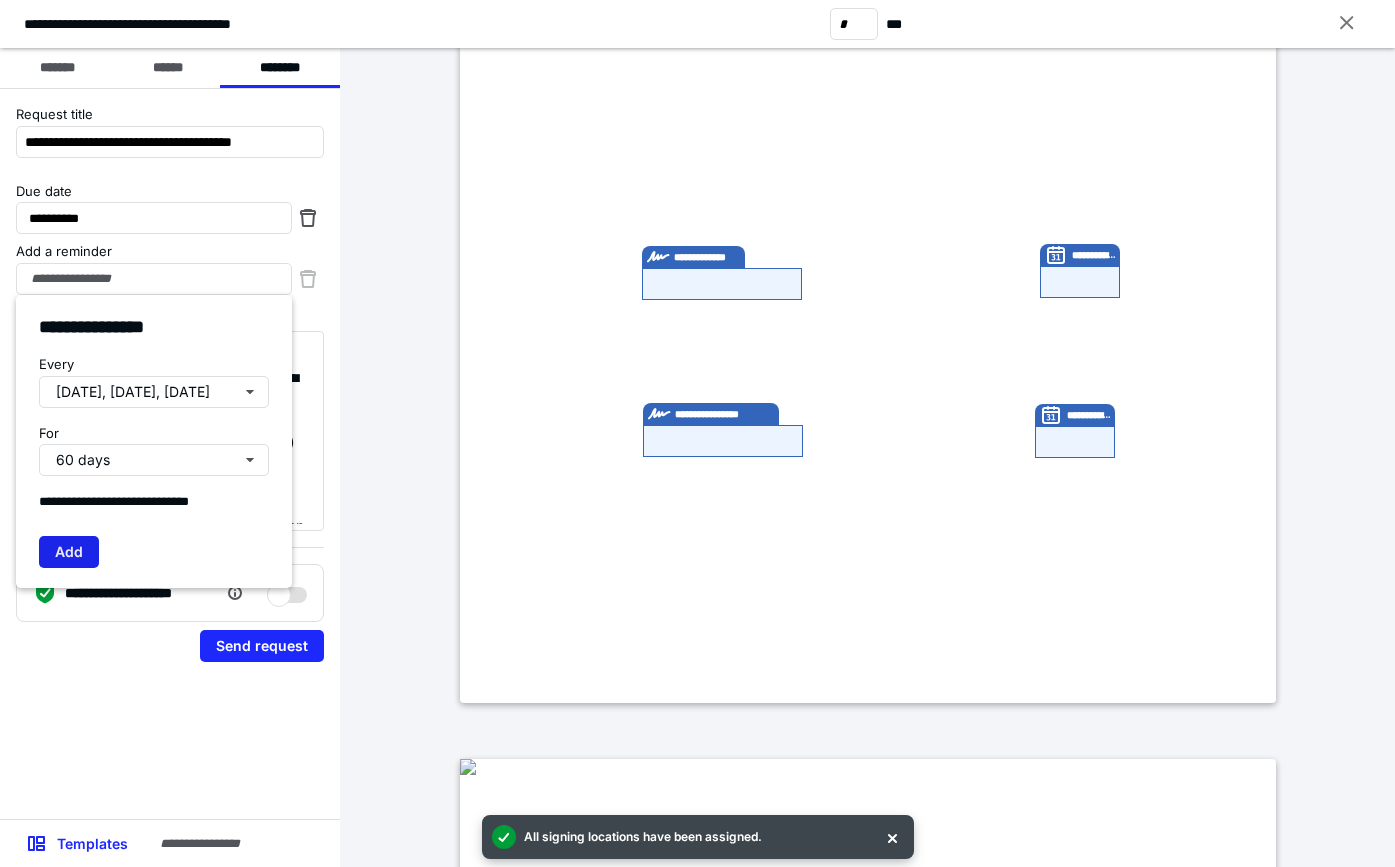 click on "Add" at bounding box center (69, 552) 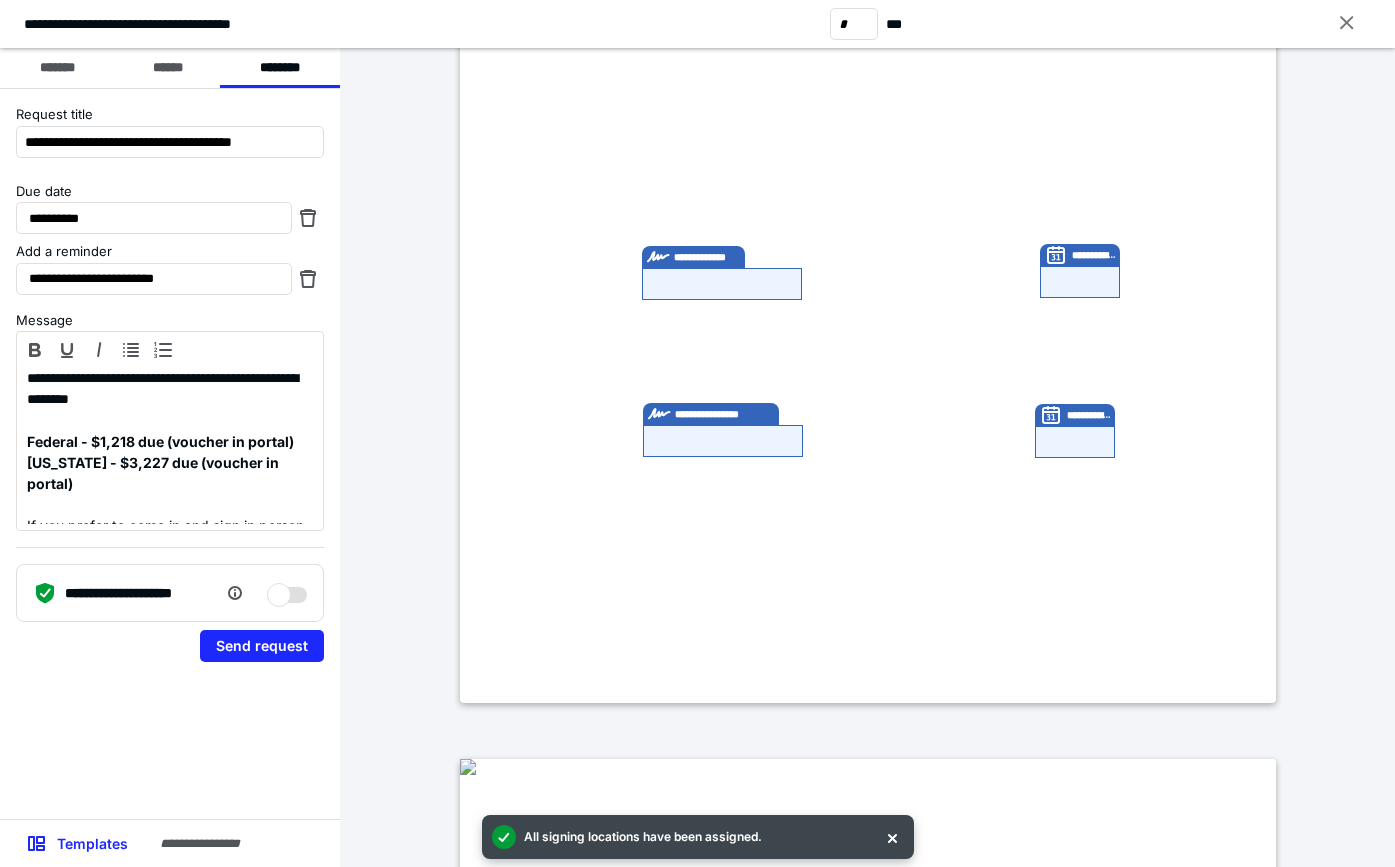 scroll, scrollTop: 26, scrollLeft: 0, axis: vertical 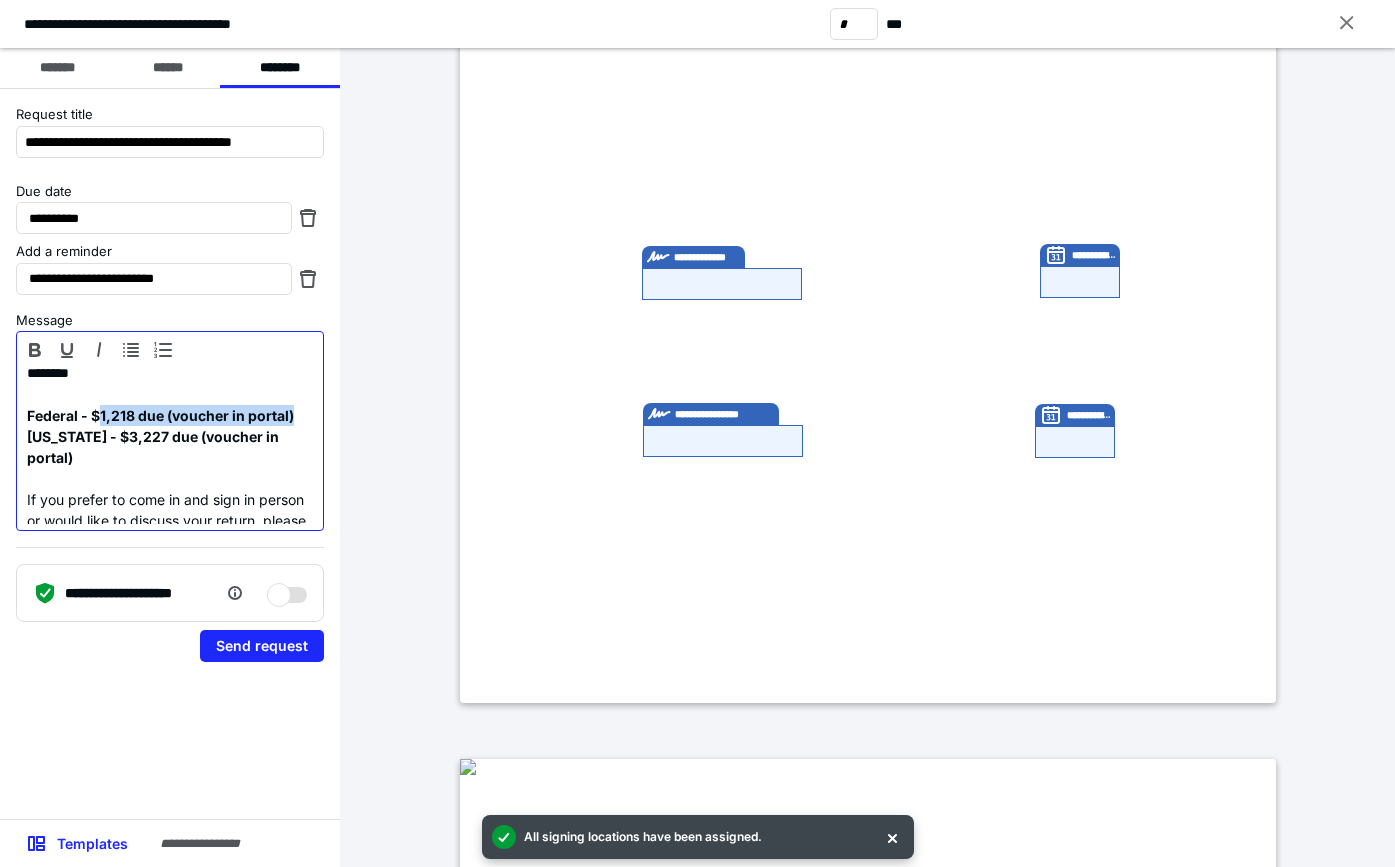drag, startPoint x: 97, startPoint y: 412, endPoint x: 299, endPoint y: 414, distance: 202.0099 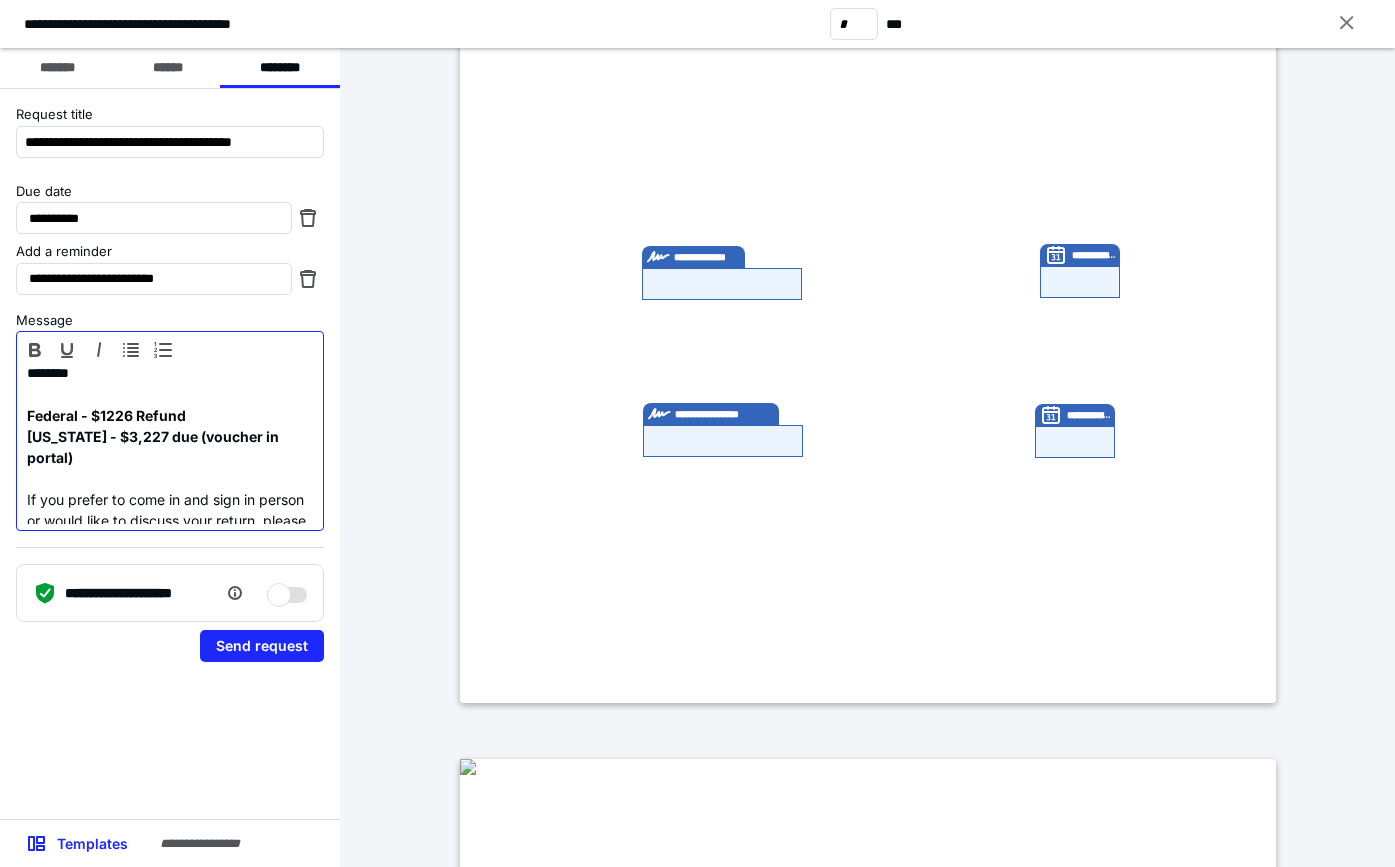 drag, startPoint x: 152, startPoint y: 438, endPoint x: 152, endPoint y: 450, distance: 12 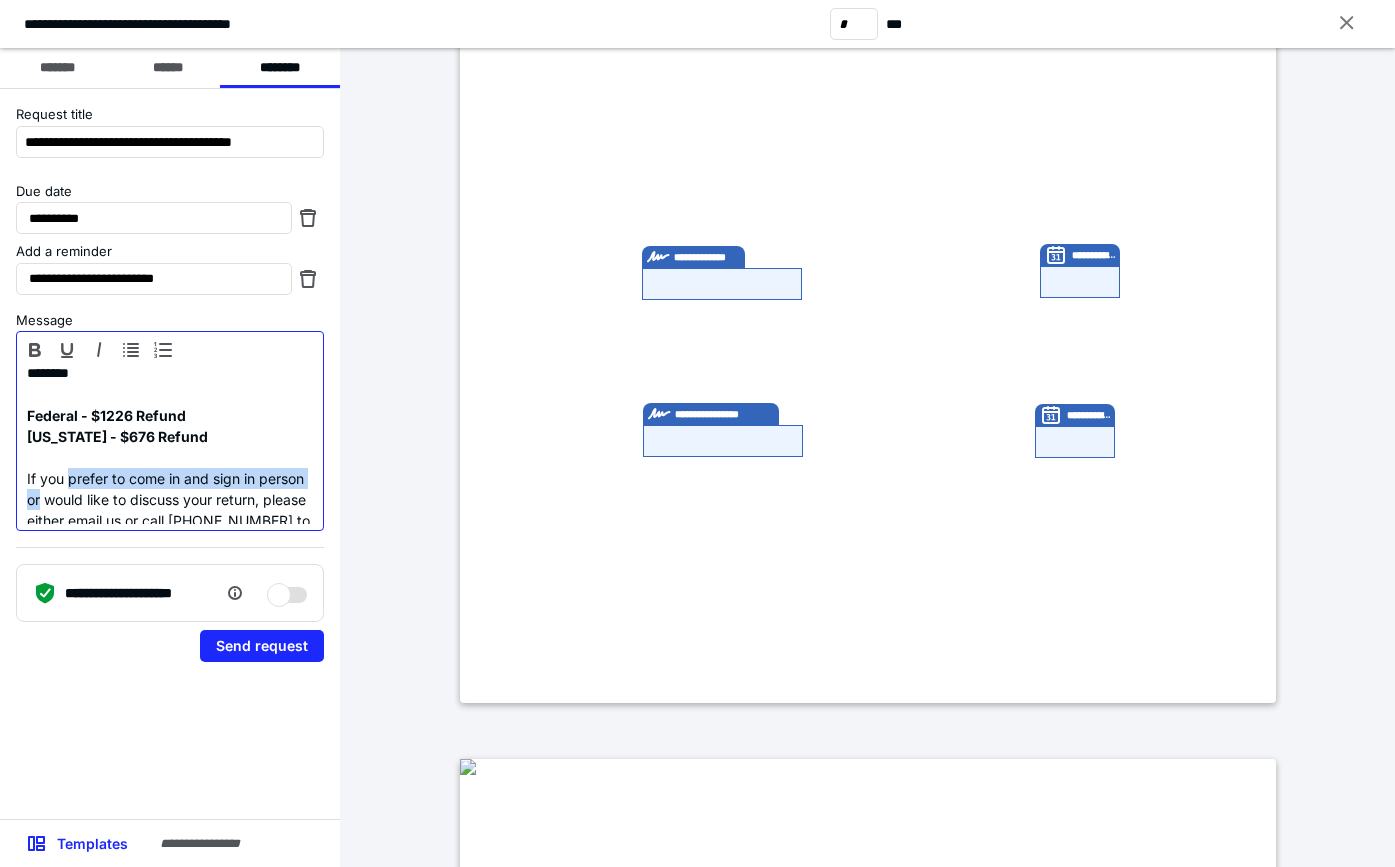 scroll, scrollTop: 59, scrollLeft: 0, axis: vertical 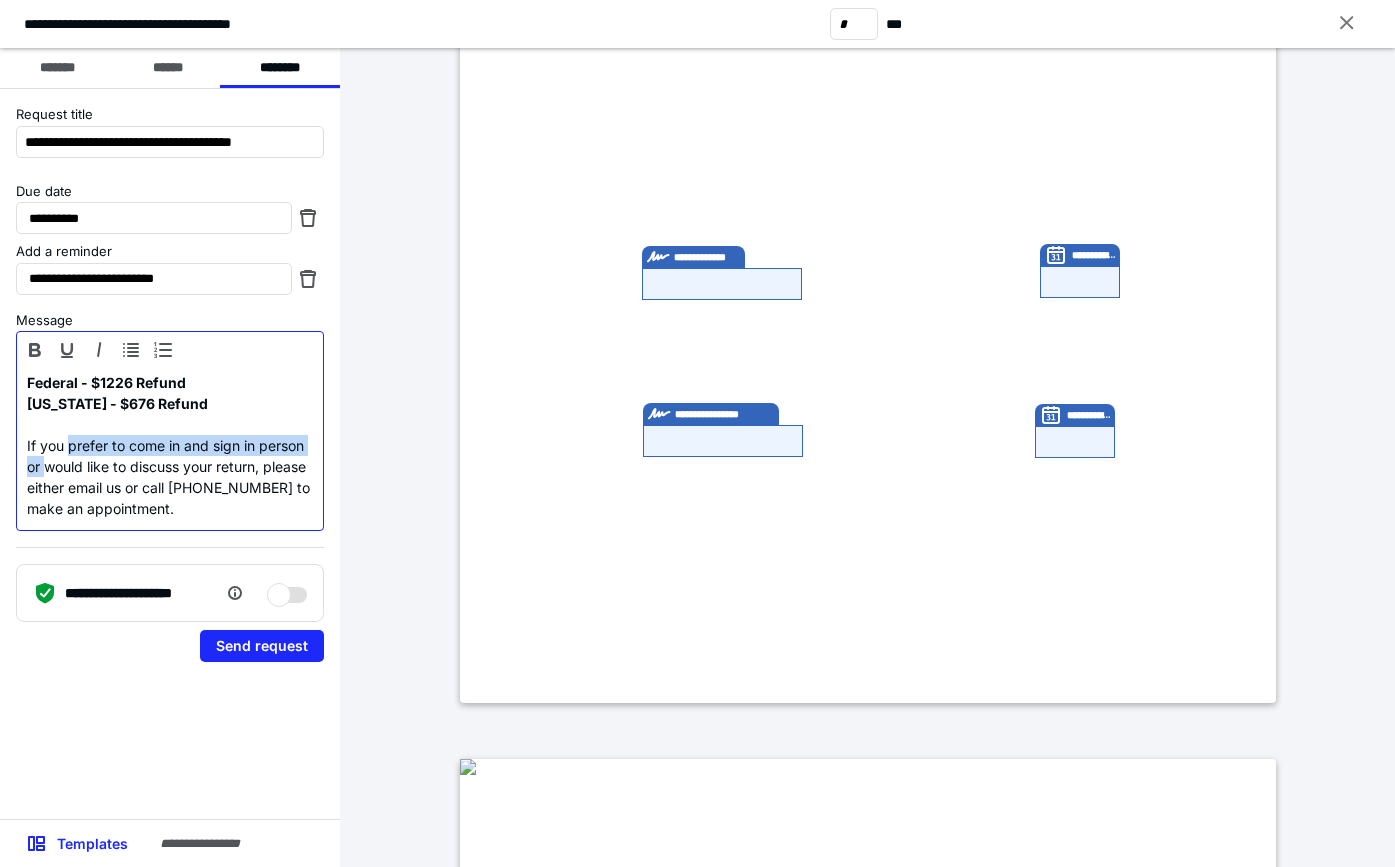 drag, startPoint x: 69, startPoint y: 480, endPoint x: 47, endPoint y: 471, distance: 23.769728 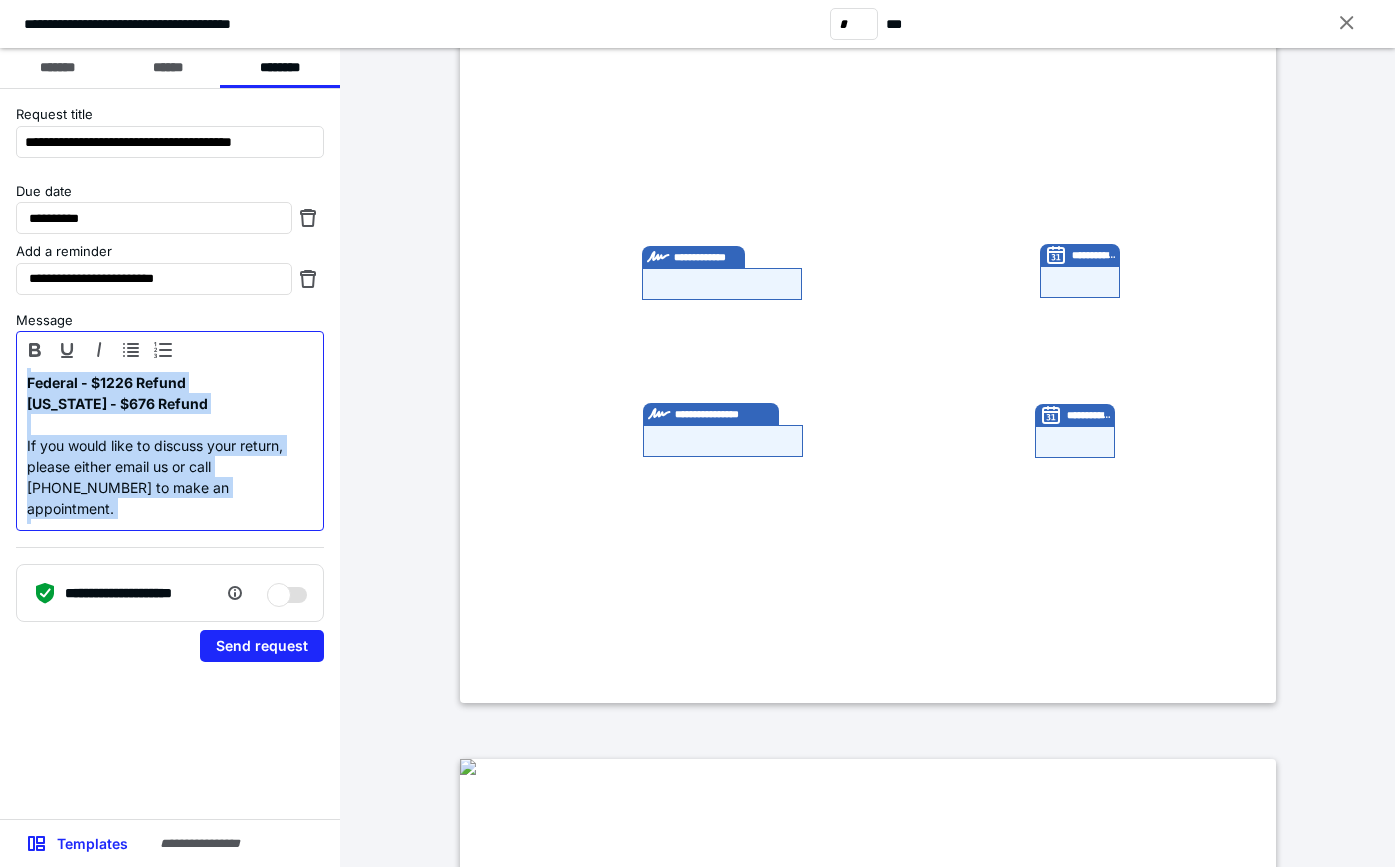 copy on "**********" 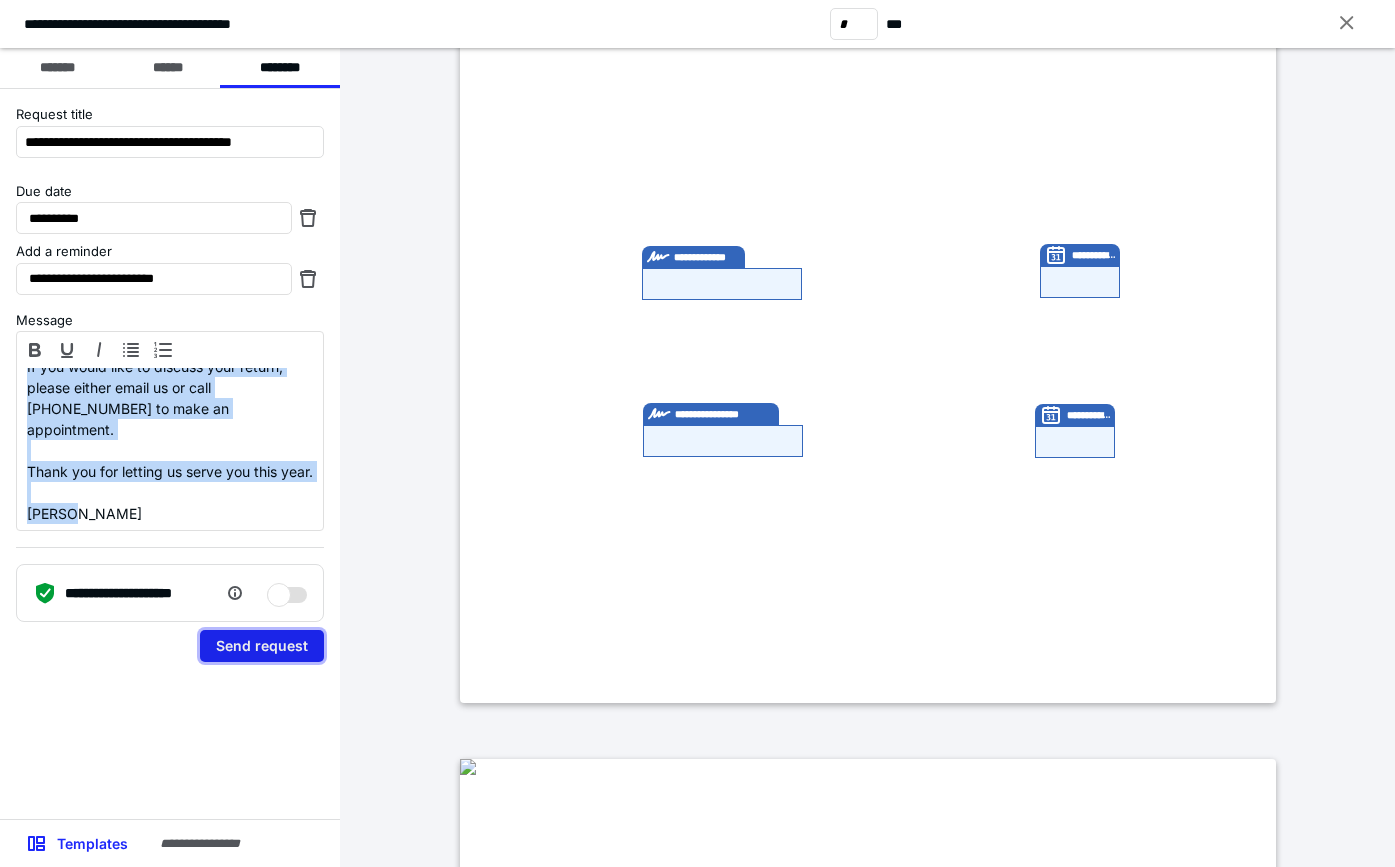 click on "Send request" at bounding box center [262, 646] 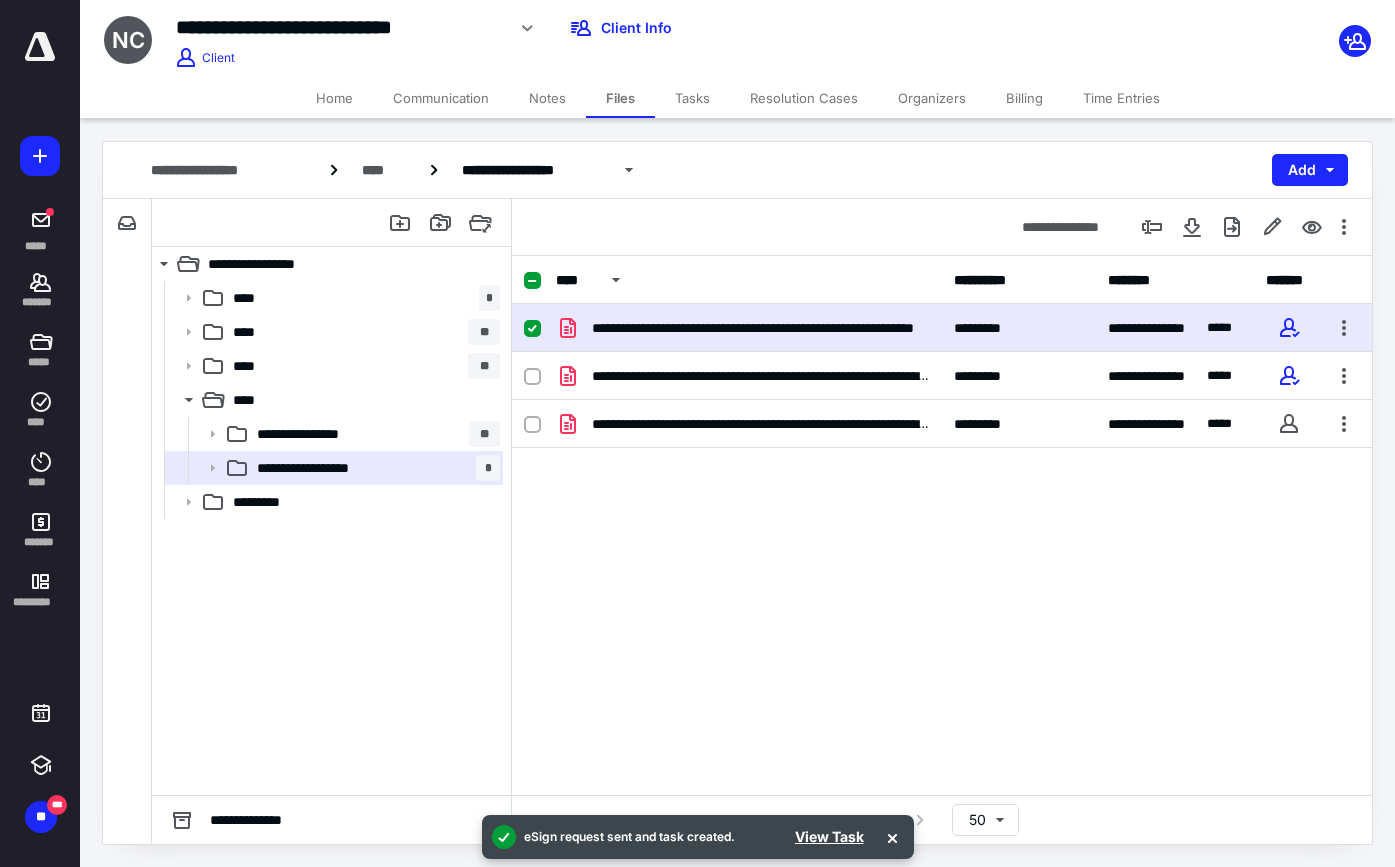 click on "Billing" at bounding box center (1024, 98) 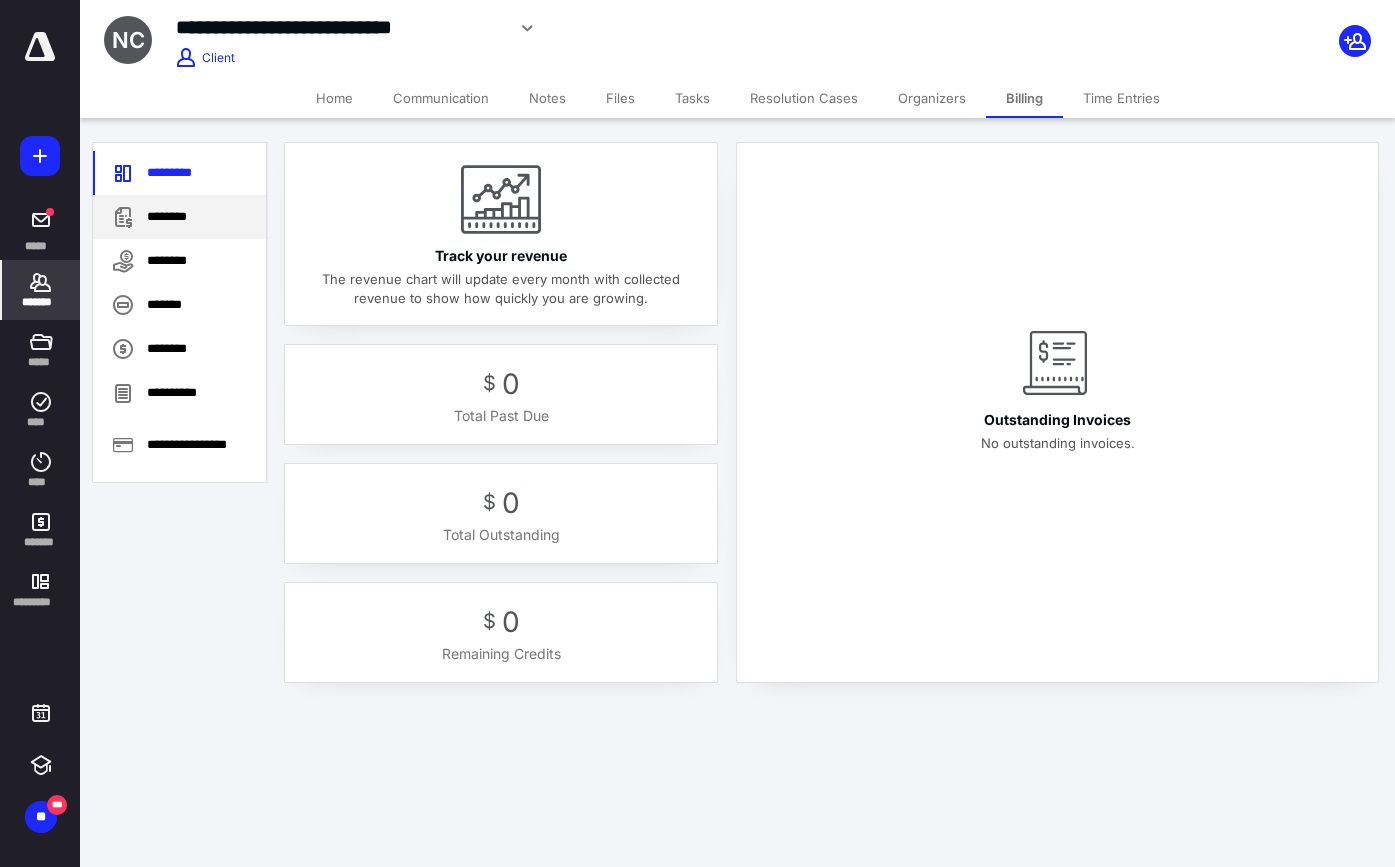 click on "********" at bounding box center (179, 217) 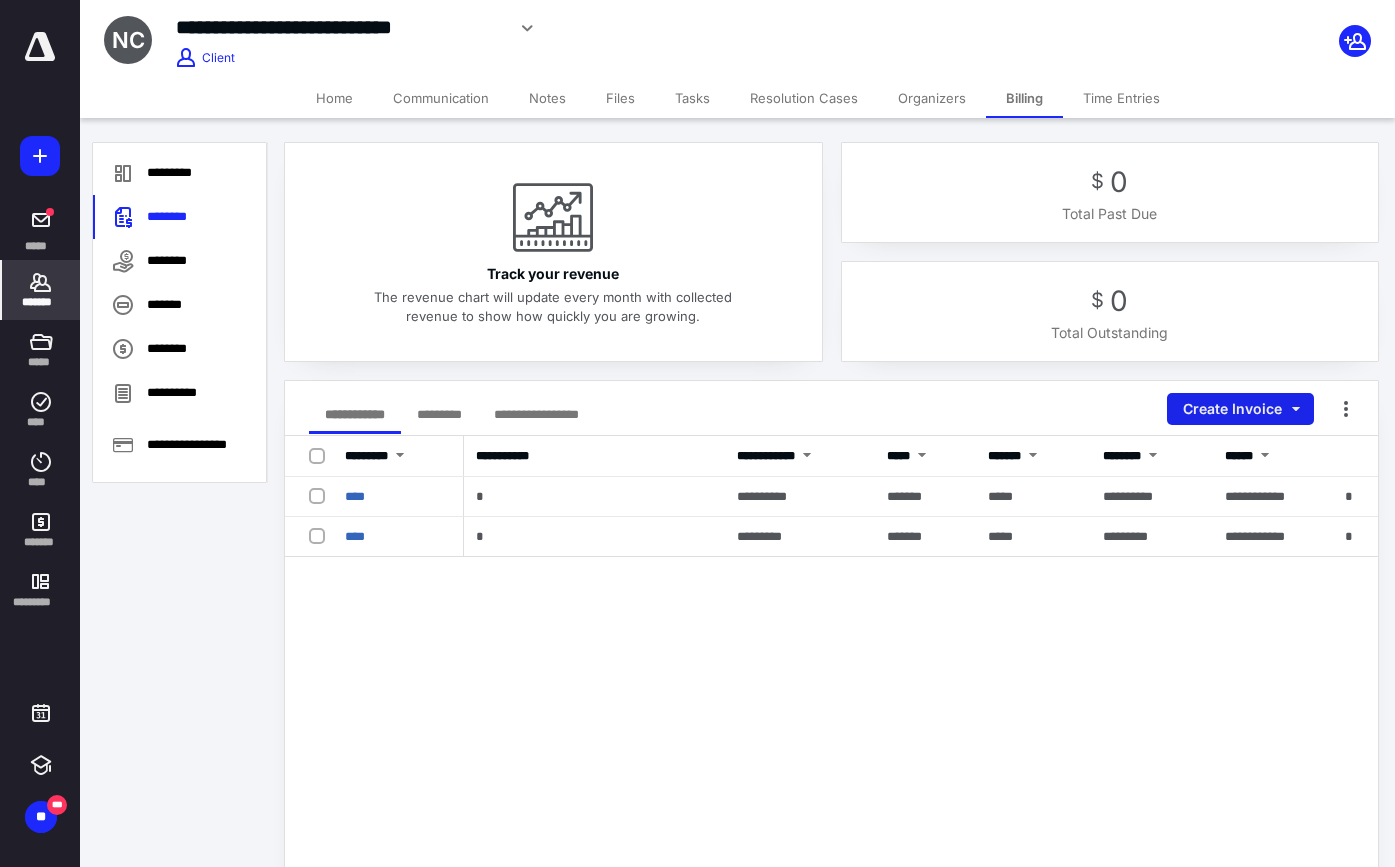 click on "Create Invoice" at bounding box center [1240, 409] 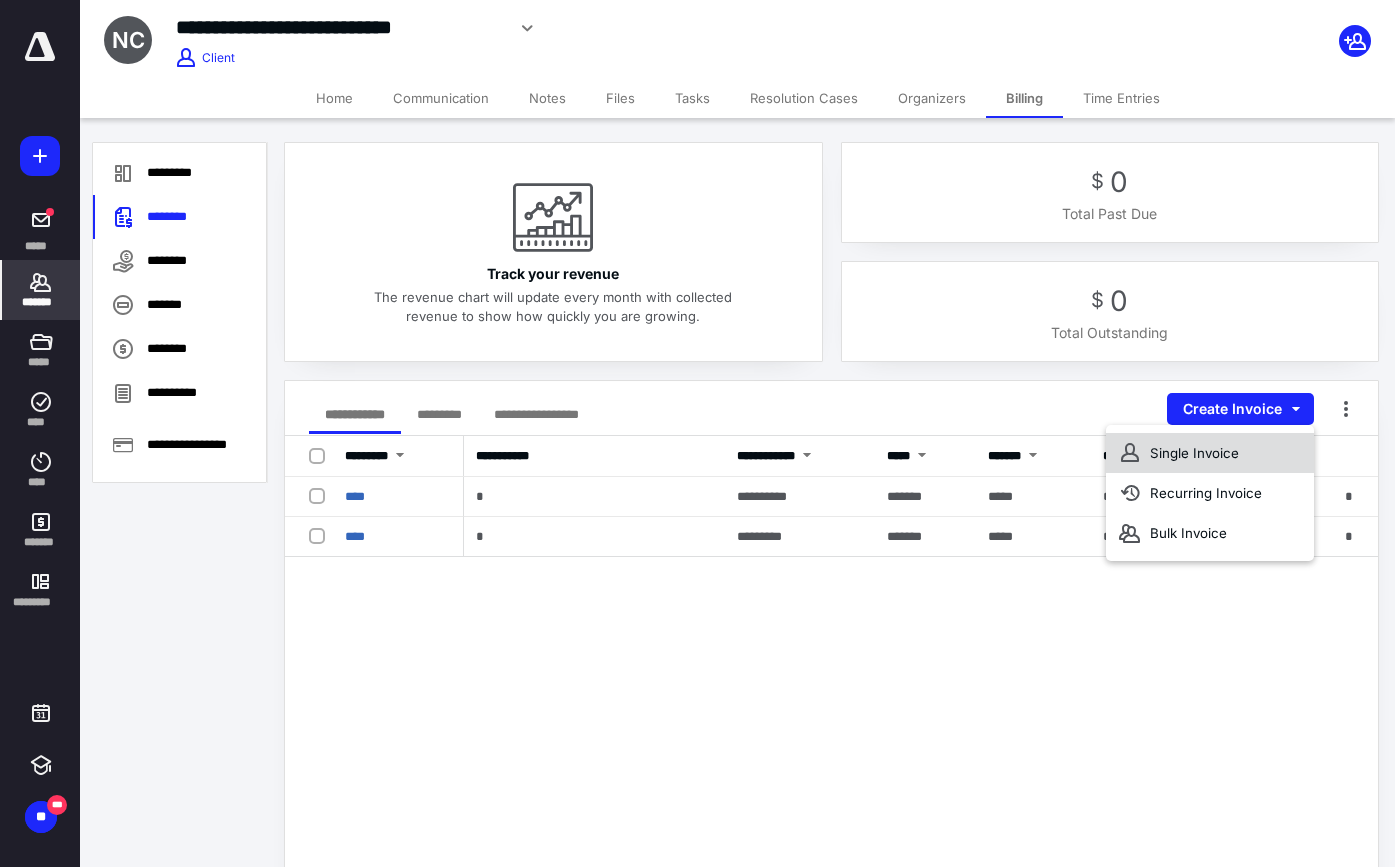 click on "Single Invoice" at bounding box center [1210, 453] 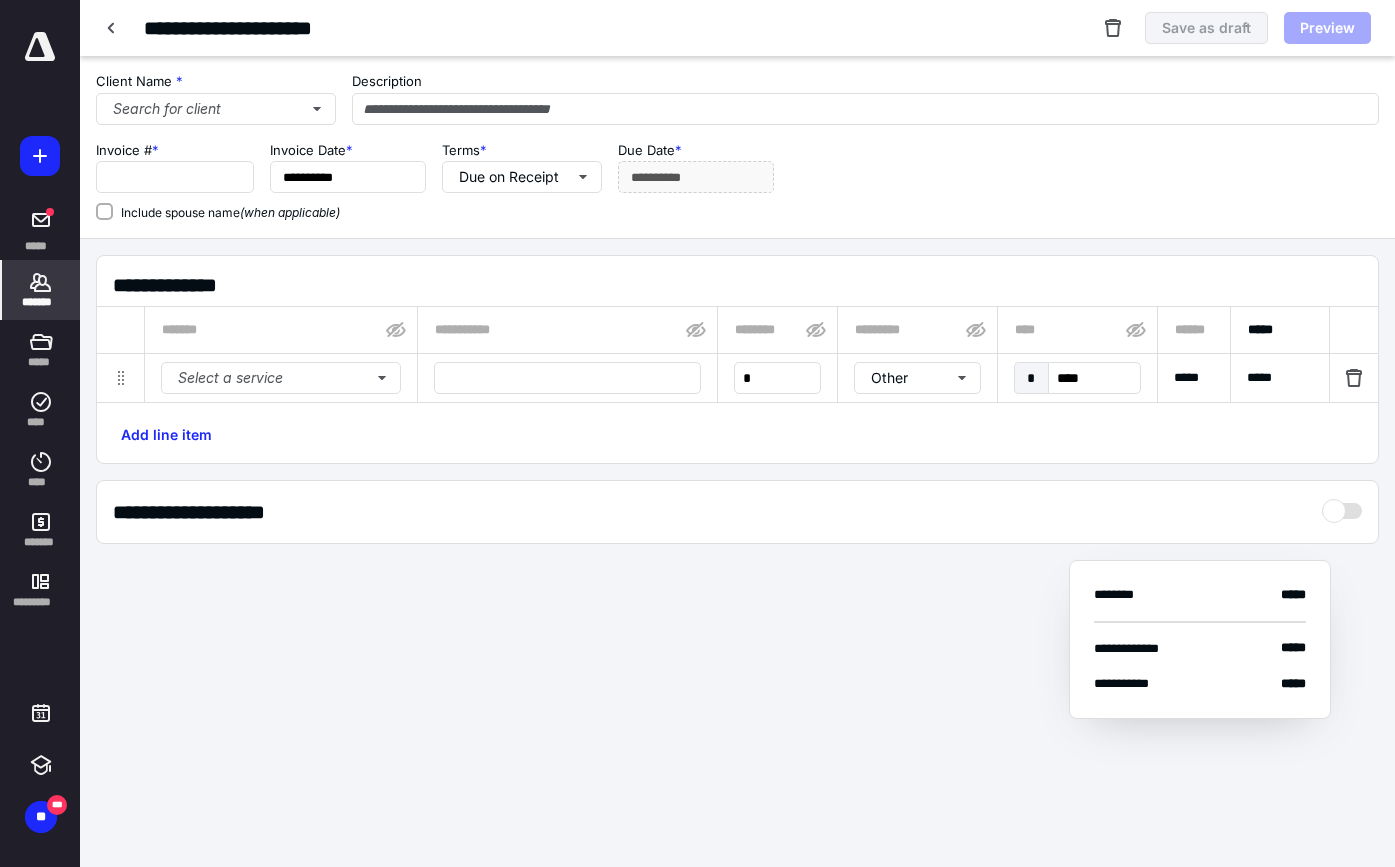type on "****" 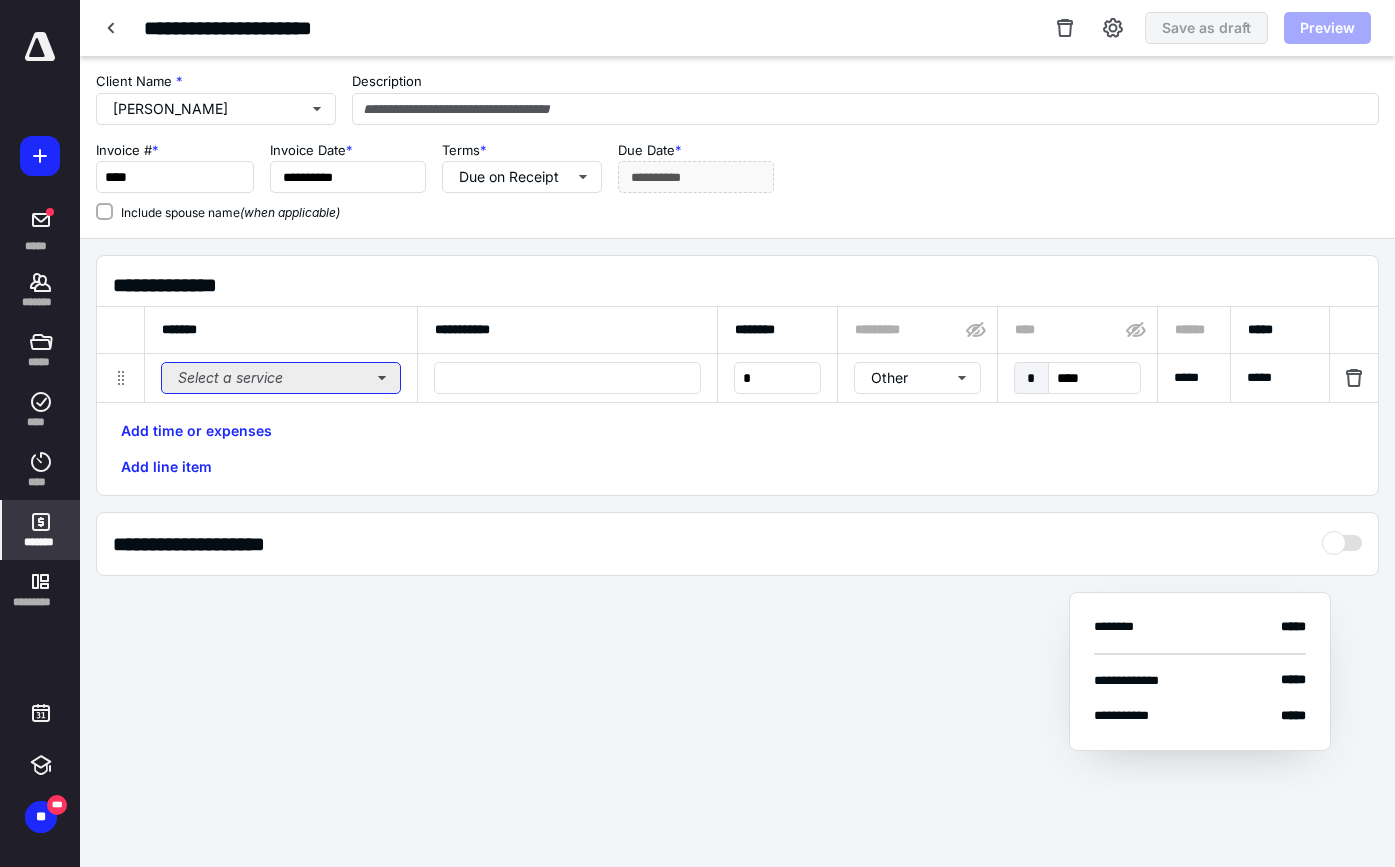 click on "Select a service" at bounding box center [281, 378] 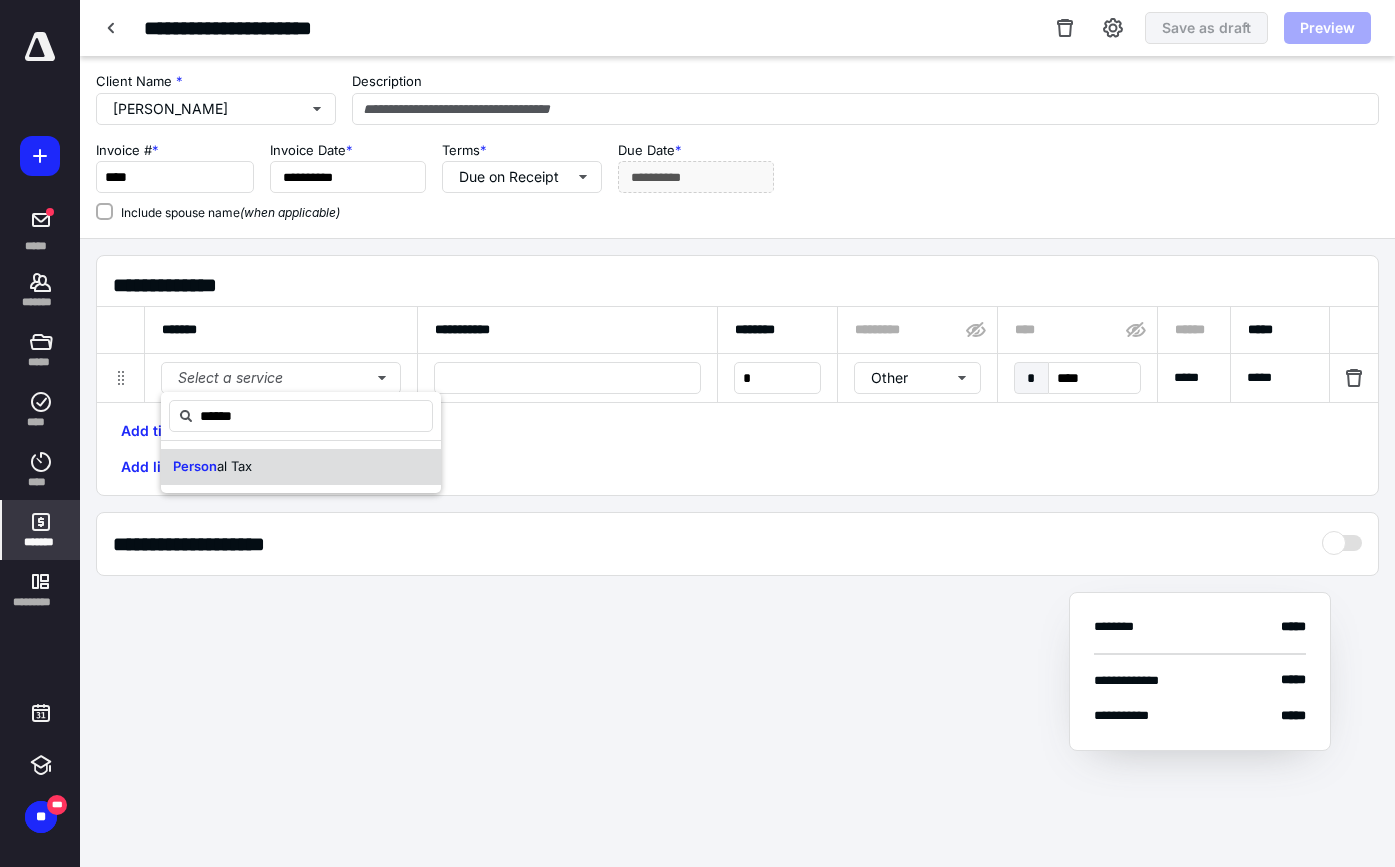 click on "Person al Tax" at bounding box center [301, 467] 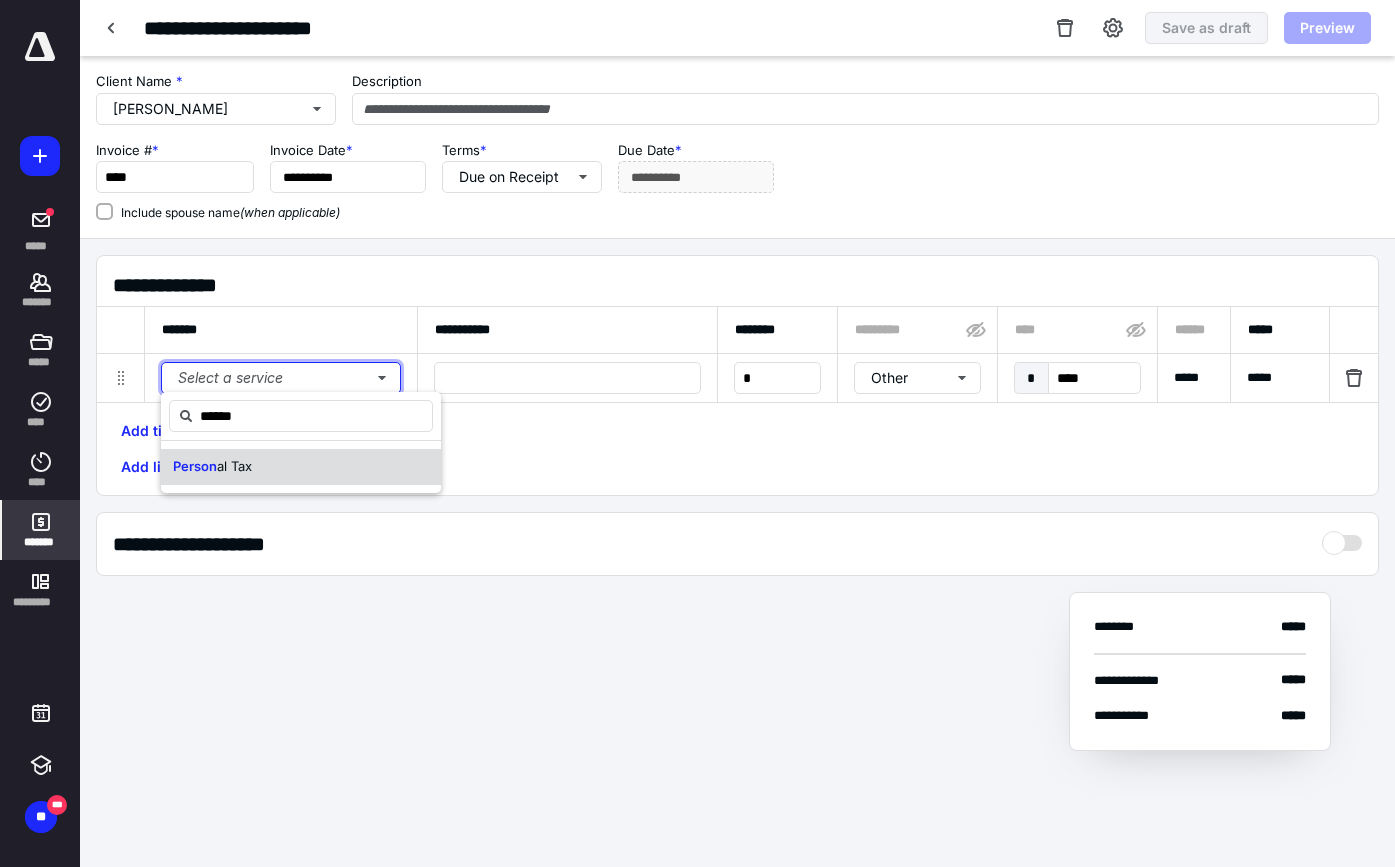 type 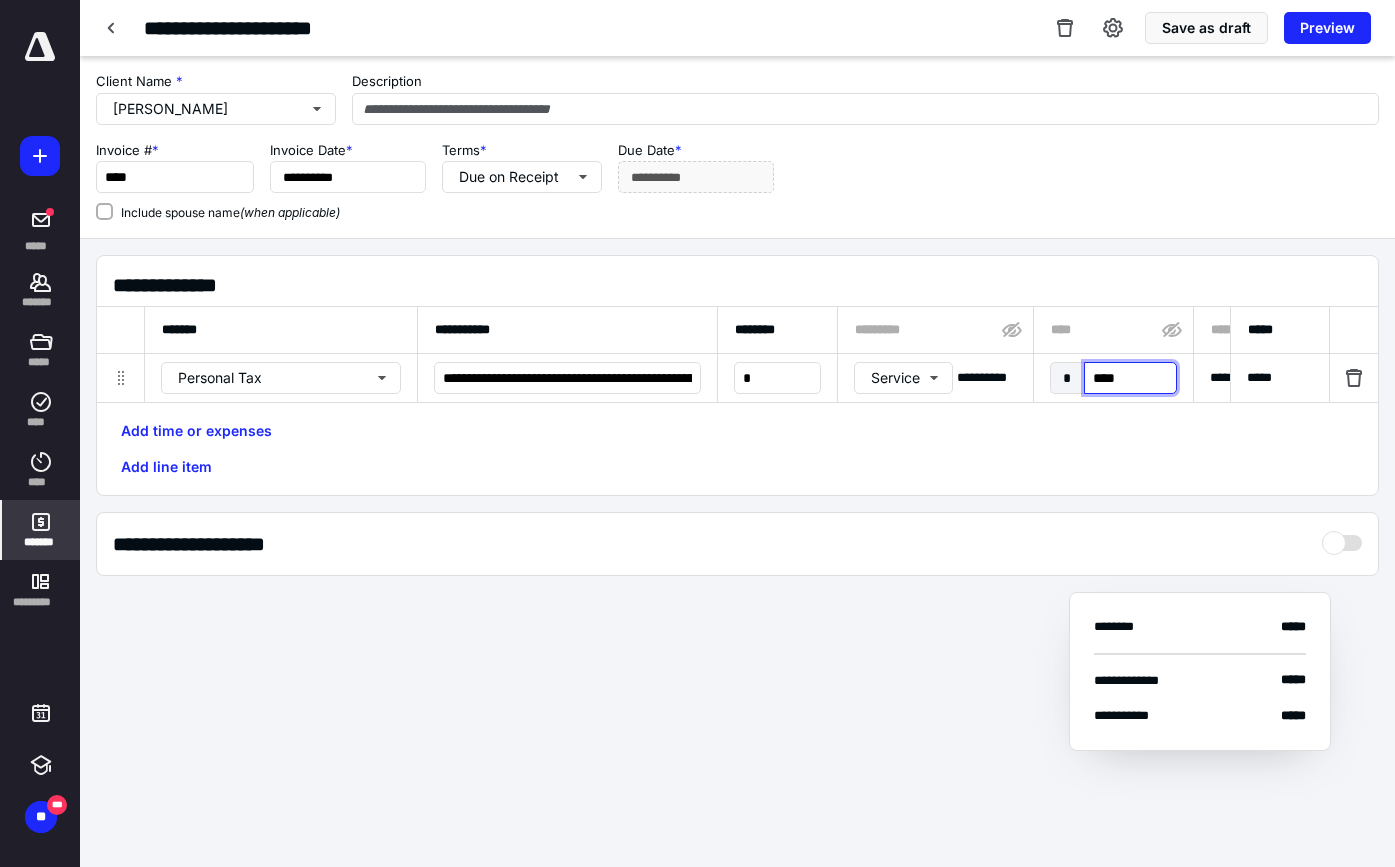click on "****" at bounding box center (1130, 378) 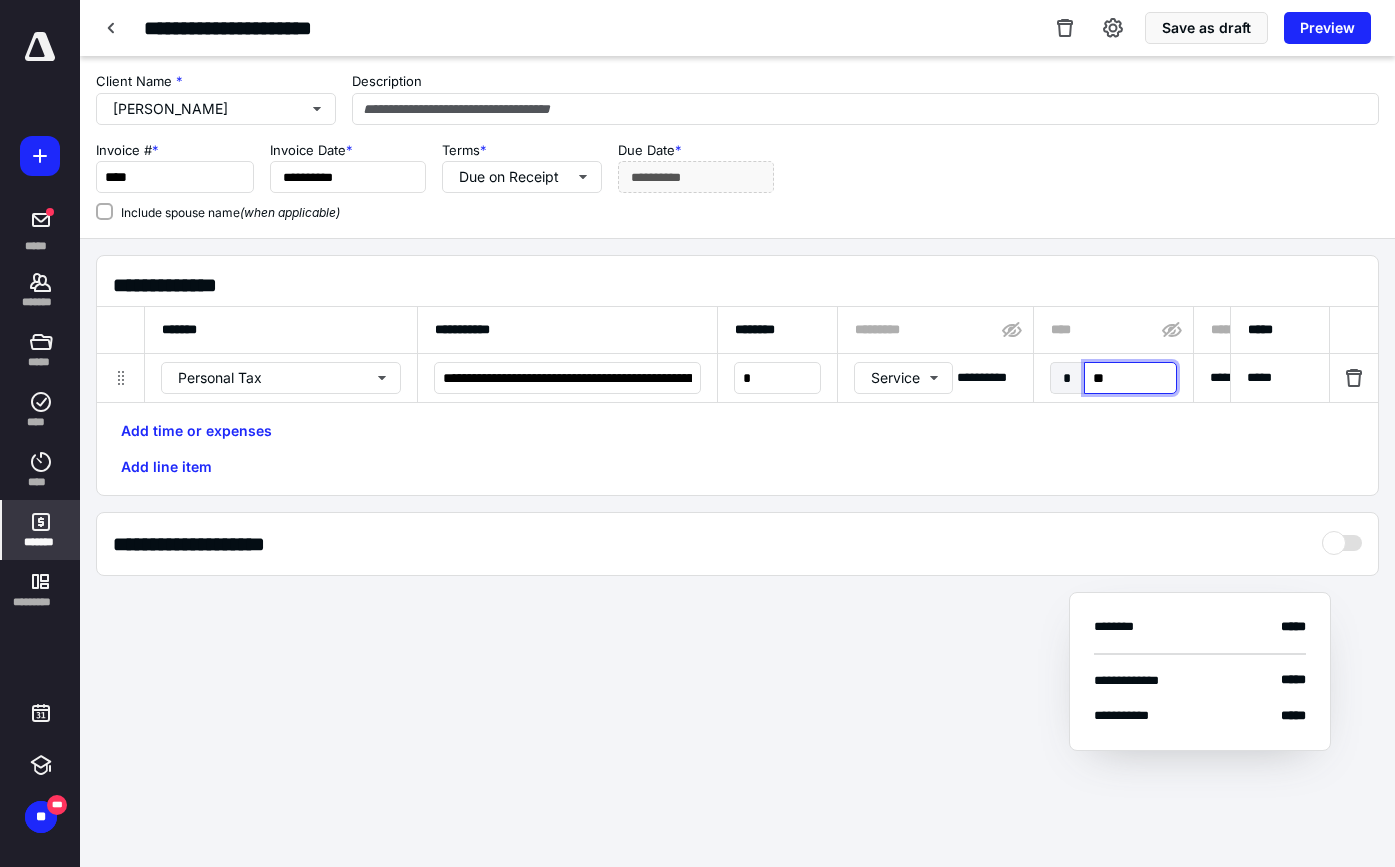 type on "***" 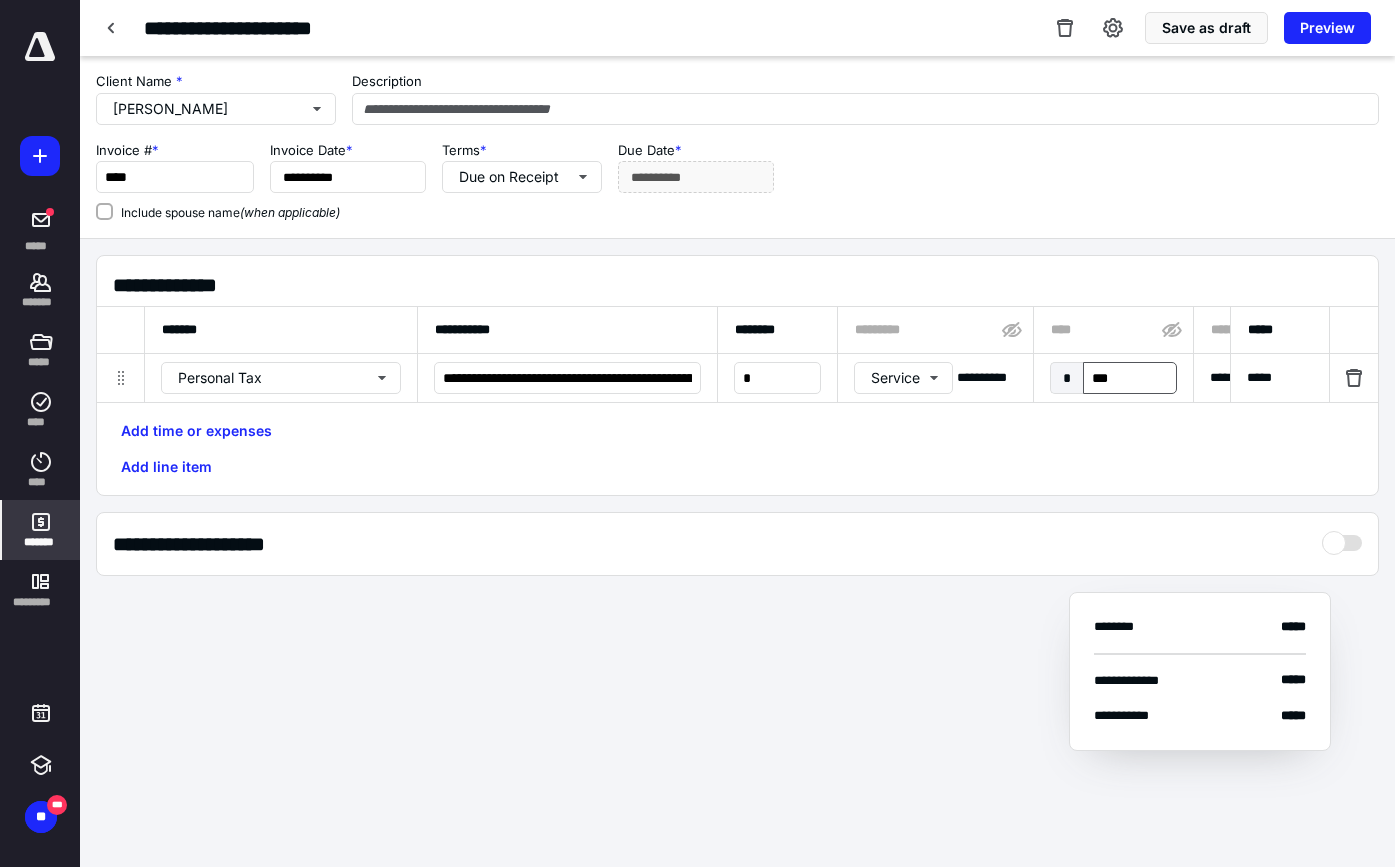 scroll, scrollTop: 0, scrollLeft: 1168, axis: horizontal 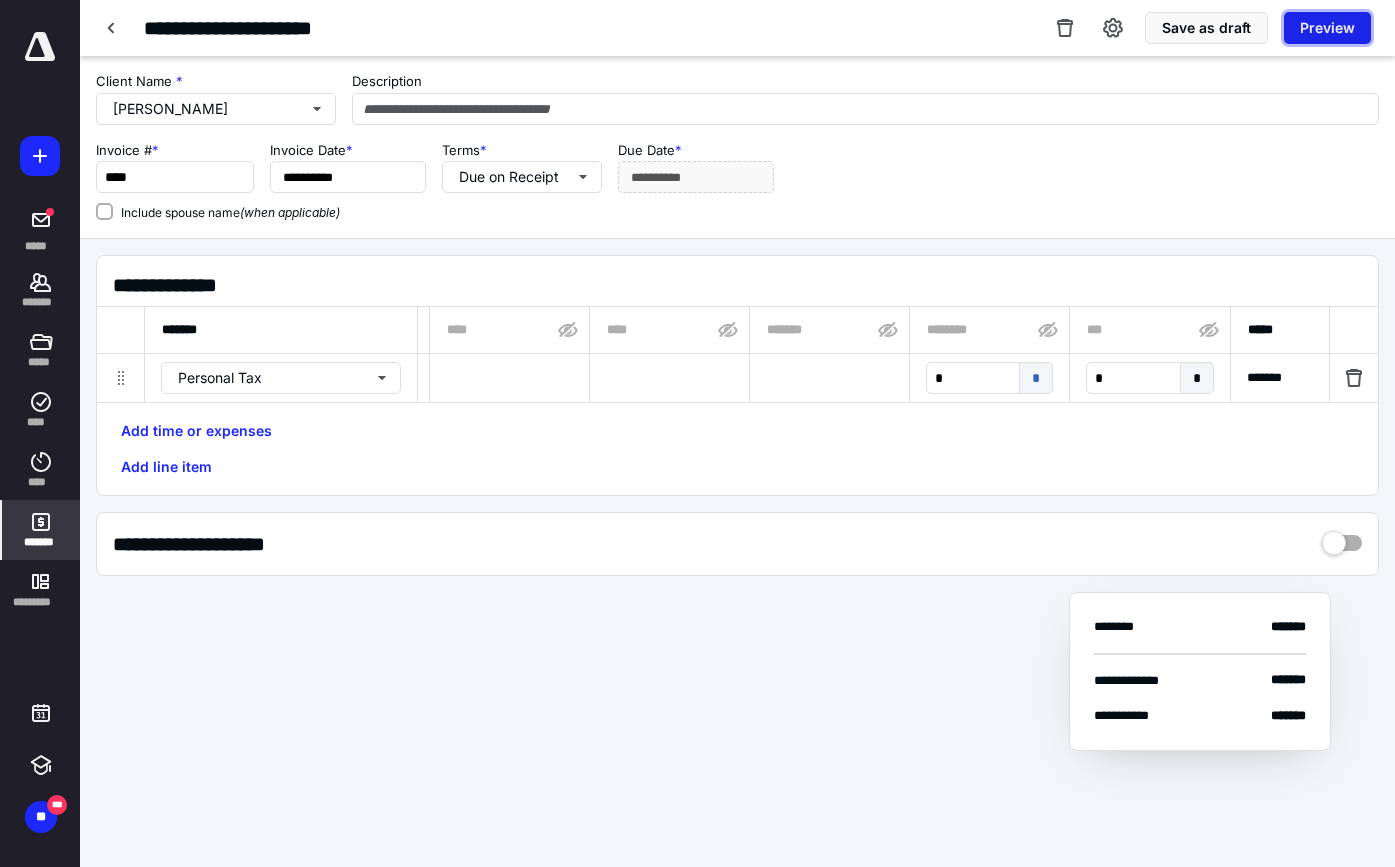 click on "Preview" at bounding box center [1327, 28] 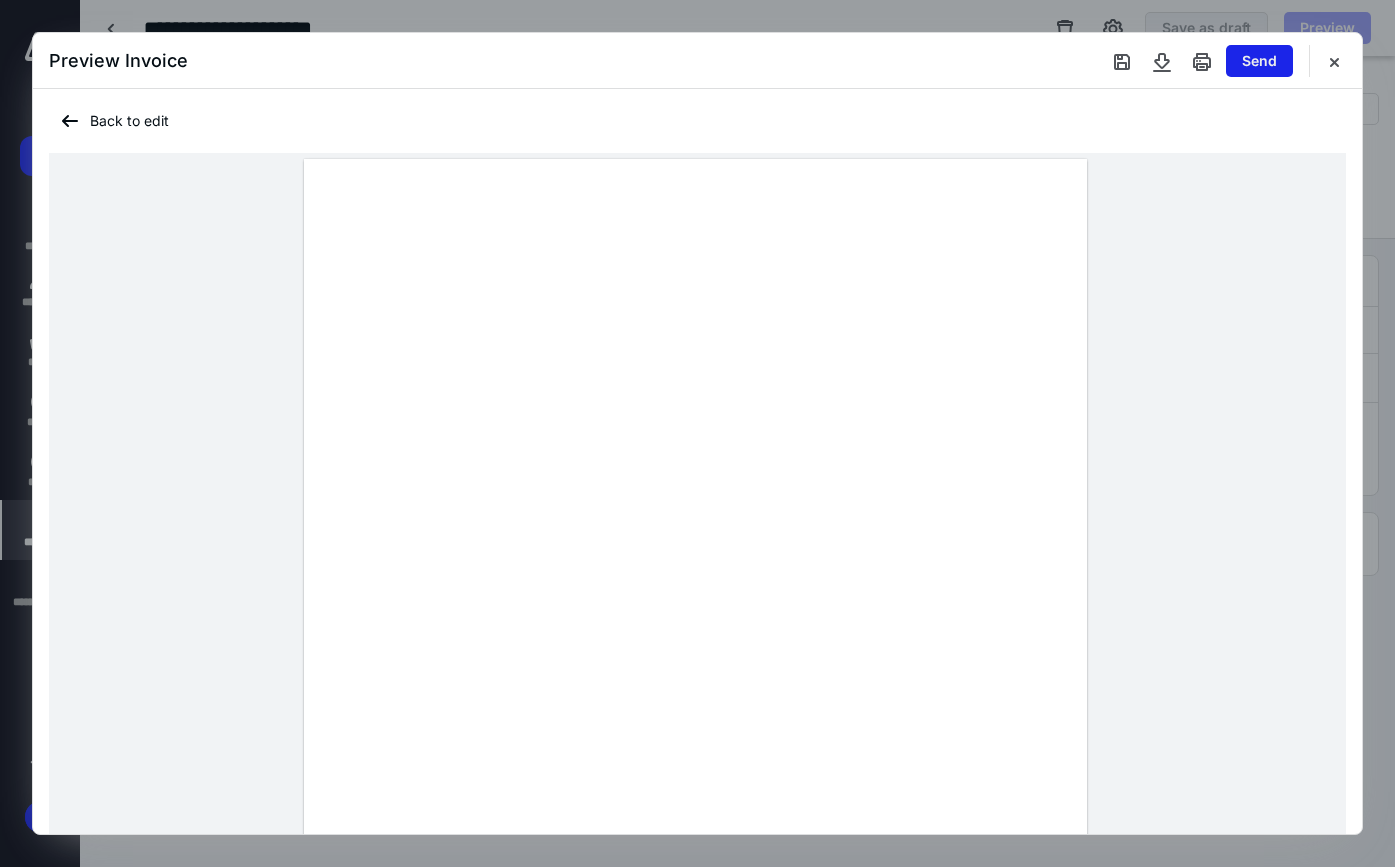 click on "Send" at bounding box center (1259, 61) 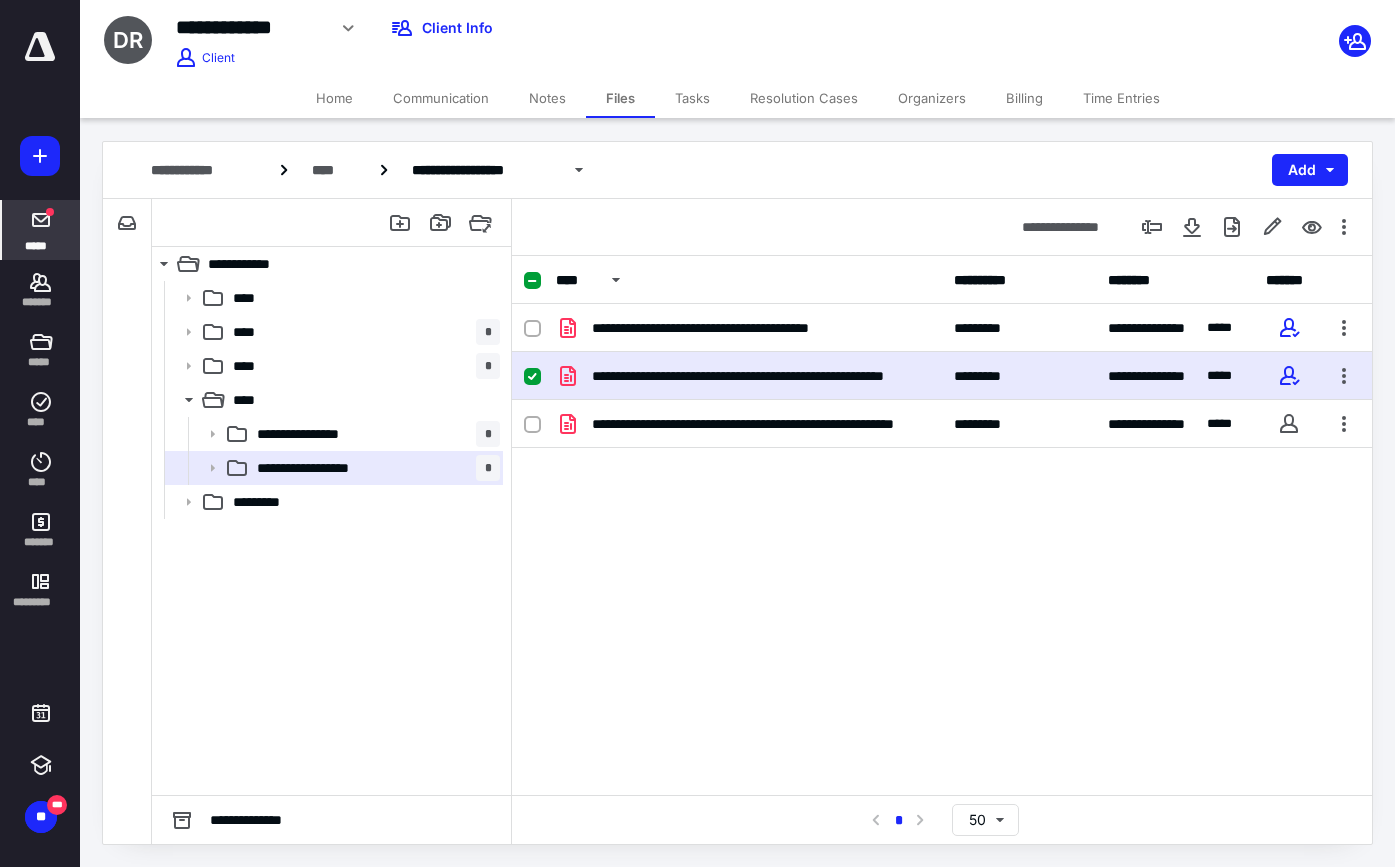 scroll, scrollTop: 0, scrollLeft: 0, axis: both 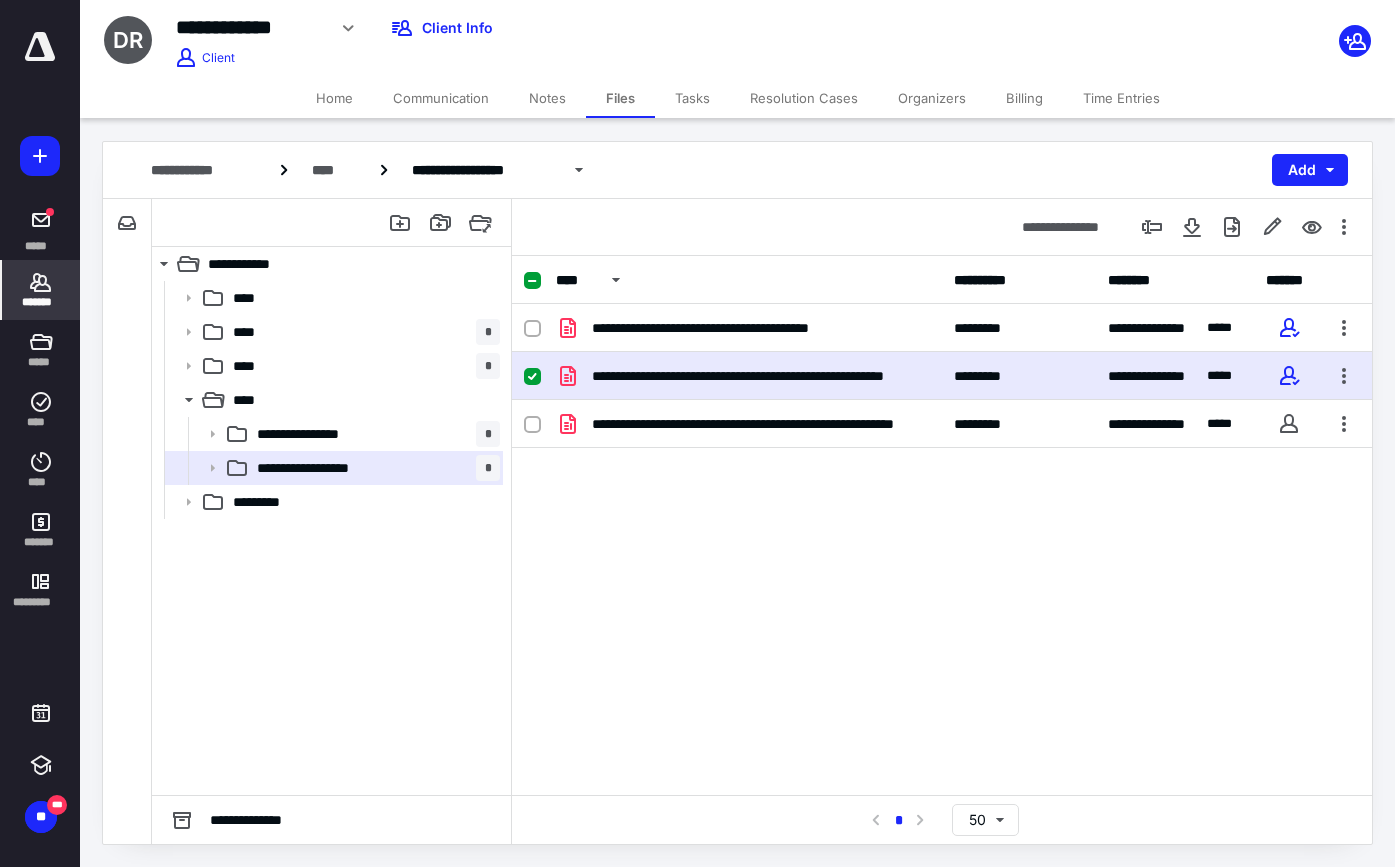 click 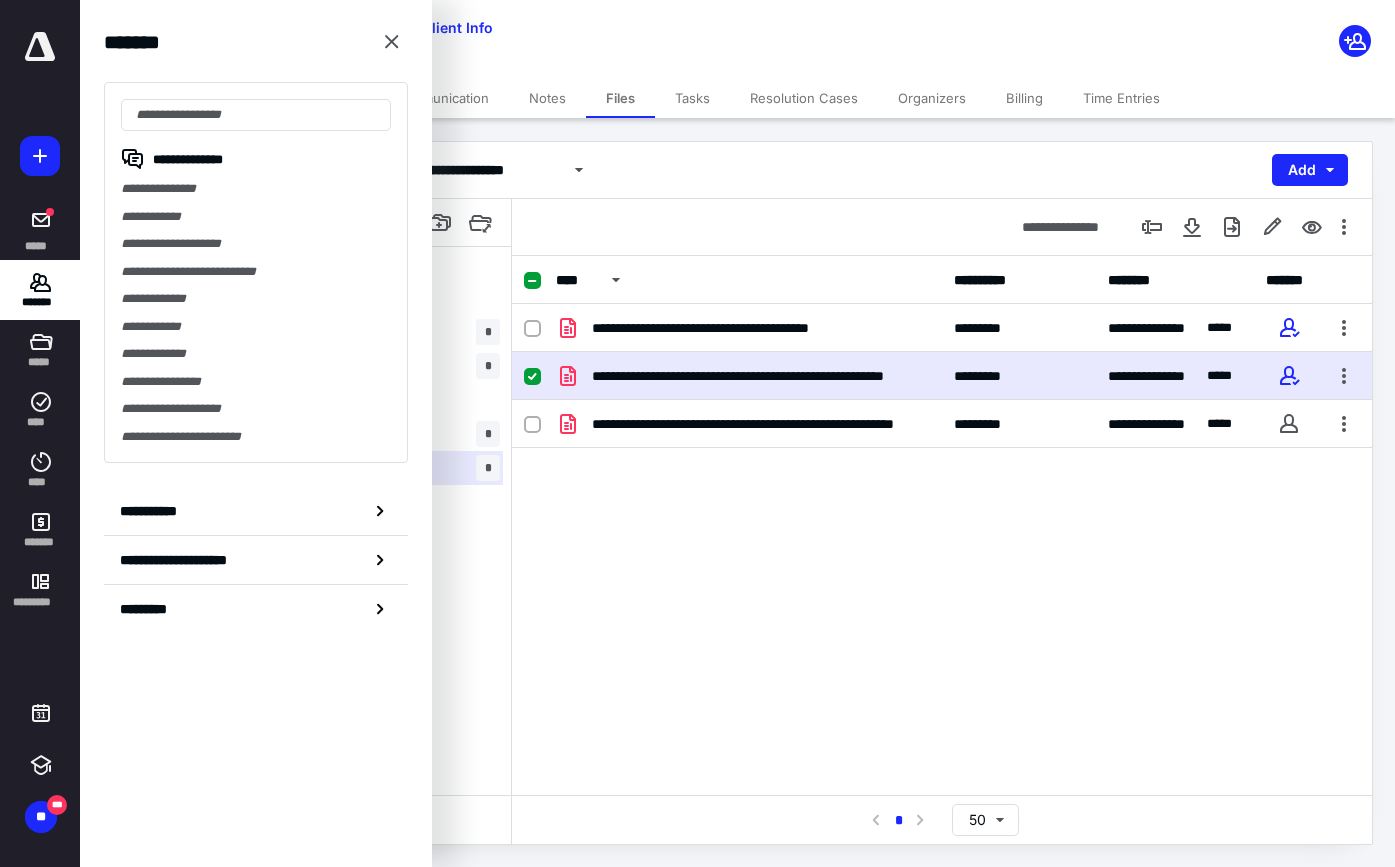 click on "**********" at bounding box center [256, 189] 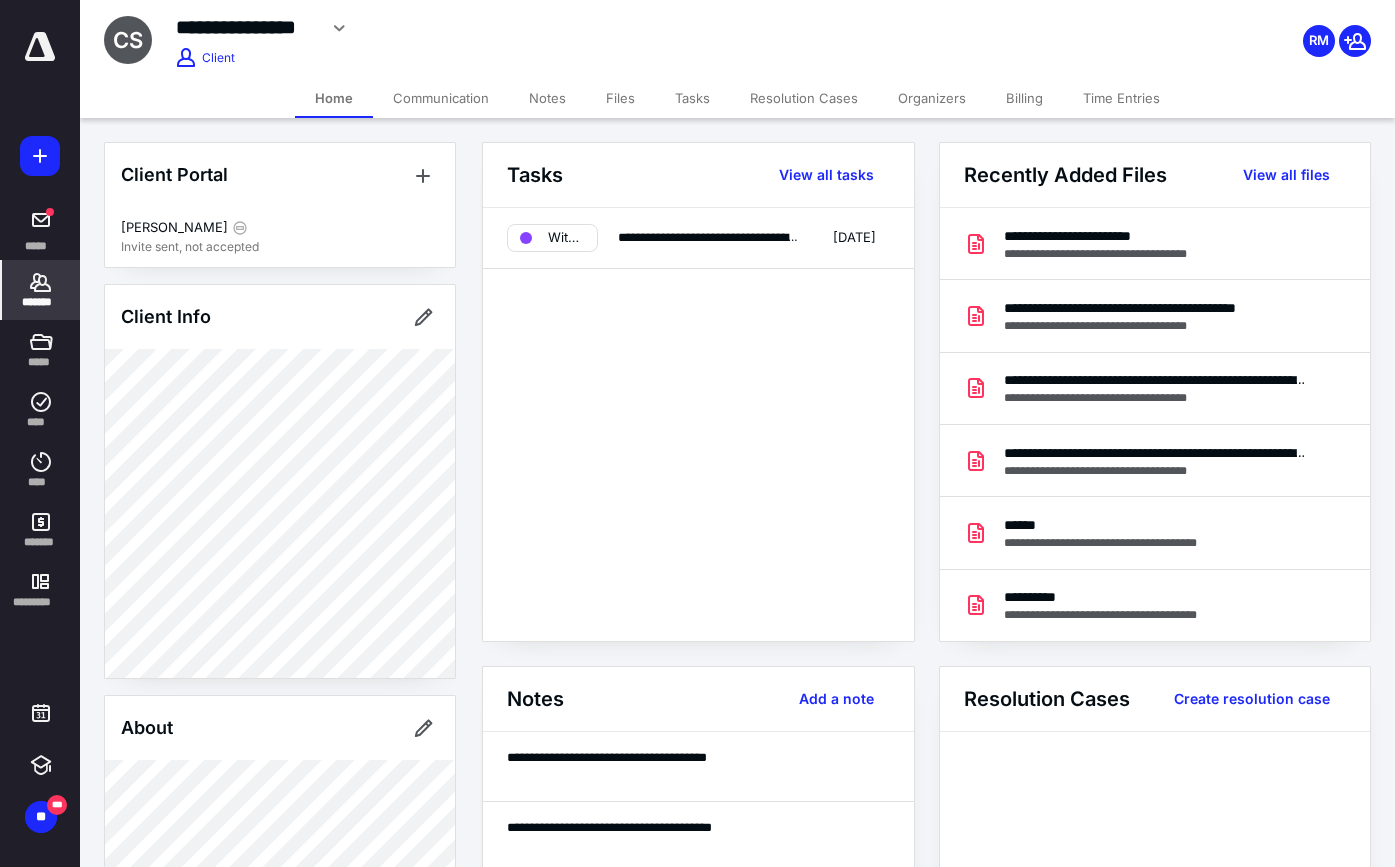 click on "Files" at bounding box center (620, 98) 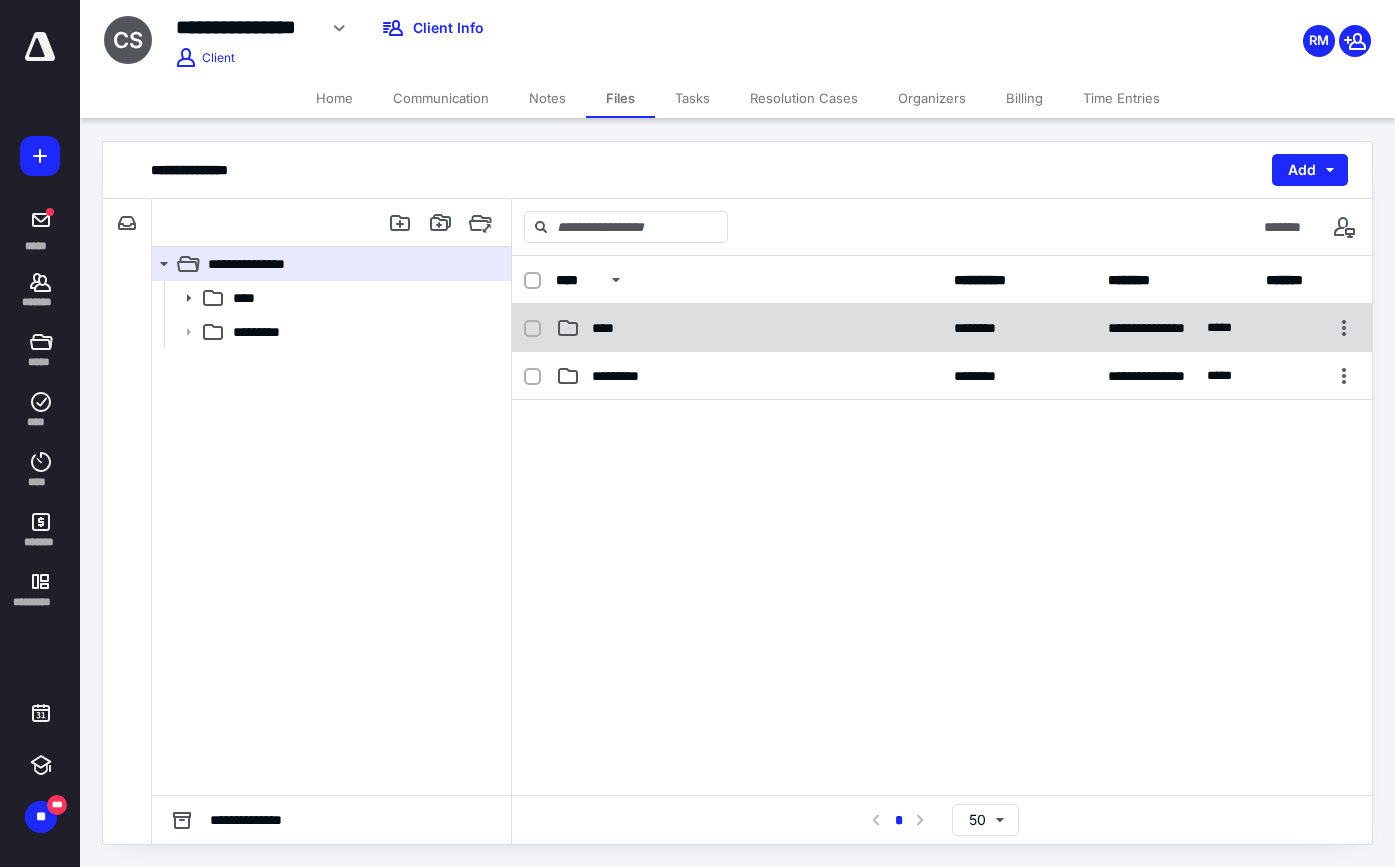 click on "****" at bounding box center [749, 328] 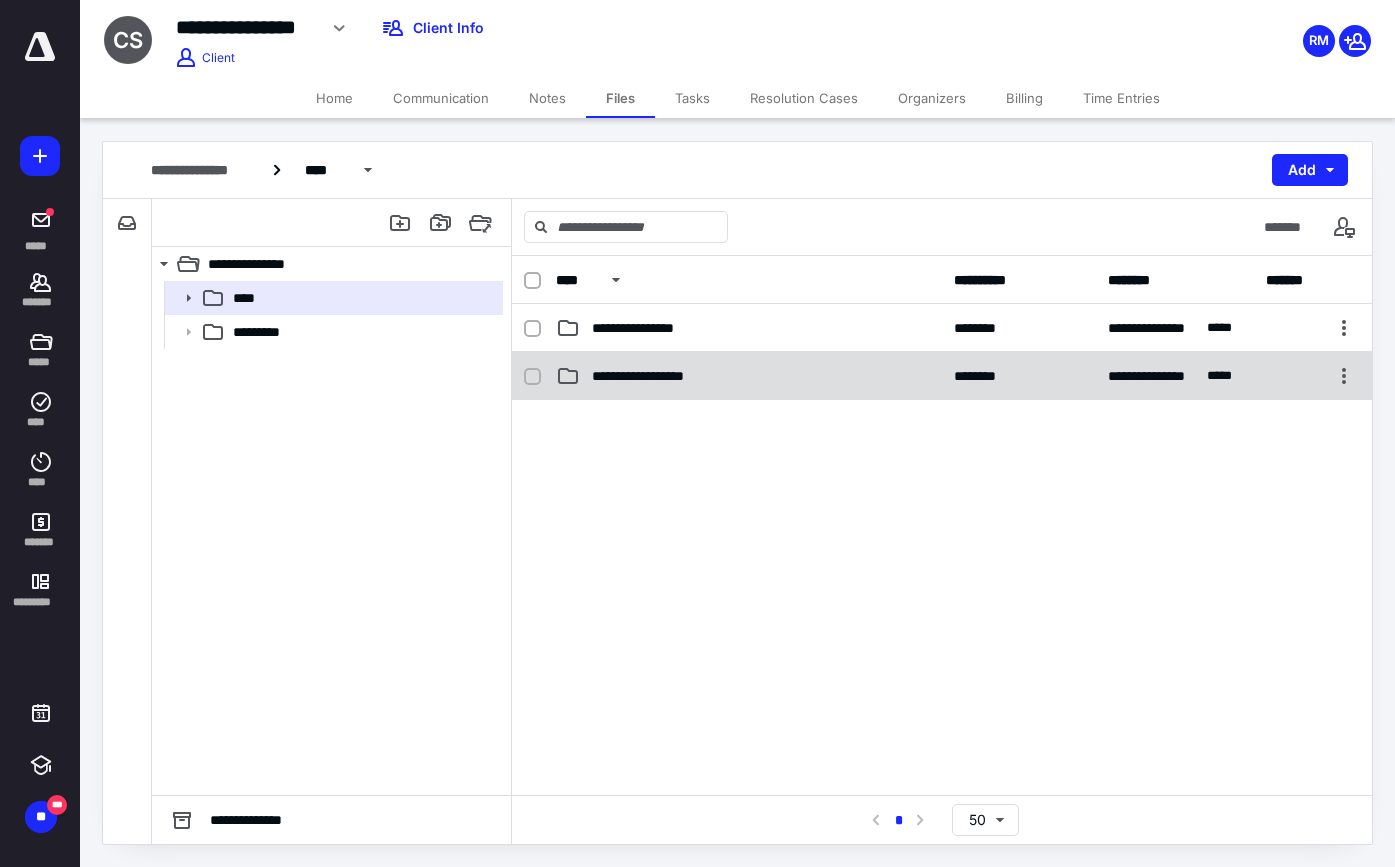 click on "**********" at bounding box center (660, 376) 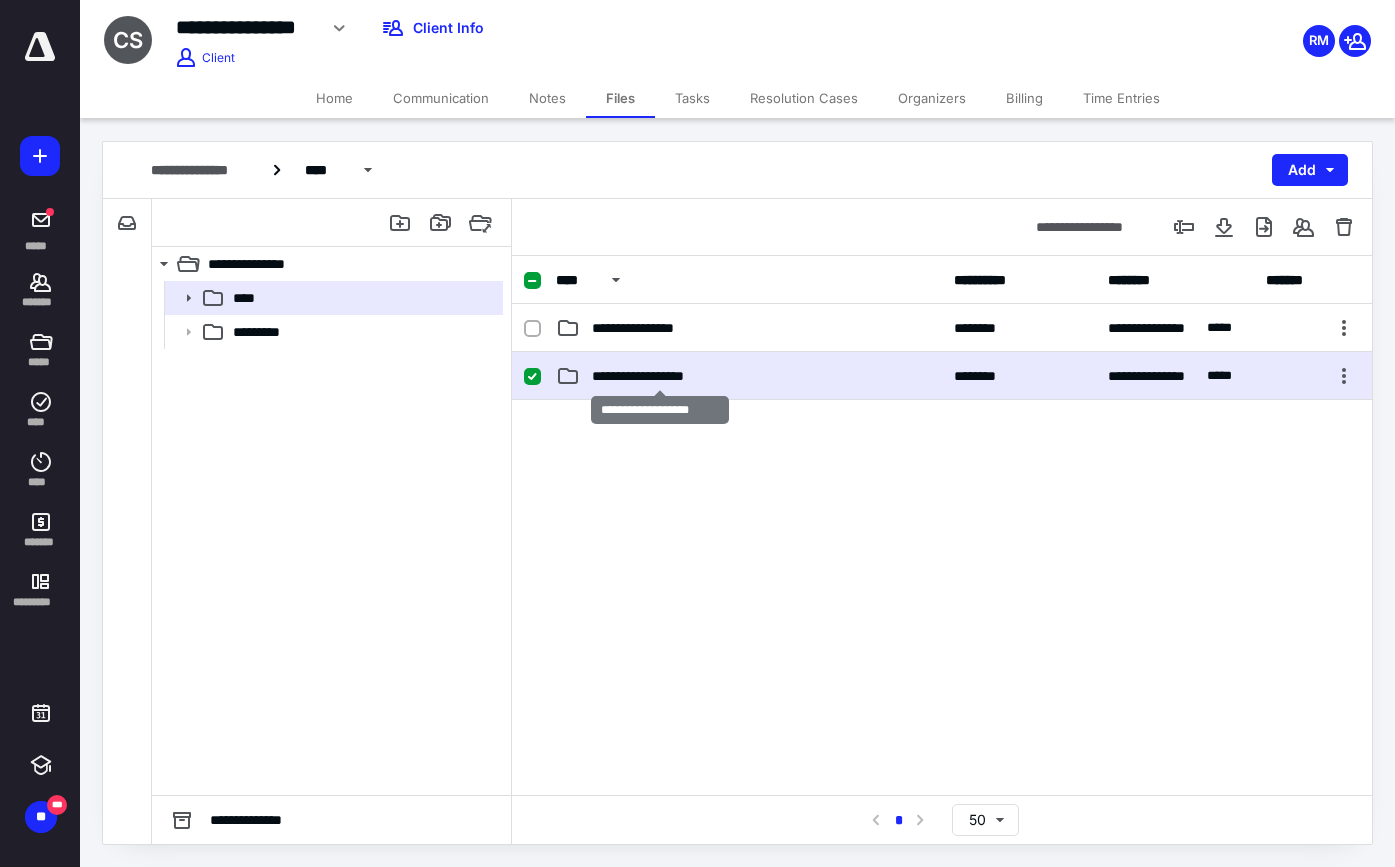 click on "**********" at bounding box center (660, 376) 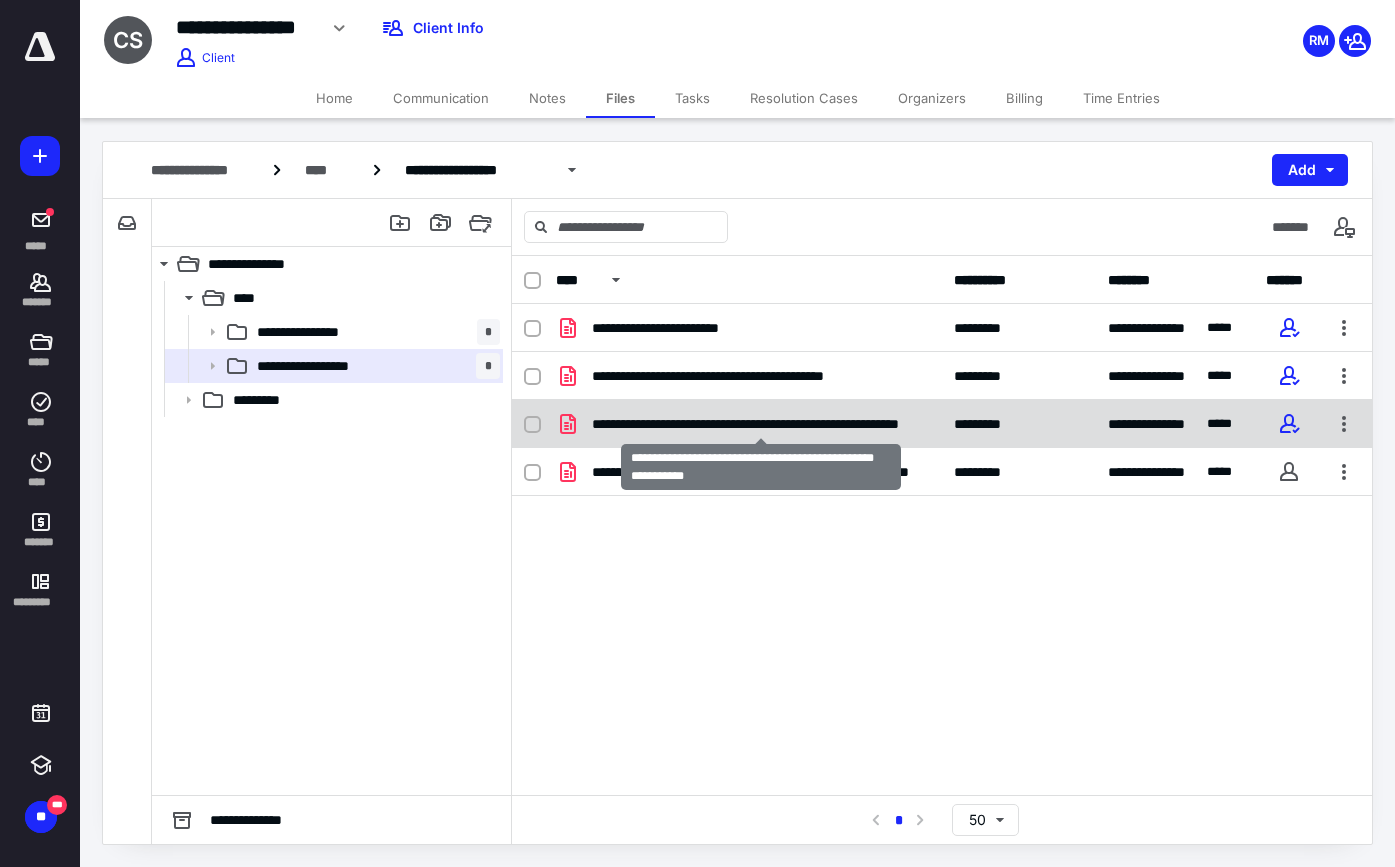 click on "**********" at bounding box center [761, 424] 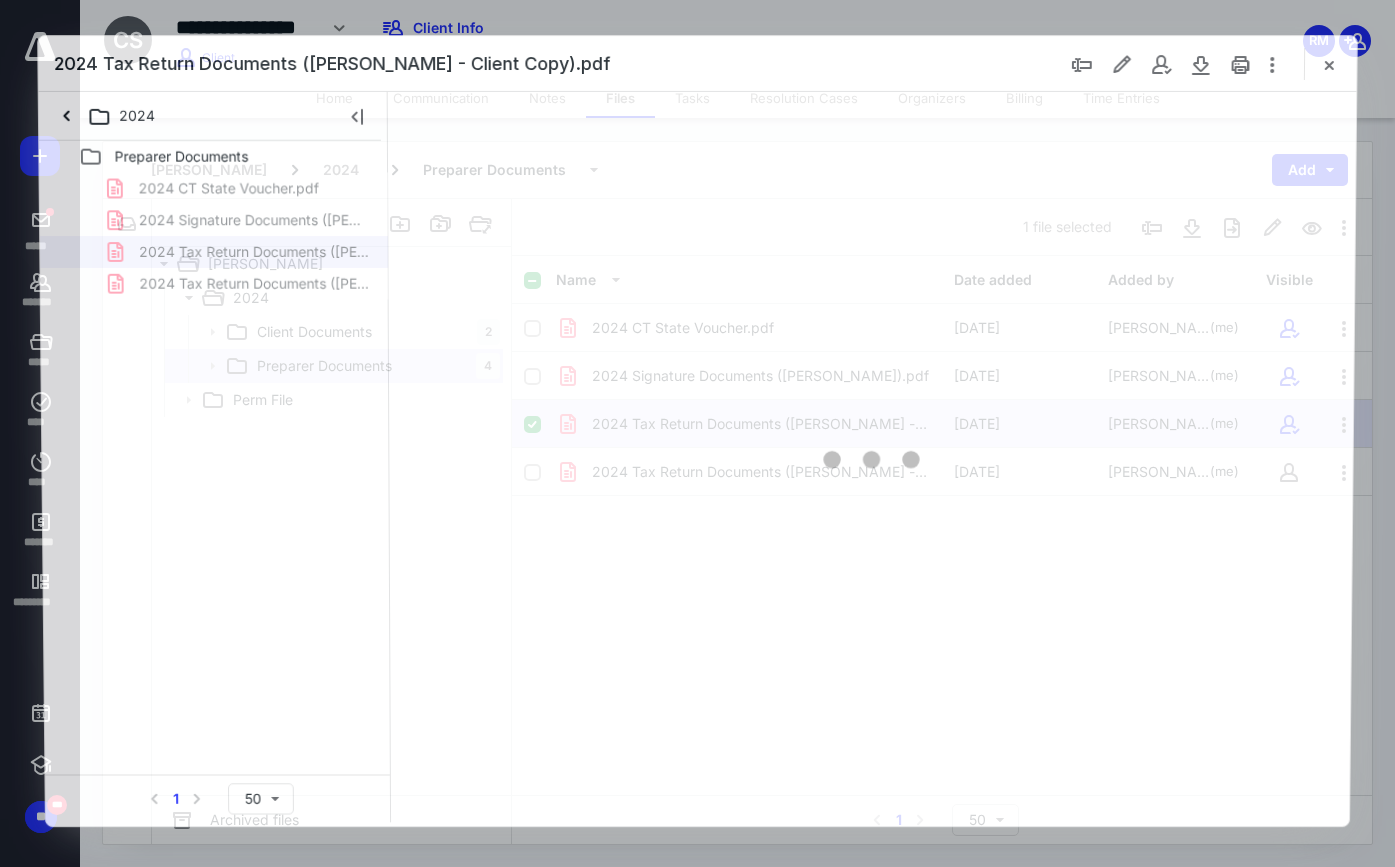 scroll, scrollTop: 0, scrollLeft: 0, axis: both 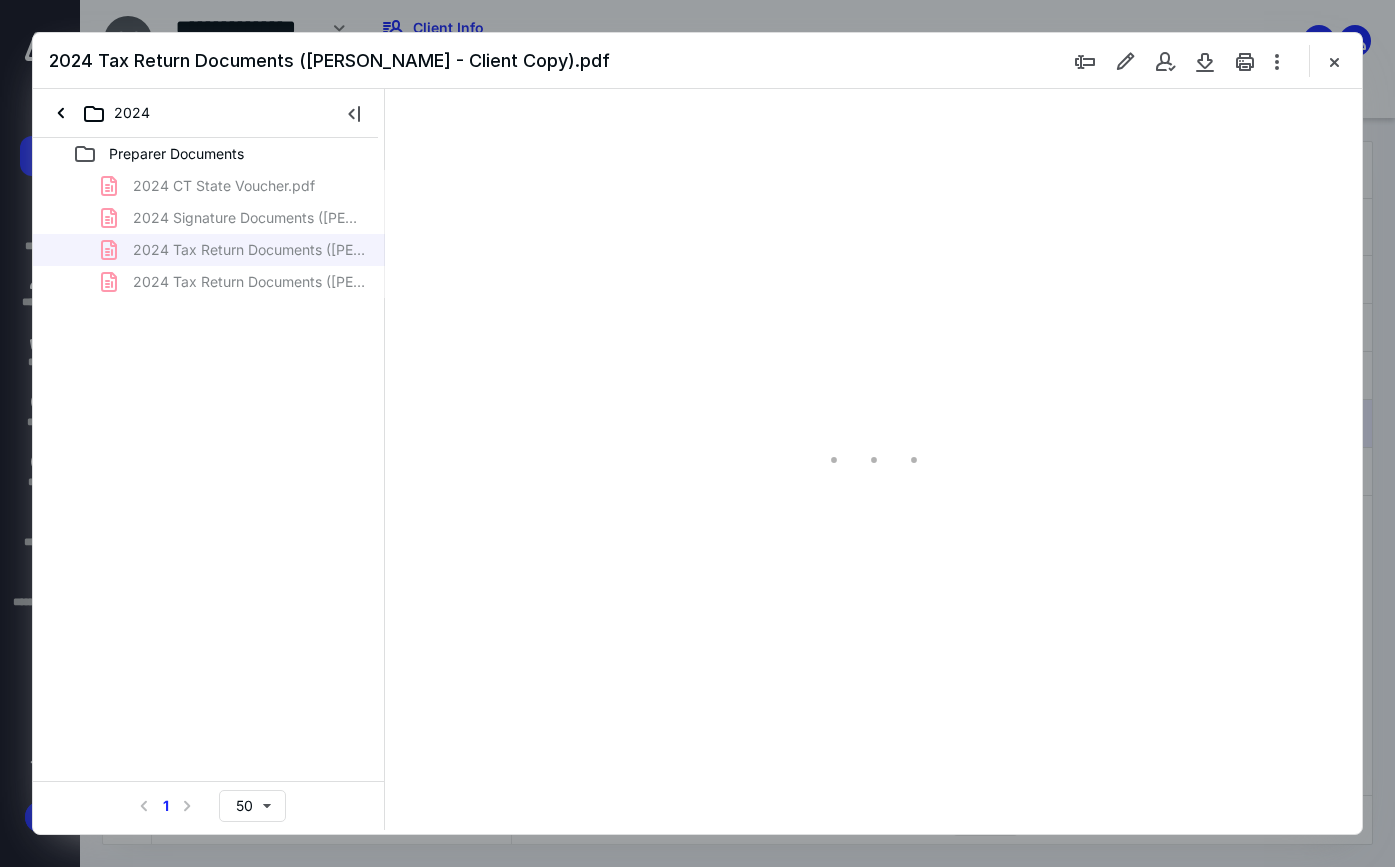 type on "84" 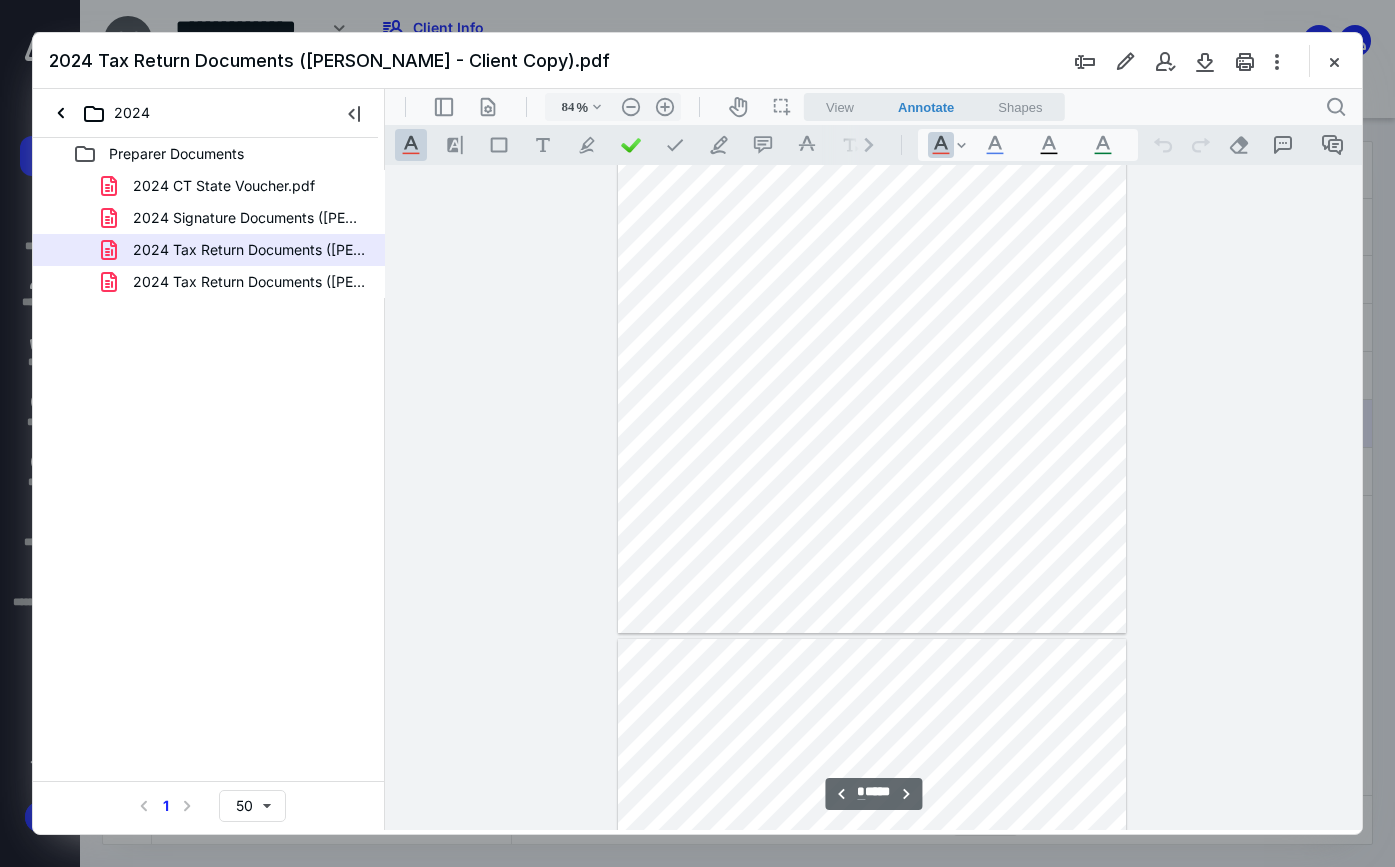 type on "*" 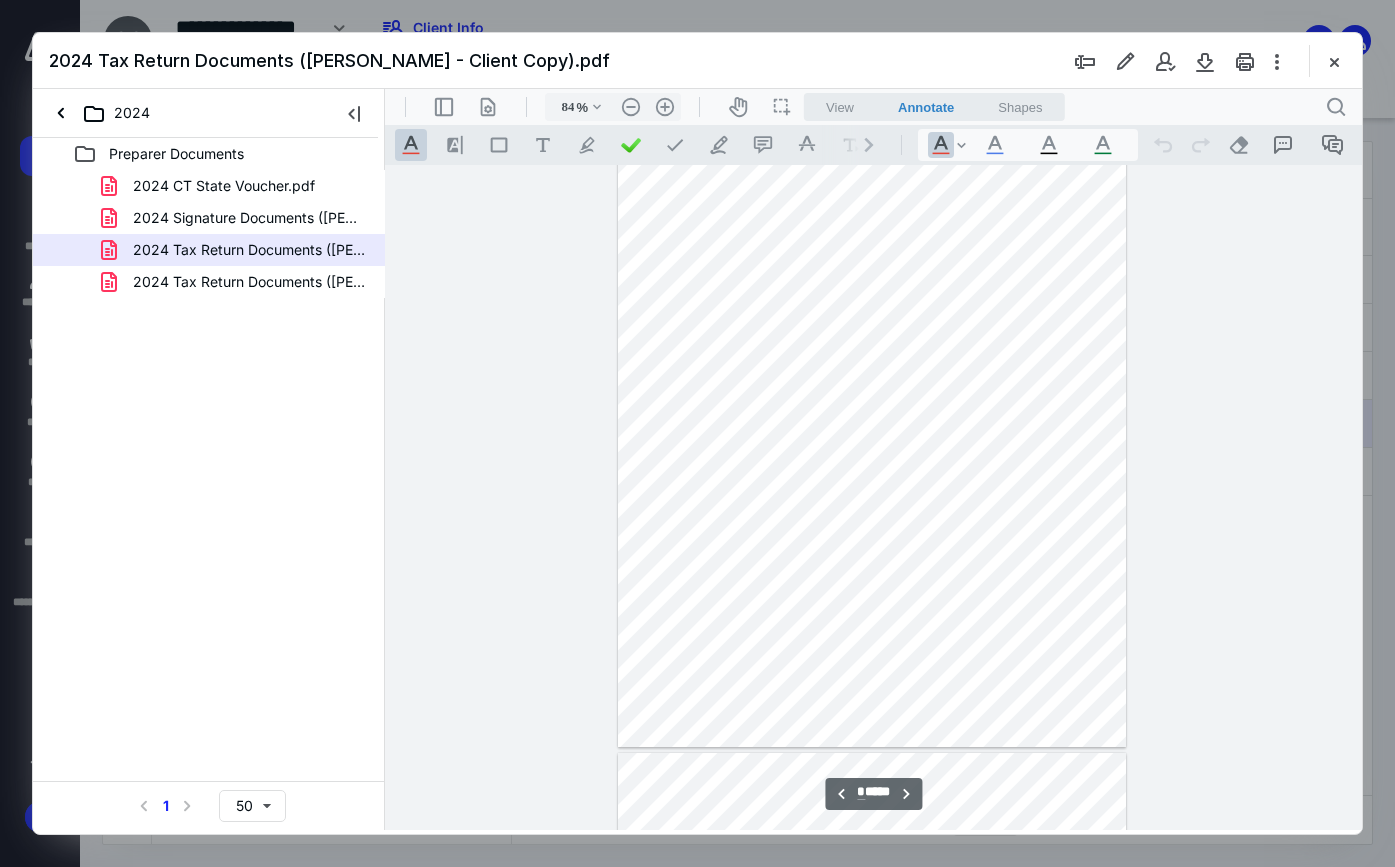 scroll, scrollTop: 2736, scrollLeft: 0, axis: vertical 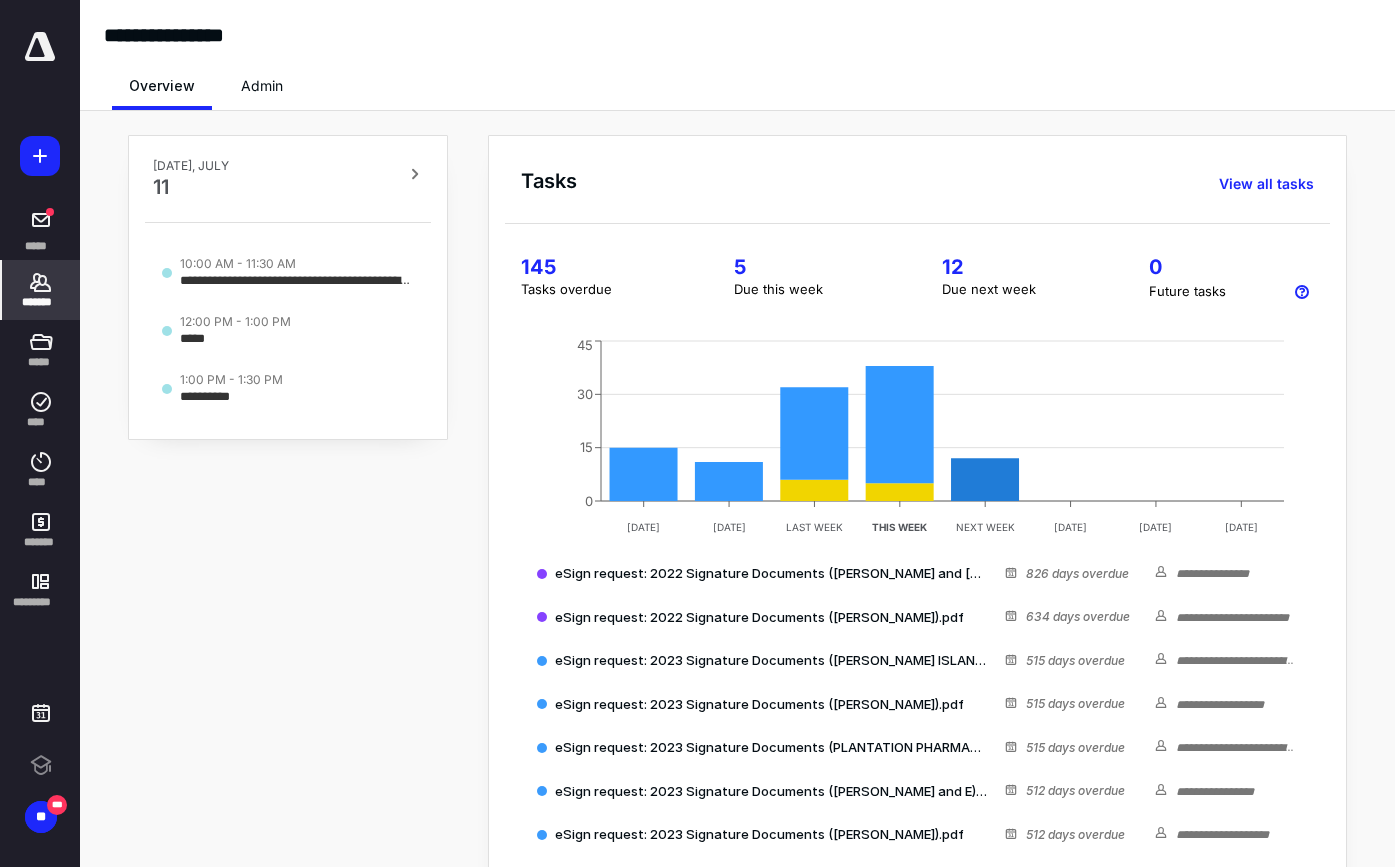 click on "*******" at bounding box center (41, 302) 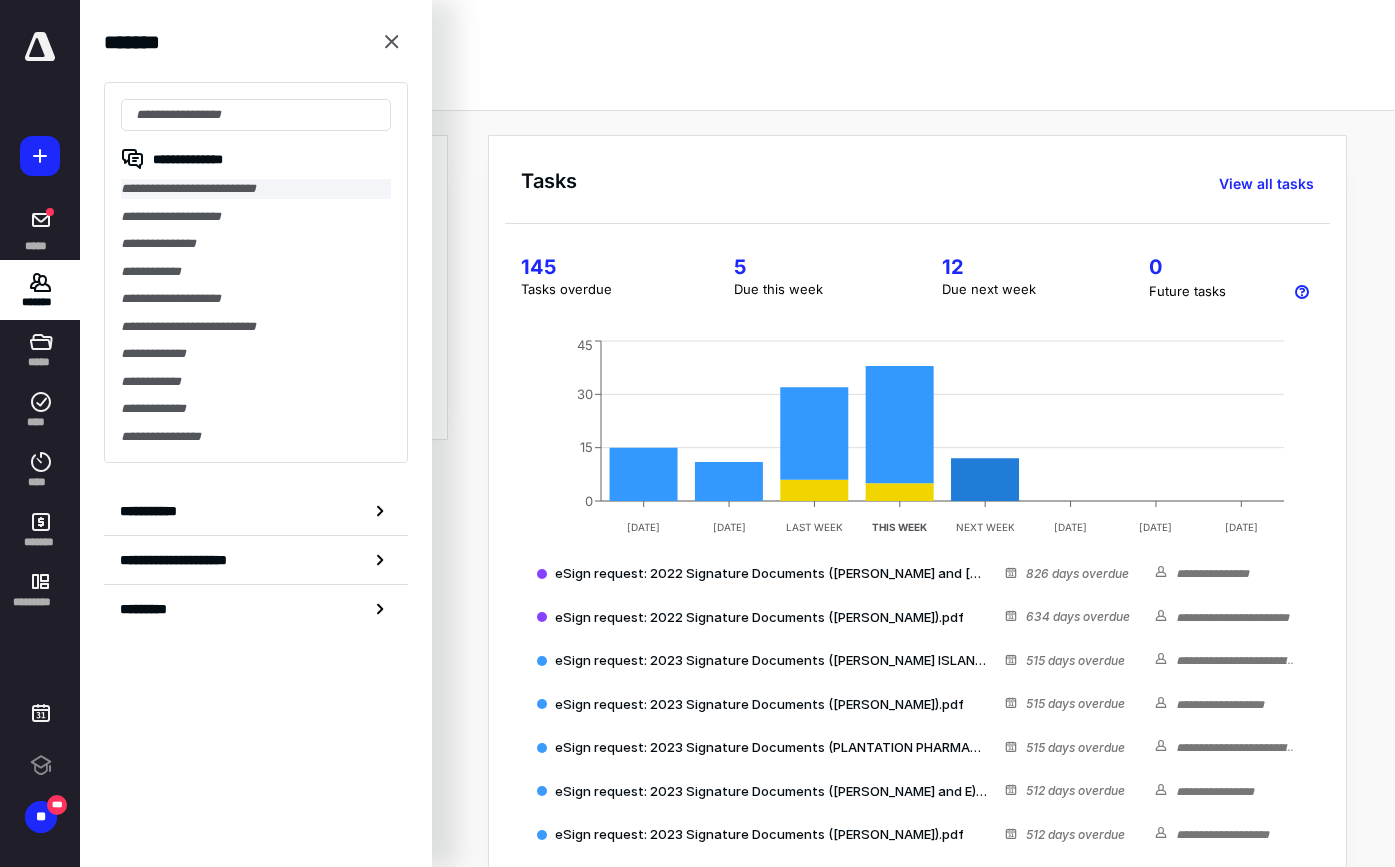 click on "**********" at bounding box center (256, 189) 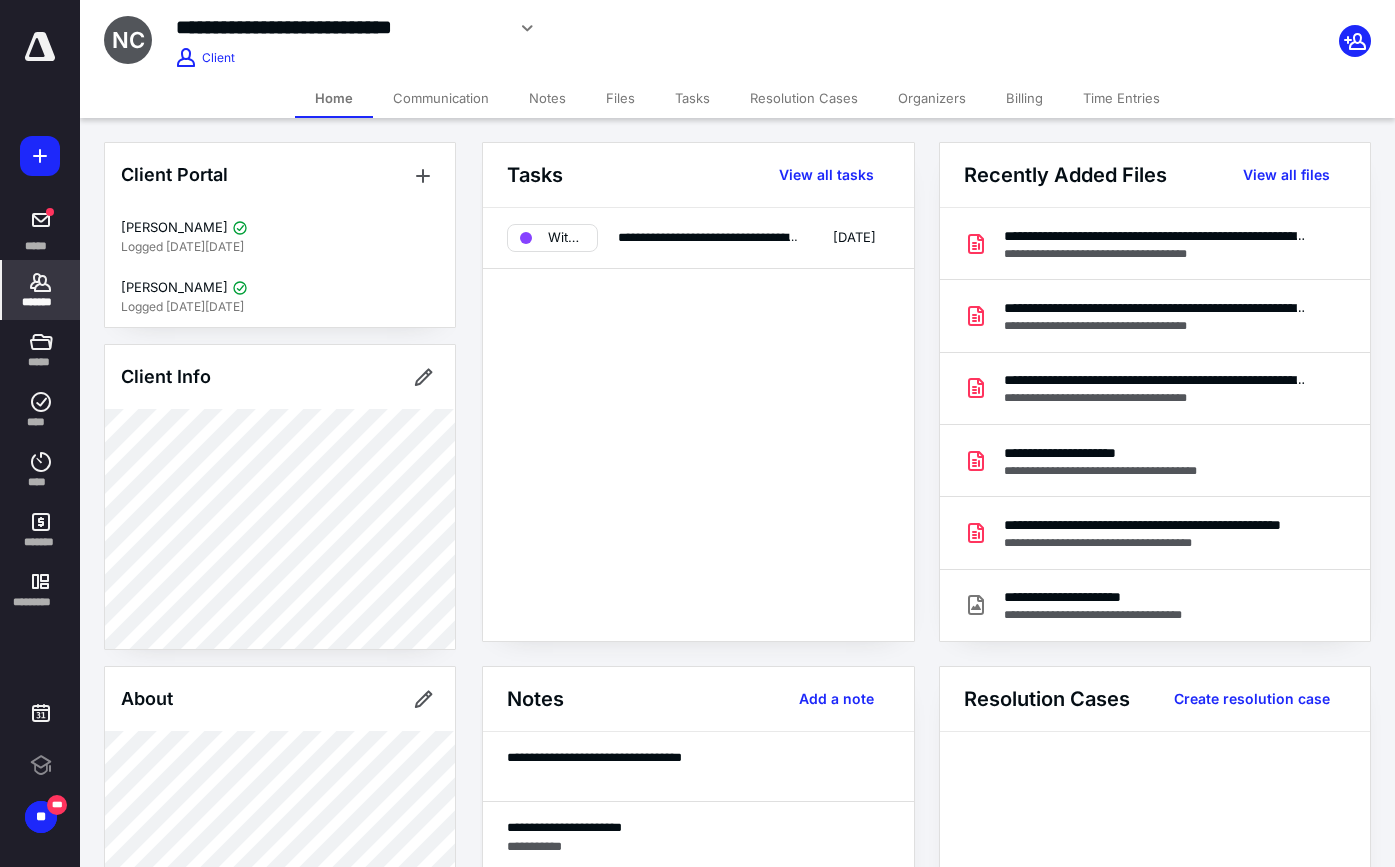 click on "Files" at bounding box center [620, 98] 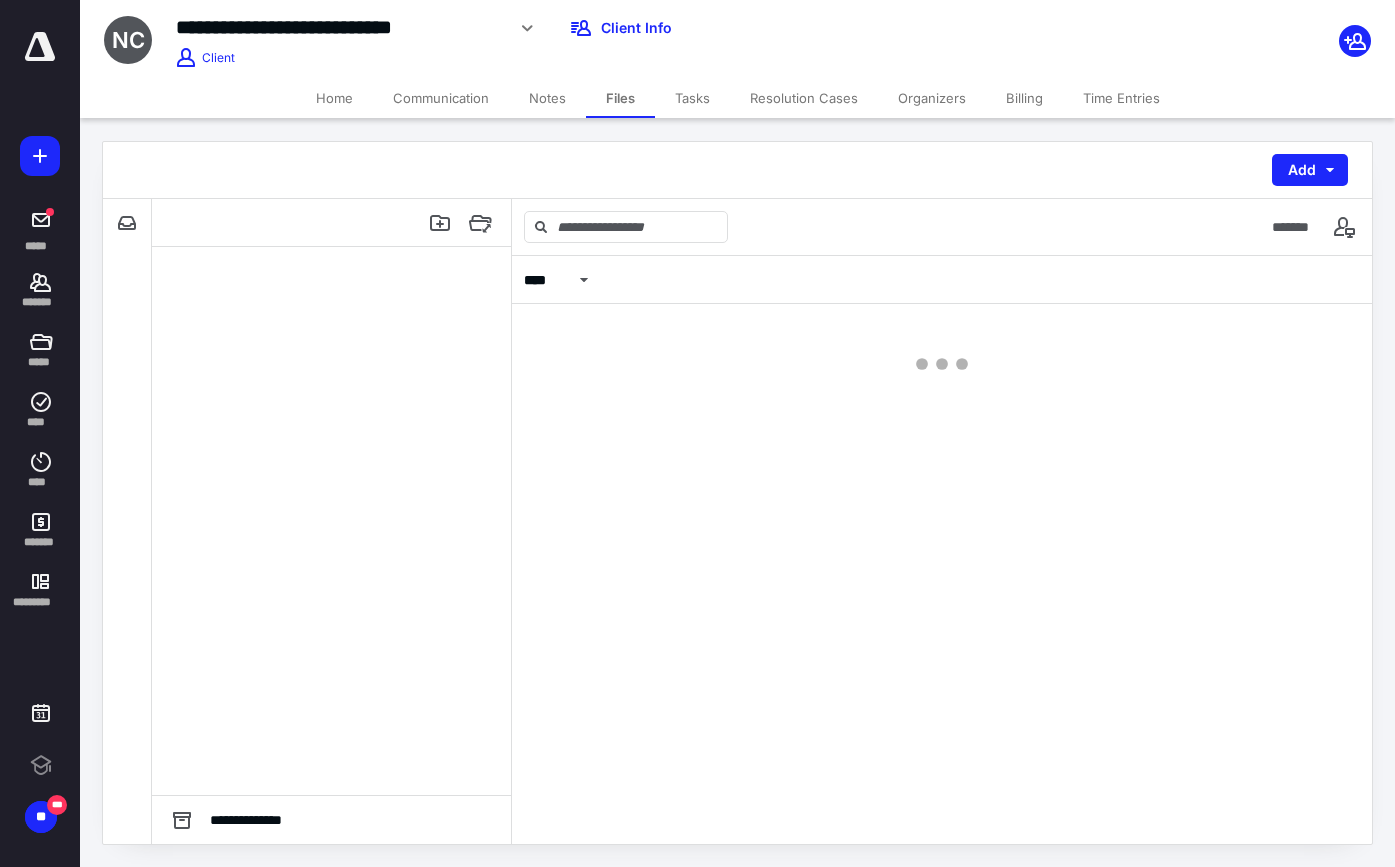 scroll, scrollTop: 0, scrollLeft: 0, axis: both 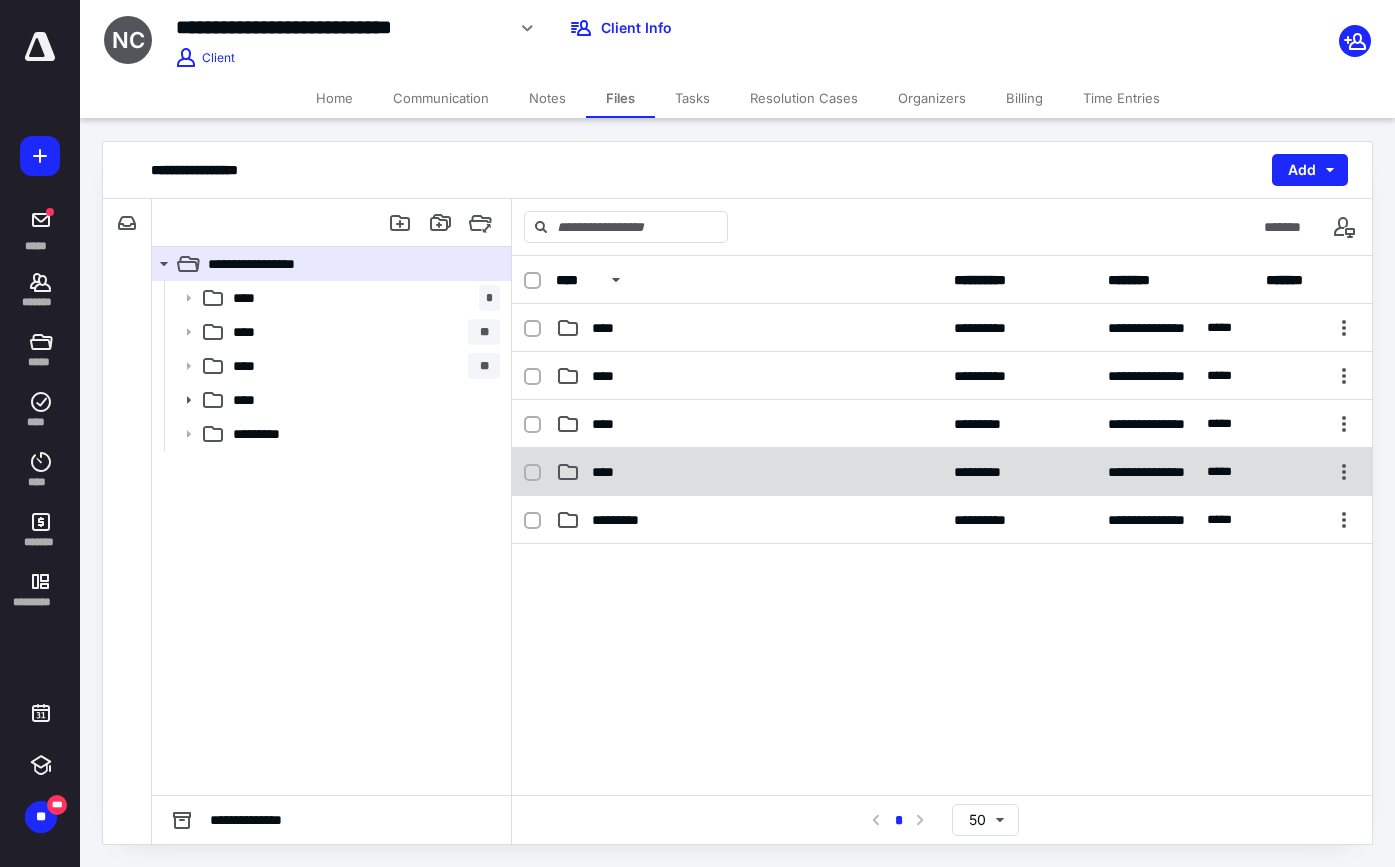 click on "**********" at bounding box center [942, 472] 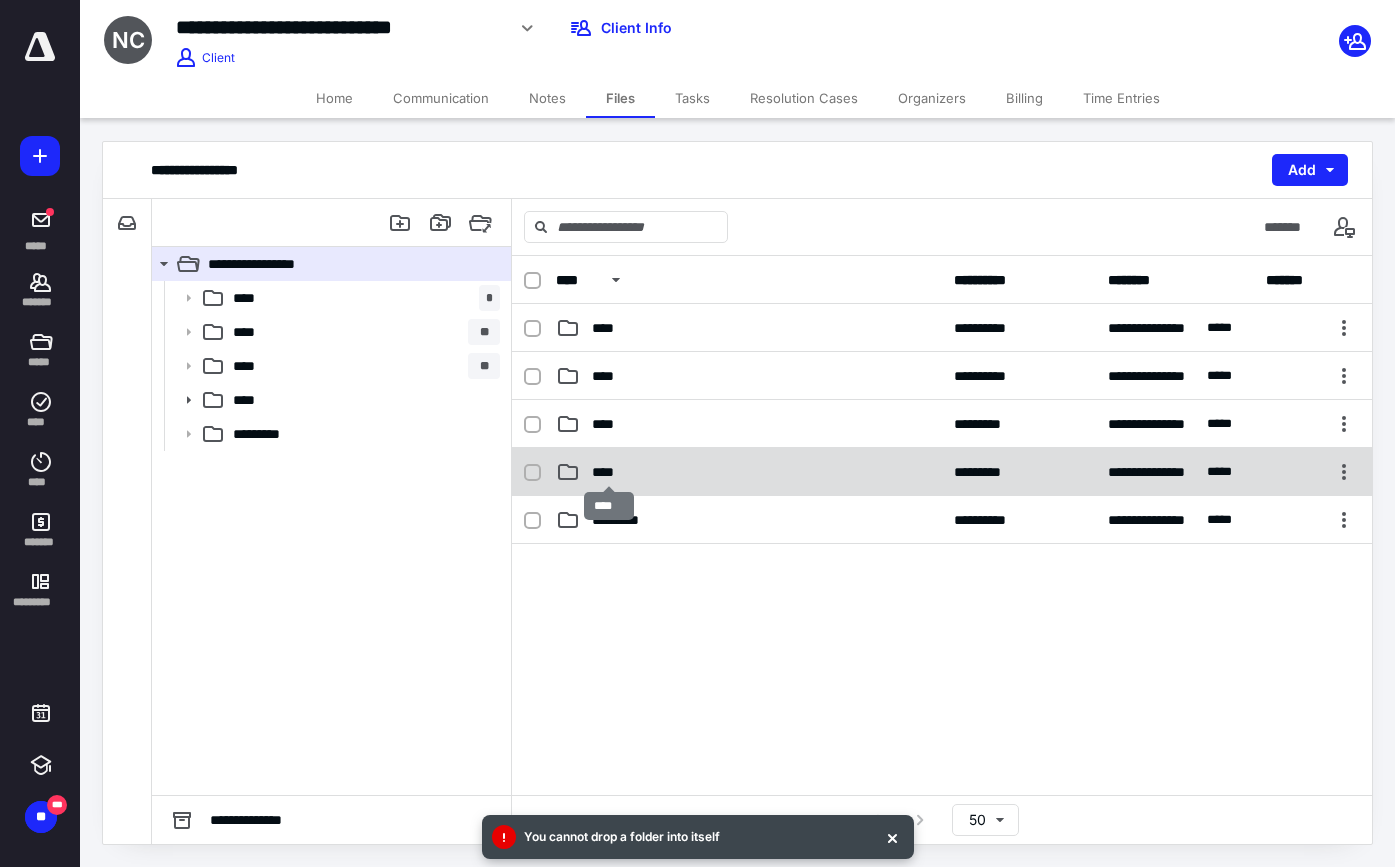 click on "****" at bounding box center (609, 472) 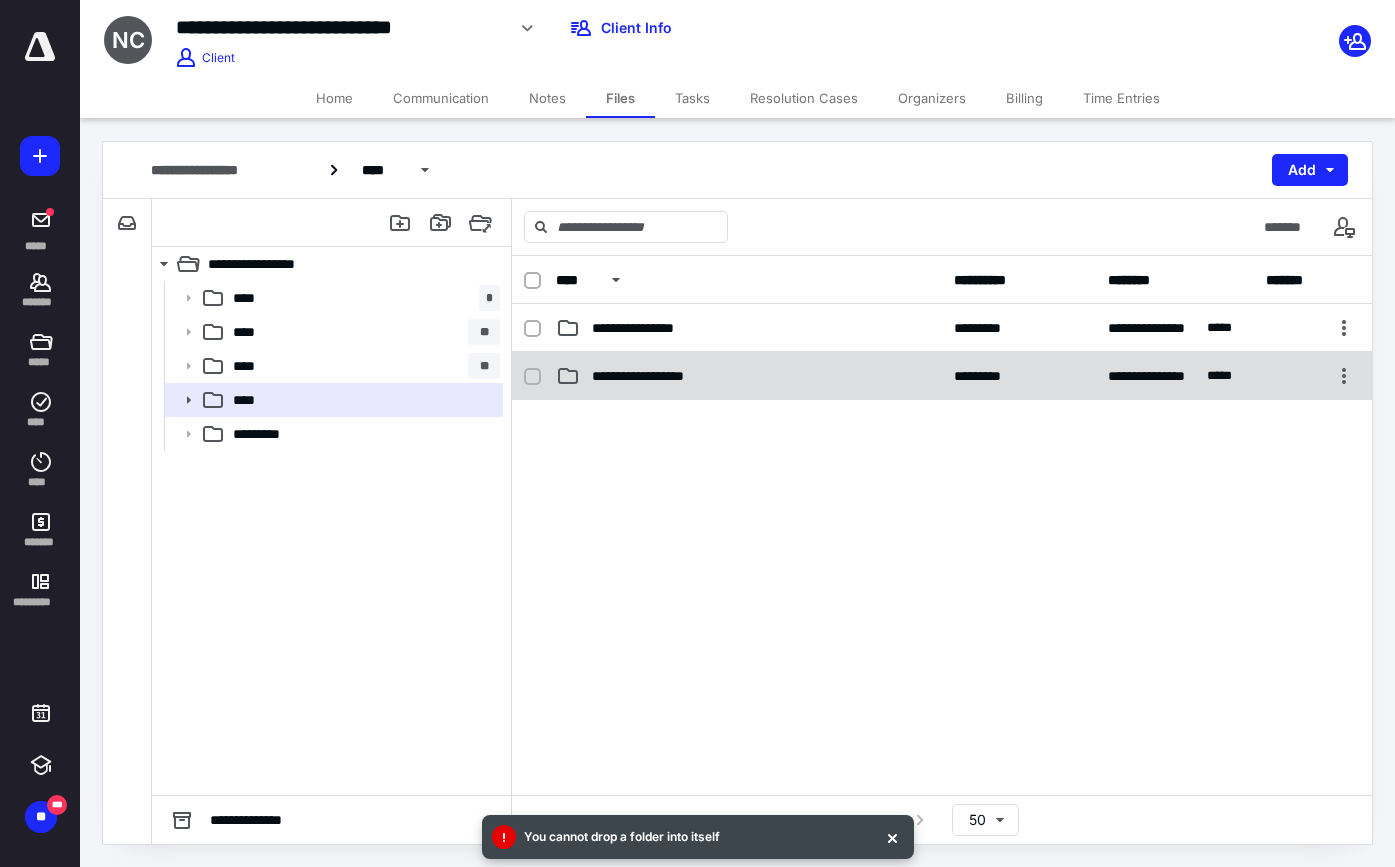 click on "**********" at bounding box center [660, 376] 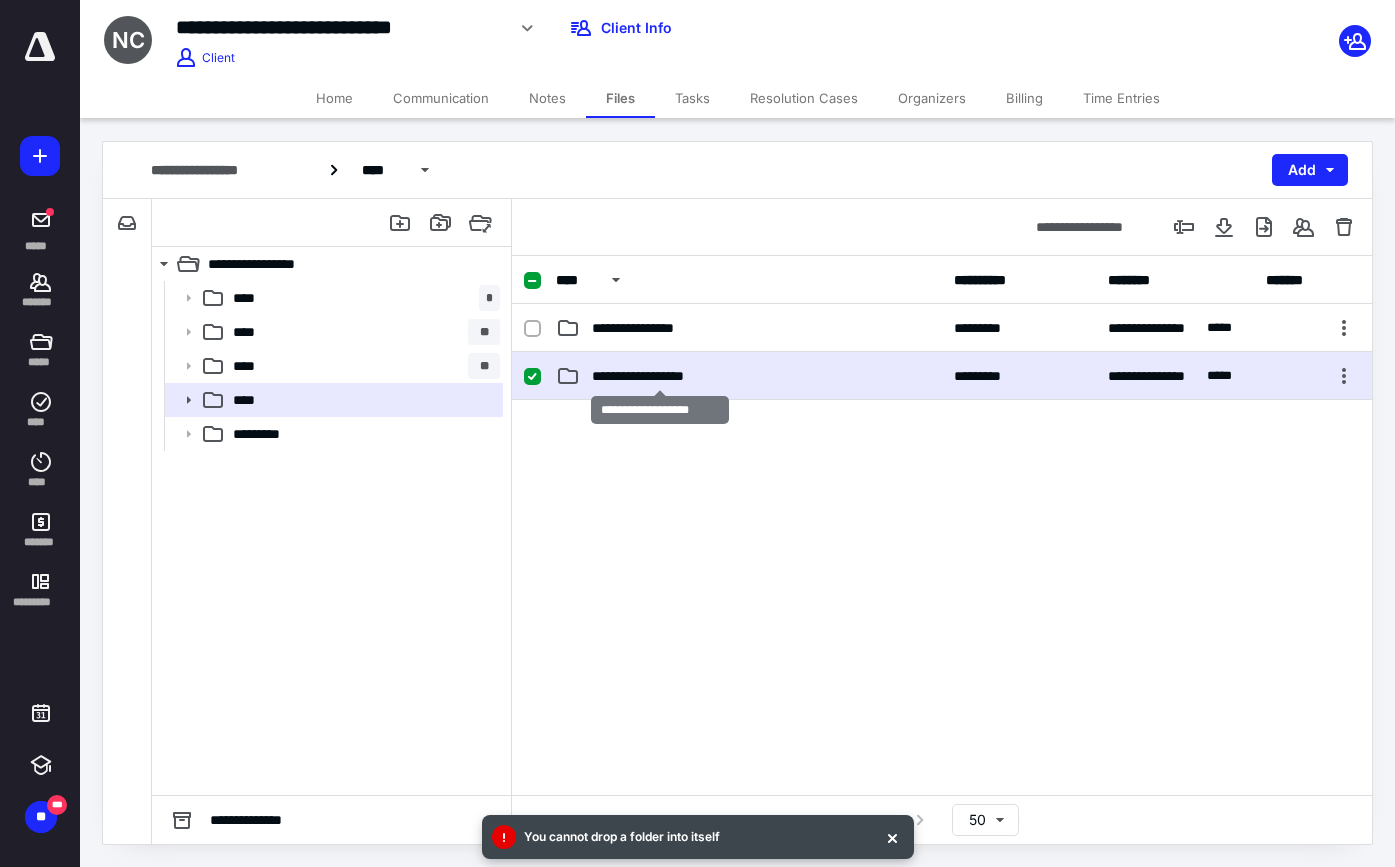 click on "**********" at bounding box center (660, 376) 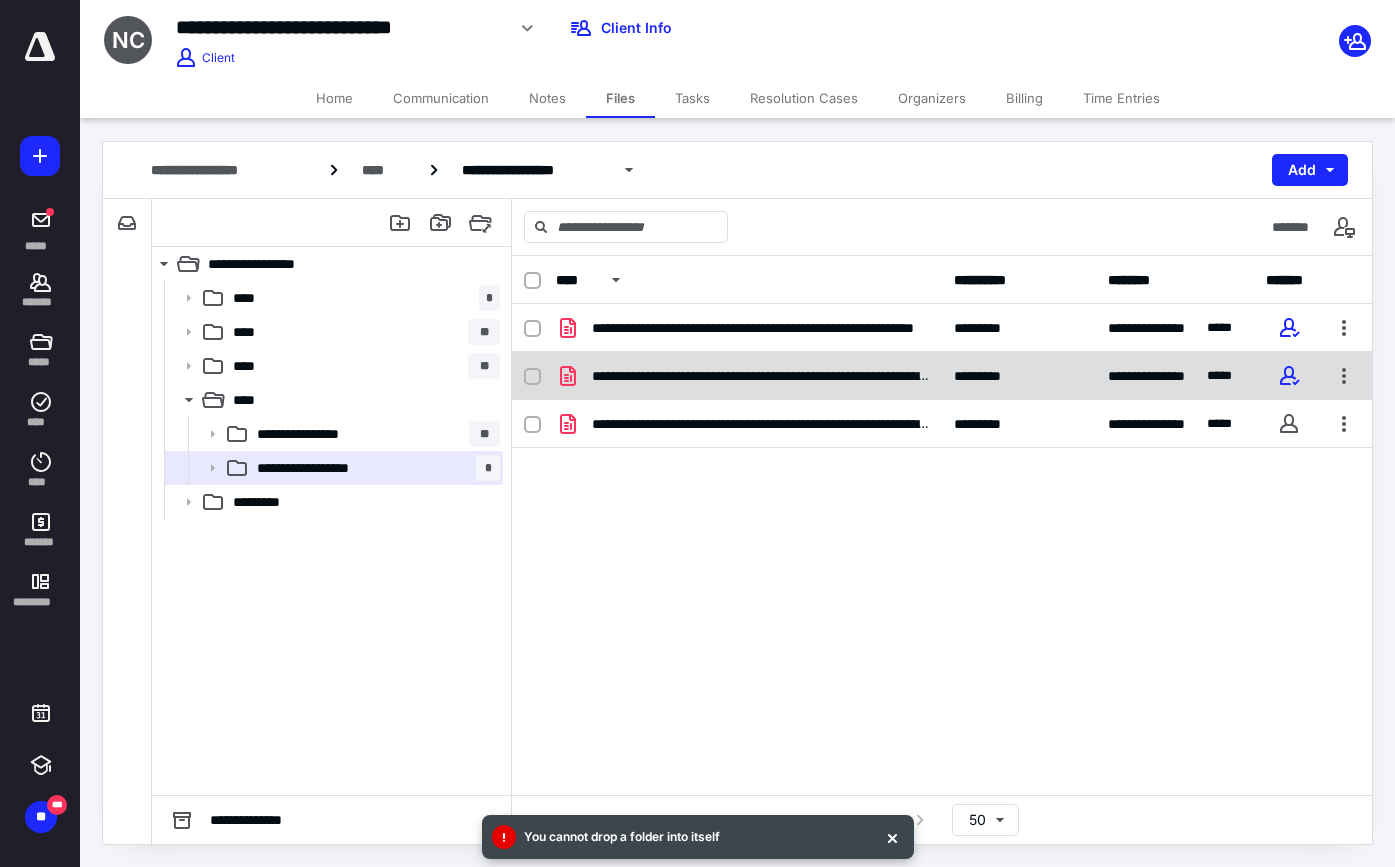 click on "**********" at bounding box center (761, 376) 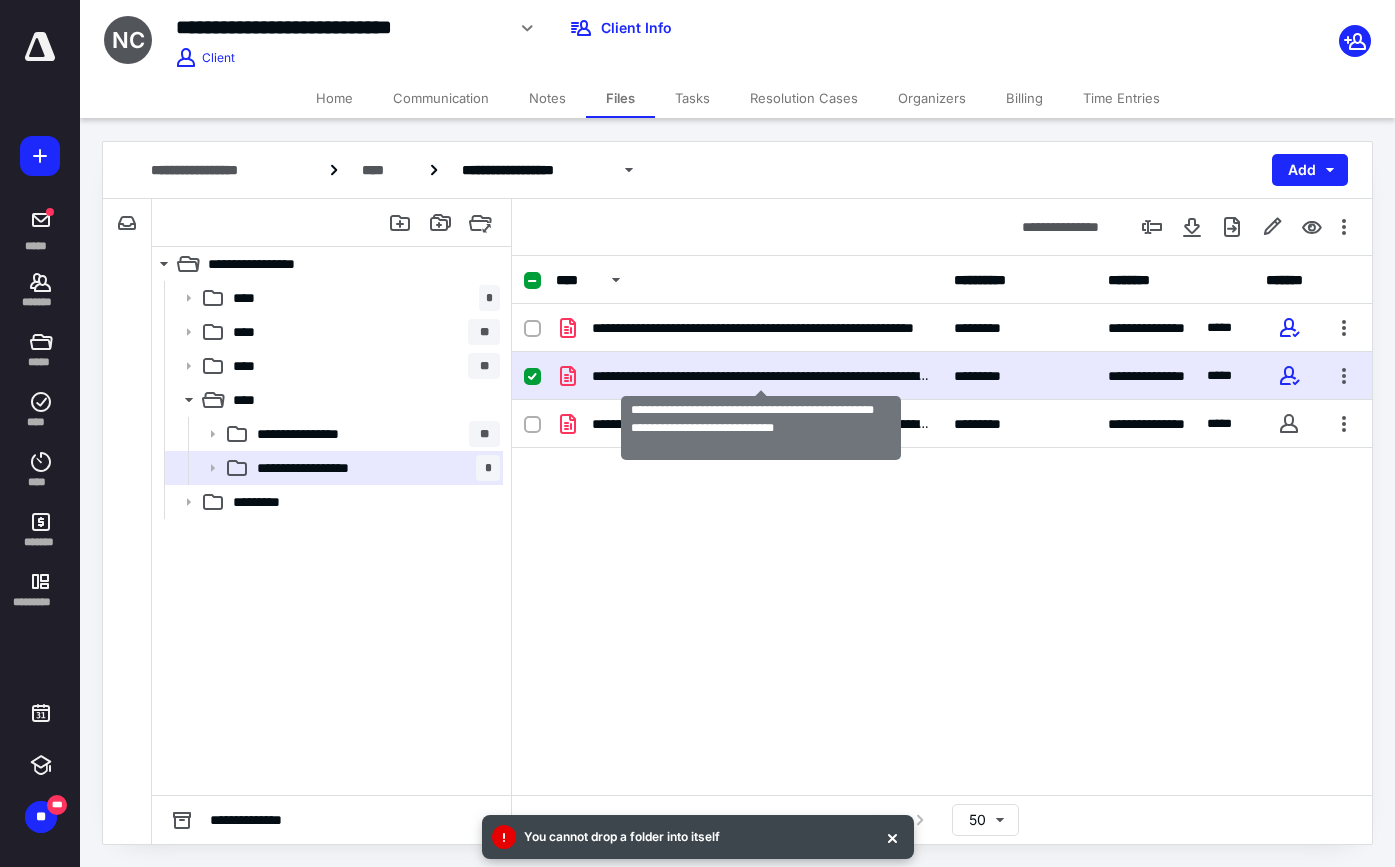 click on "**********" at bounding box center [761, 376] 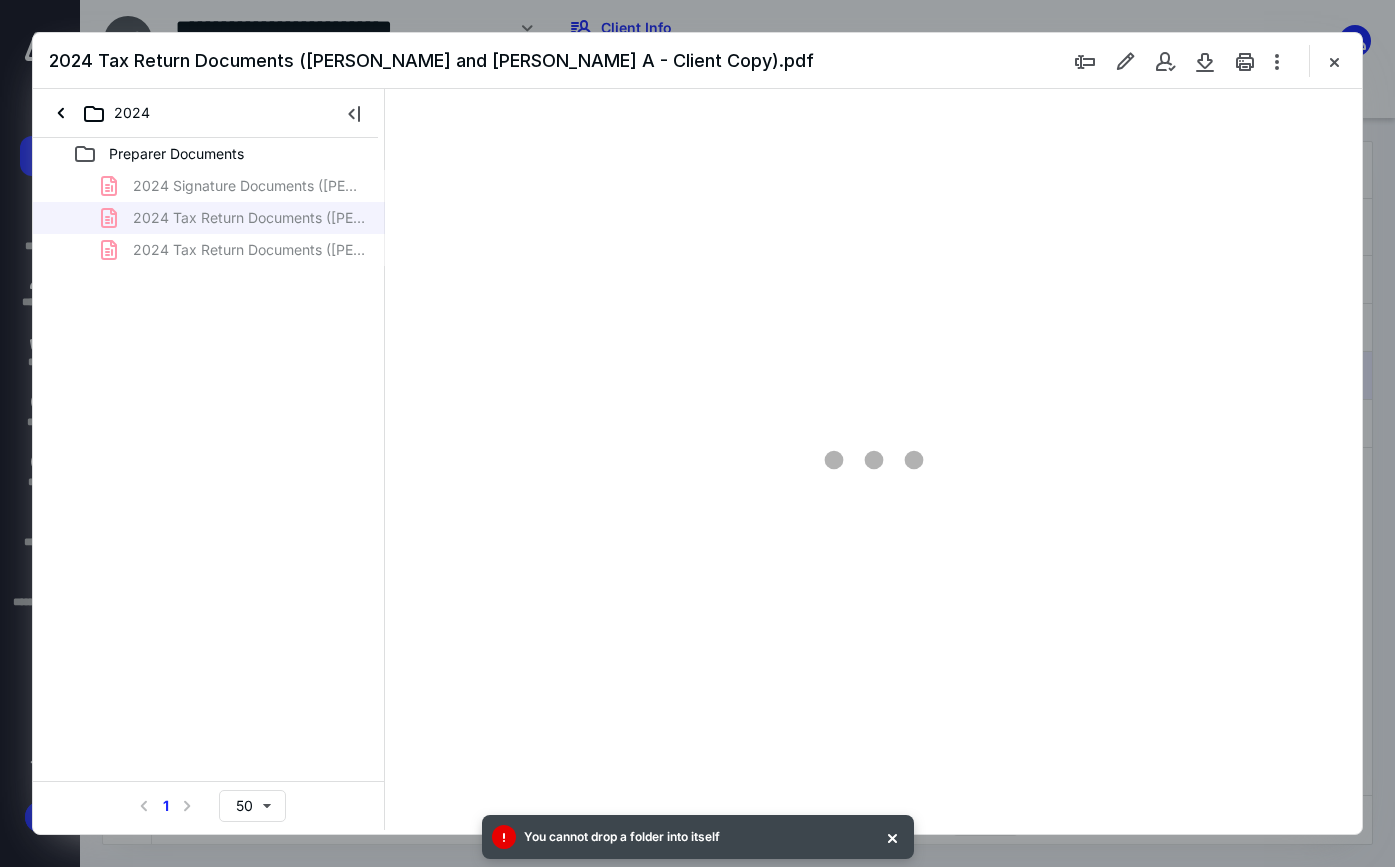 scroll, scrollTop: 0, scrollLeft: 0, axis: both 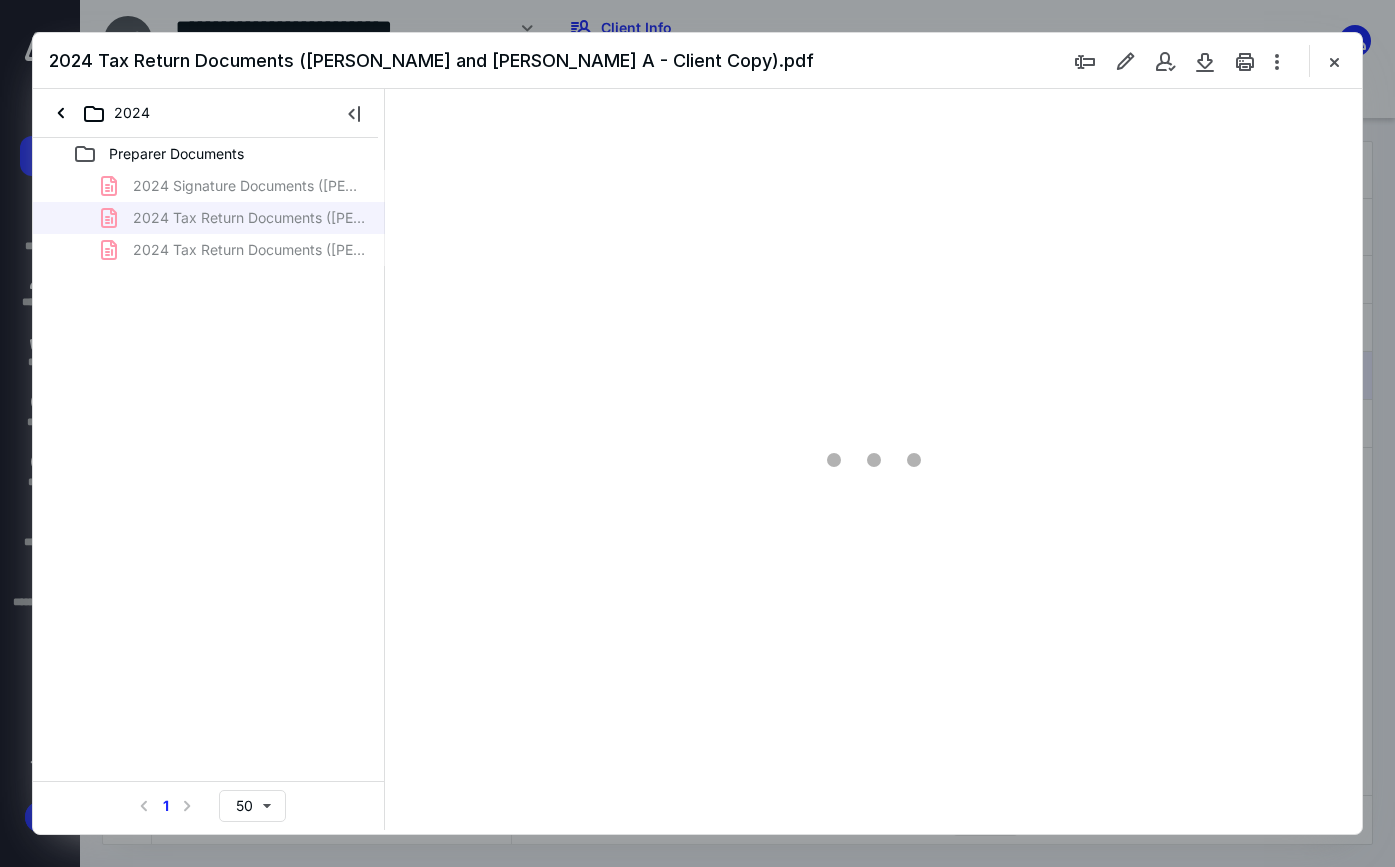 type on "84" 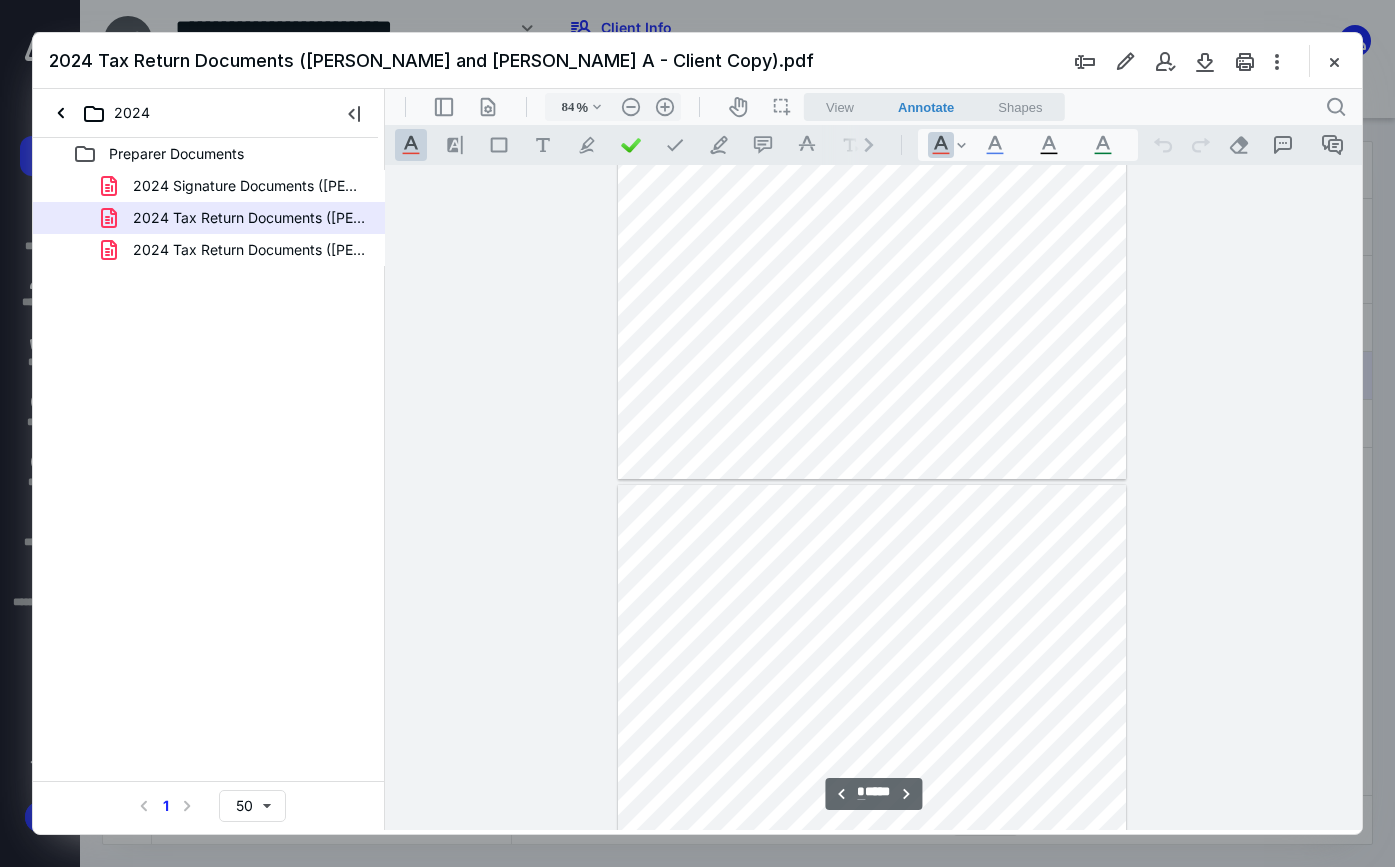 type on "*" 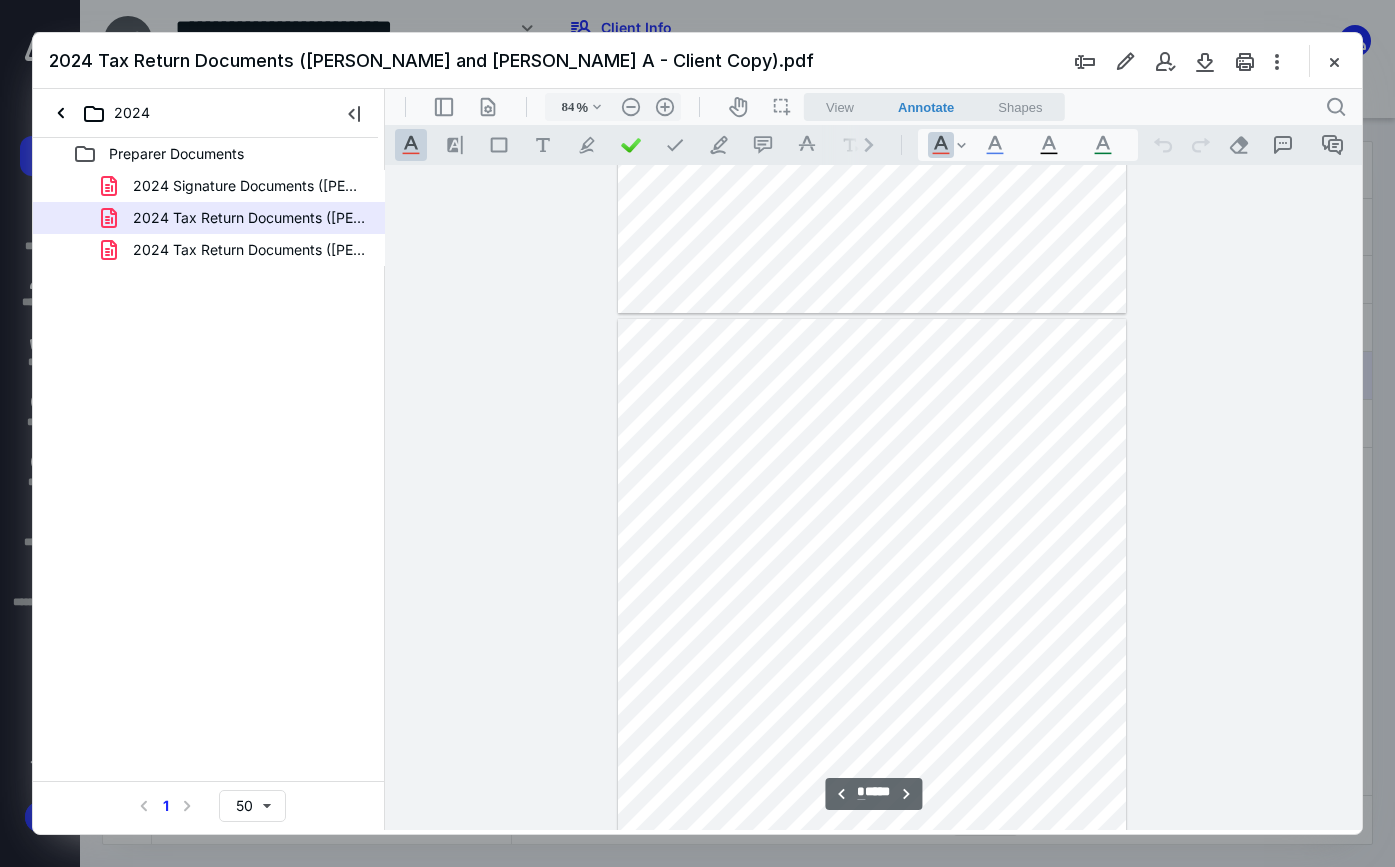 scroll, scrollTop: 3217, scrollLeft: 0, axis: vertical 